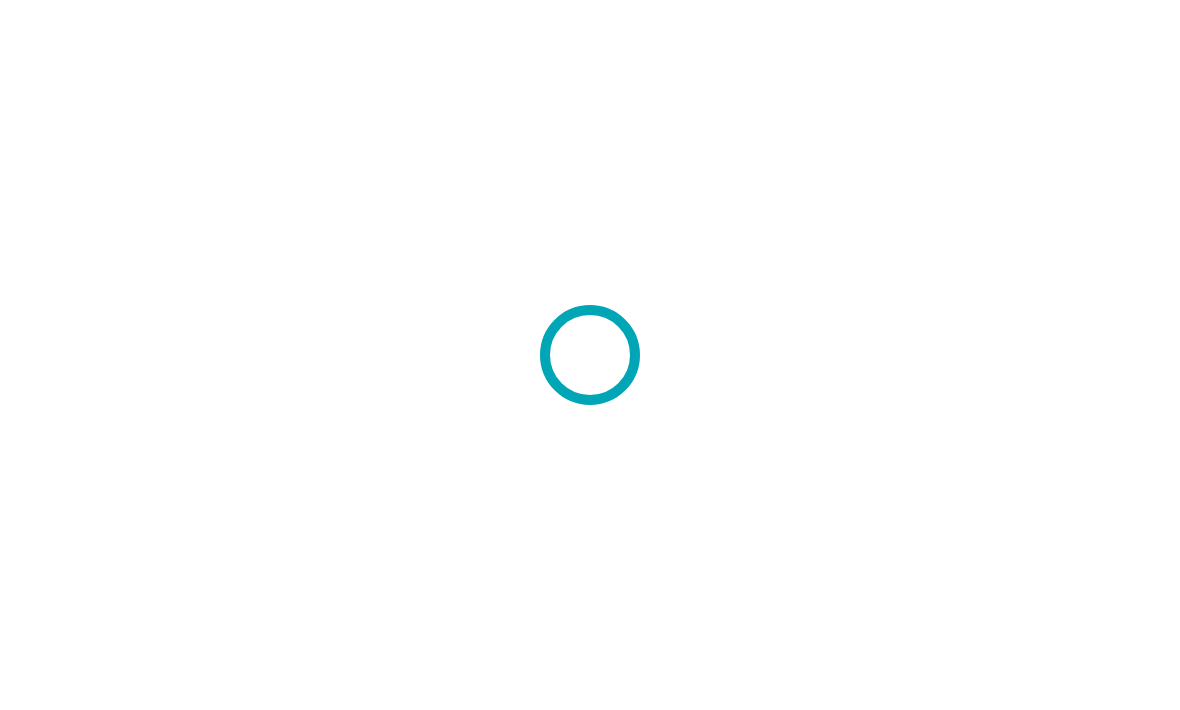 scroll, scrollTop: 0, scrollLeft: 0, axis: both 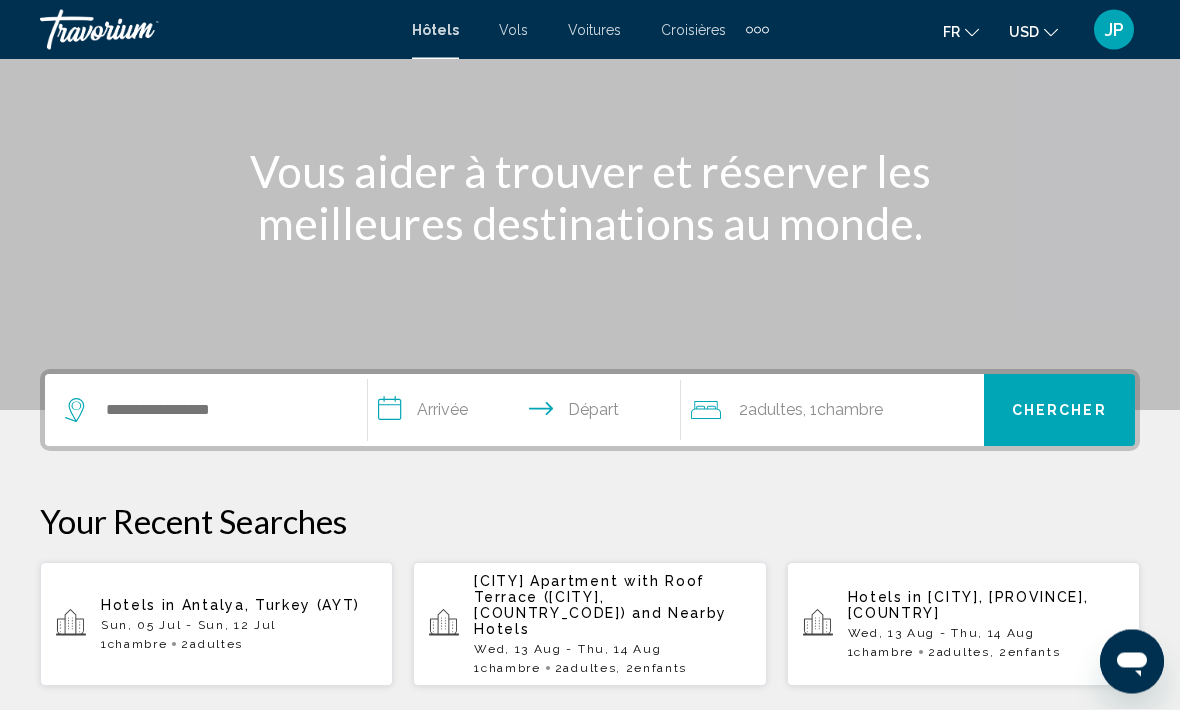 click on "USD" 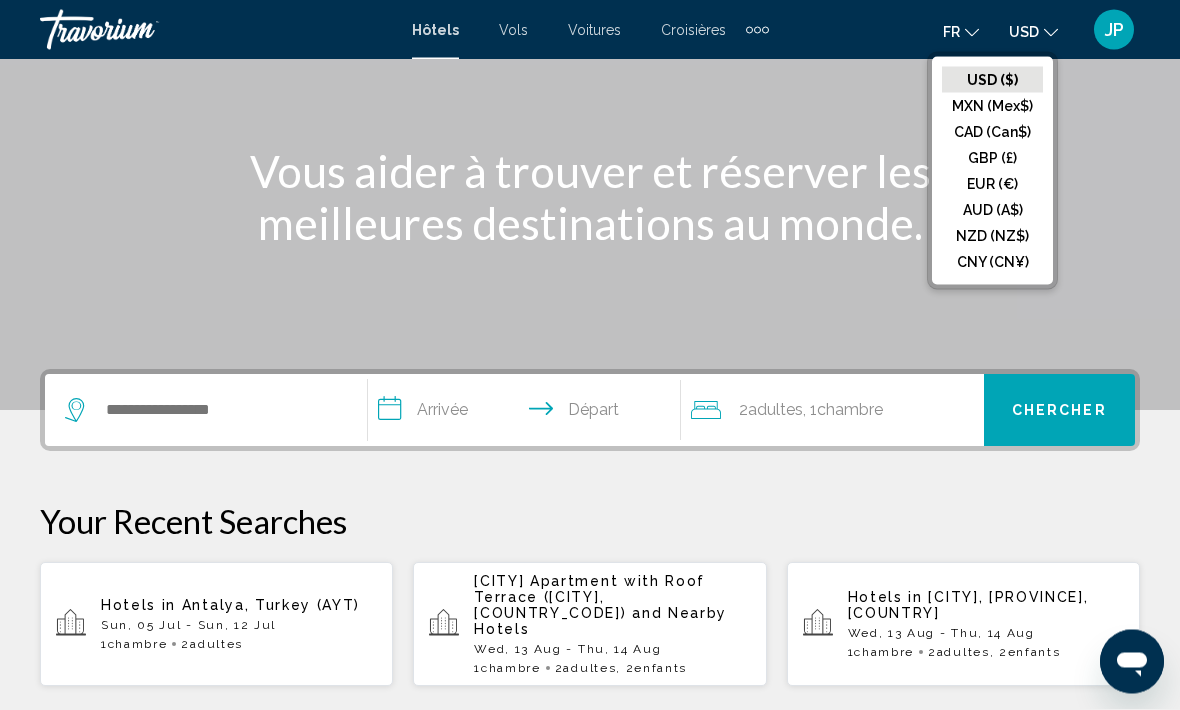 scroll, scrollTop: 190, scrollLeft: 0, axis: vertical 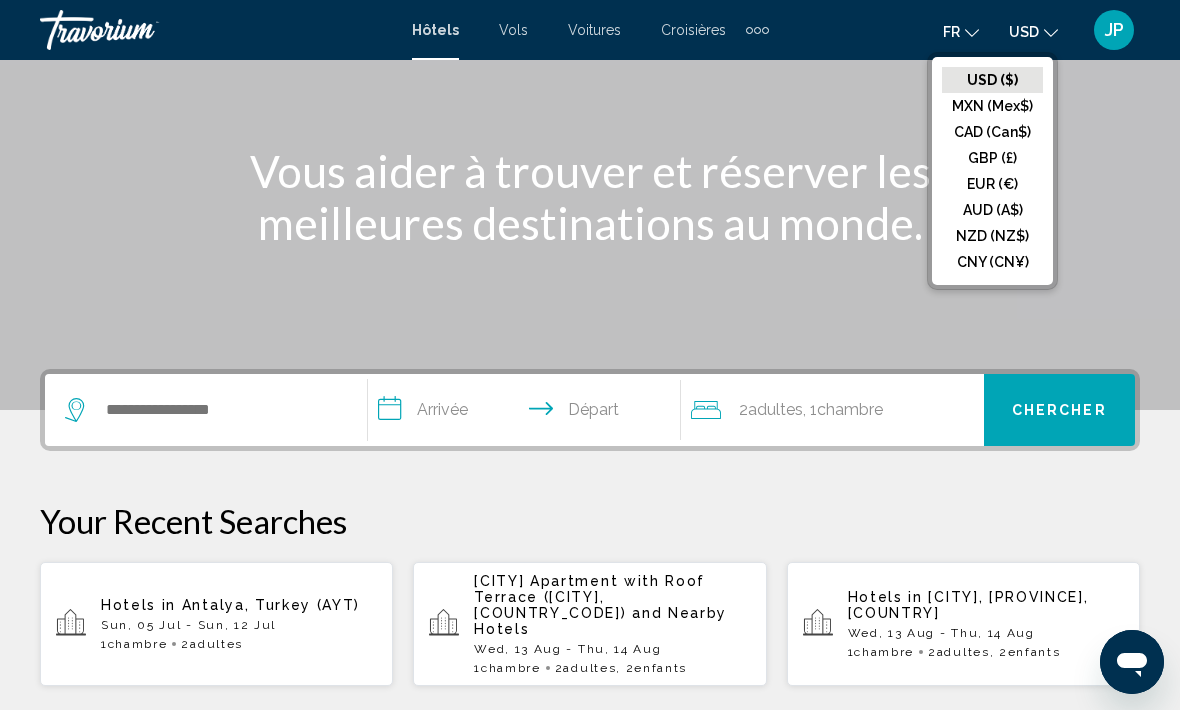 click on "EUR (€)" 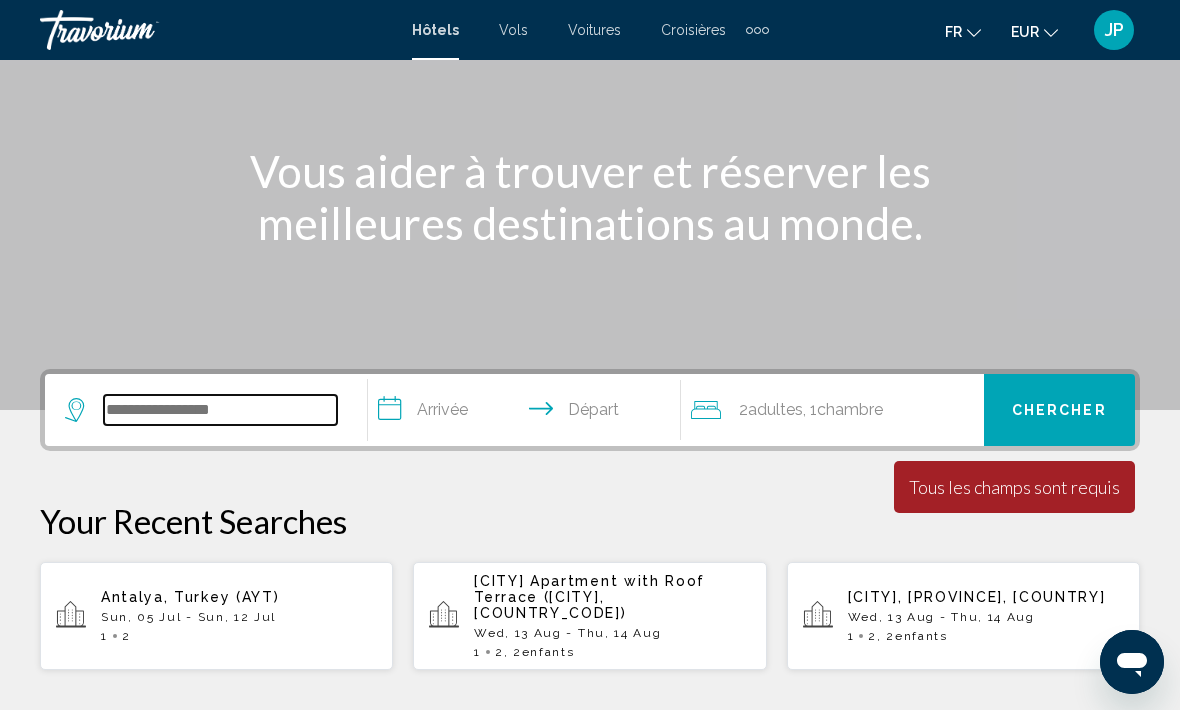 click at bounding box center (220, 410) 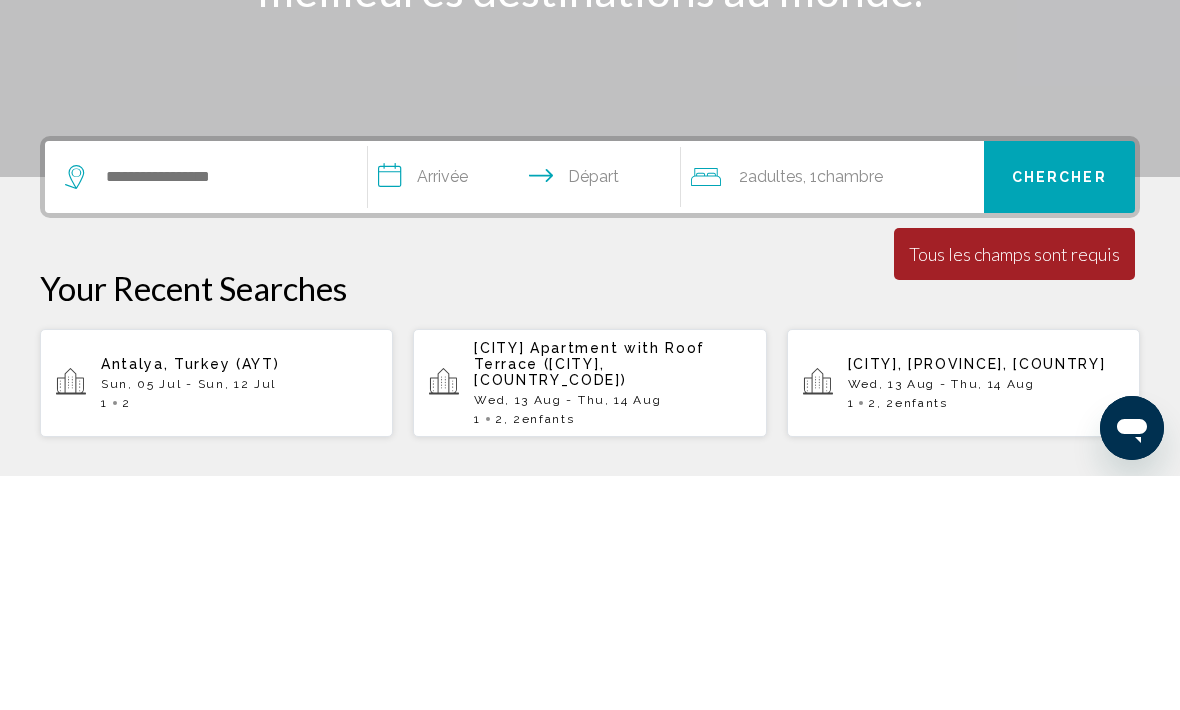 click on "2  Adulte Adultes" 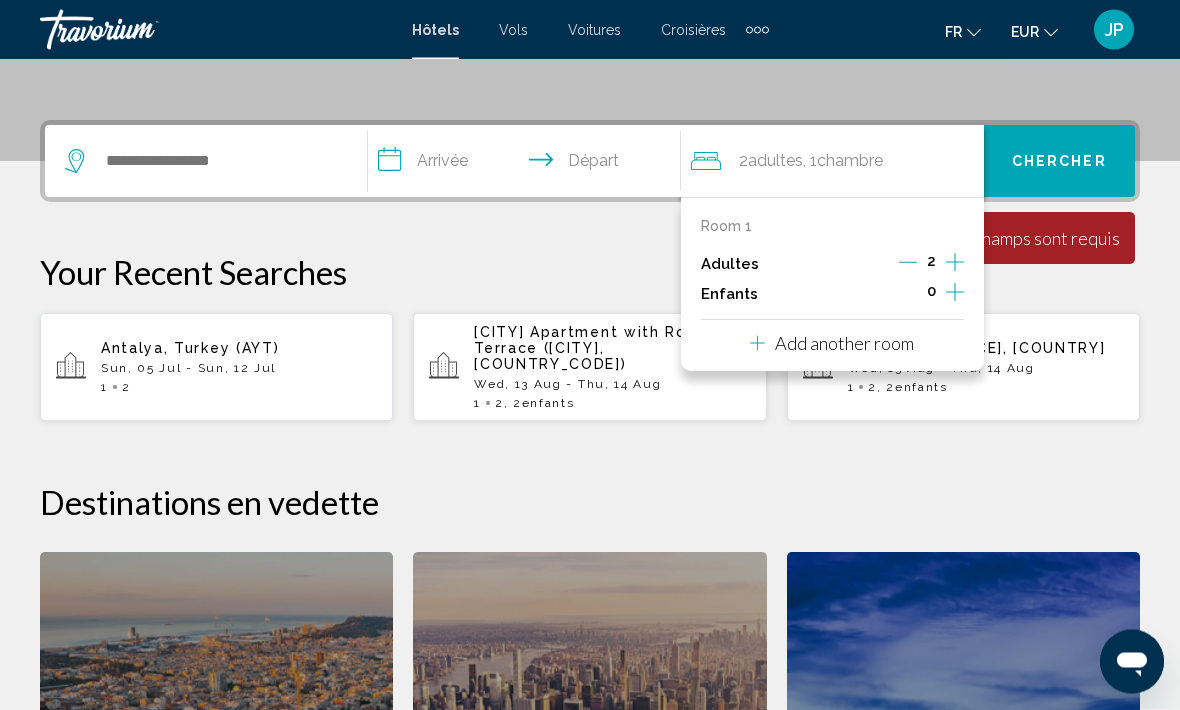 scroll, scrollTop: 494, scrollLeft: 0, axis: vertical 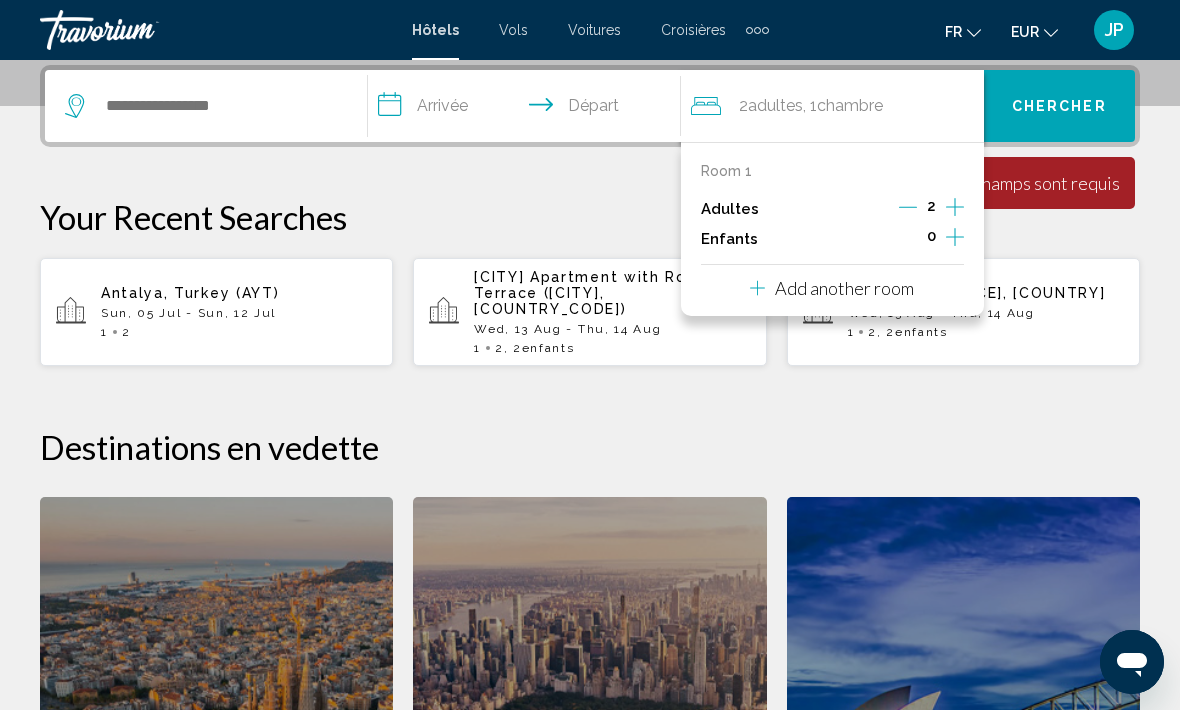 click on "Your Recent Searches" at bounding box center (590, 217) 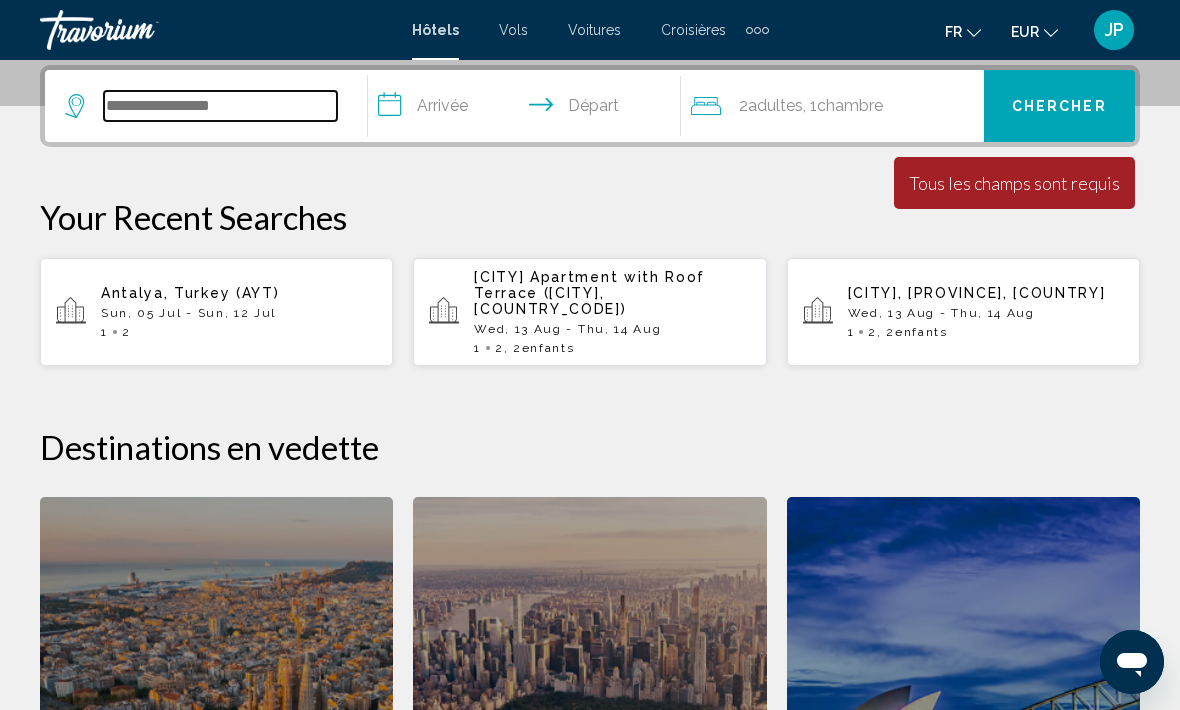 click at bounding box center [220, 106] 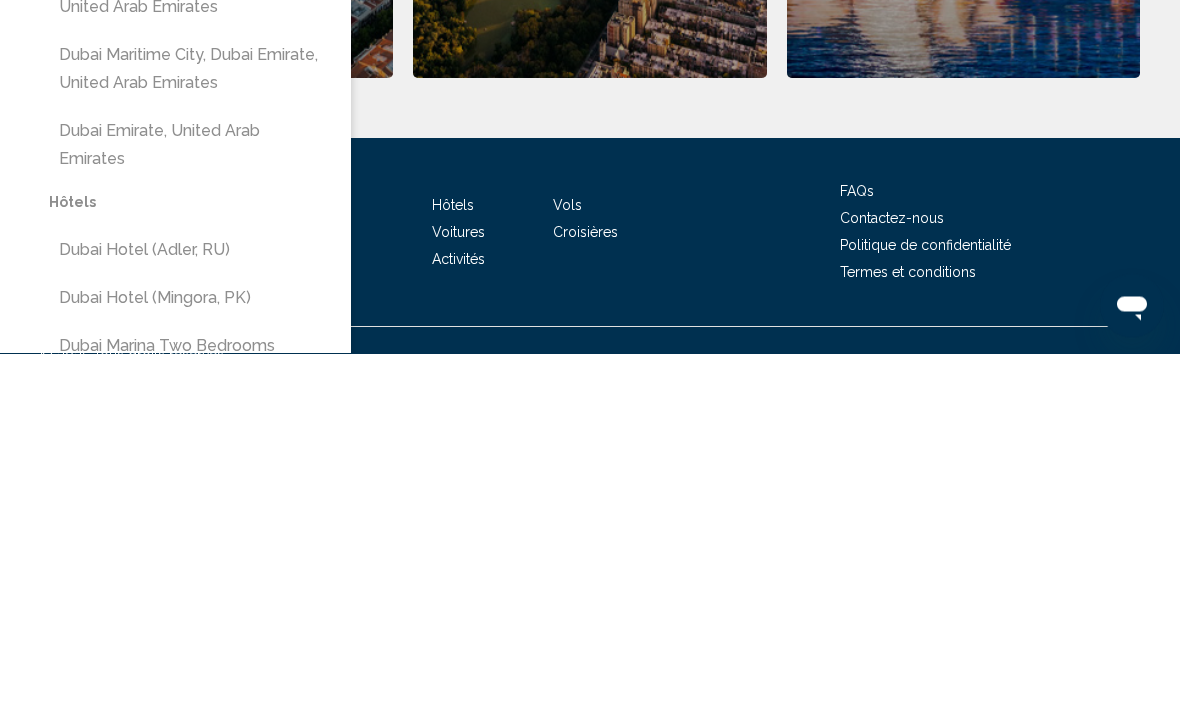 scroll, scrollTop: 1043, scrollLeft: 0, axis: vertical 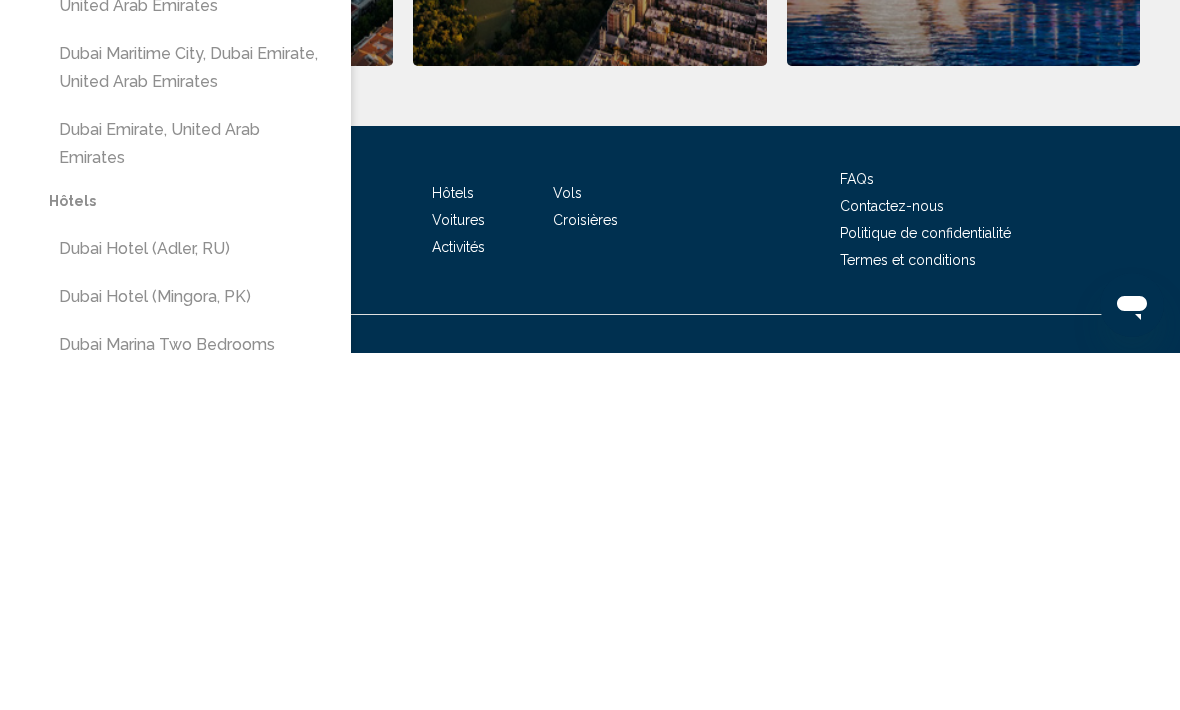 click on "Dubai Hotel (Adler, RU)" at bounding box center [190, 606] 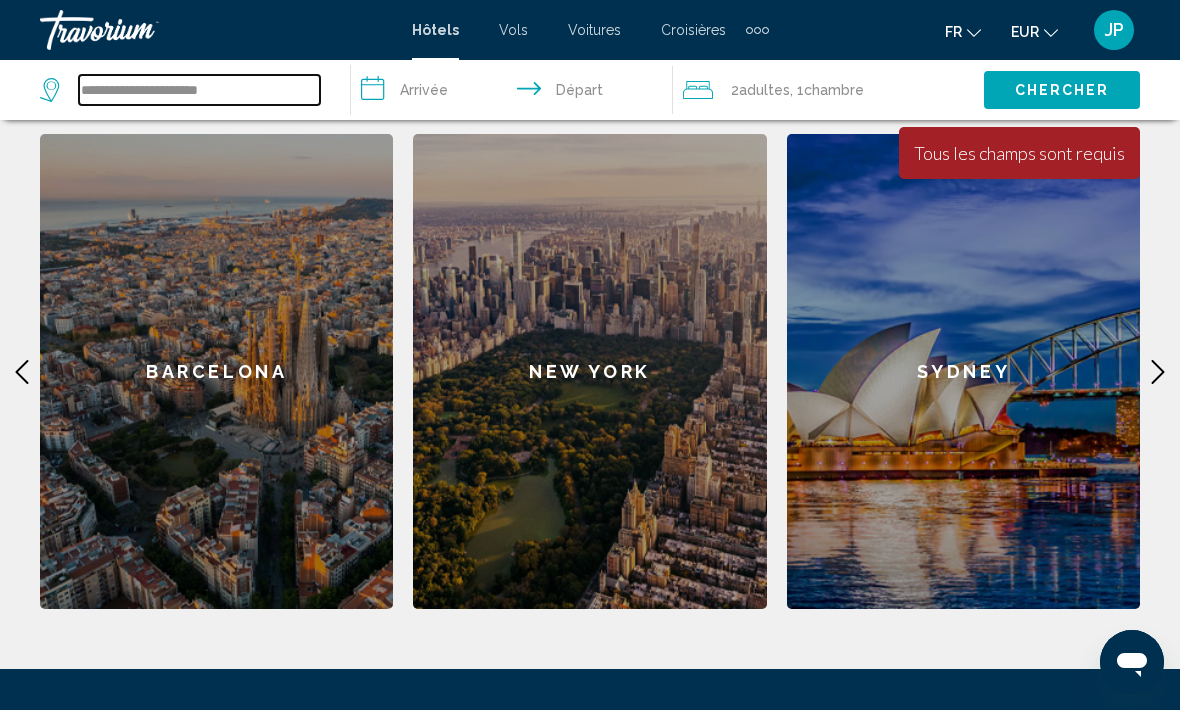 scroll, scrollTop: 856, scrollLeft: 0, axis: vertical 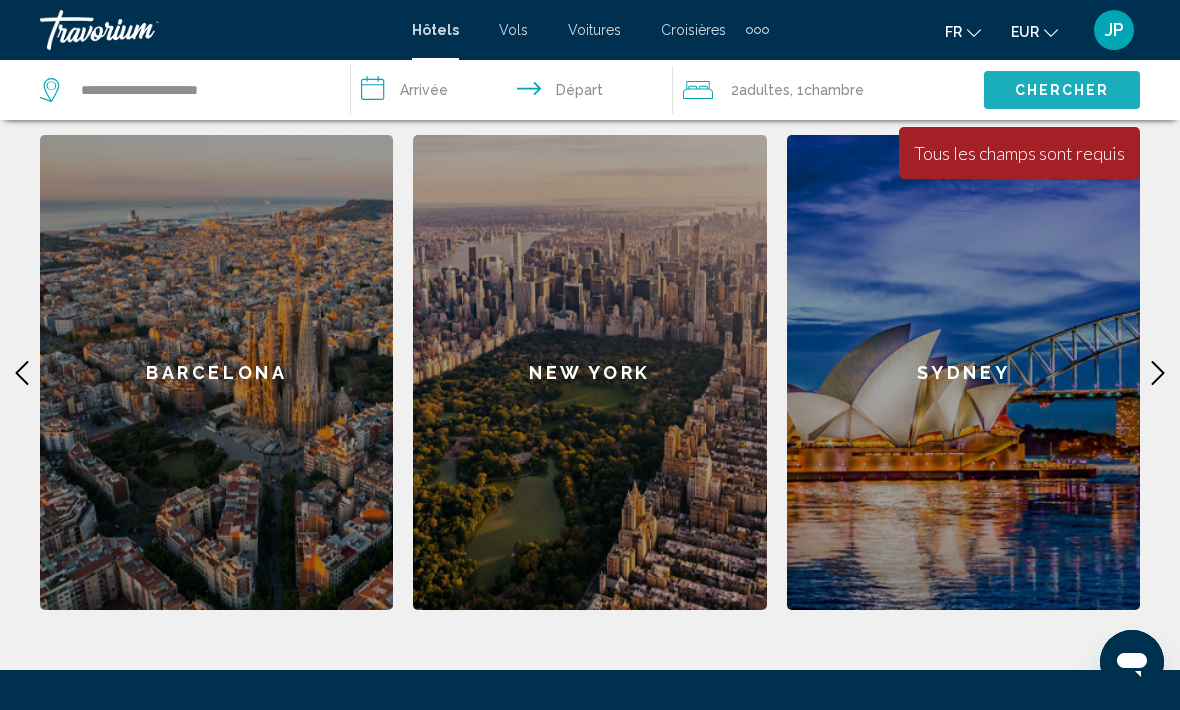 click on "Chercher" at bounding box center [1062, 91] 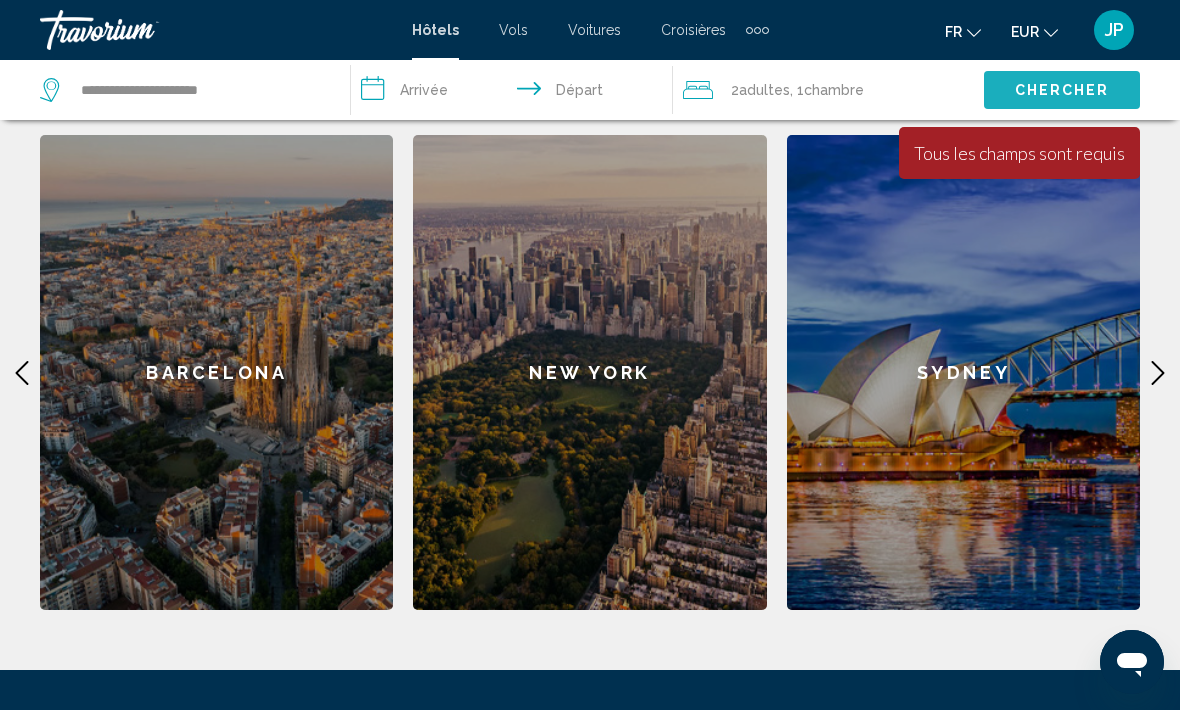 click on "Chercher" at bounding box center [1062, 91] 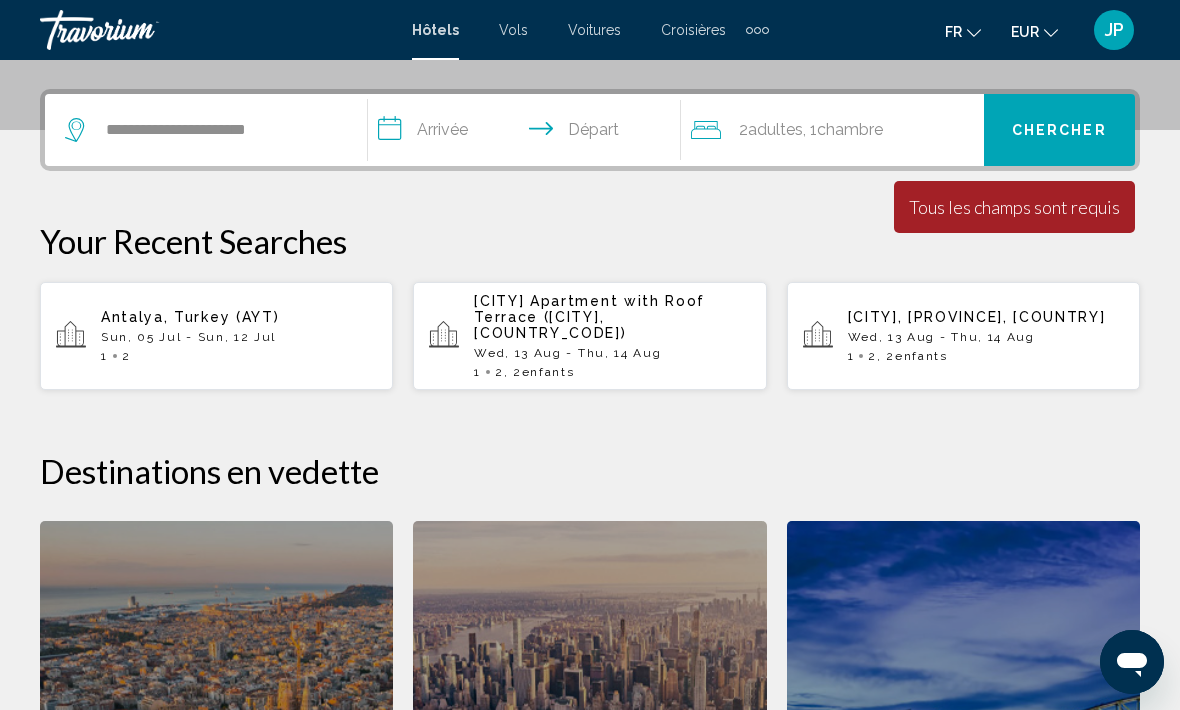 scroll, scrollTop: 469, scrollLeft: 0, axis: vertical 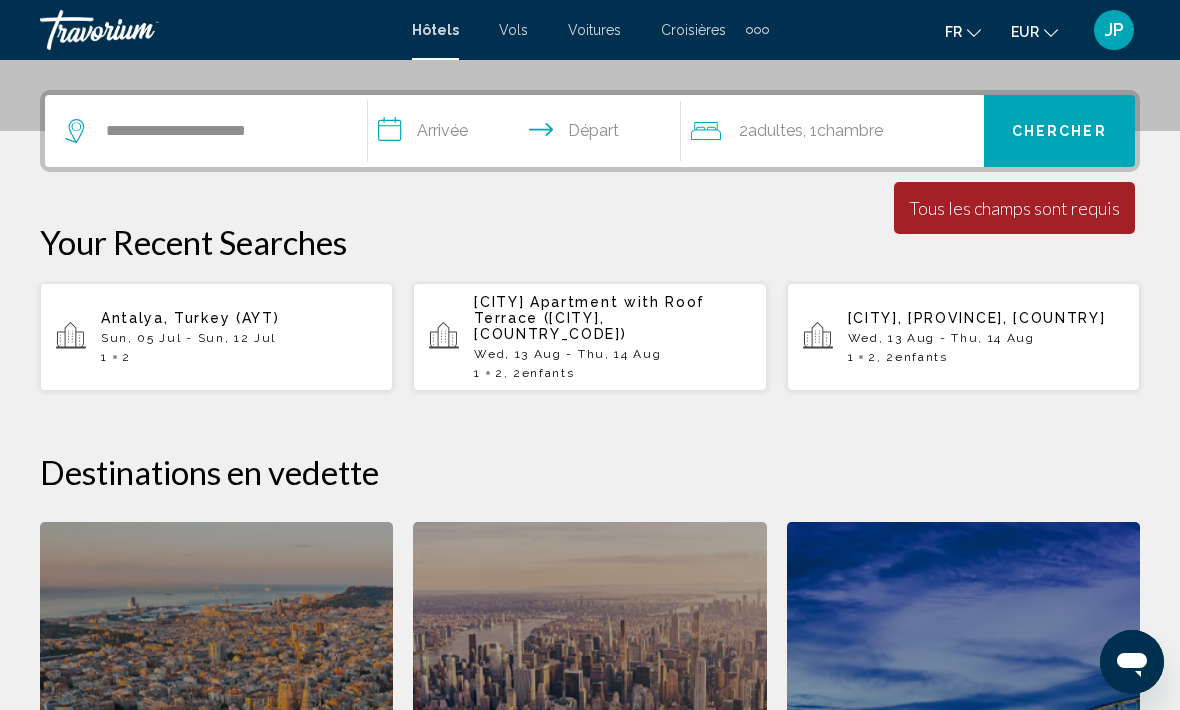click on "**********" at bounding box center [528, 134] 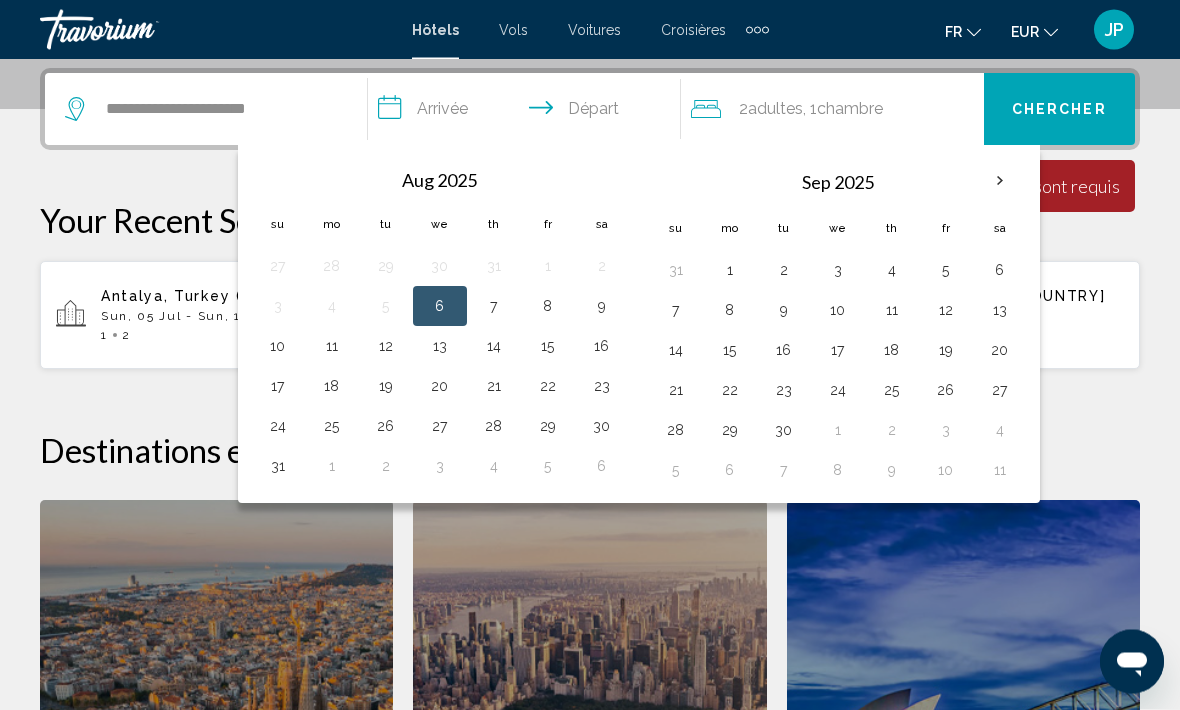 scroll, scrollTop: 493, scrollLeft: 0, axis: vertical 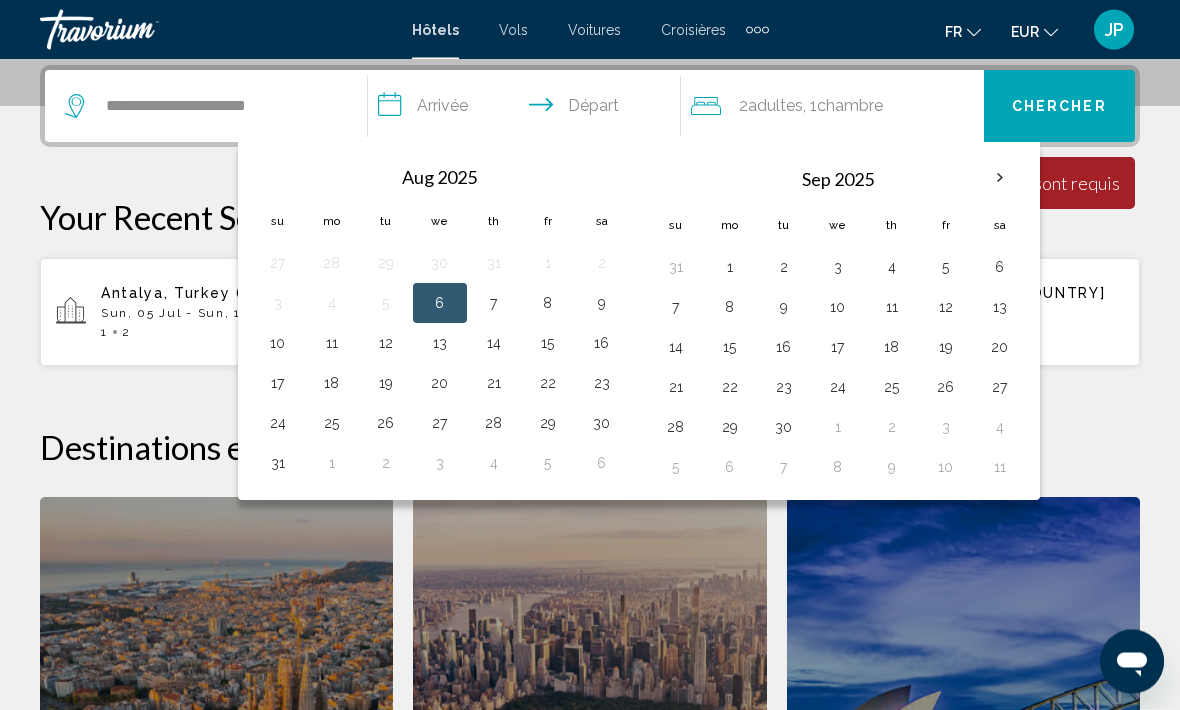 click on "Sep  2025" at bounding box center [838, 180] 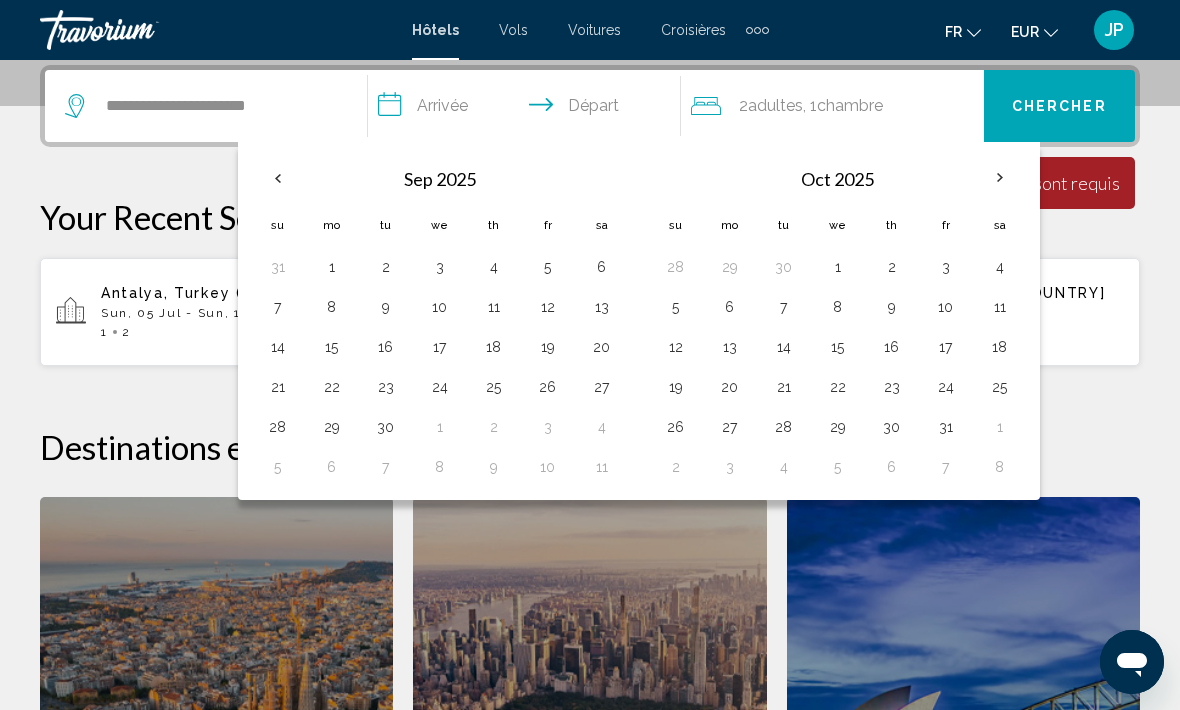 click on "14" at bounding box center [278, 347] 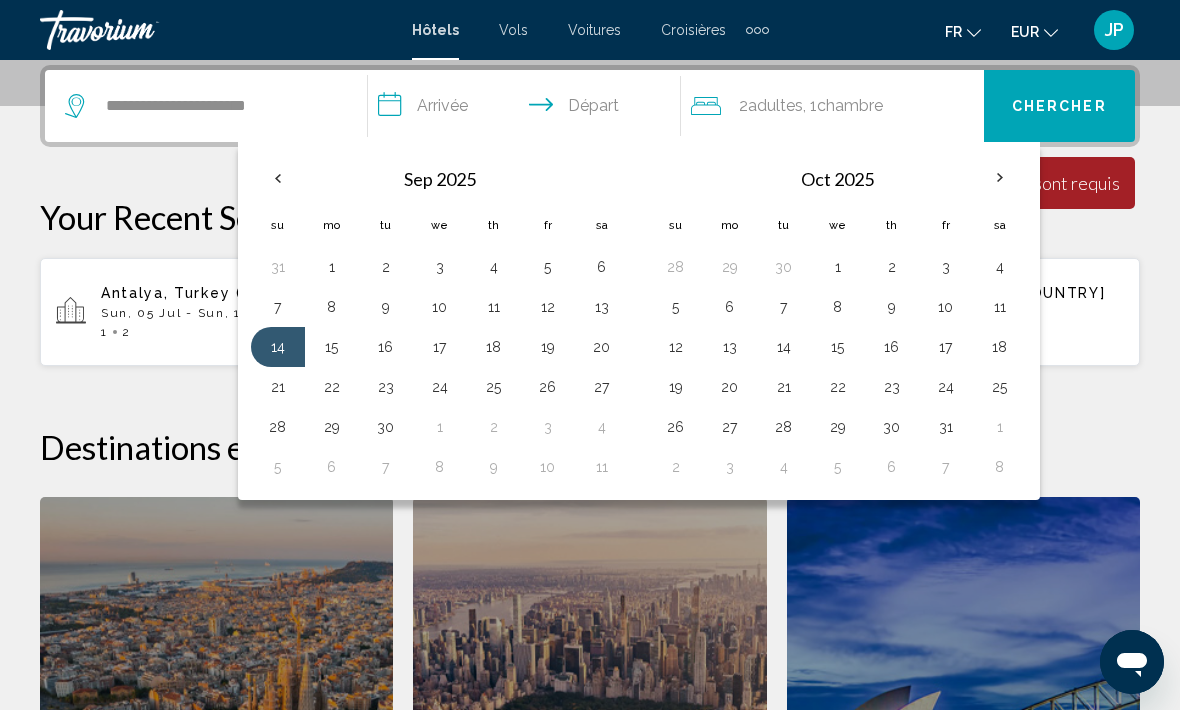 click on "20" at bounding box center [602, 347] 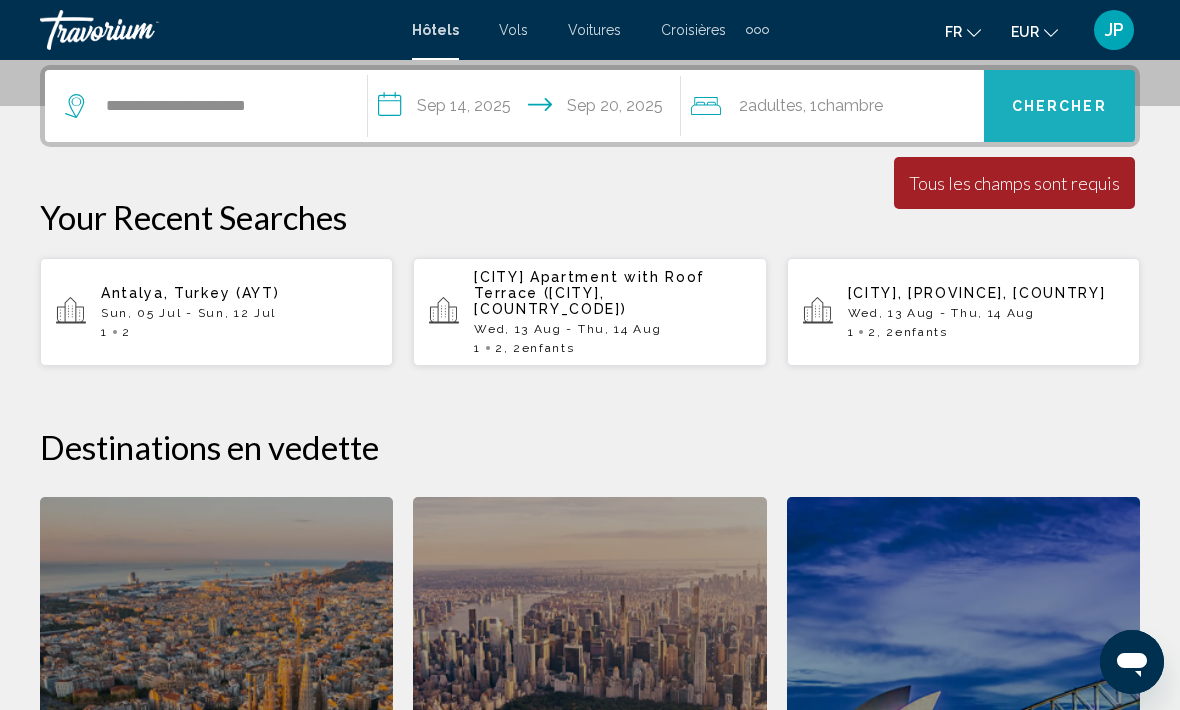 click on "Chercher" at bounding box center [1059, 107] 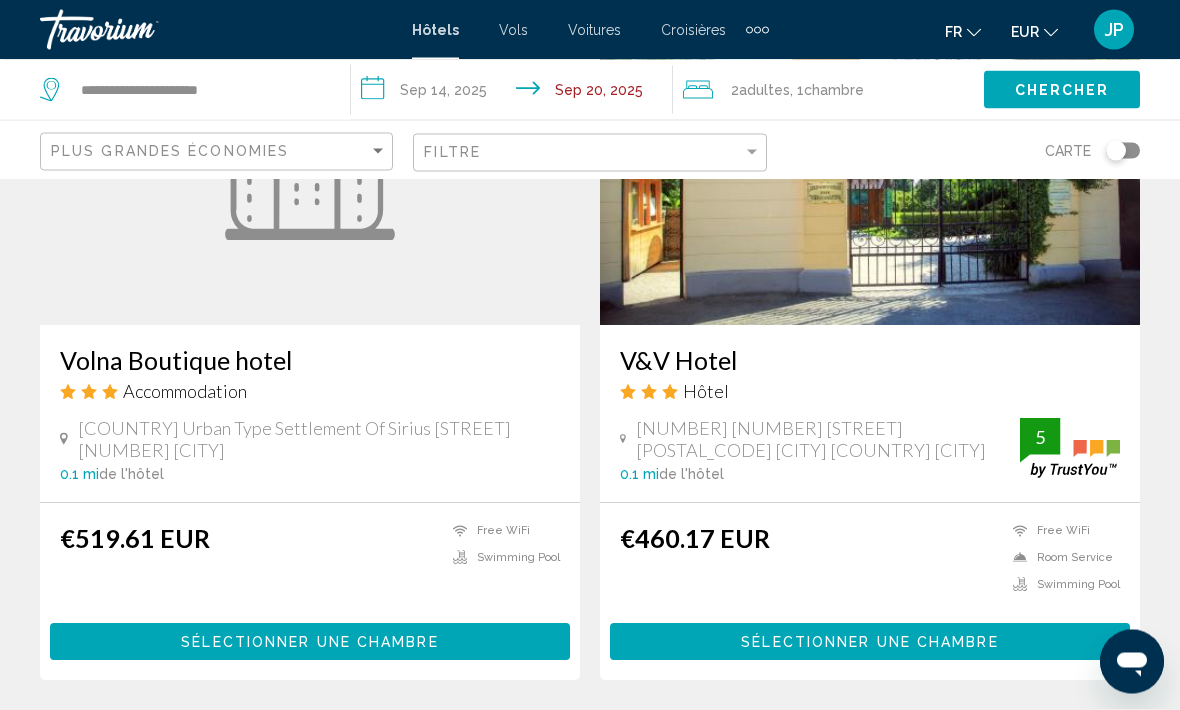 scroll, scrollTop: 2369, scrollLeft: 0, axis: vertical 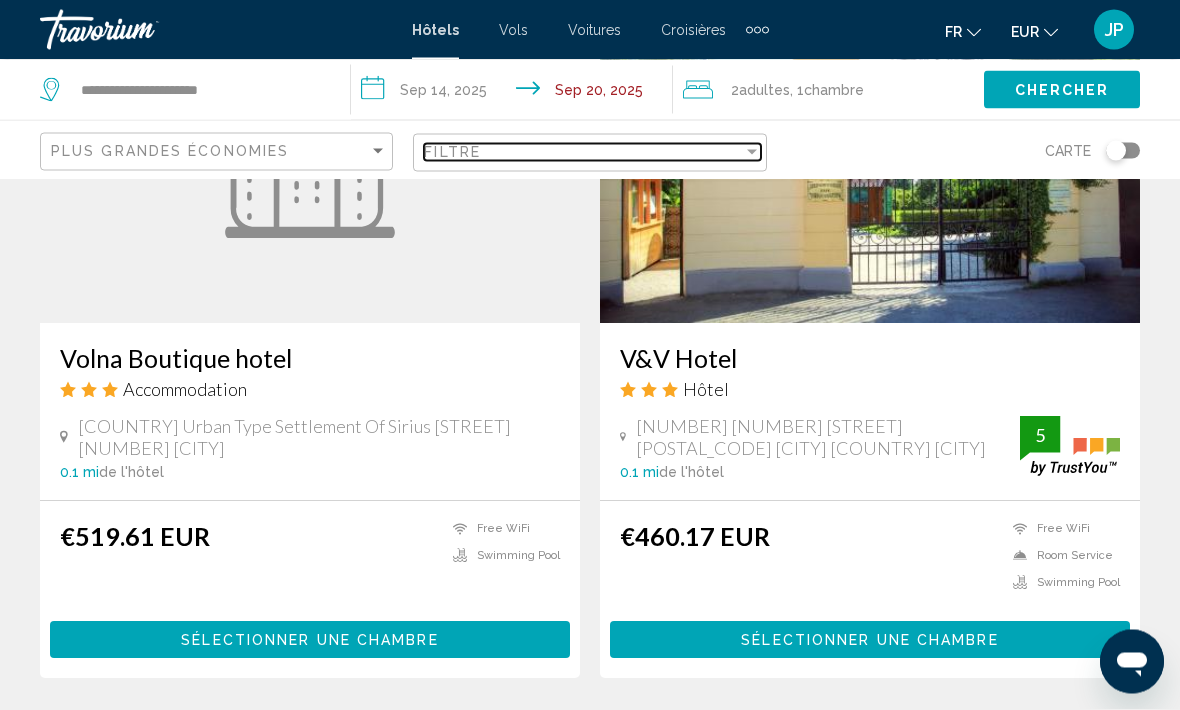 click at bounding box center (752, 152) 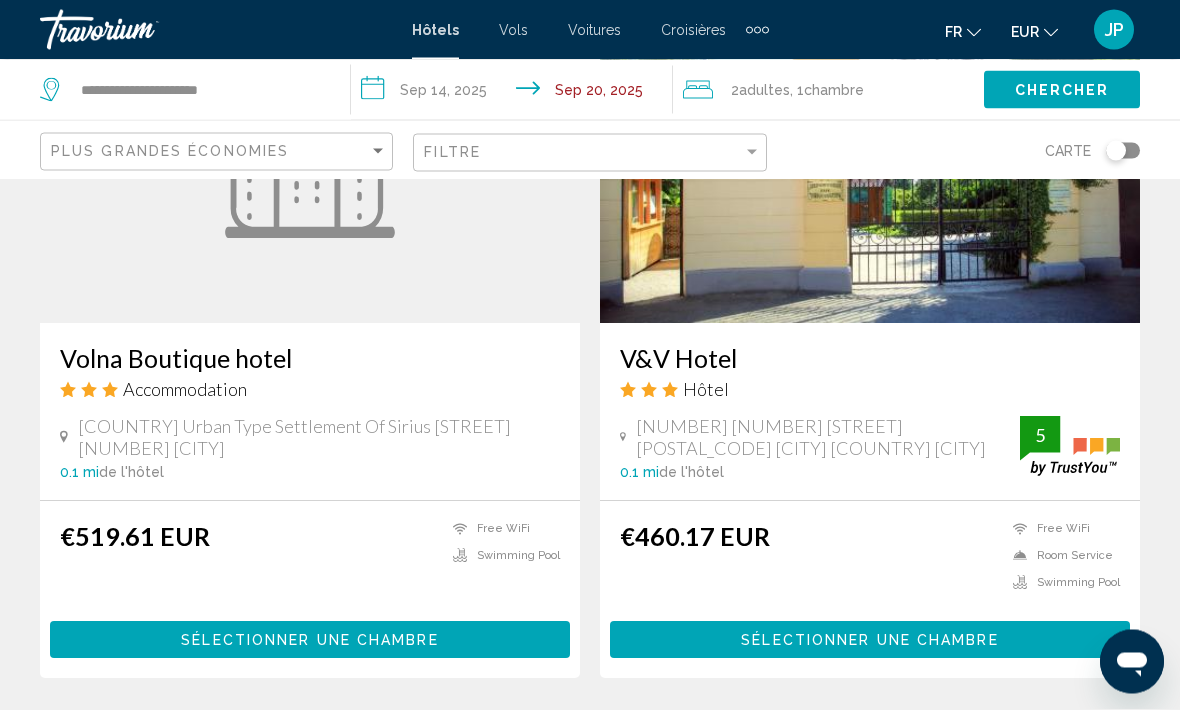scroll, scrollTop: 2369, scrollLeft: 0, axis: vertical 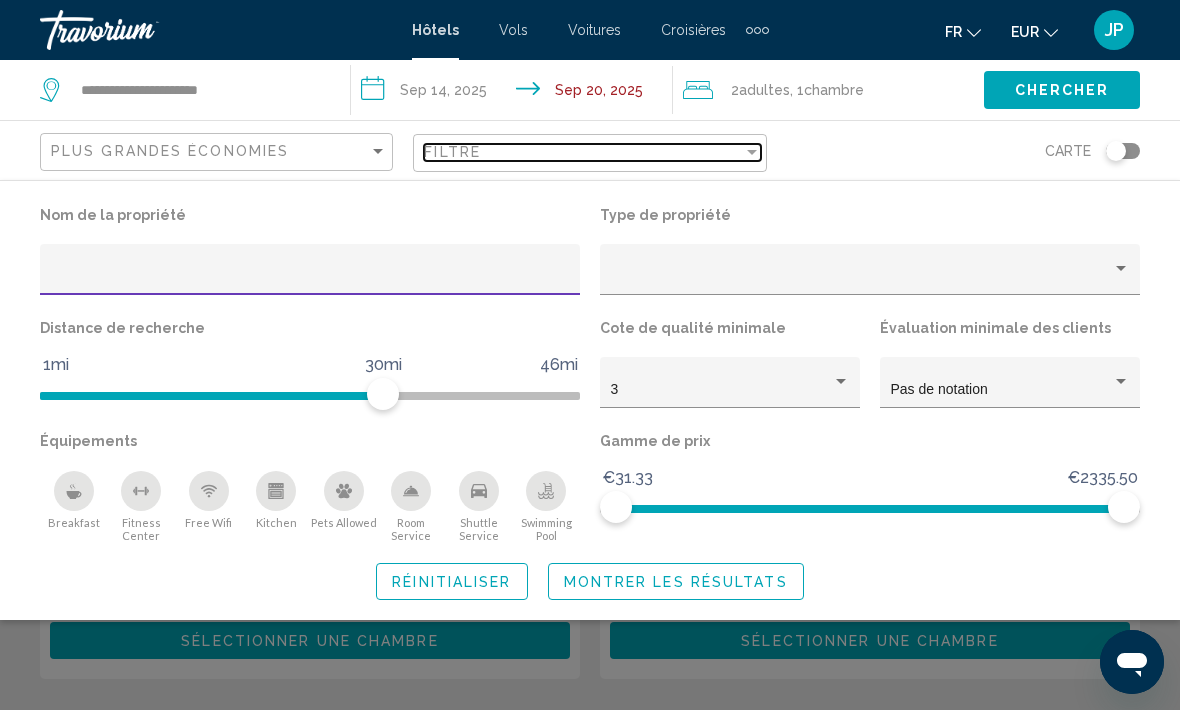 click at bounding box center (752, 152) 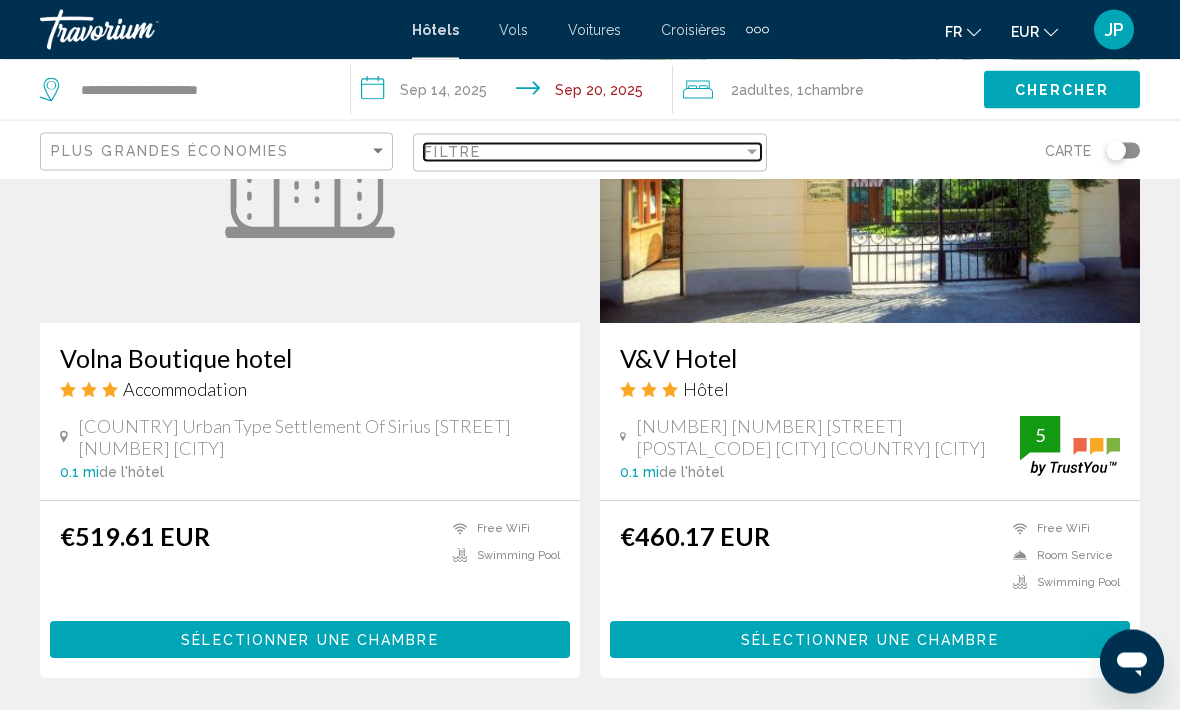 click at bounding box center [752, 152] 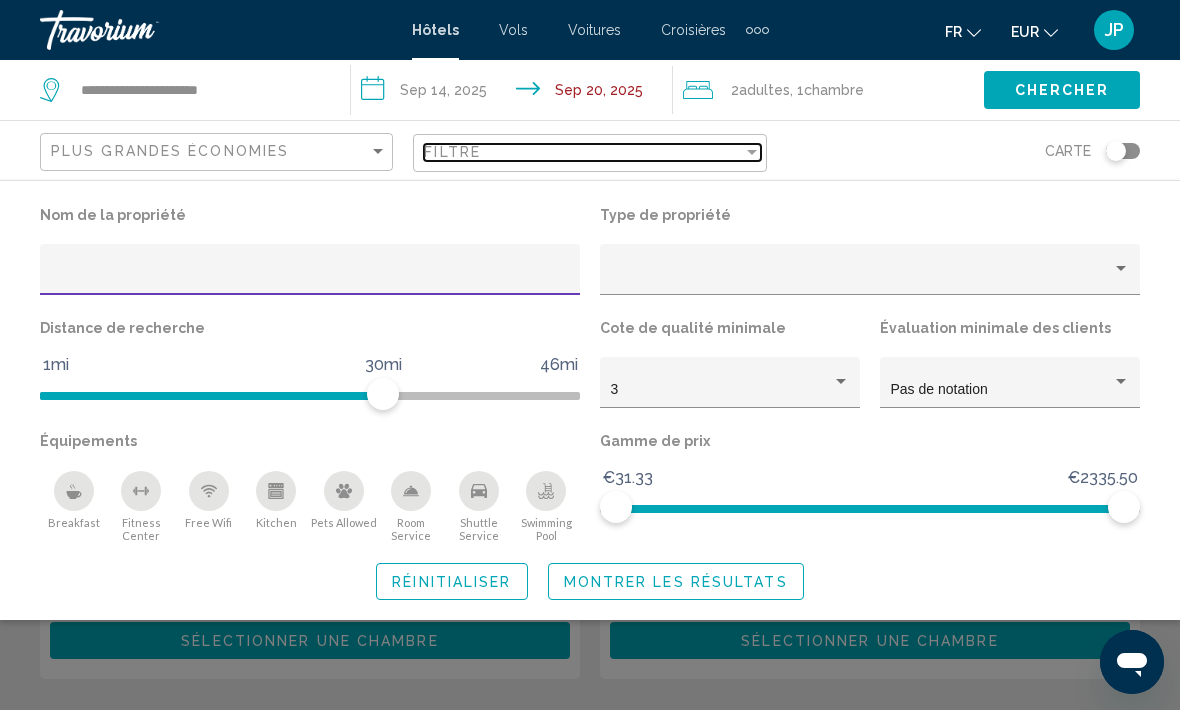 click at bounding box center (752, 152) 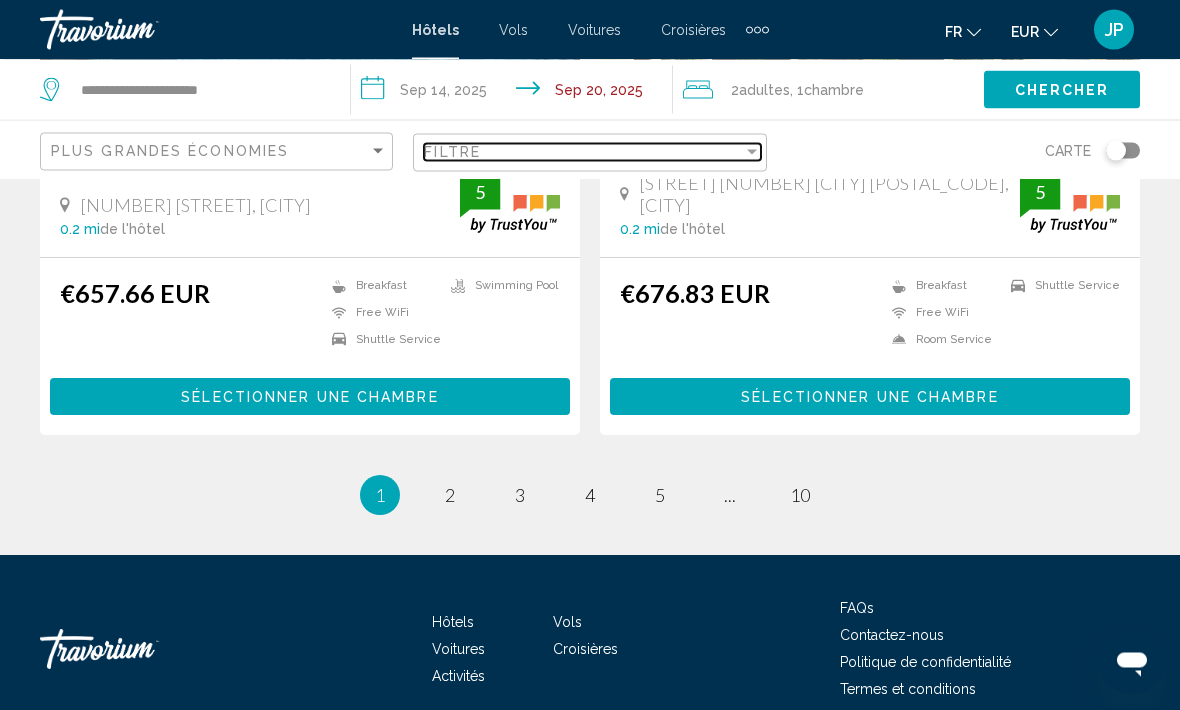 scroll, scrollTop: 4062, scrollLeft: 0, axis: vertical 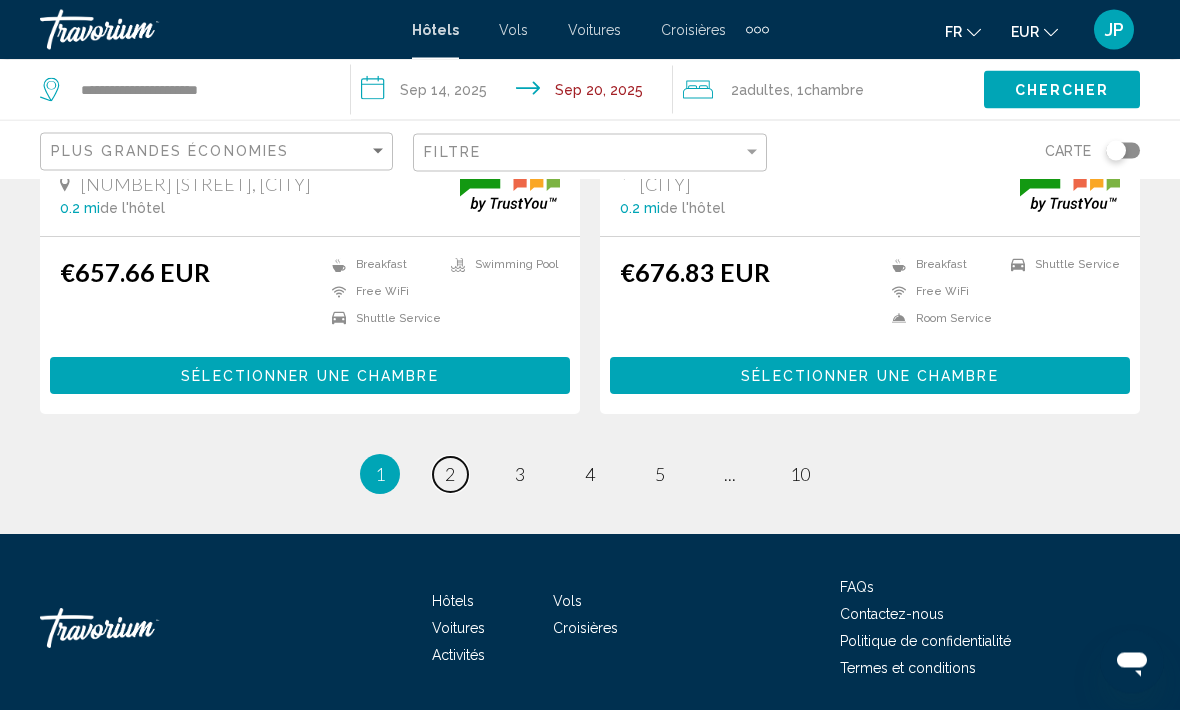 click on "page  2" at bounding box center [450, 475] 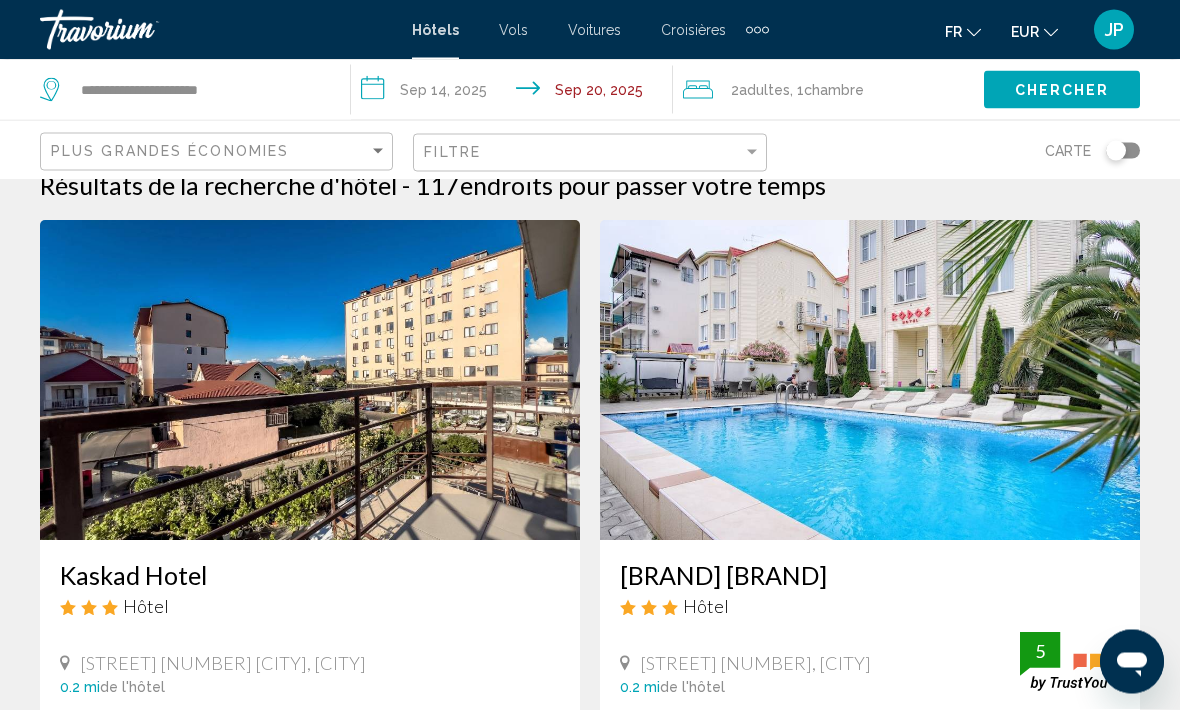 scroll, scrollTop: 0, scrollLeft: 0, axis: both 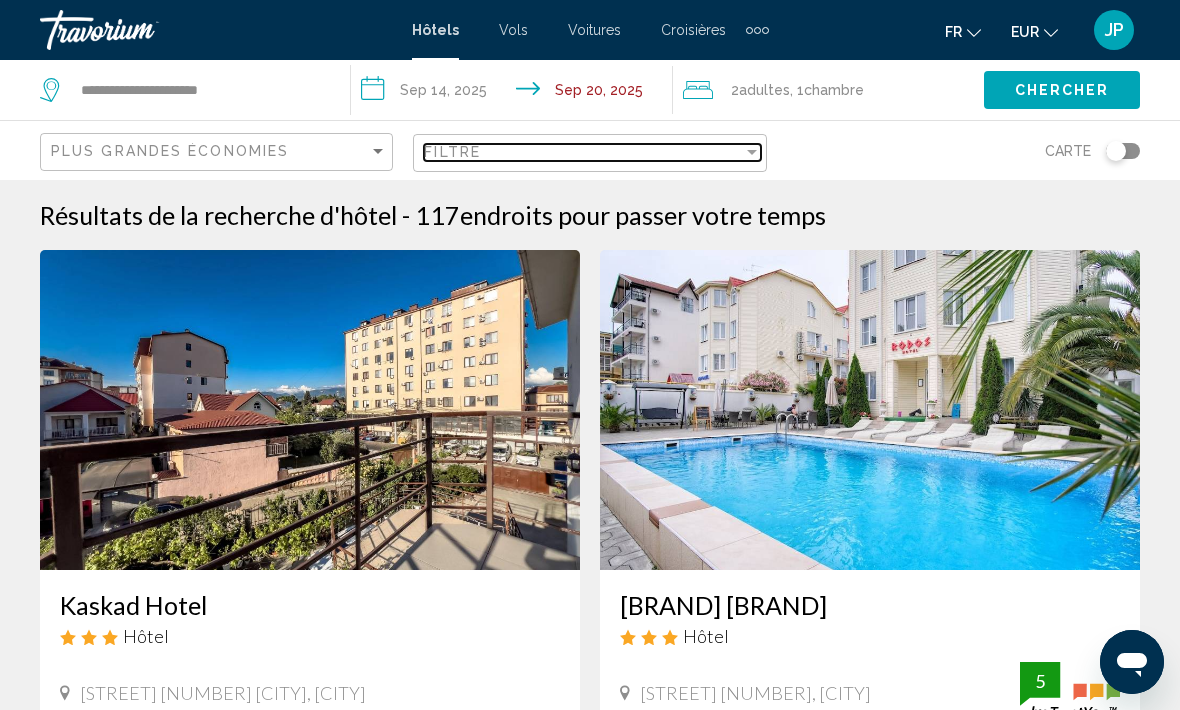 click on "Filtre" at bounding box center (583, 152) 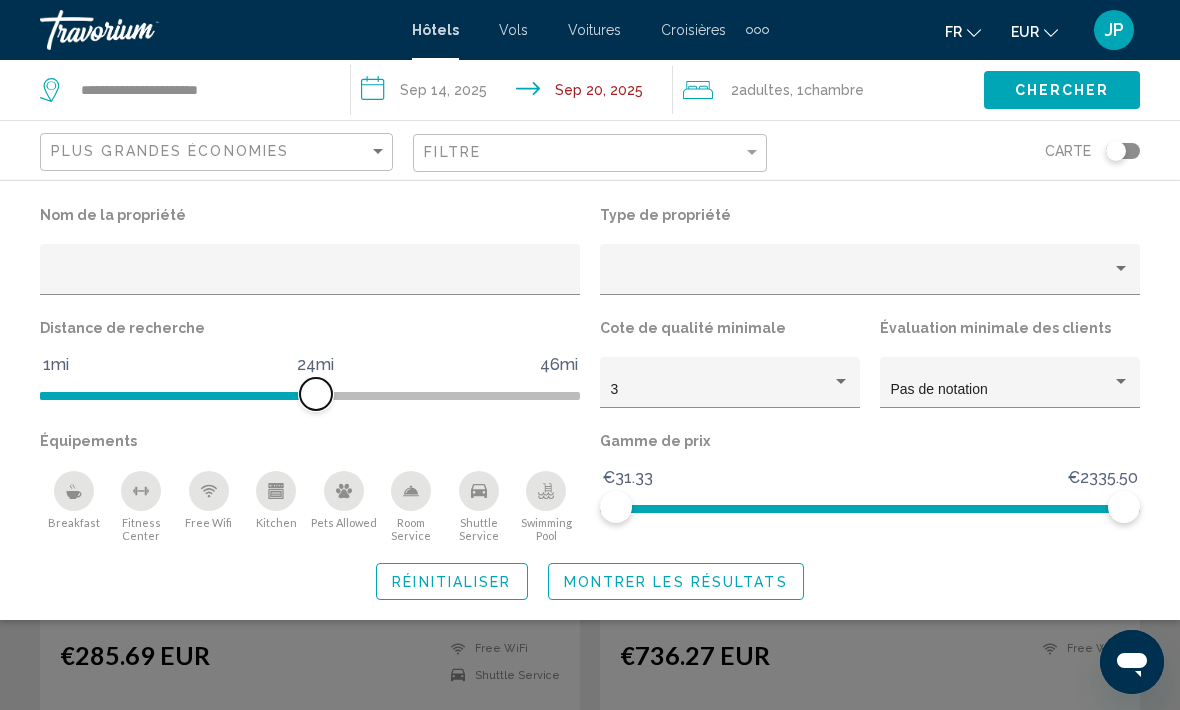 scroll, scrollTop: 119, scrollLeft: 0, axis: vertical 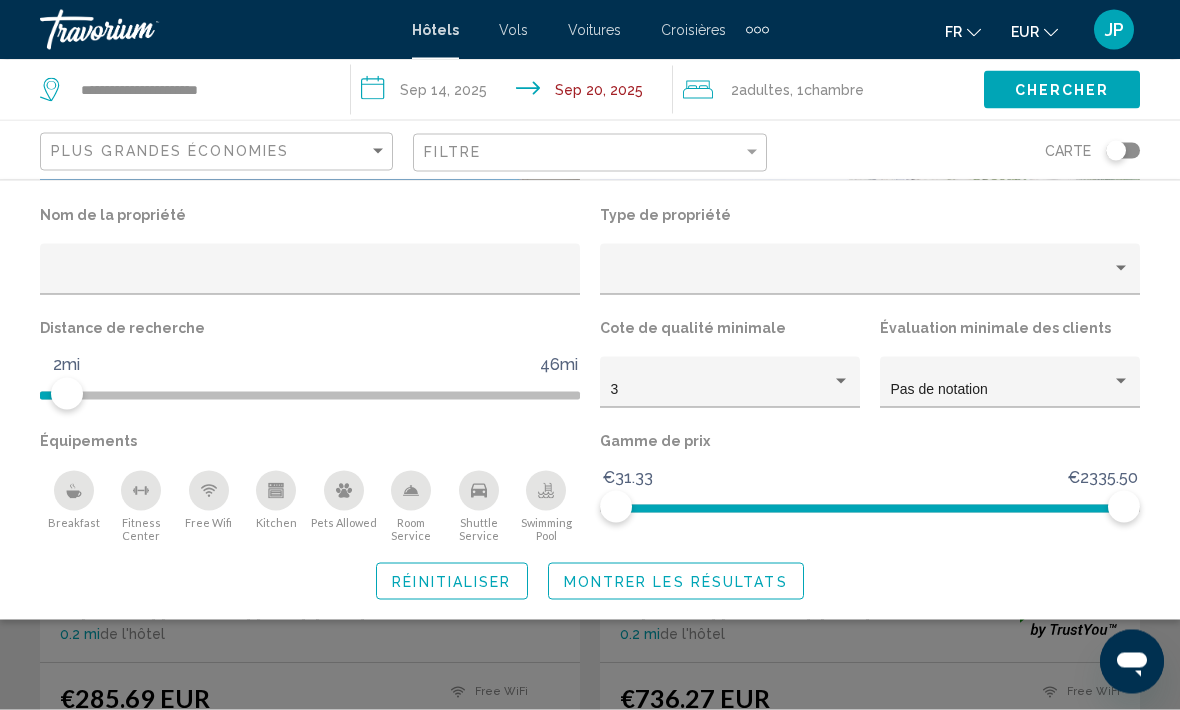 click 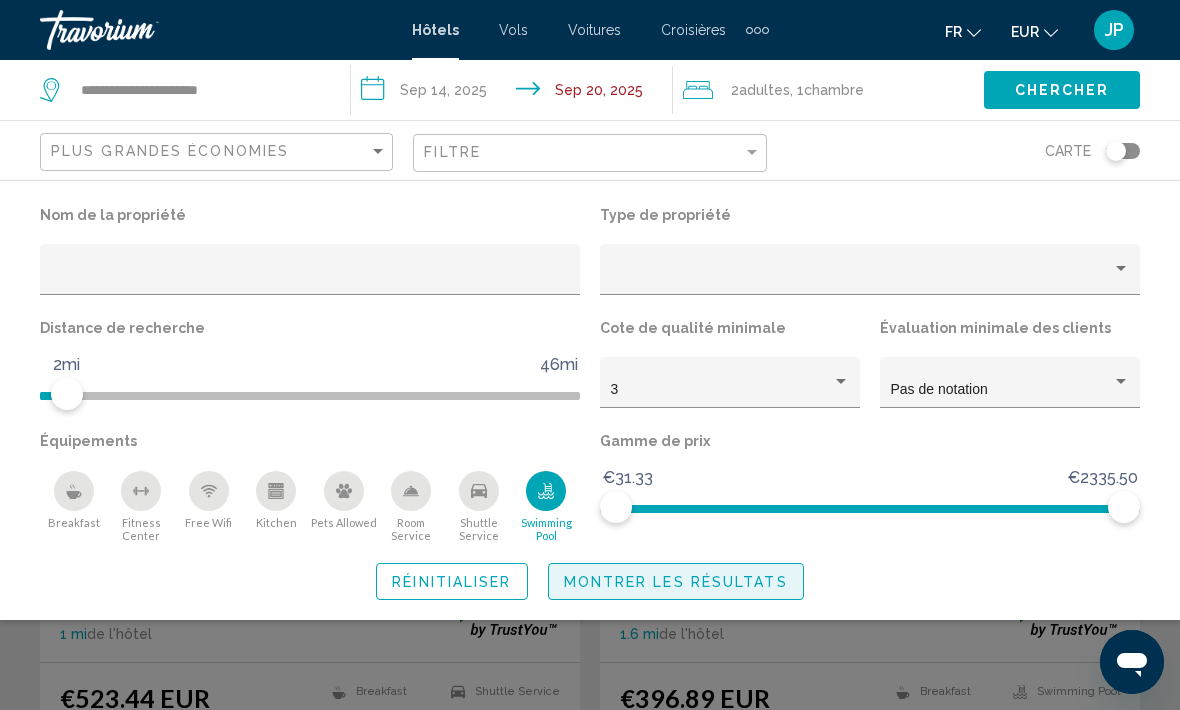 click on "Montrer les résultats" 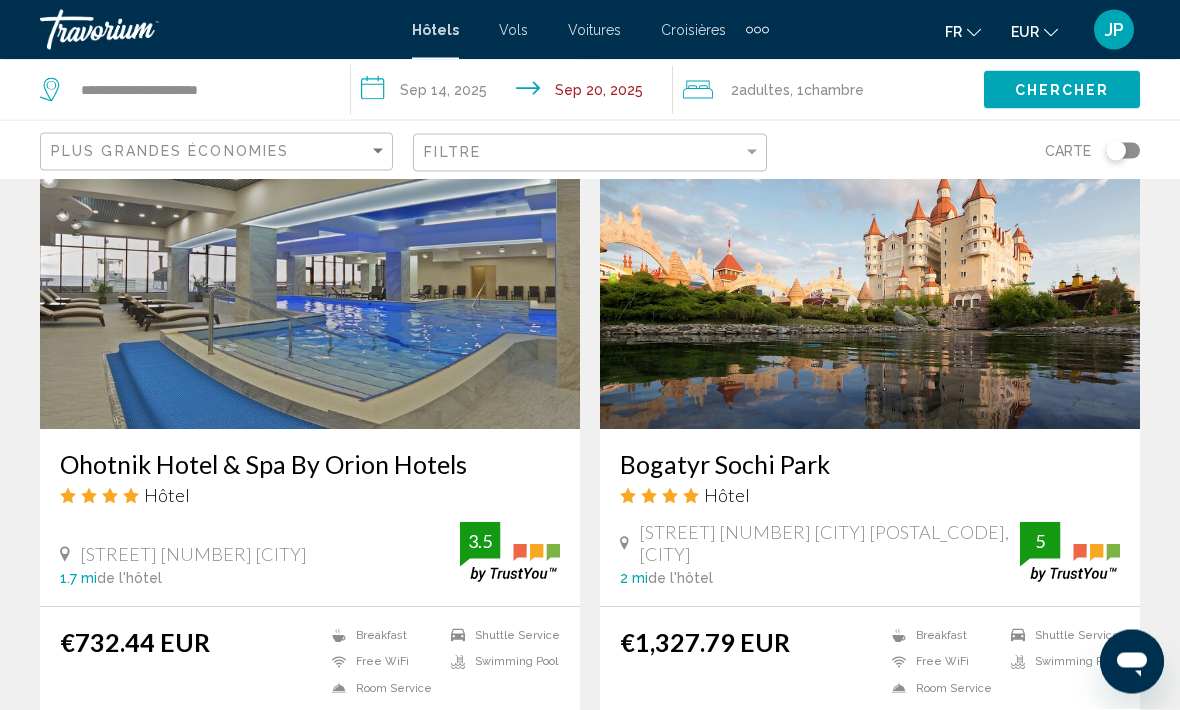 scroll, scrollTop: 856, scrollLeft: 0, axis: vertical 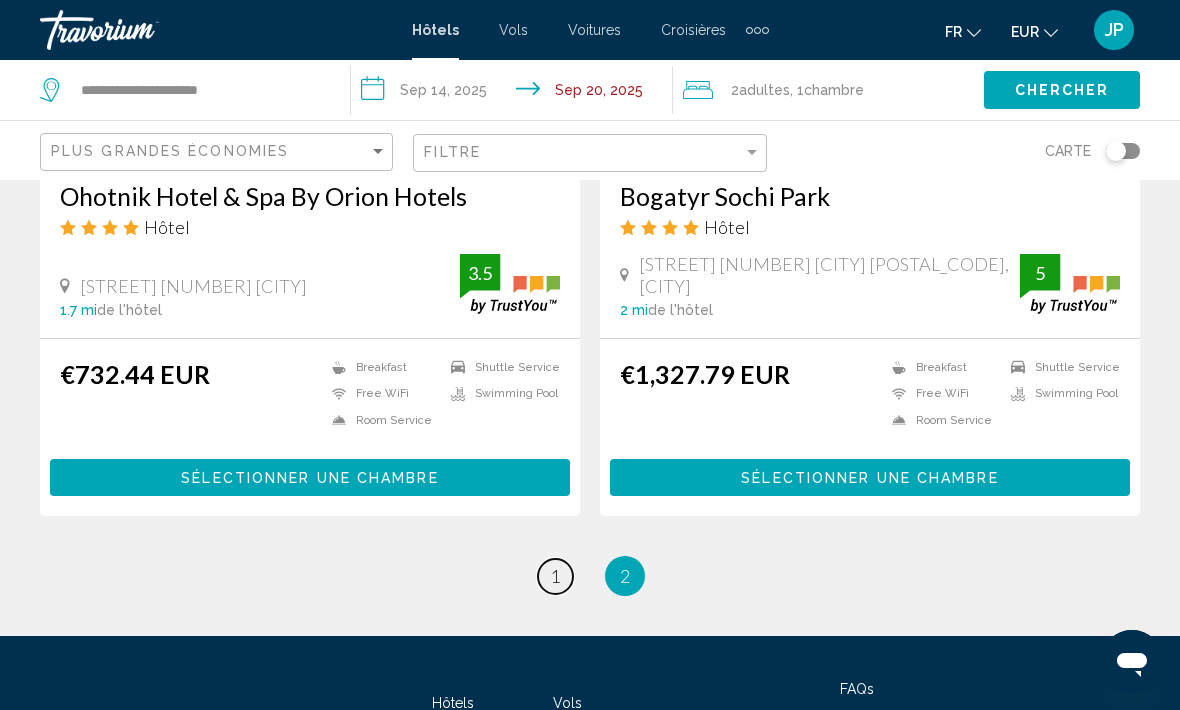 click on "page  1" at bounding box center (555, 576) 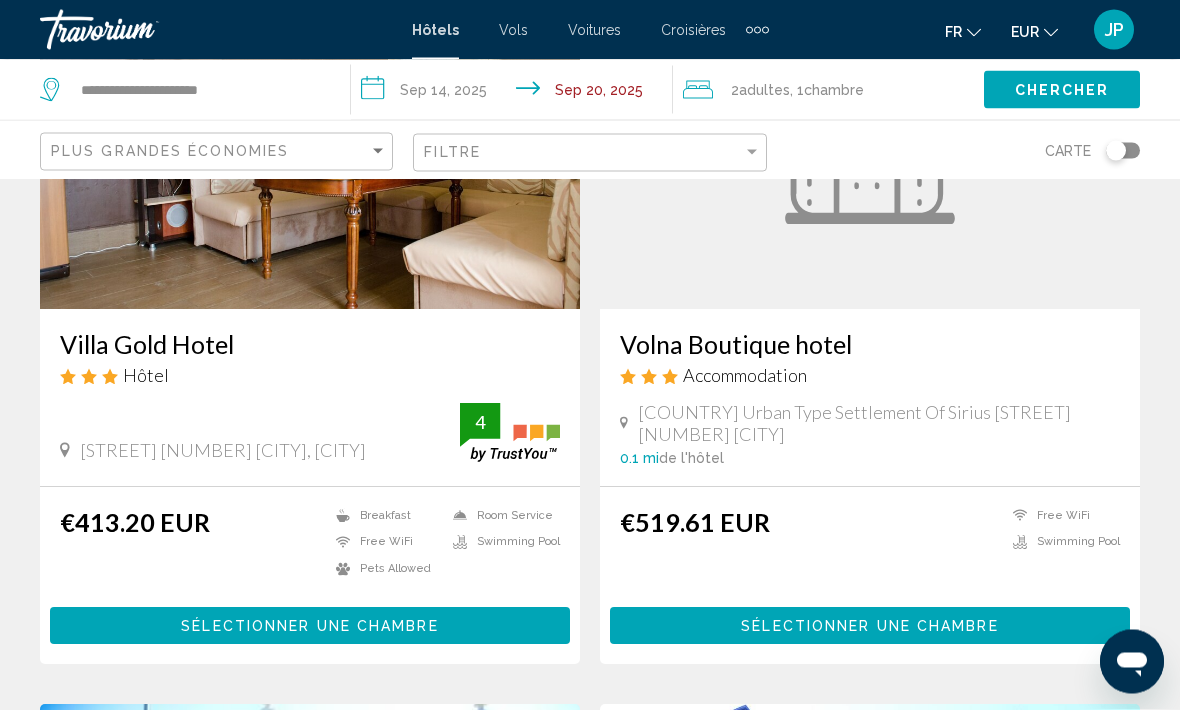 scroll, scrollTop: 0, scrollLeft: 0, axis: both 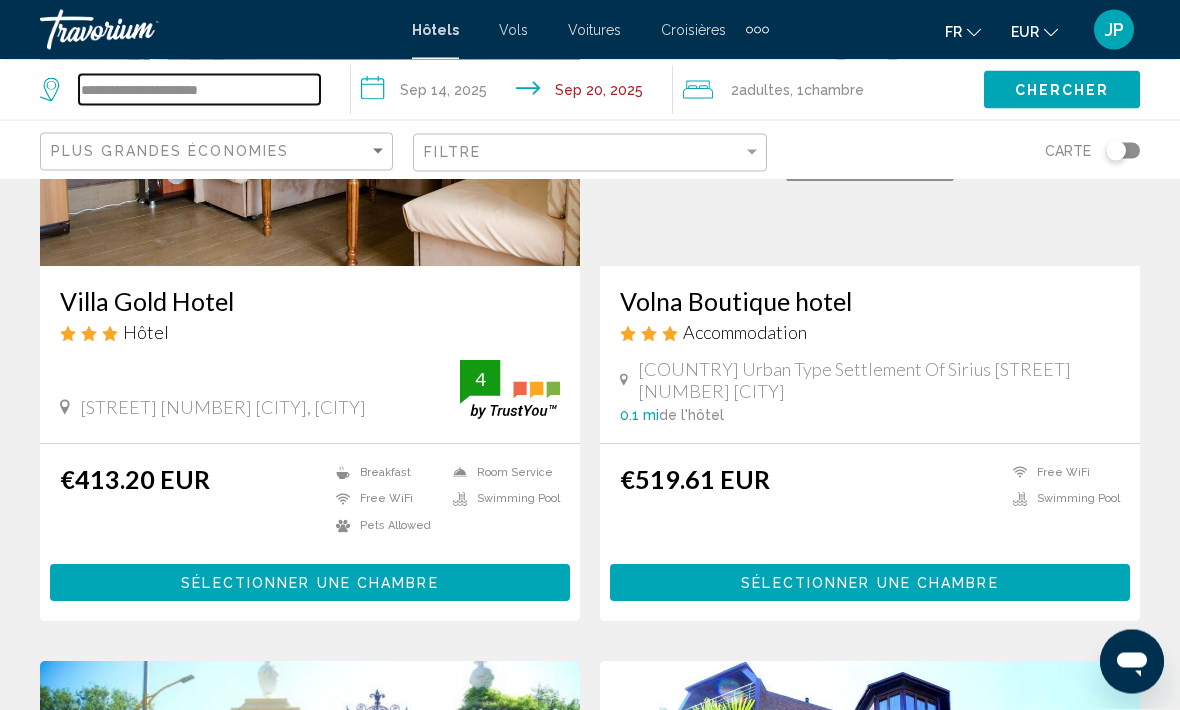 click on "**********" at bounding box center [199, 90] 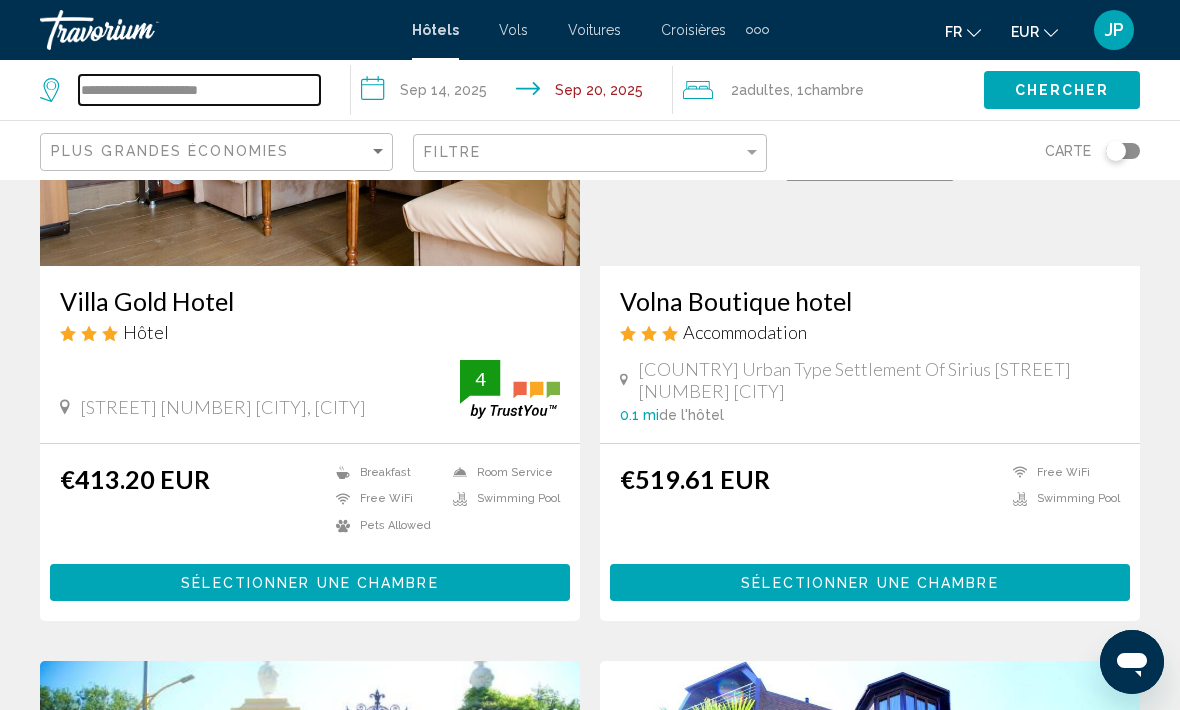 scroll, scrollTop: 303, scrollLeft: 0, axis: vertical 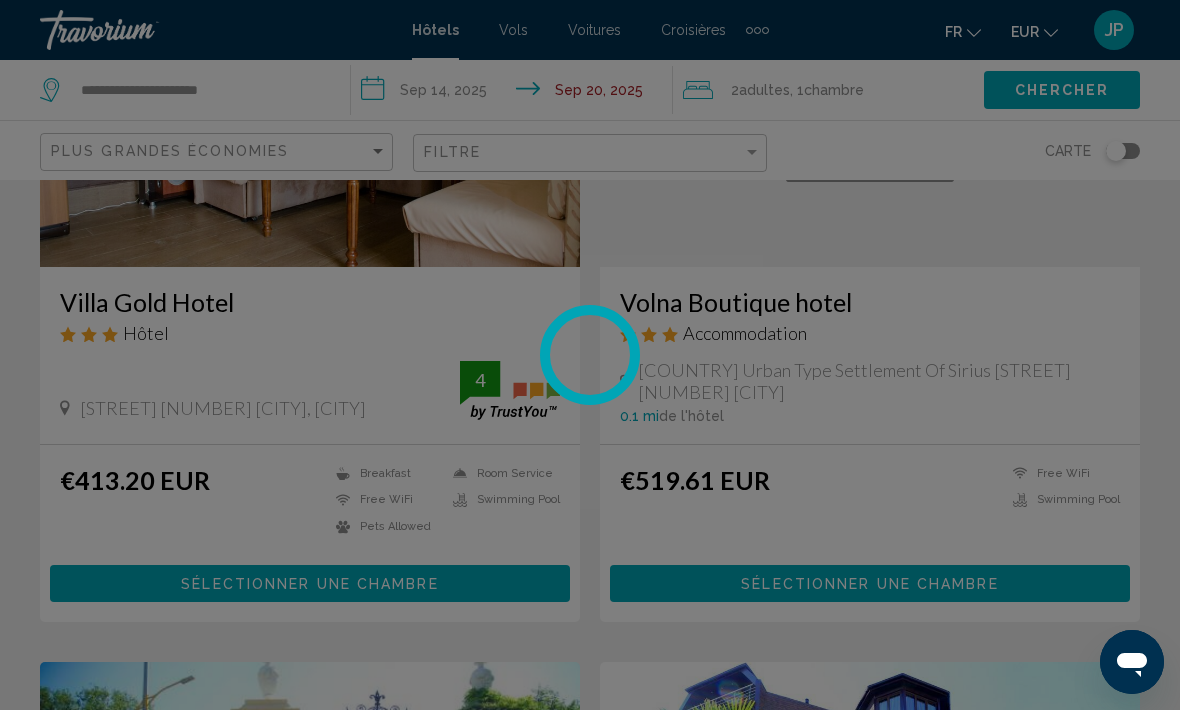 click at bounding box center (590, 355) 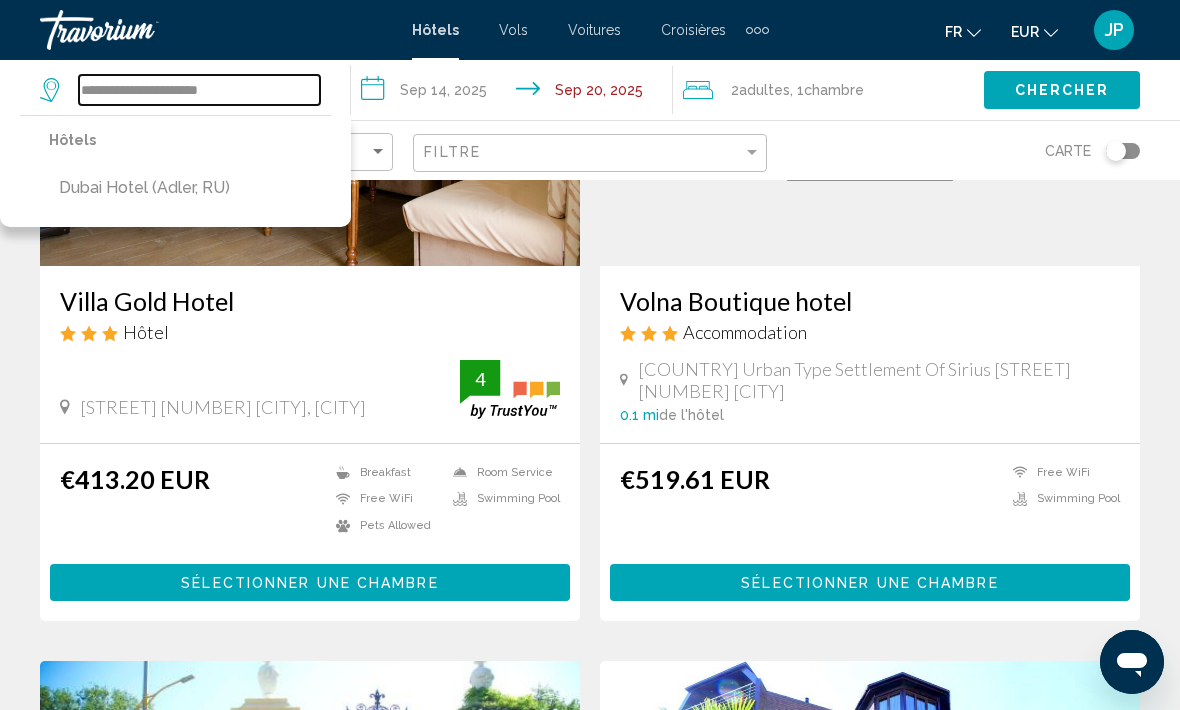 click on "**********" at bounding box center (199, 90) 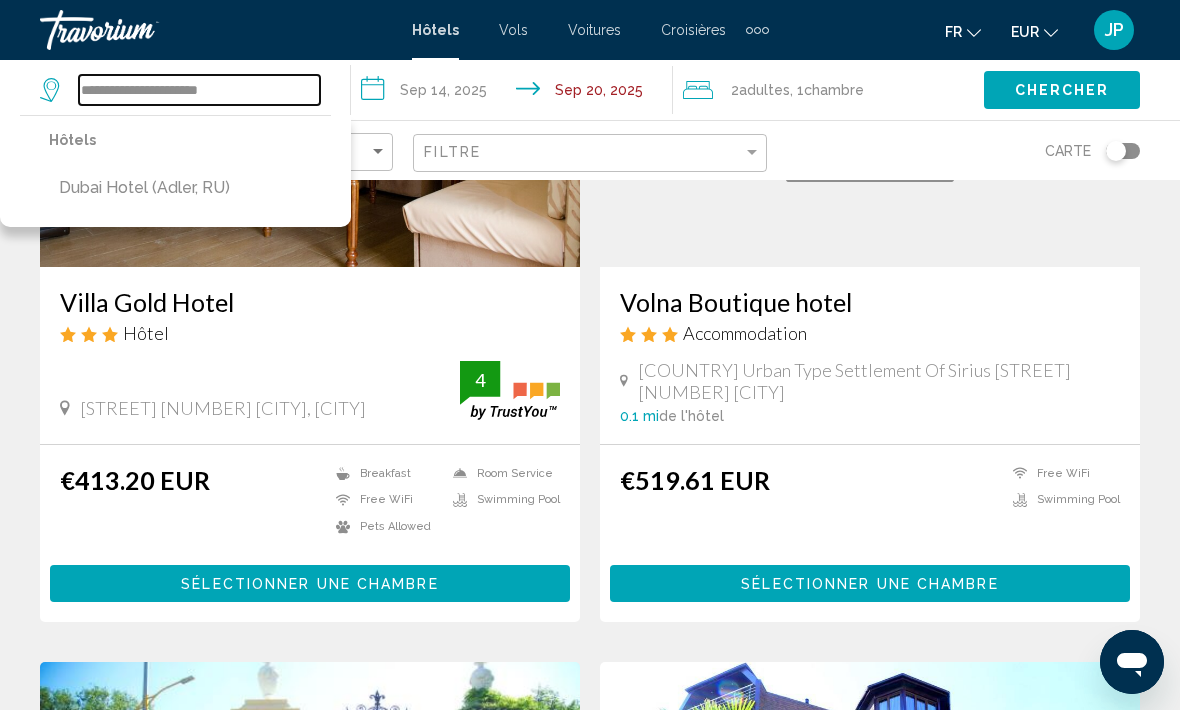 click on "**********" at bounding box center (199, 90) 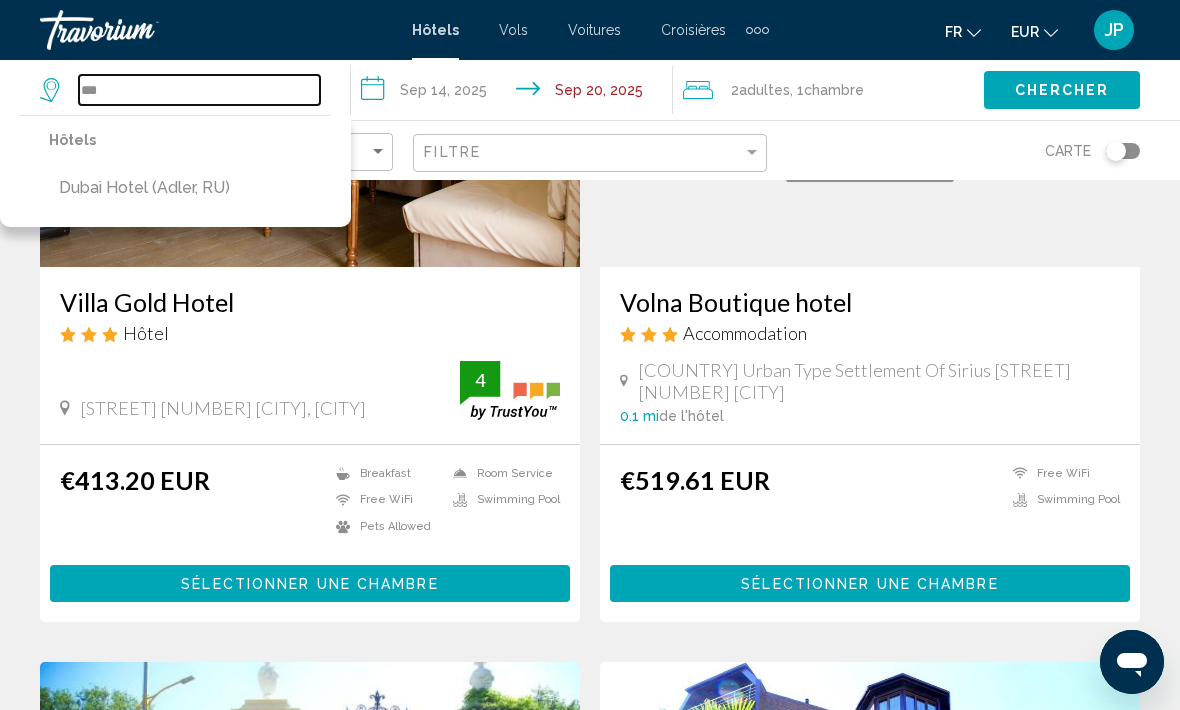 type on "**" 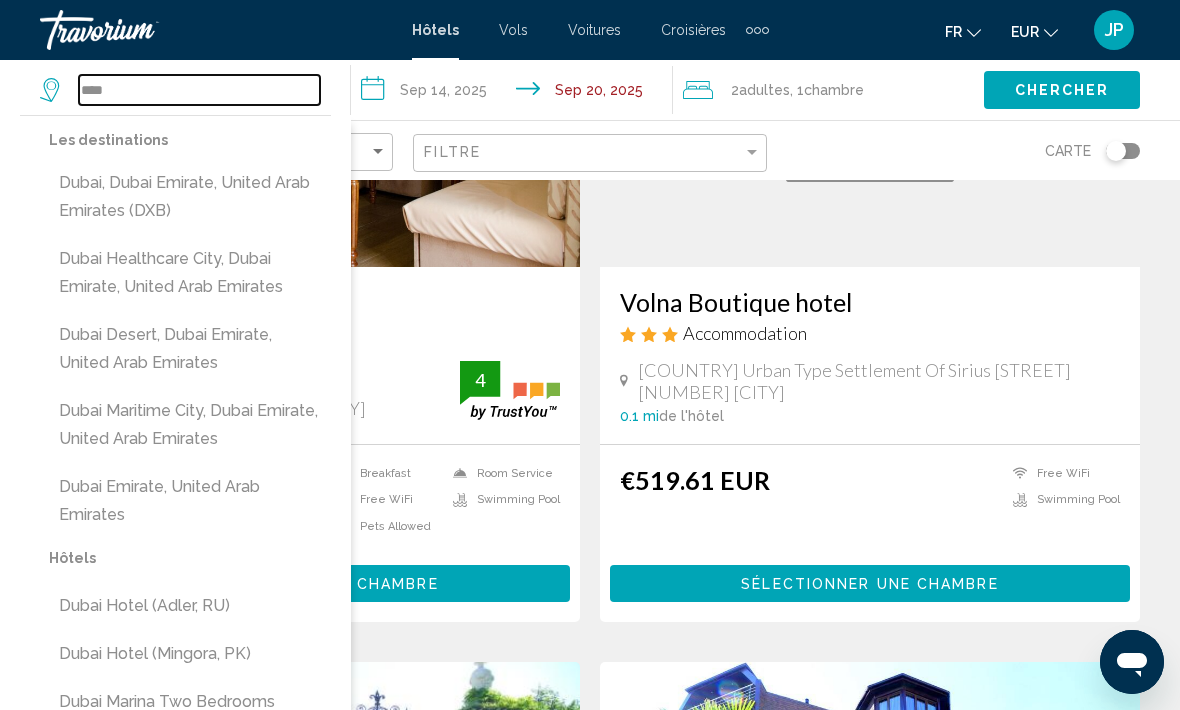 scroll, scrollTop: 303, scrollLeft: 0, axis: vertical 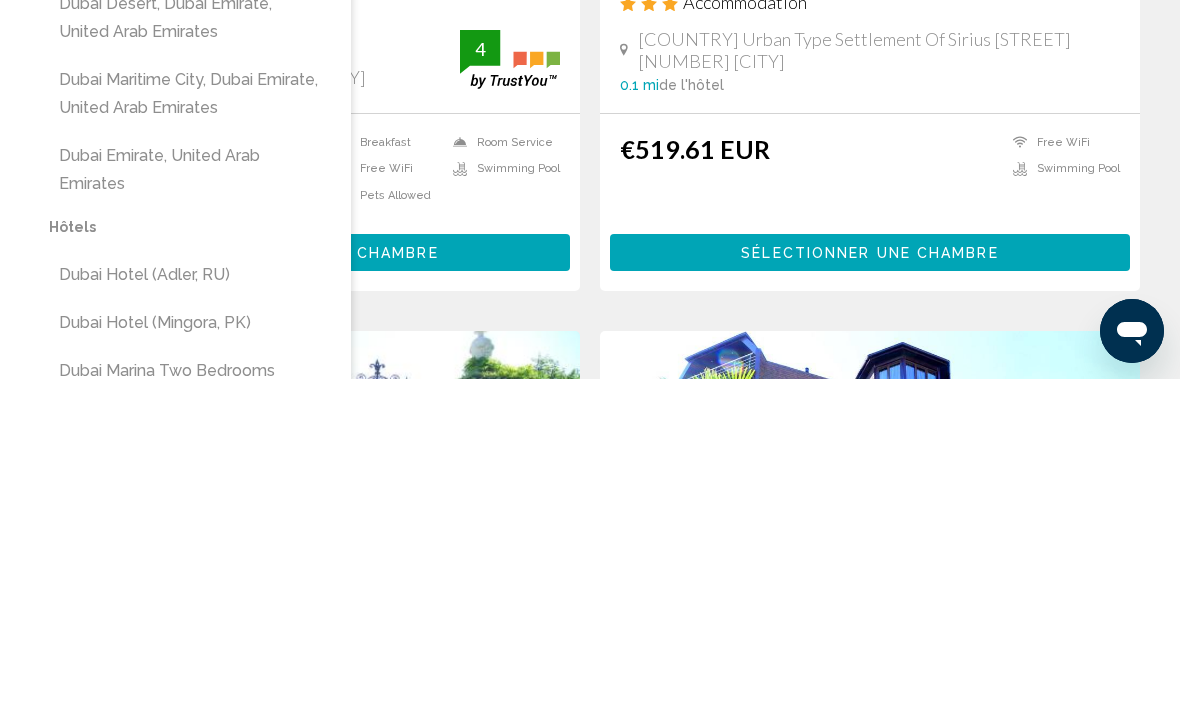 click on "Dubai Emirate, United Arab Emirates" at bounding box center [190, 501] 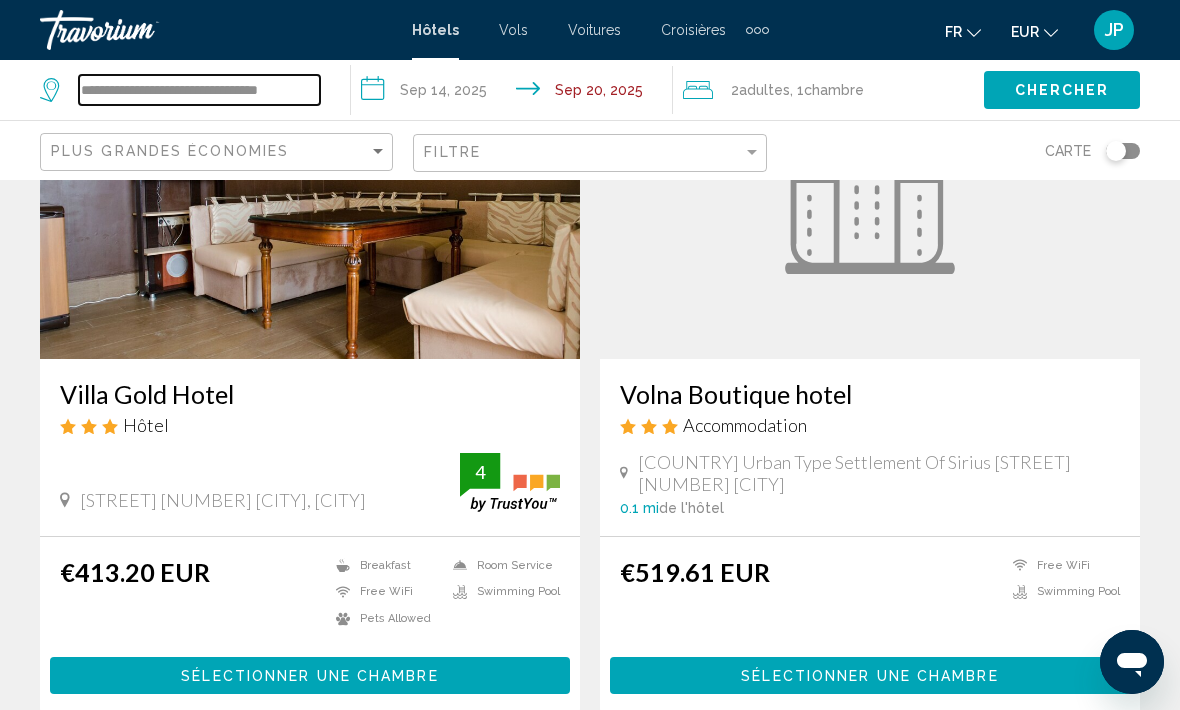 scroll, scrollTop: 0, scrollLeft: 0, axis: both 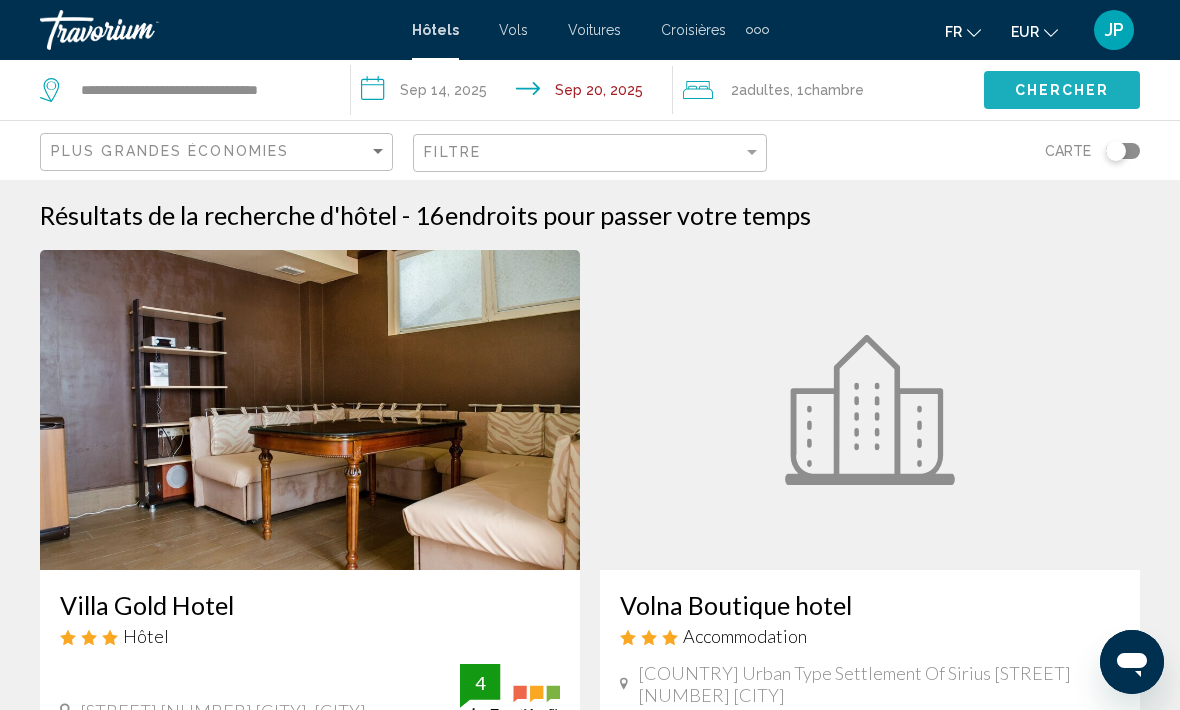 click on "Chercher" 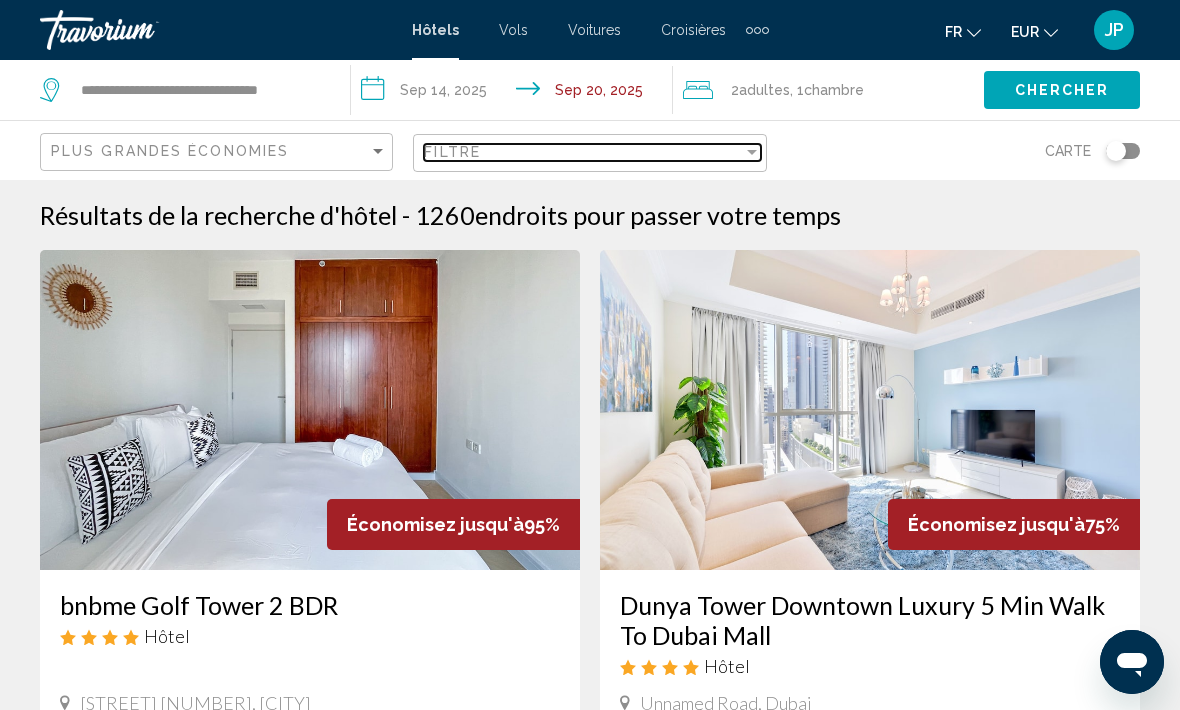 click on "Filtre" at bounding box center [452, 152] 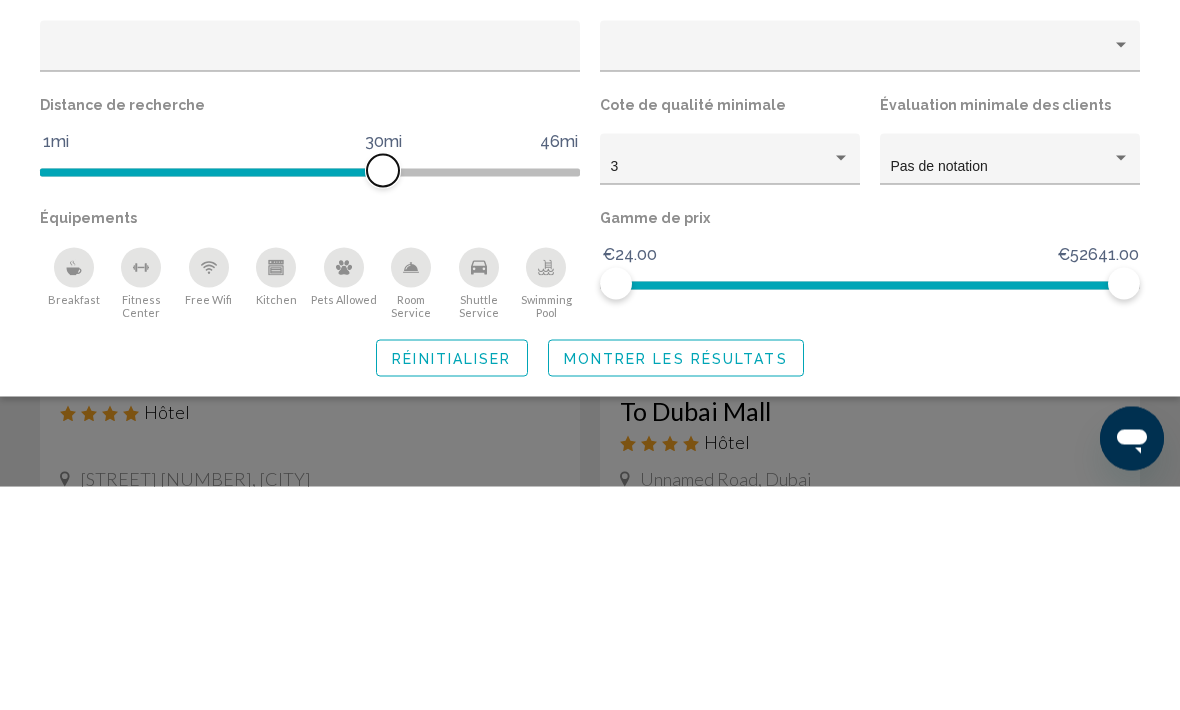 scroll, scrollTop: 224, scrollLeft: 0, axis: vertical 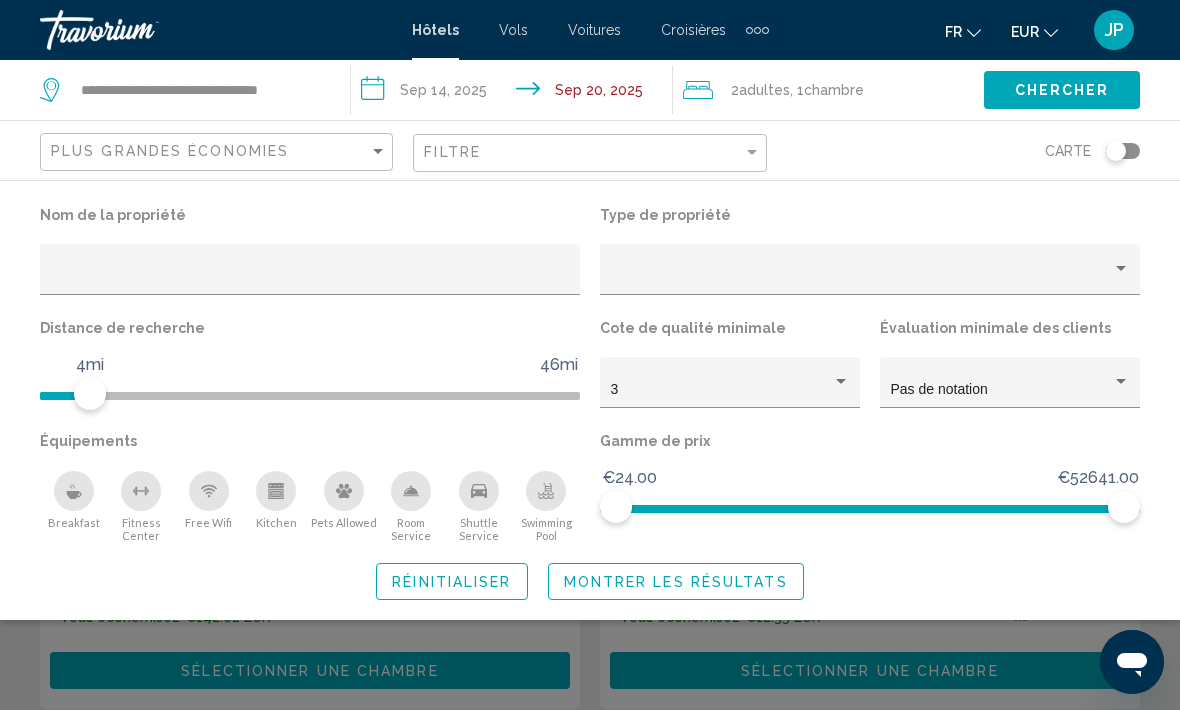 click 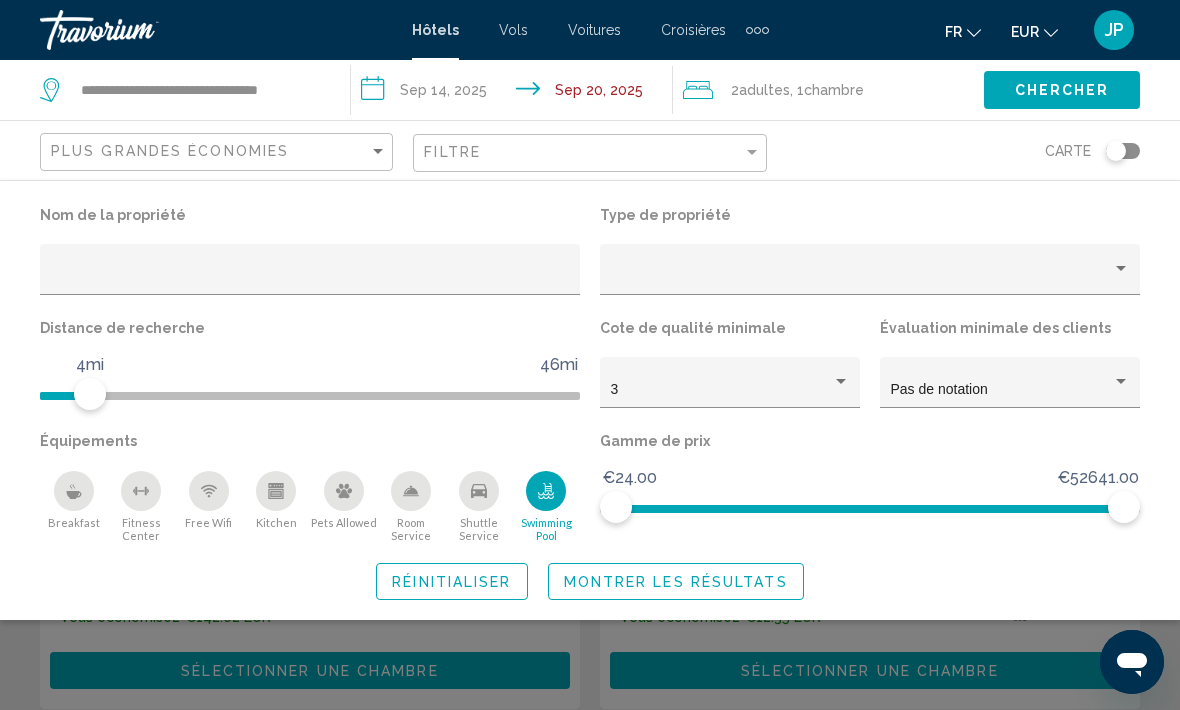 click on "Montrer les résultats" 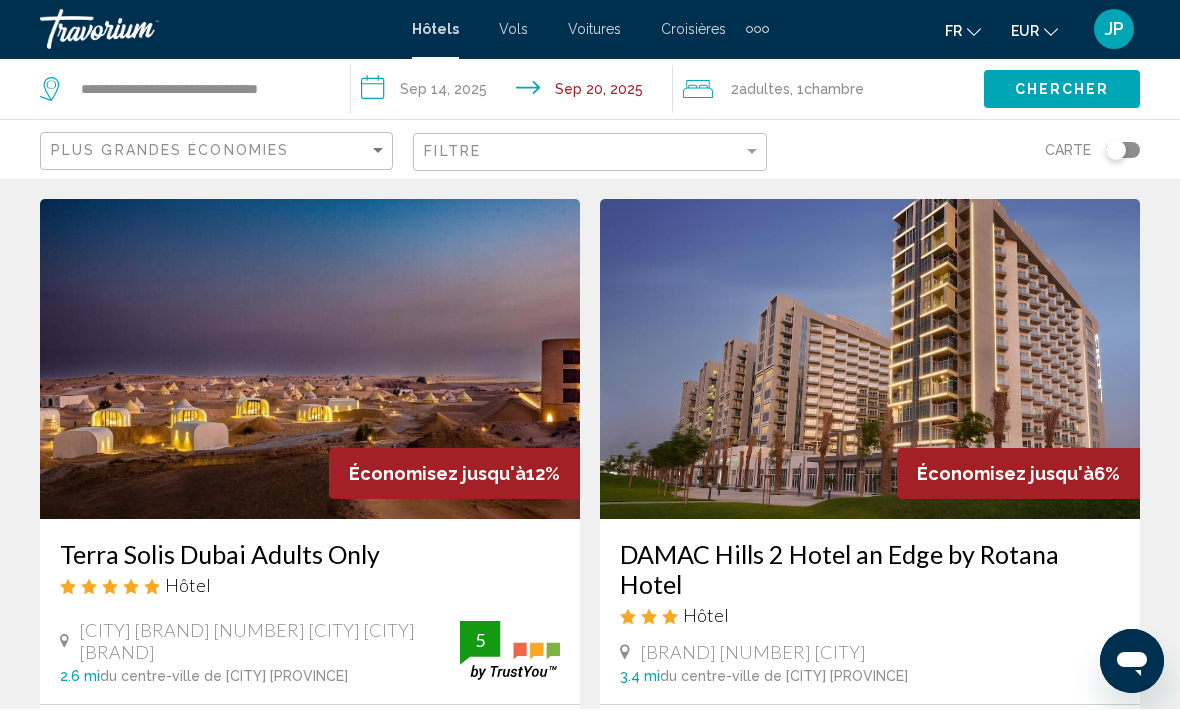 scroll, scrollTop: 51, scrollLeft: 0, axis: vertical 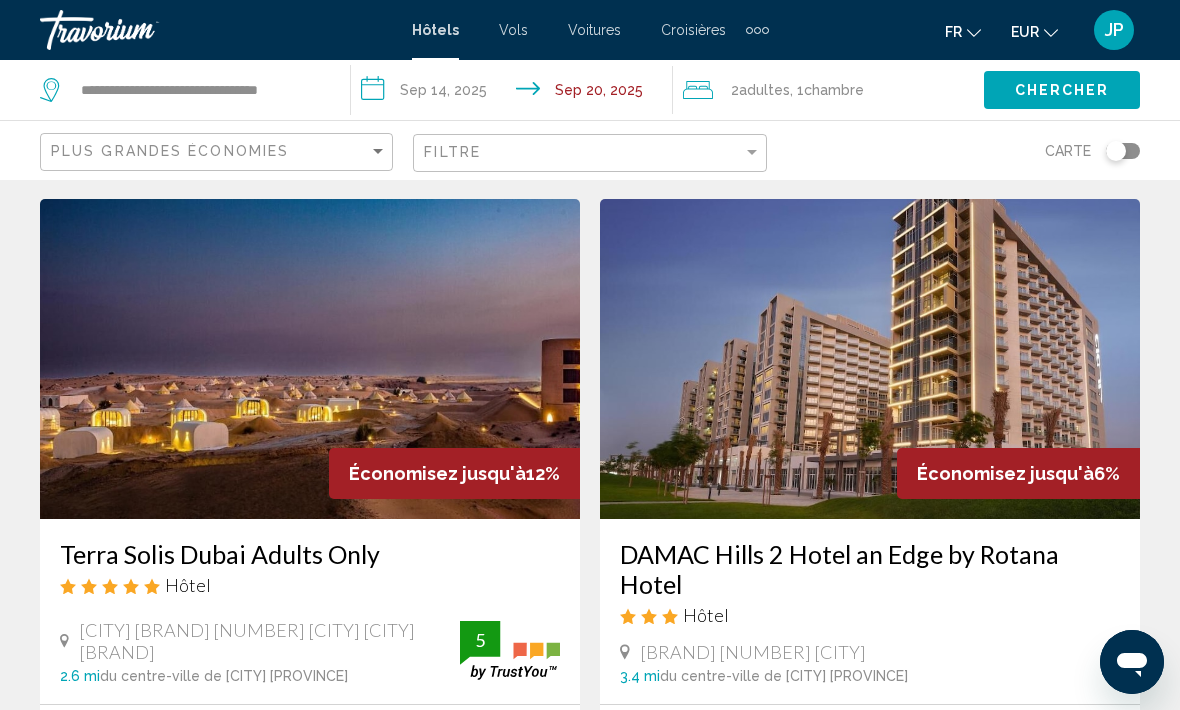 click at bounding box center (216, 30) 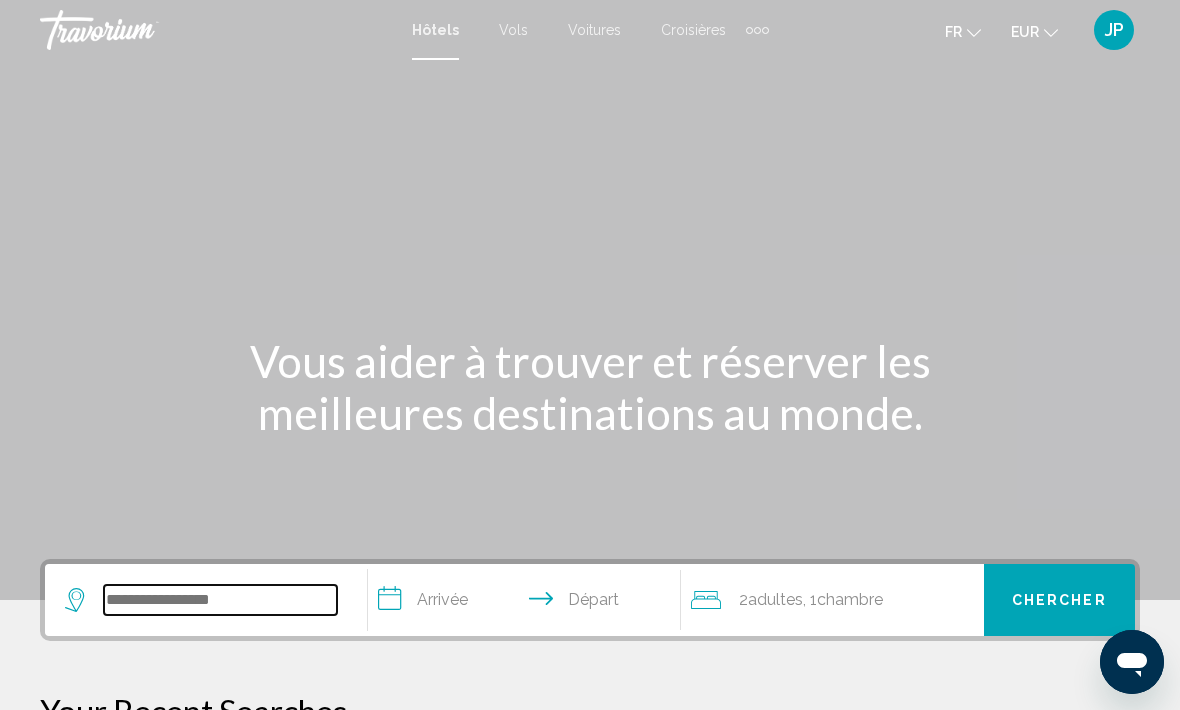 click at bounding box center (220, 600) 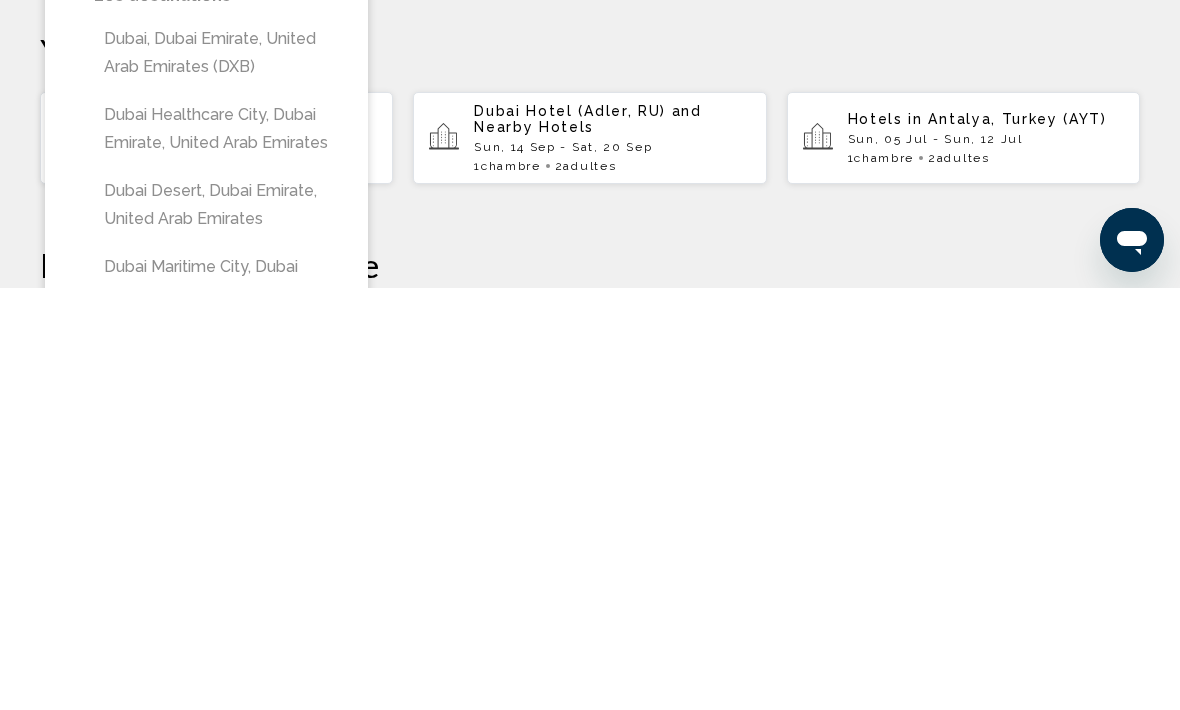 scroll, scrollTop: 243, scrollLeft: 0, axis: vertical 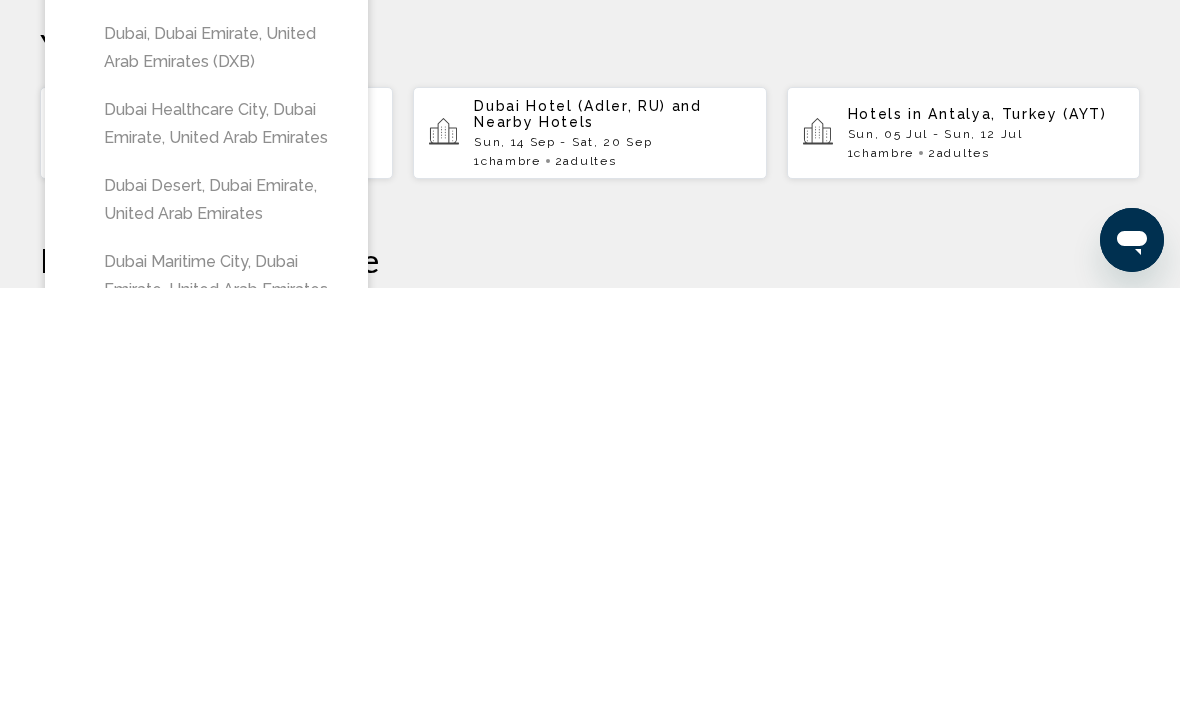 click on "Dubai Maritime City, Dubai Emirate, United Arab Emirates" at bounding box center [221, 698] 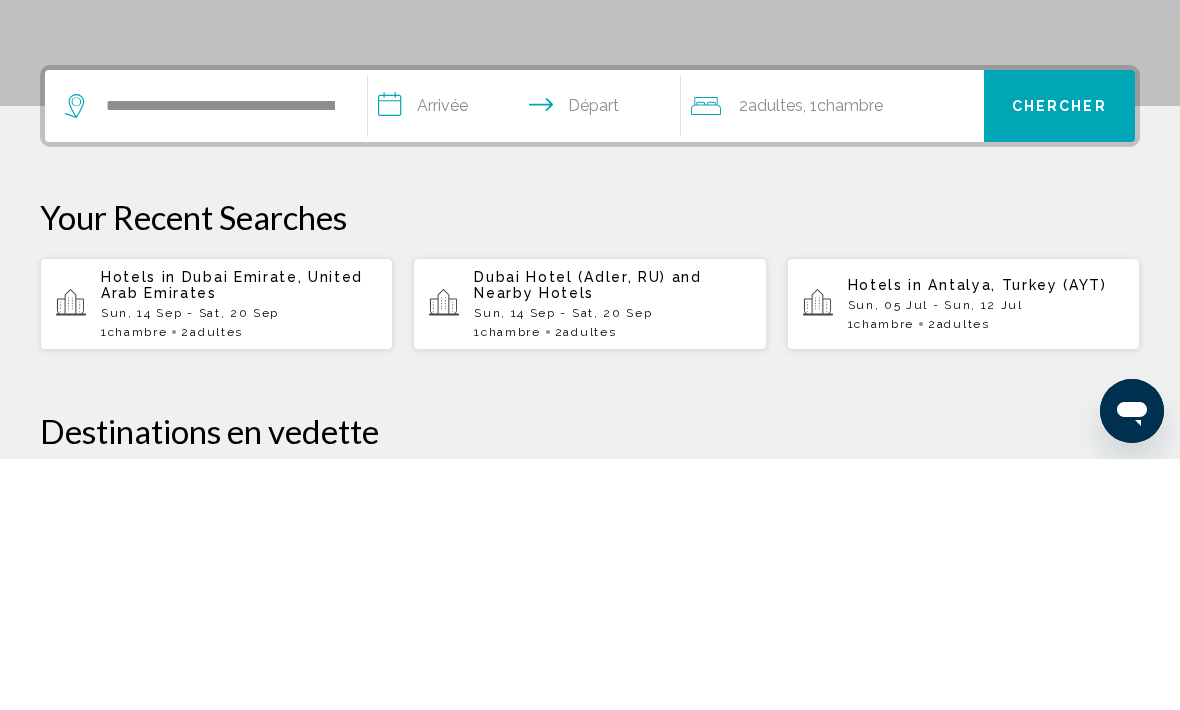 click on "**********" at bounding box center [528, 360] 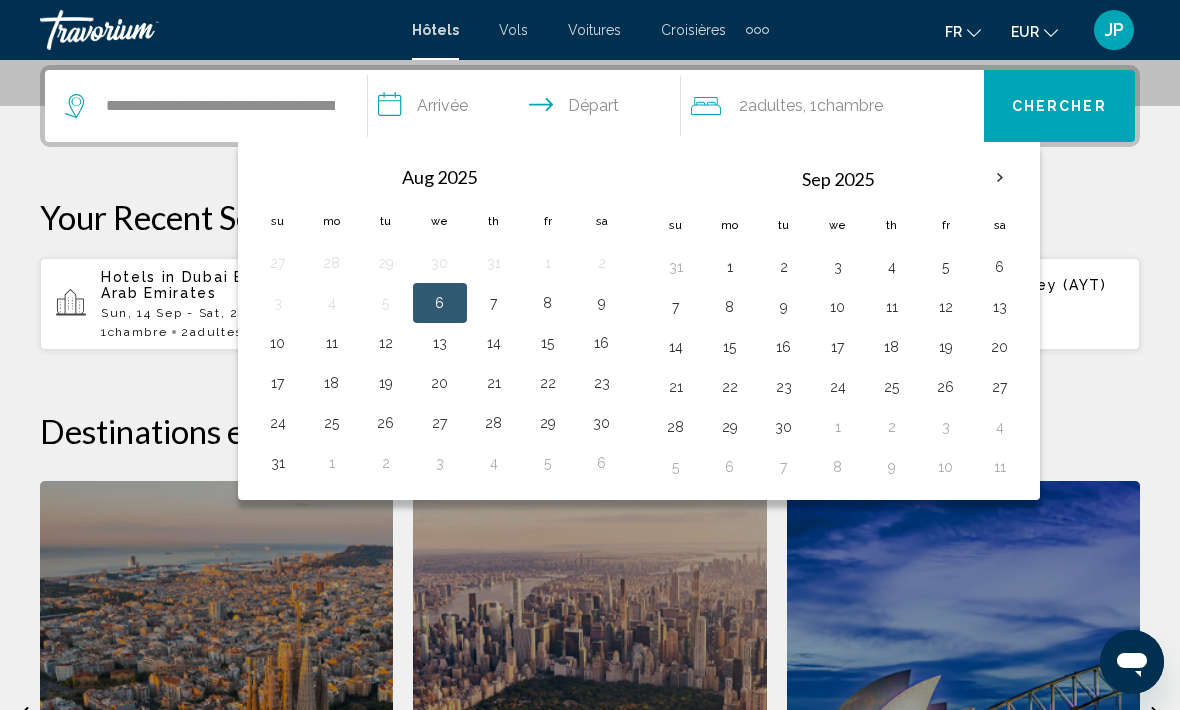 click on "14" at bounding box center (676, 347) 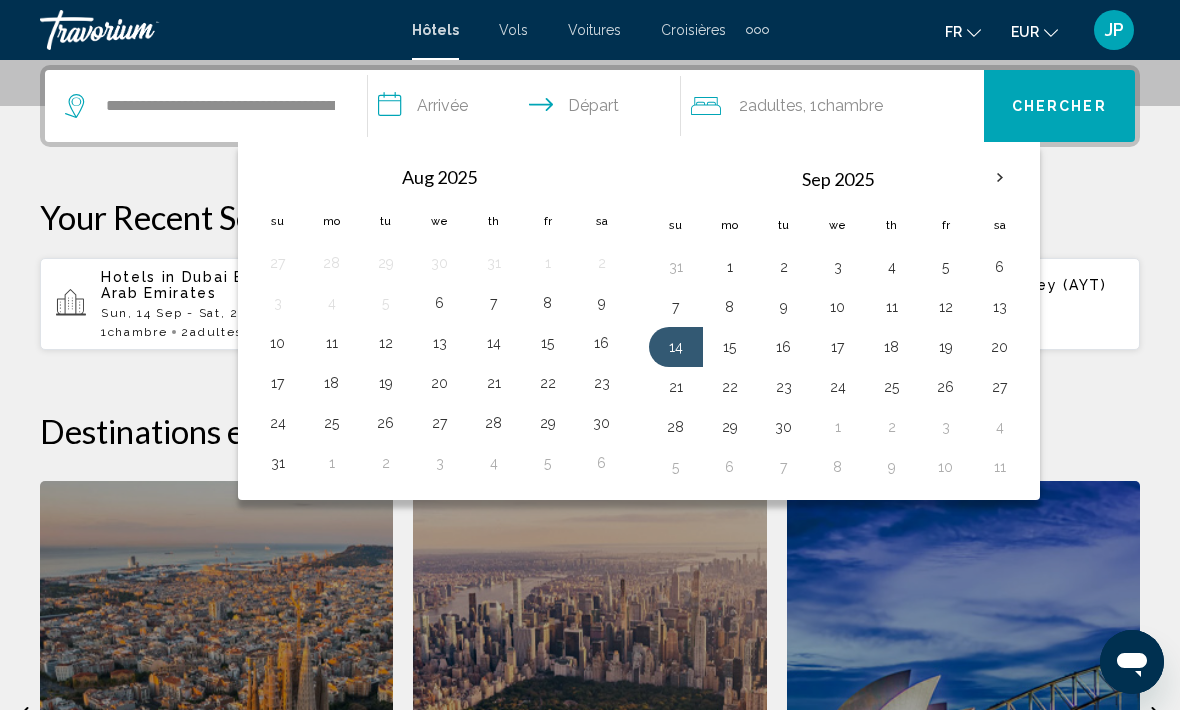 click on "13" at bounding box center (1000, 307) 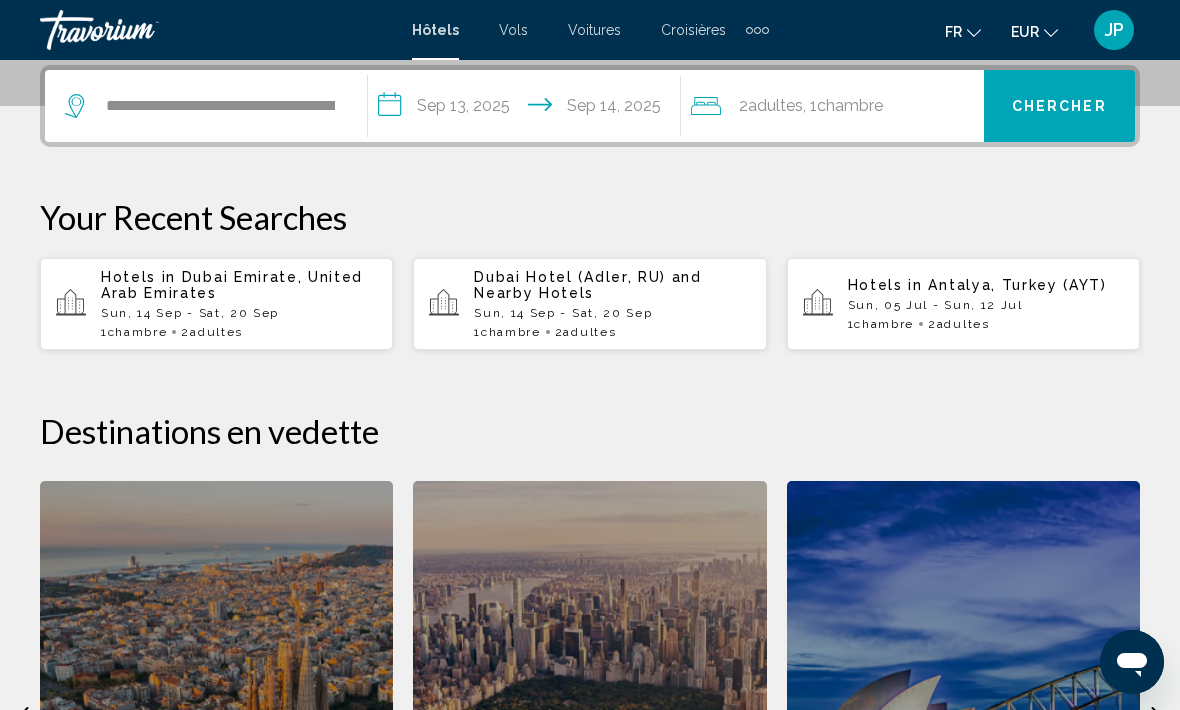click on "Chercher" at bounding box center (1059, 107) 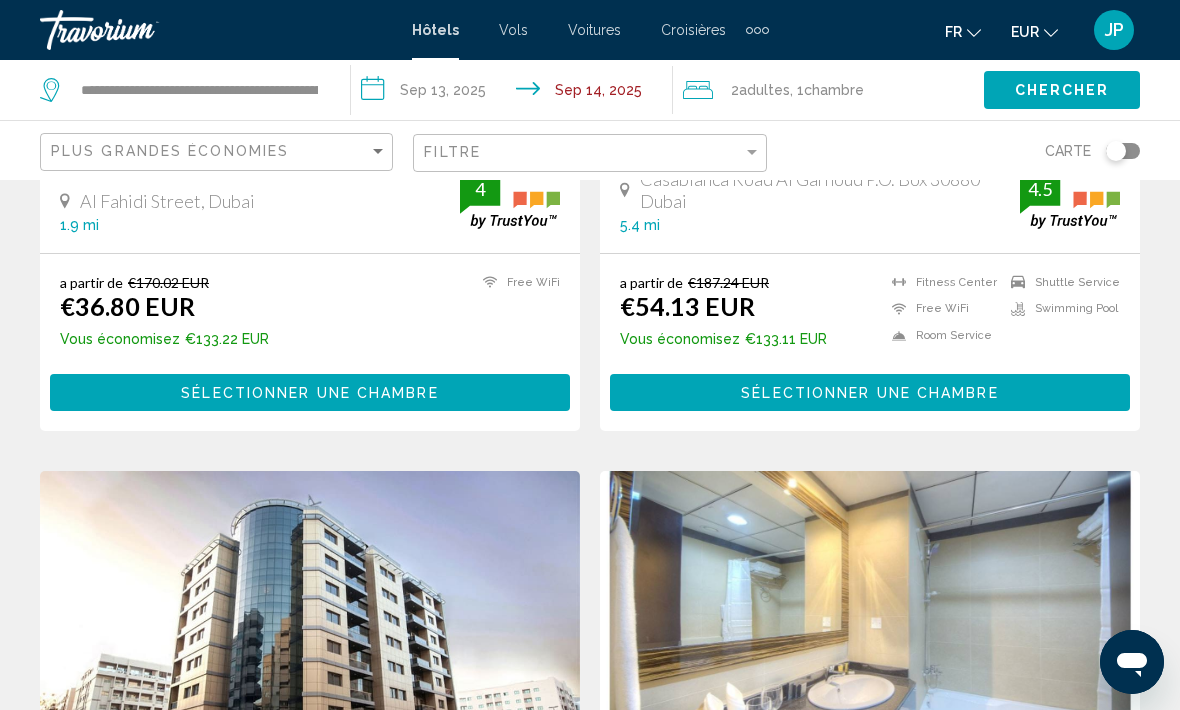 scroll, scrollTop: 0, scrollLeft: 0, axis: both 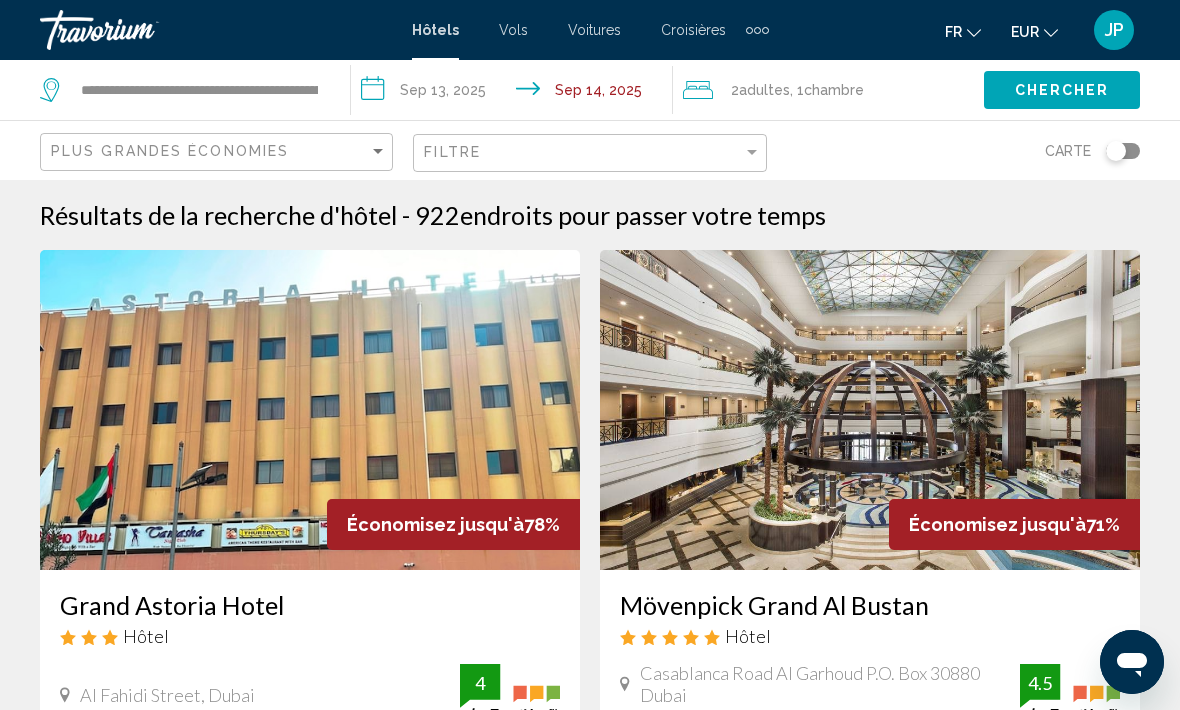 click at bounding box center [0, 0] 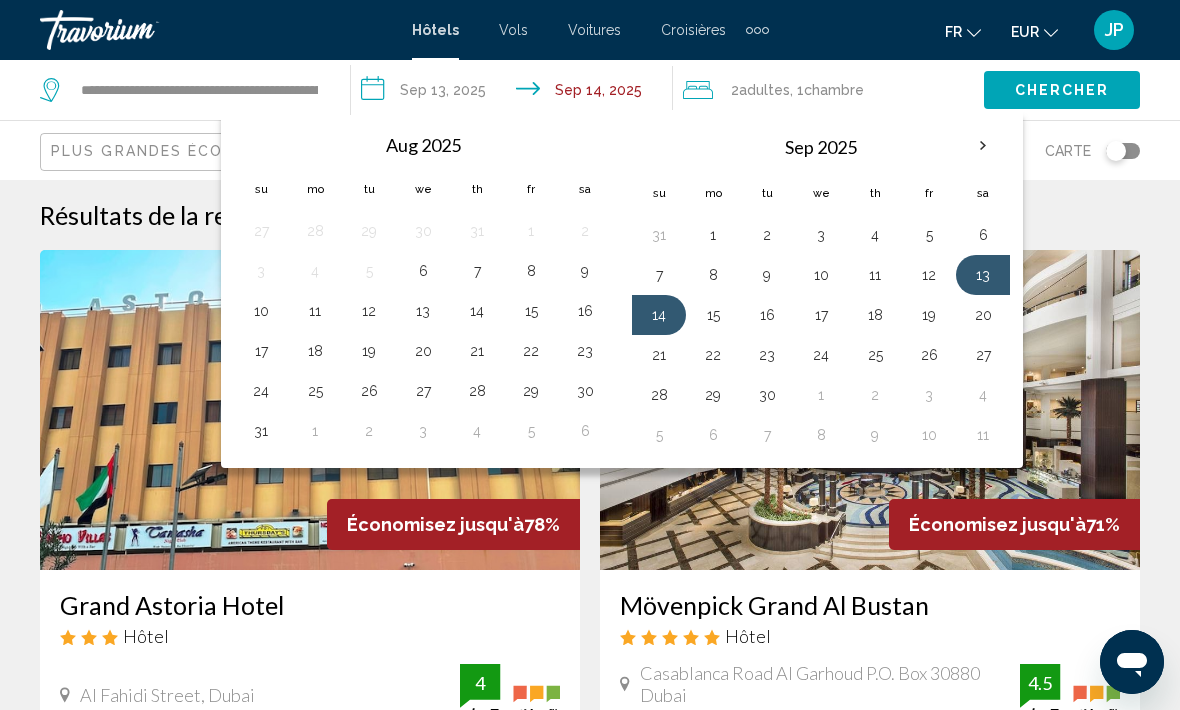 click on "20" at bounding box center (983, 315) 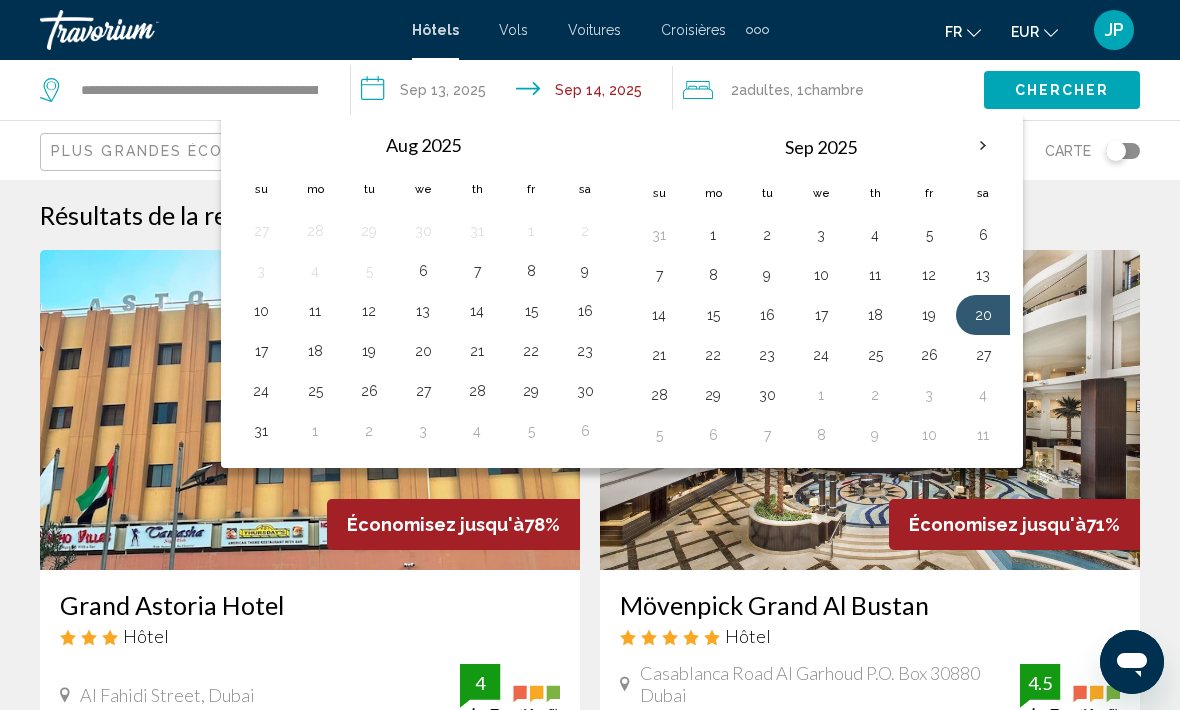 click on "14" at bounding box center [659, 315] 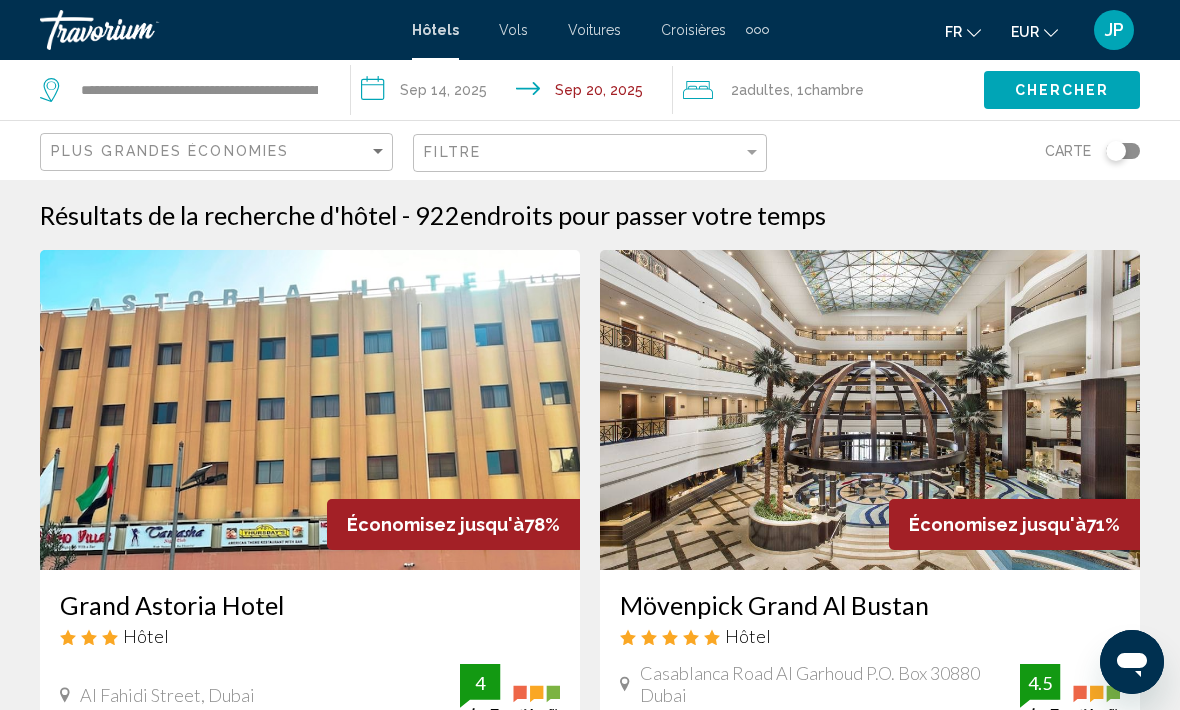 click on "Chercher" 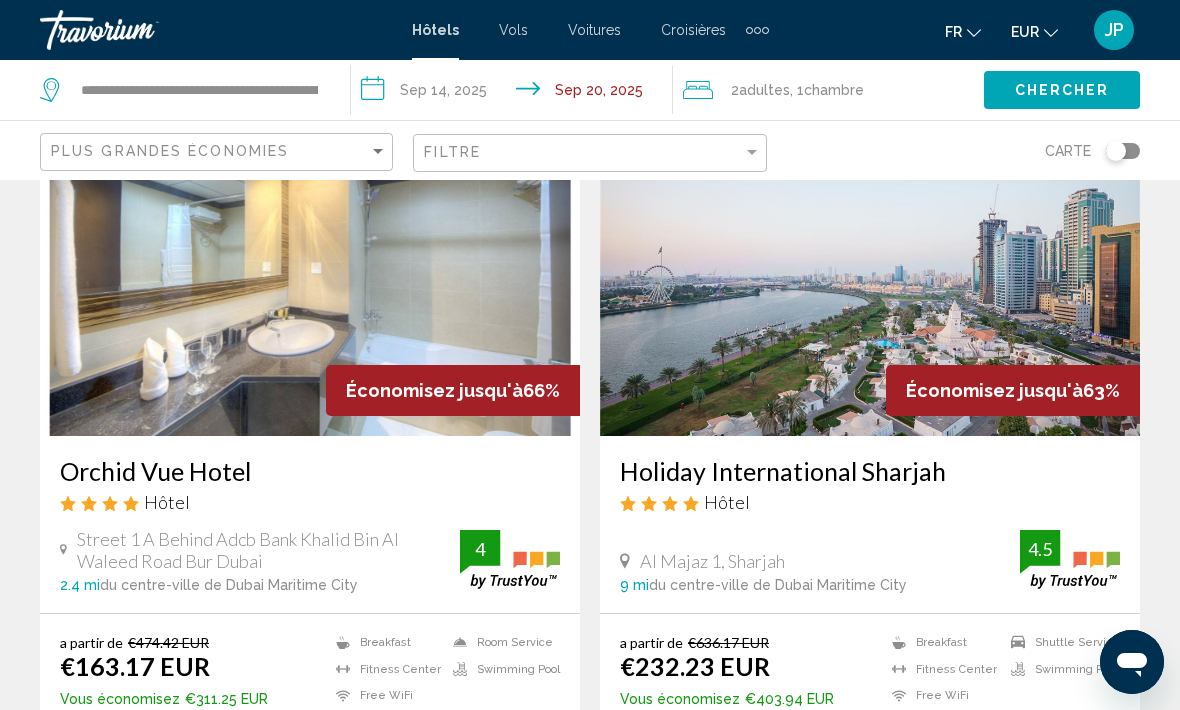 scroll, scrollTop: 1570, scrollLeft: 0, axis: vertical 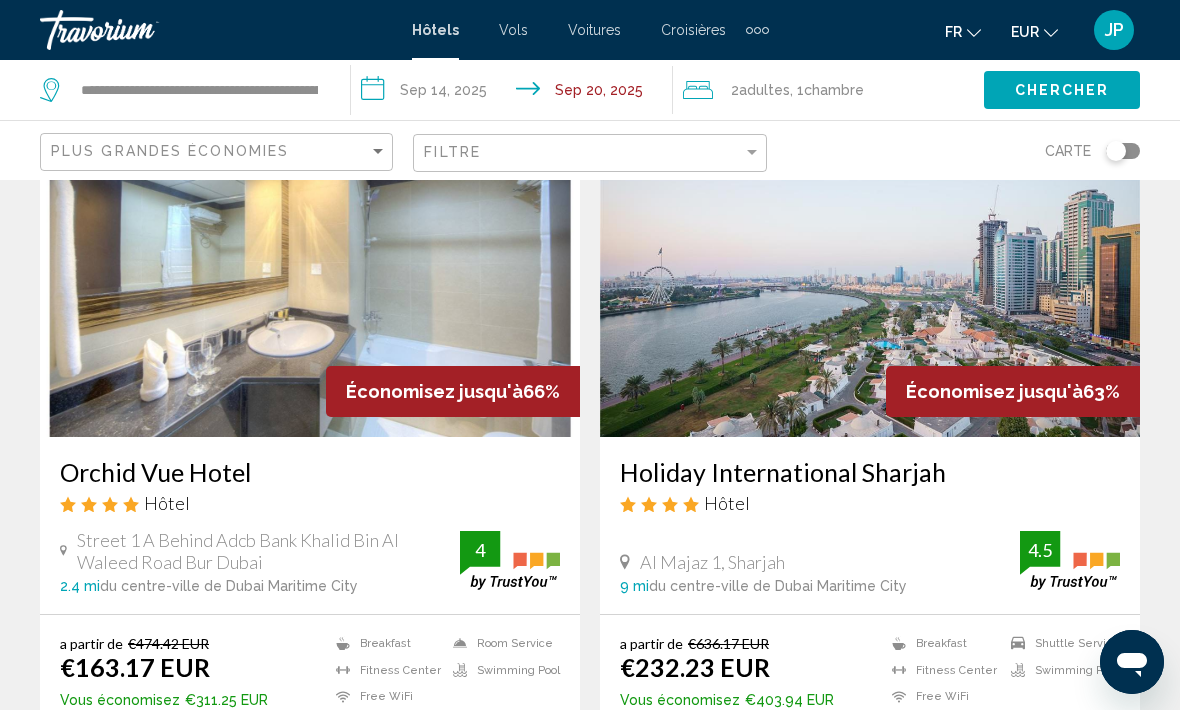 click at bounding box center (310, 277) 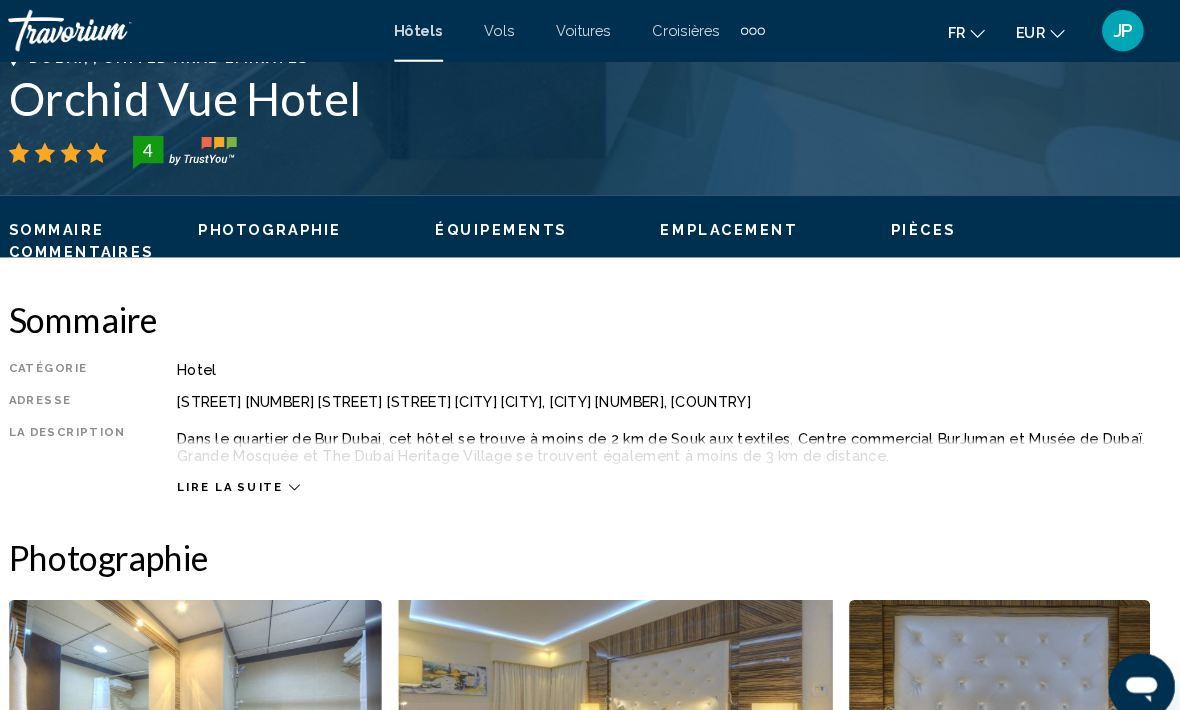 scroll, scrollTop: 801, scrollLeft: 0, axis: vertical 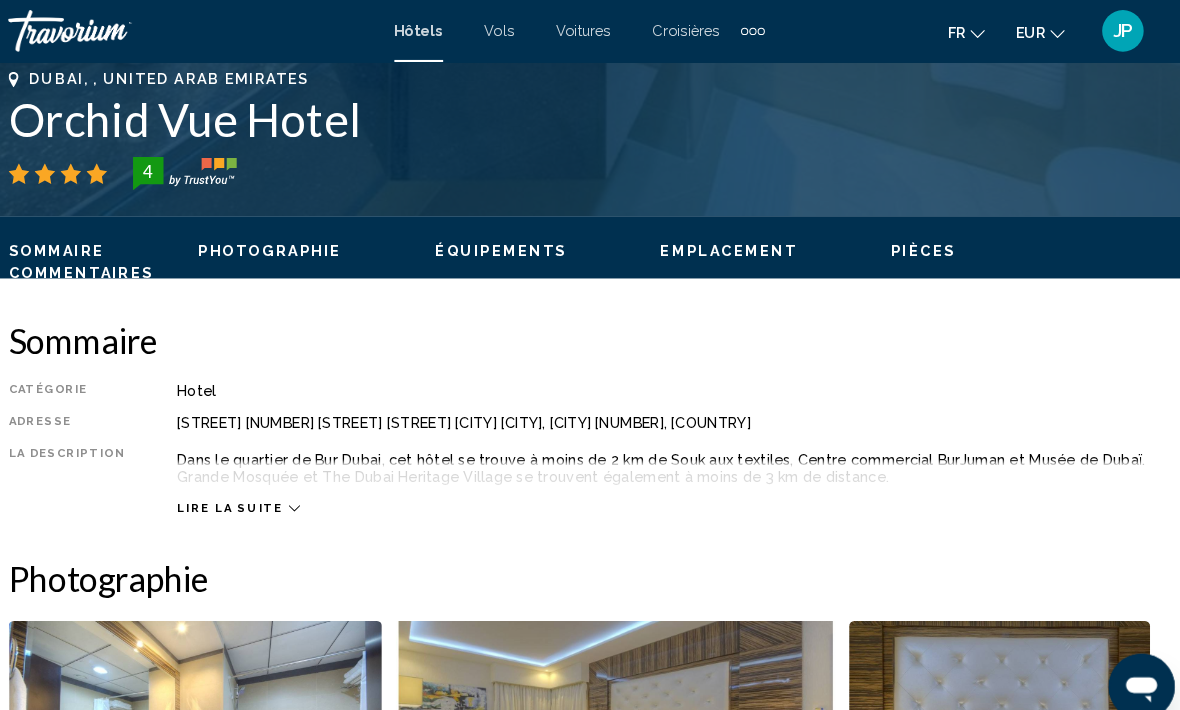 click on "Lire la suite" at bounding box center (671, 470) 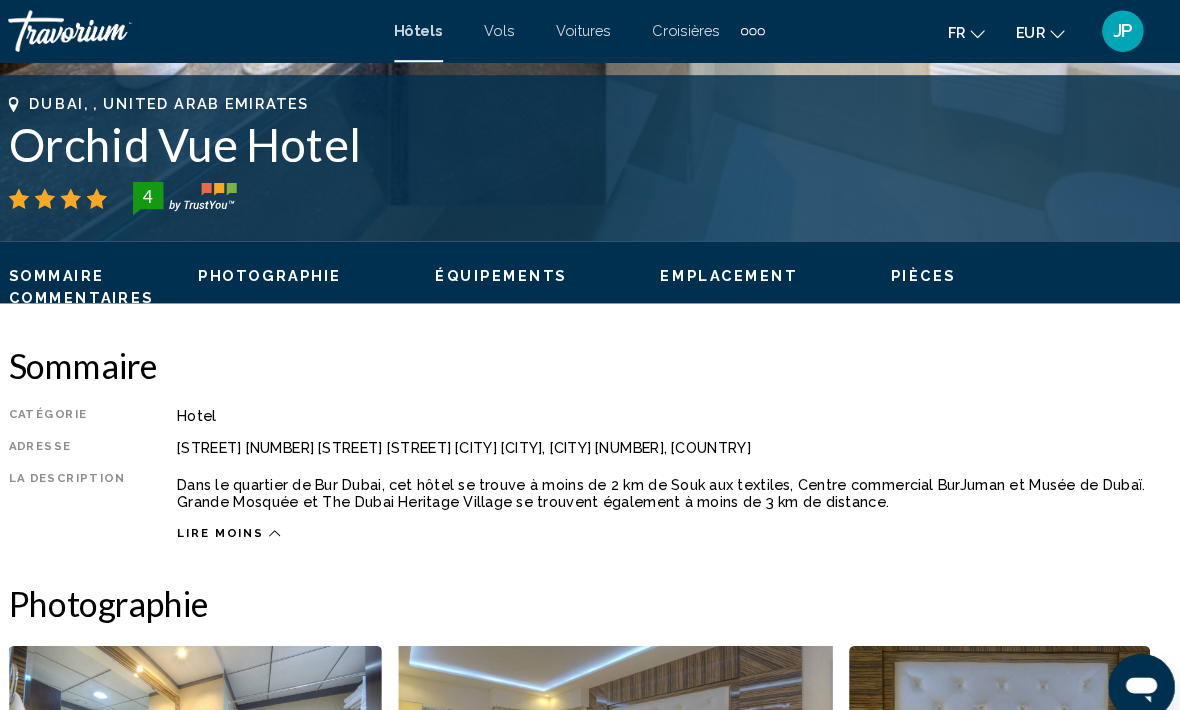 scroll, scrollTop: 775, scrollLeft: 0, axis: vertical 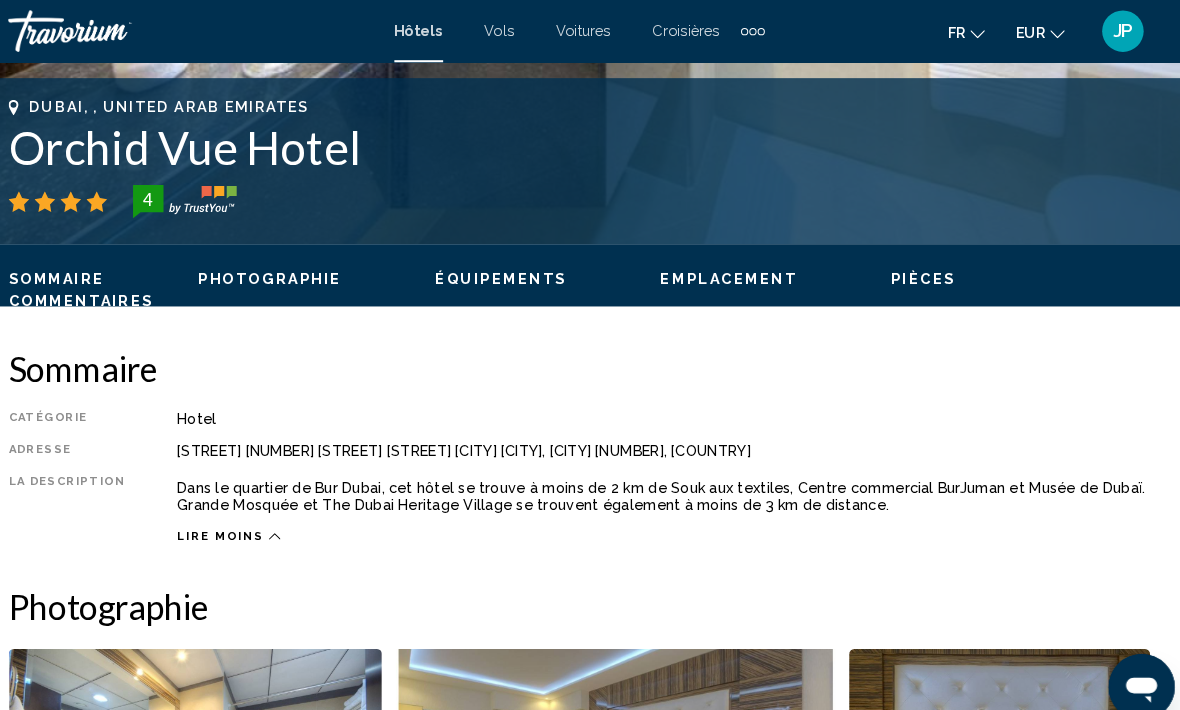 click on "Lire moins" at bounding box center (244, 516) 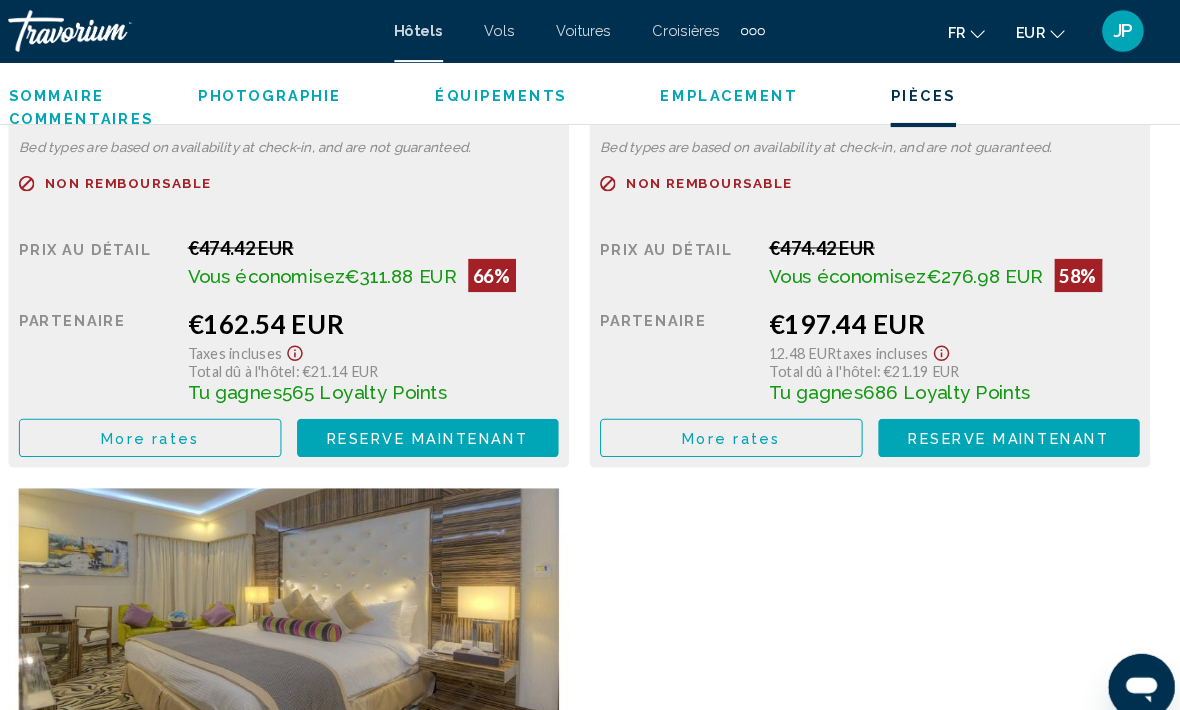 scroll, scrollTop: 3291, scrollLeft: 0, axis: vertical 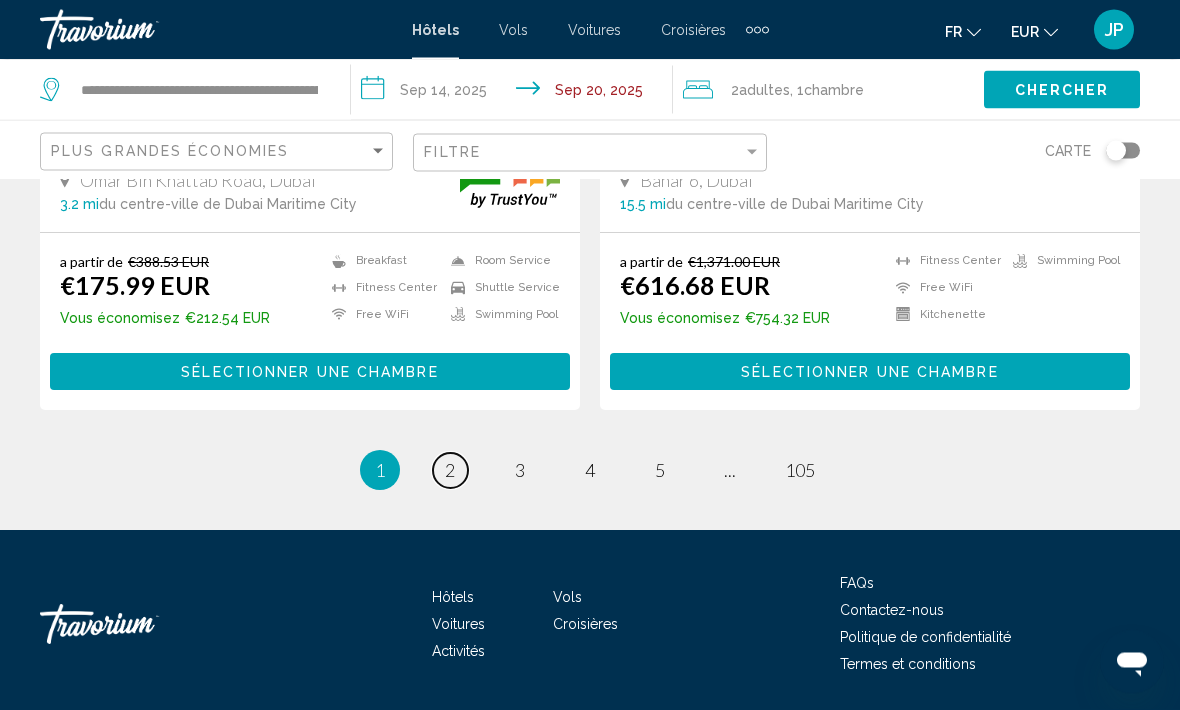 click on "page  2" at bounding box center (450, 471) 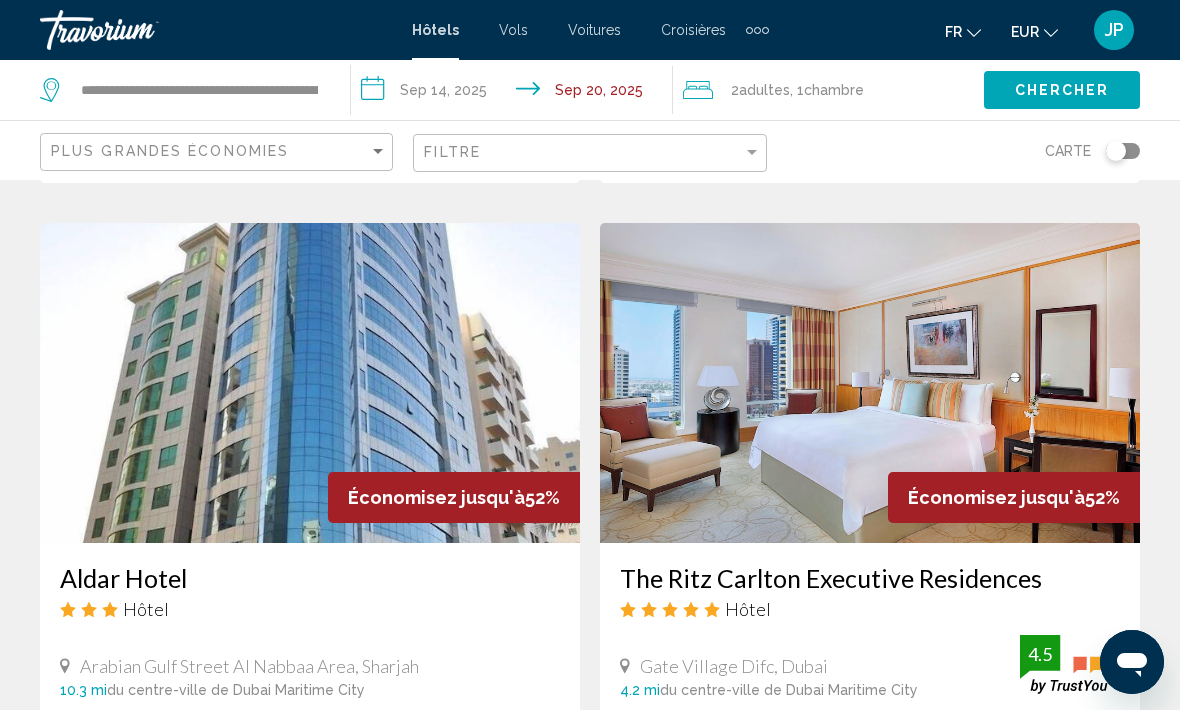 scroll, scrollTop: 2168, scrollLeft: 0, axis: vertical 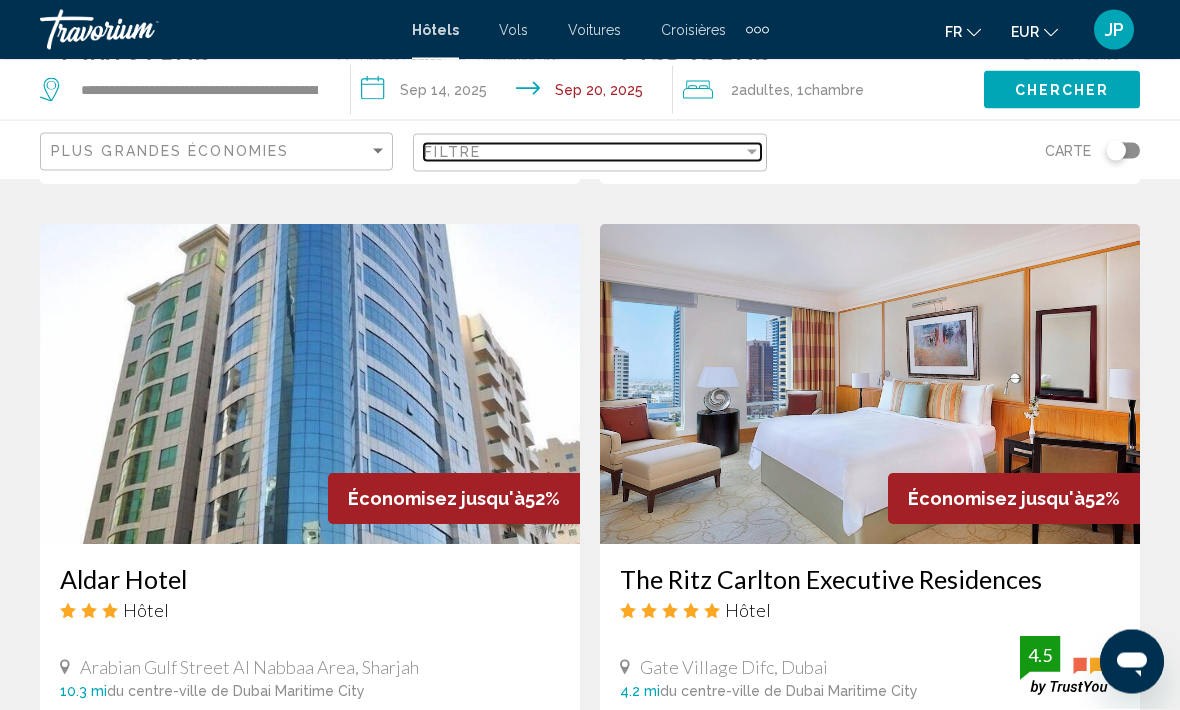 click on "Filtre" at bounding box center [452, 152] 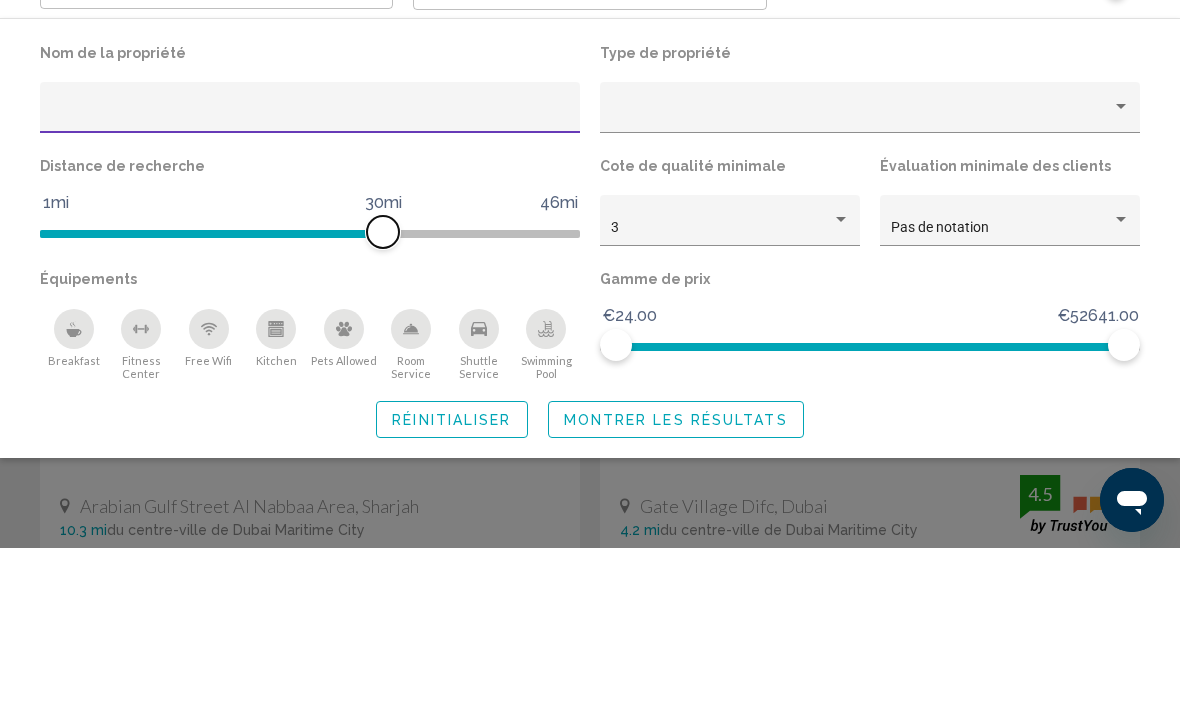 scroll, scrollTop: 2331, scrollLeft: 0, axis: vertical 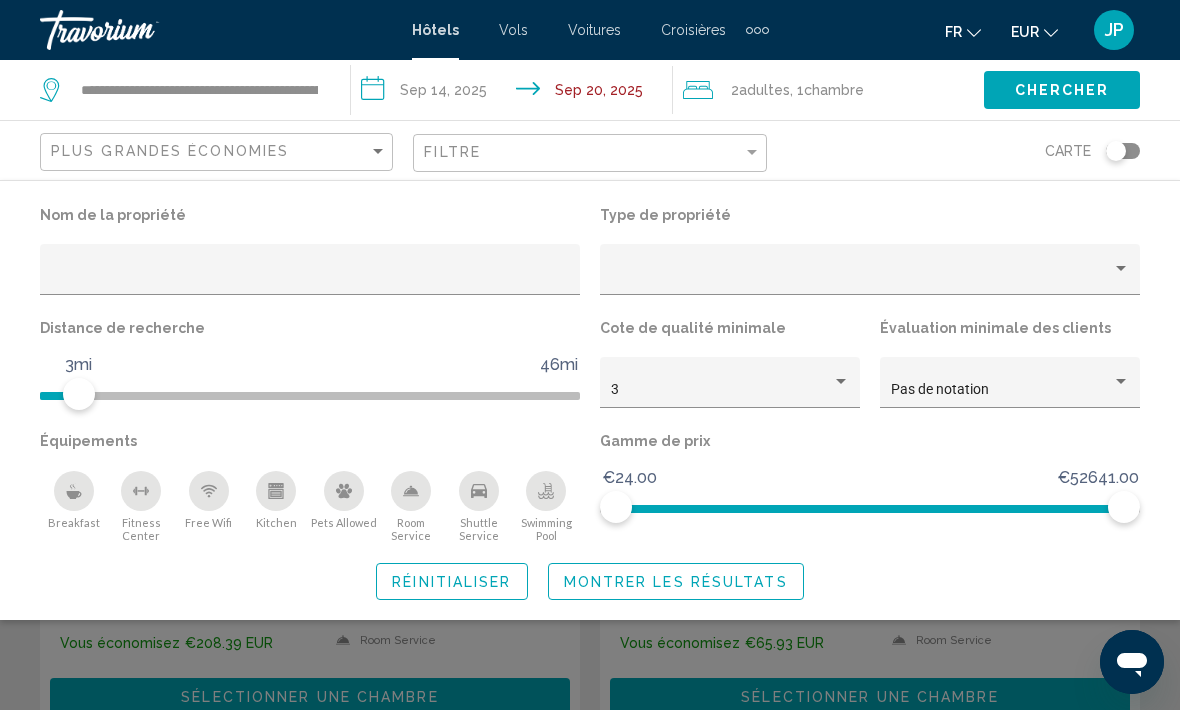click 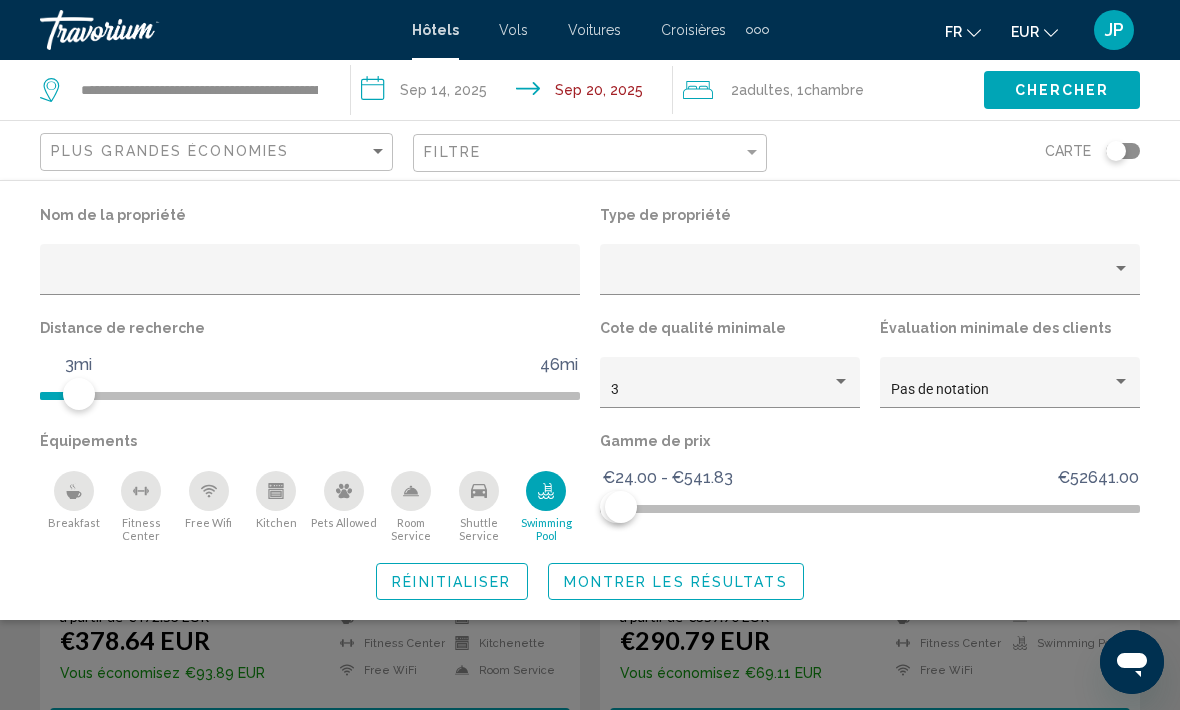 click at bounding box center [841, 382] 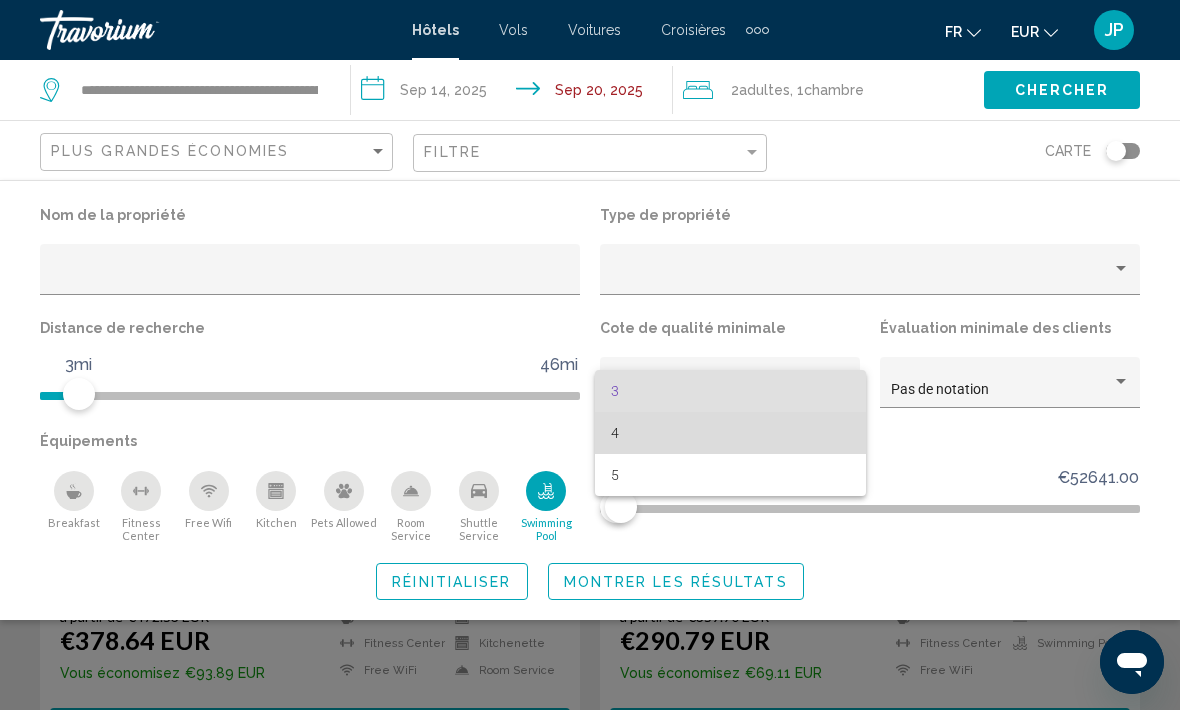 click on "4" at bounding box center (730, 433) 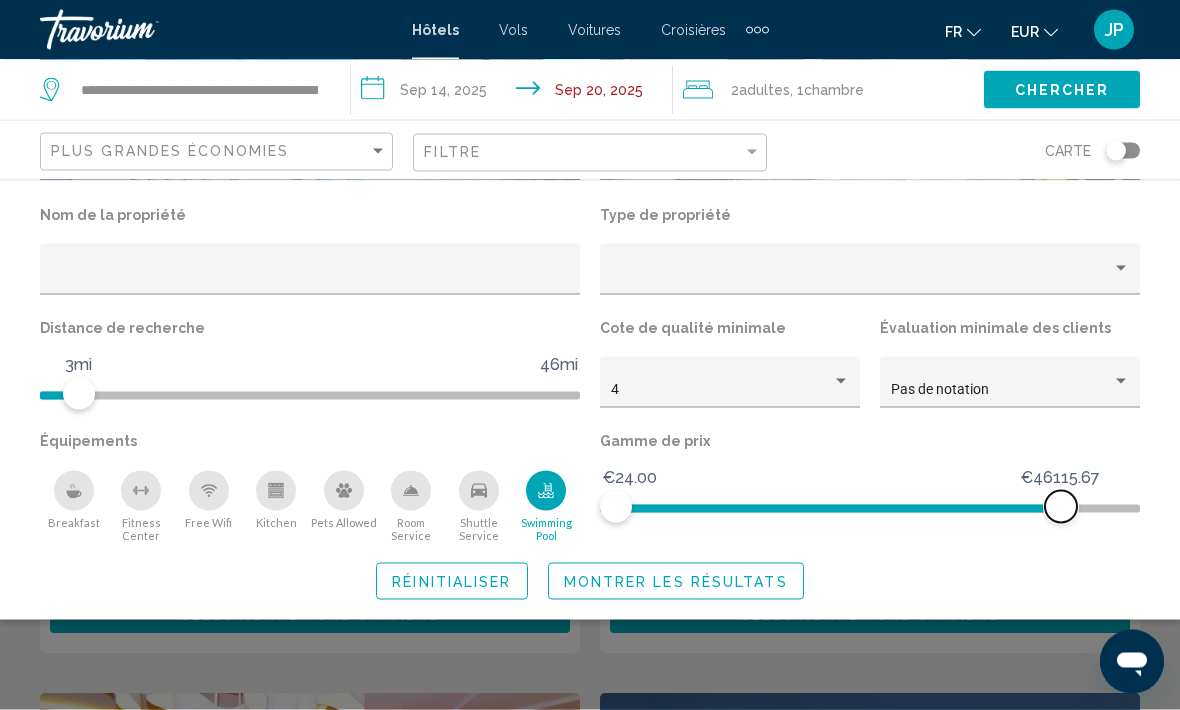 scroll, scrollTop: 2479, scrollLeft: 0, axis: vertical 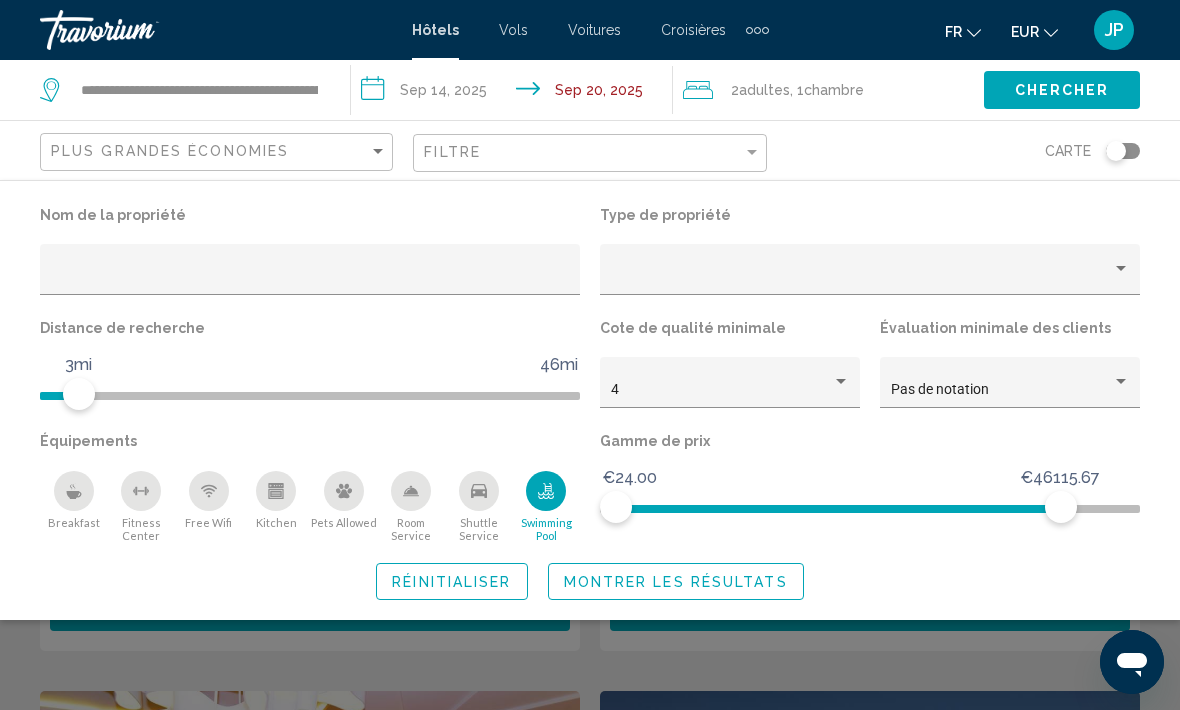 click 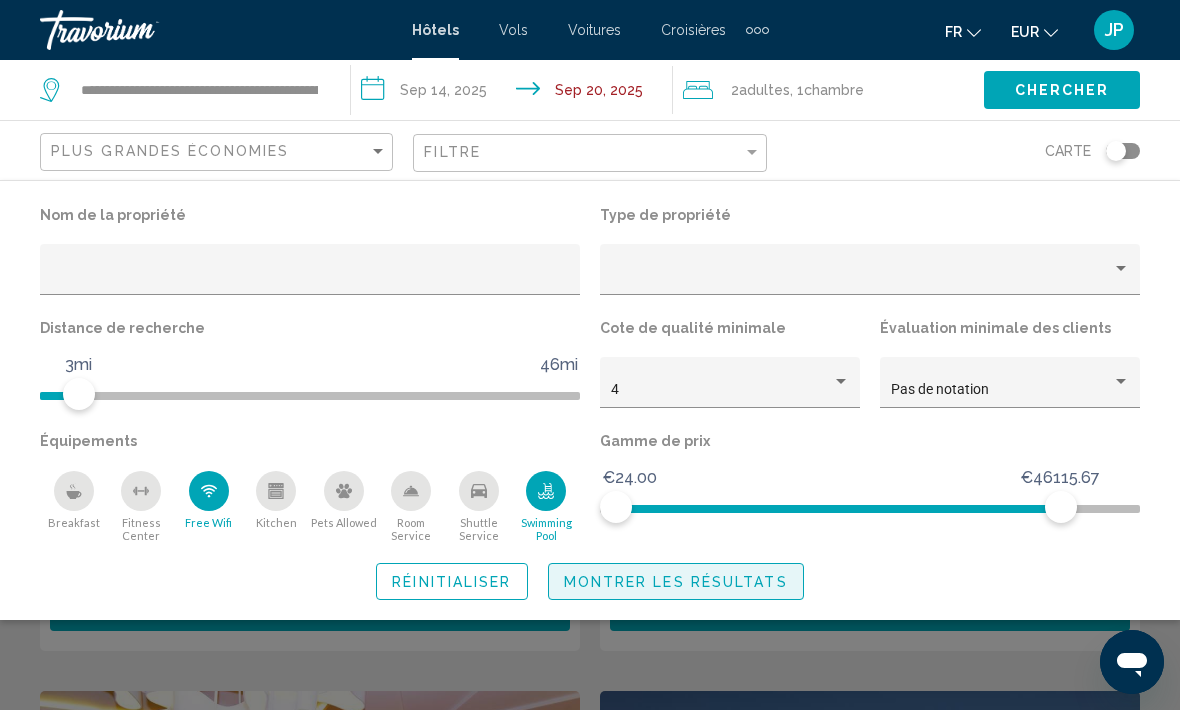 click on "Montrer les résultats" 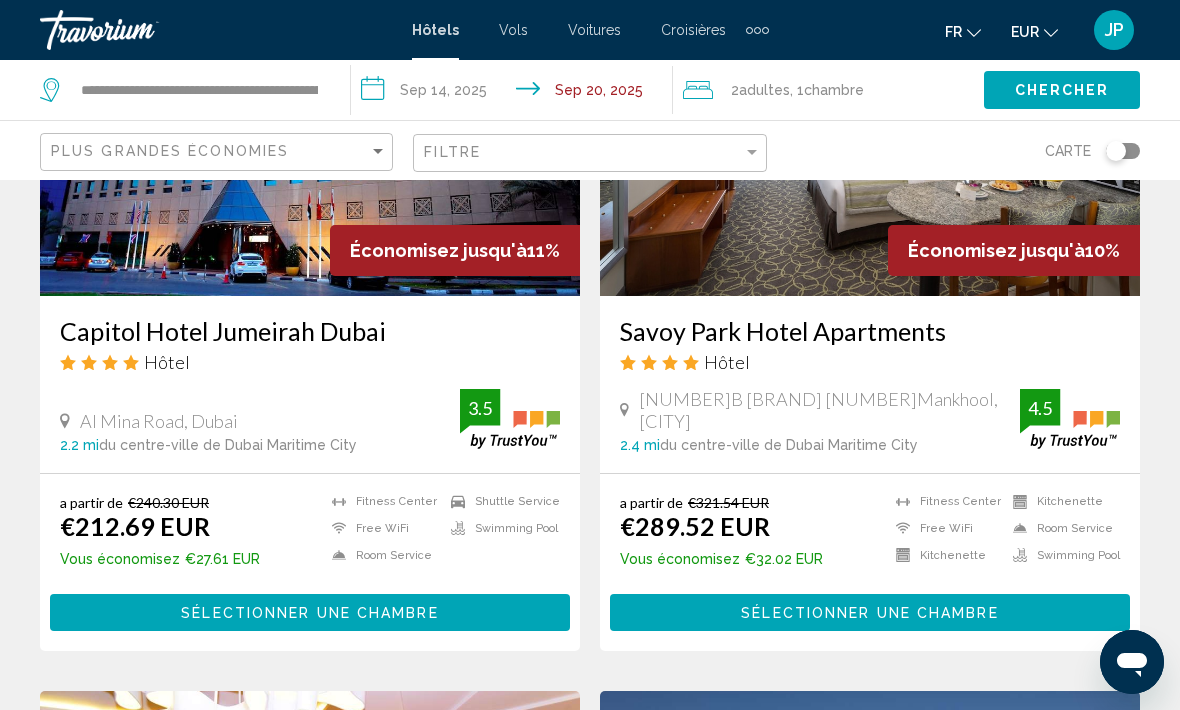 click at bounding box center [1070, 418] 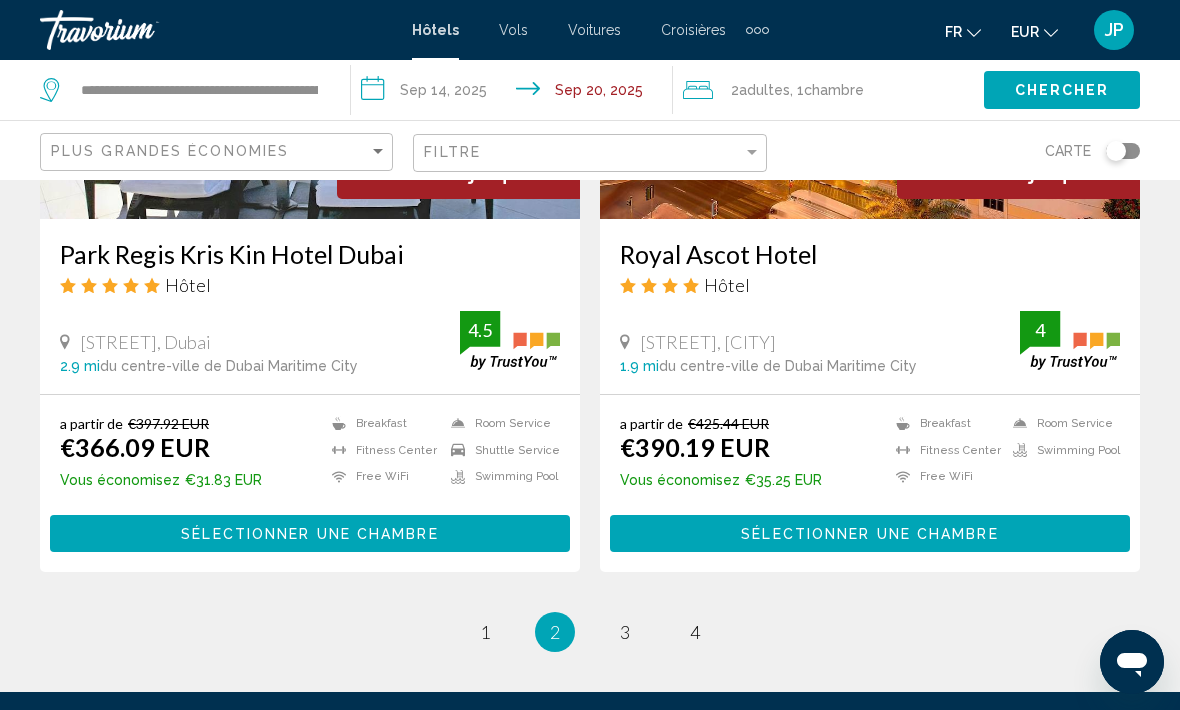 scroll, scrollTop: 3983, scrollLeft: 0, axis: vertical 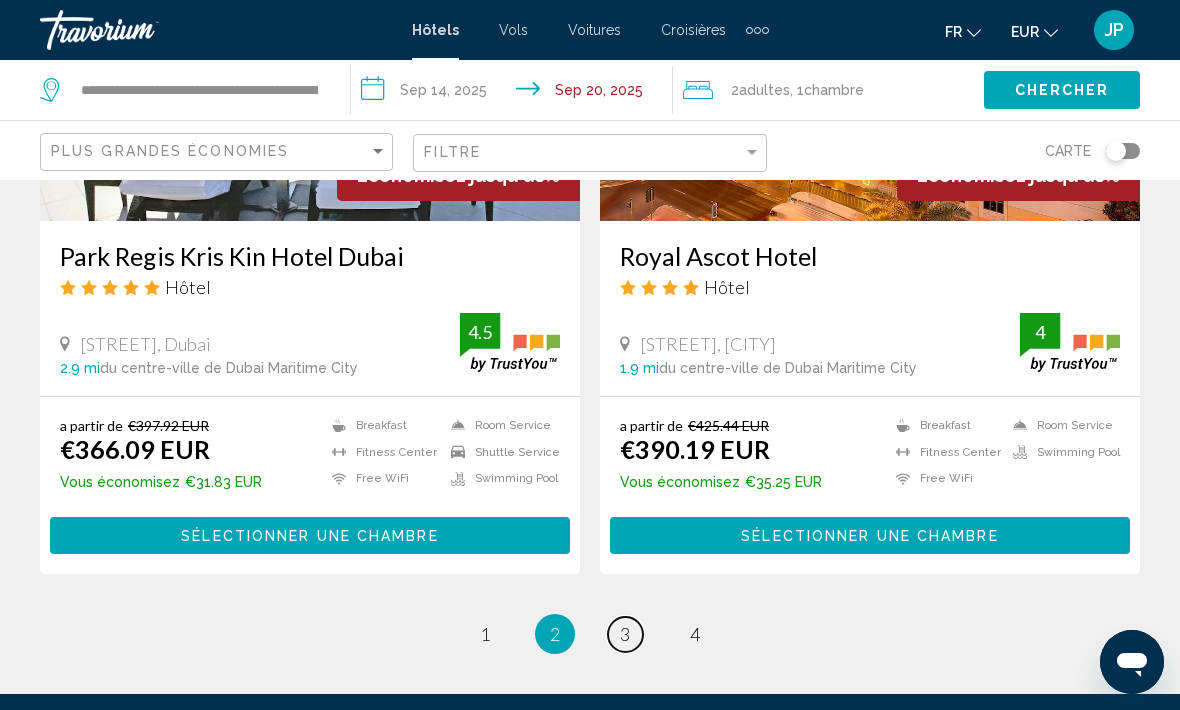click on "3" at bounding box center [625, 634] 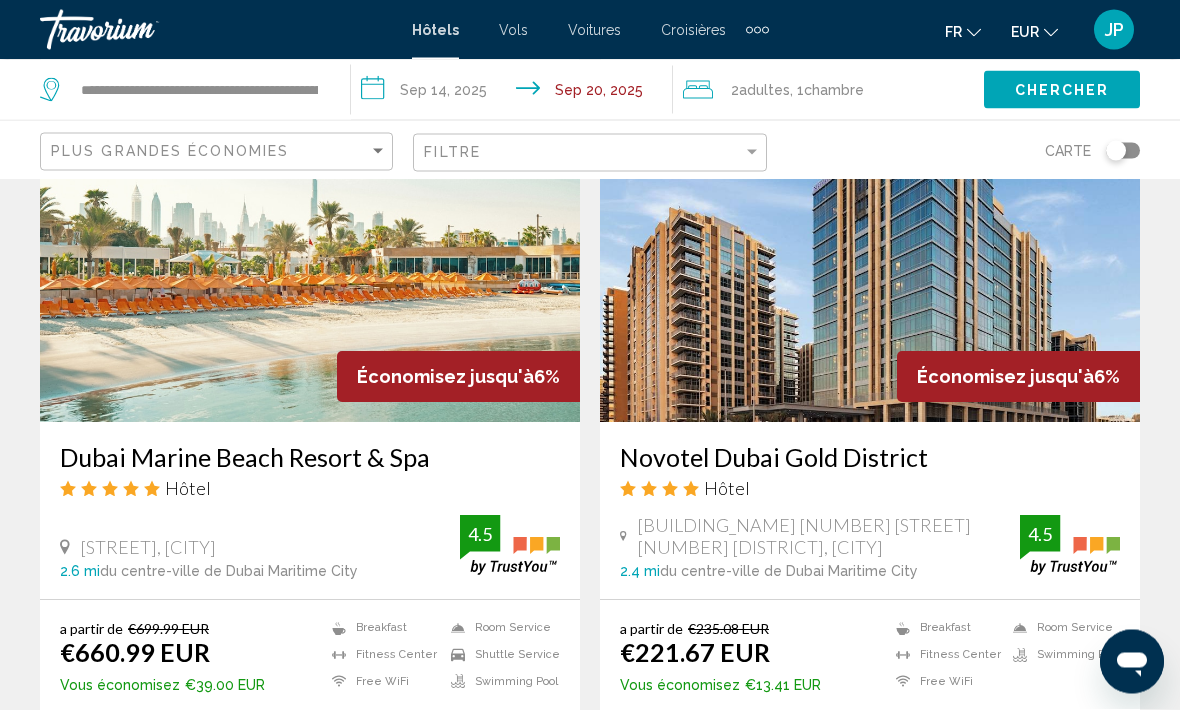 scroll, scrollTop: 1576, scrollLeft: 0, axis: vertical 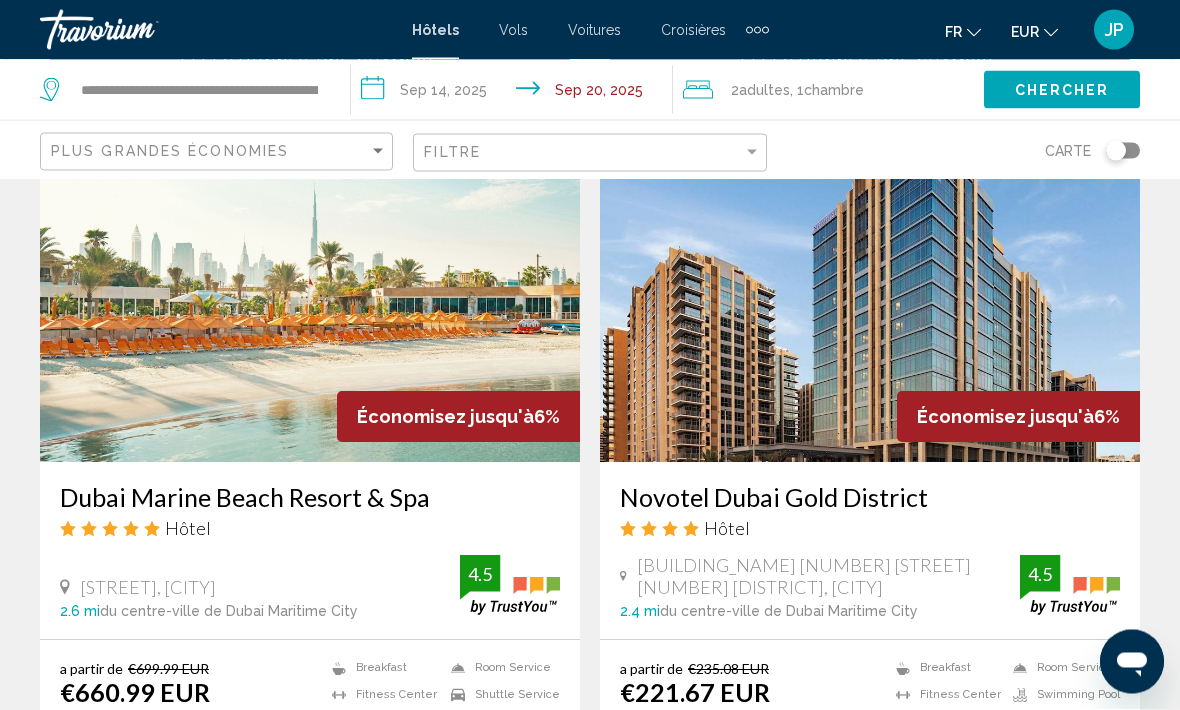 click at bounding box center (310, 303) 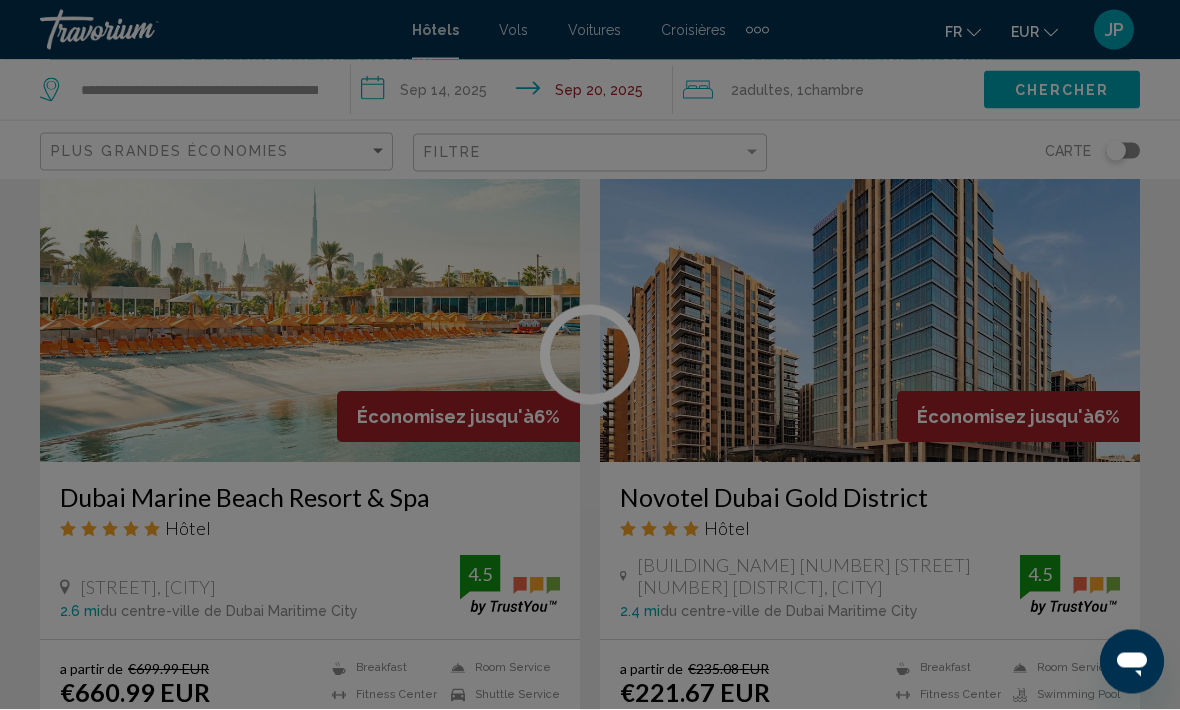 scroll, scrollTop: 1536, scrollLeft: 0, axis: vertical 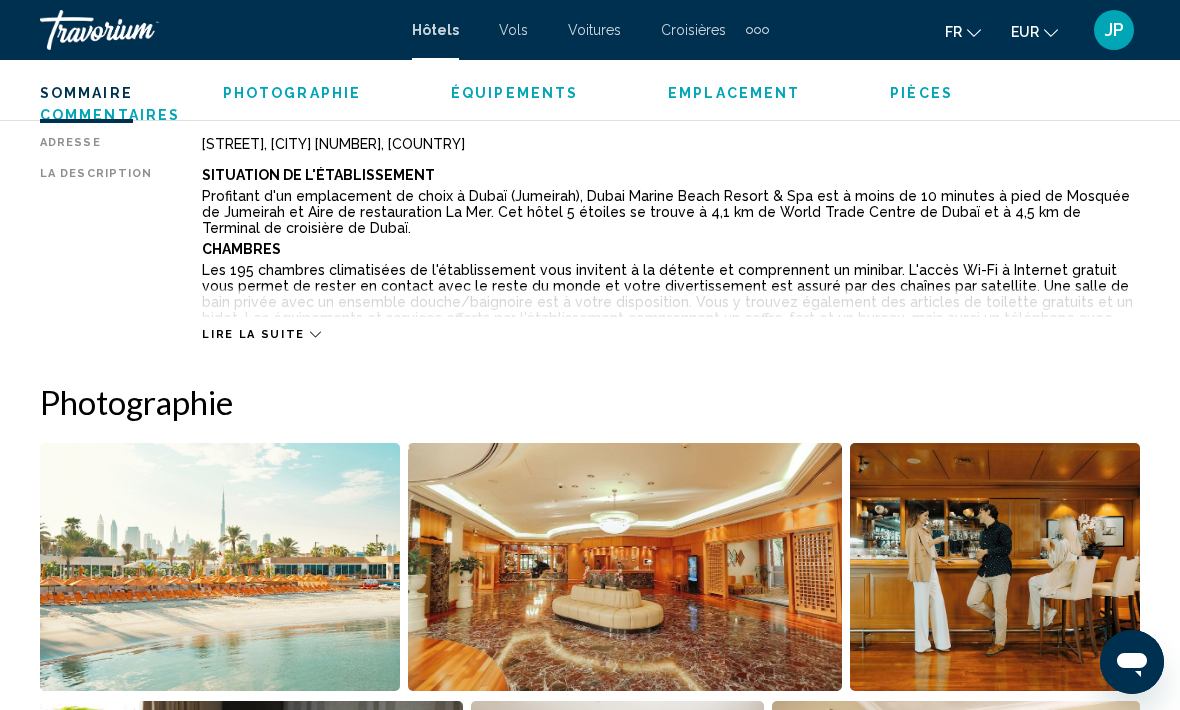 click on "Lire la suite" at bounding box center [253, 334] 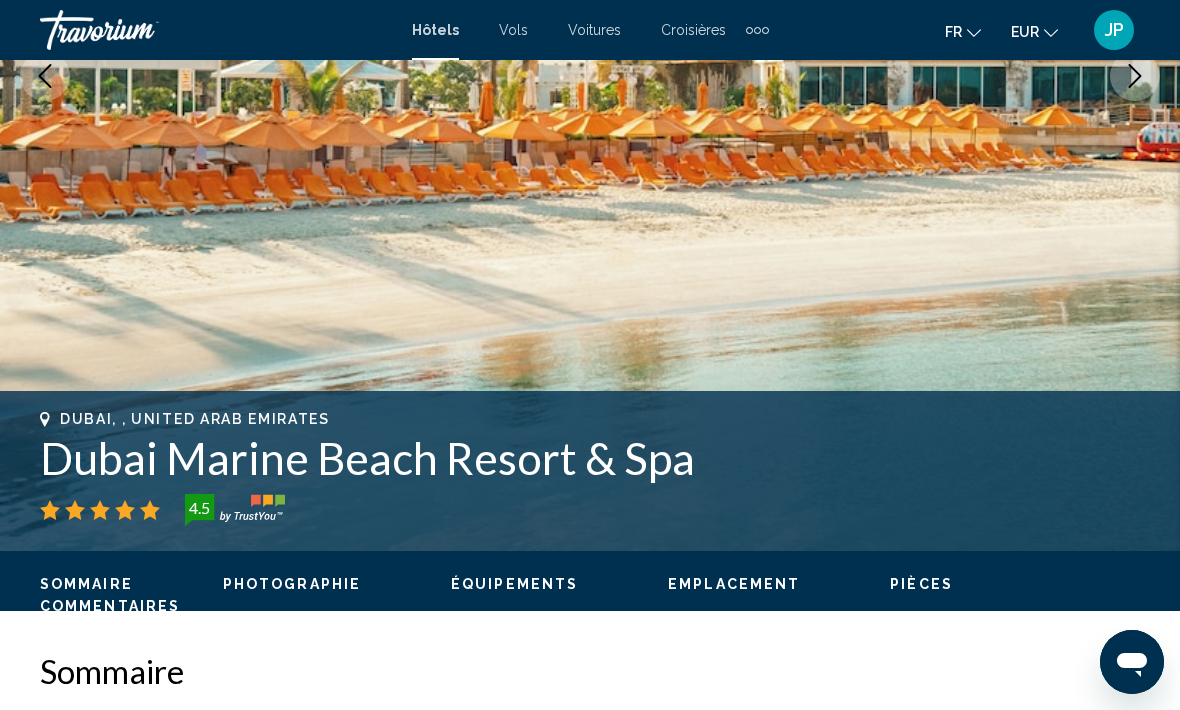 scroll, scrollTop: 450, scrollLeft: 0, axis: vertical 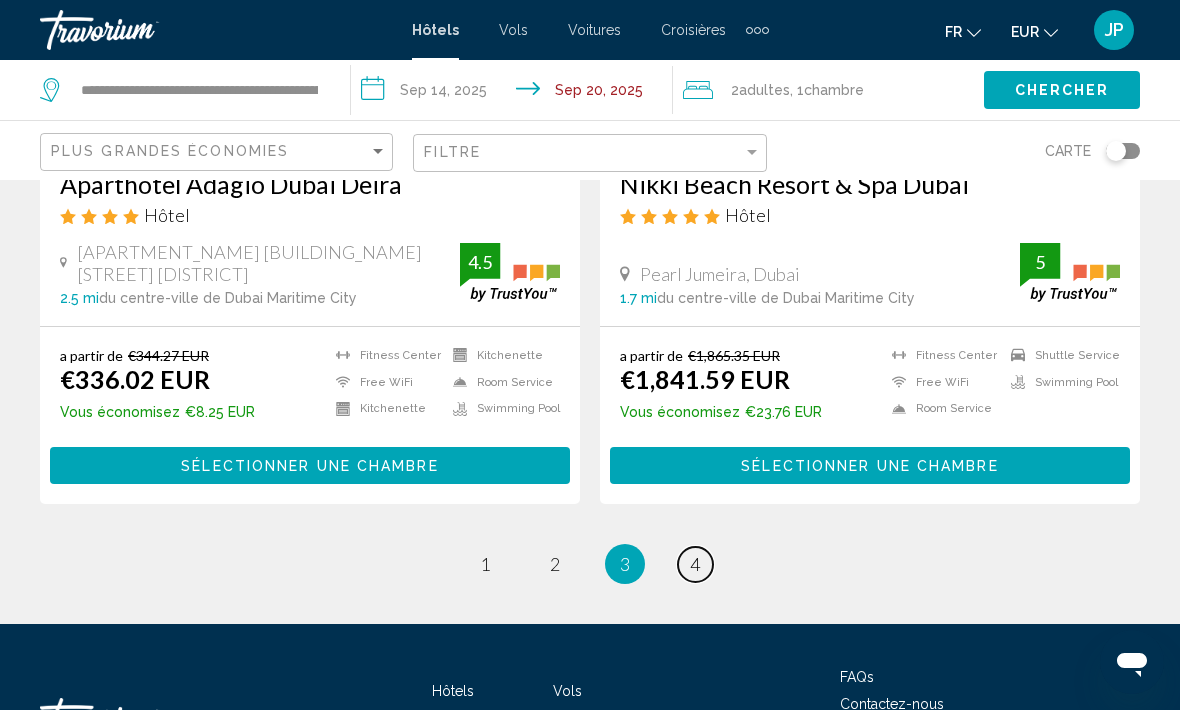 click on "4" at bounding box center [695, 564] 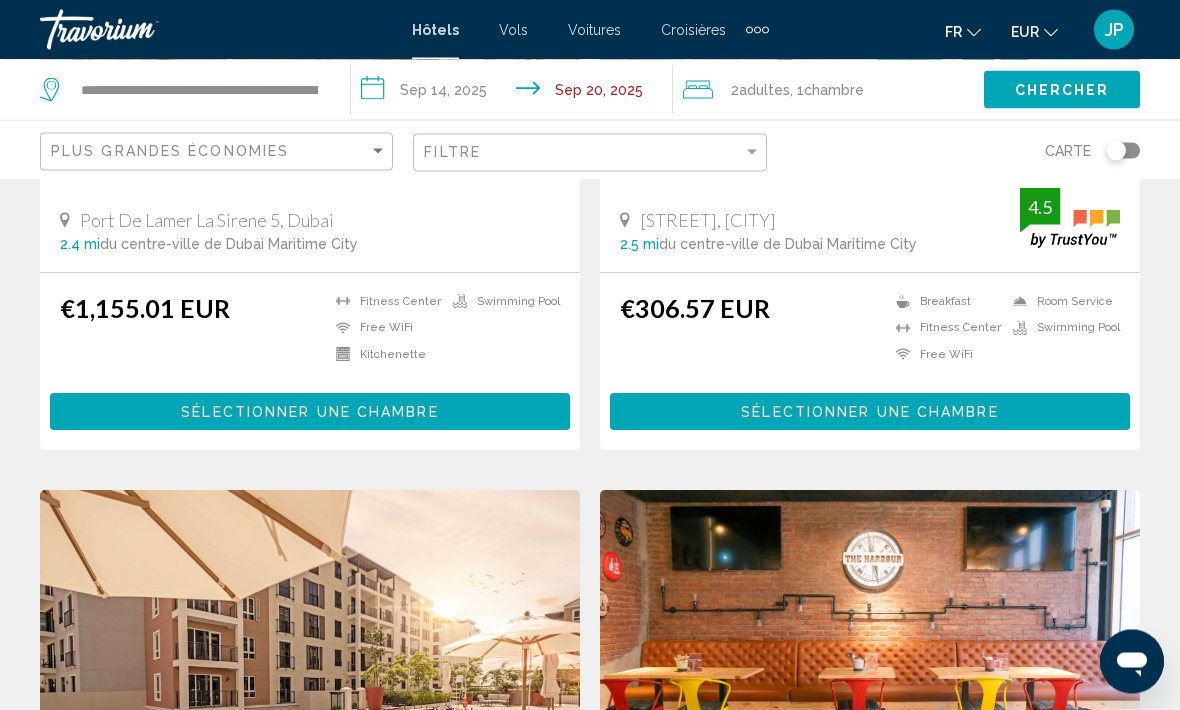 scroll, scrollTop: 3383, scrollLeft: 0, axis: vertical 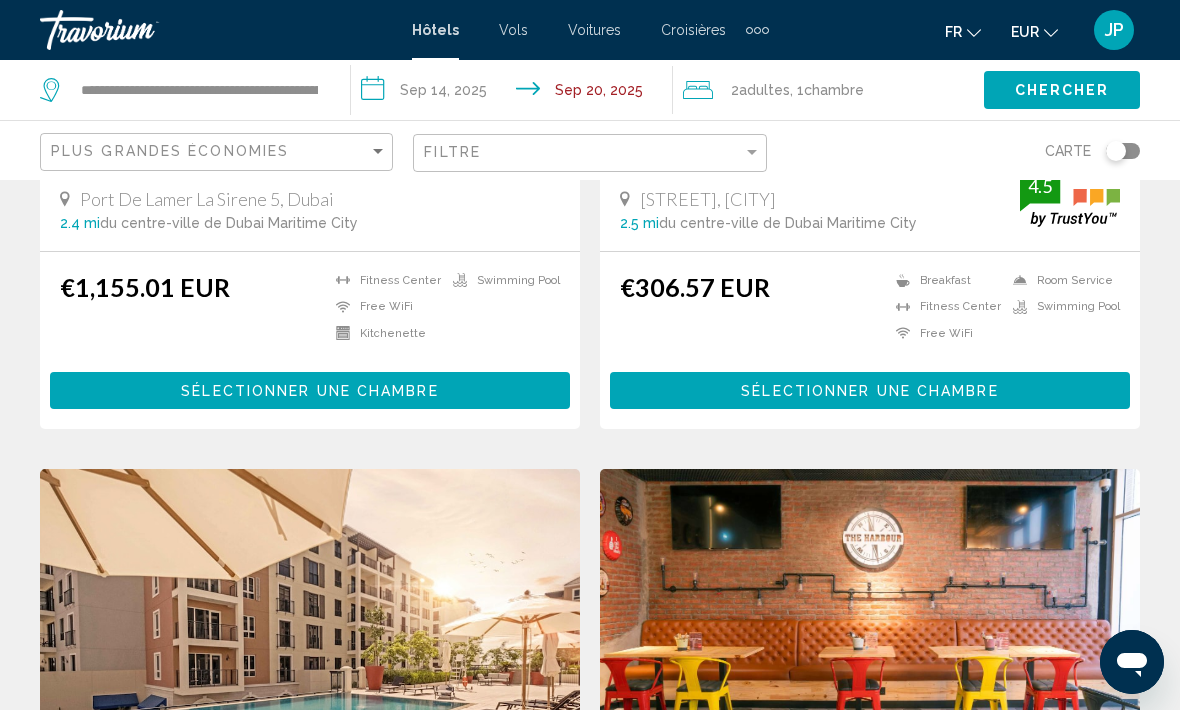 click at bounding box center [310, 629] 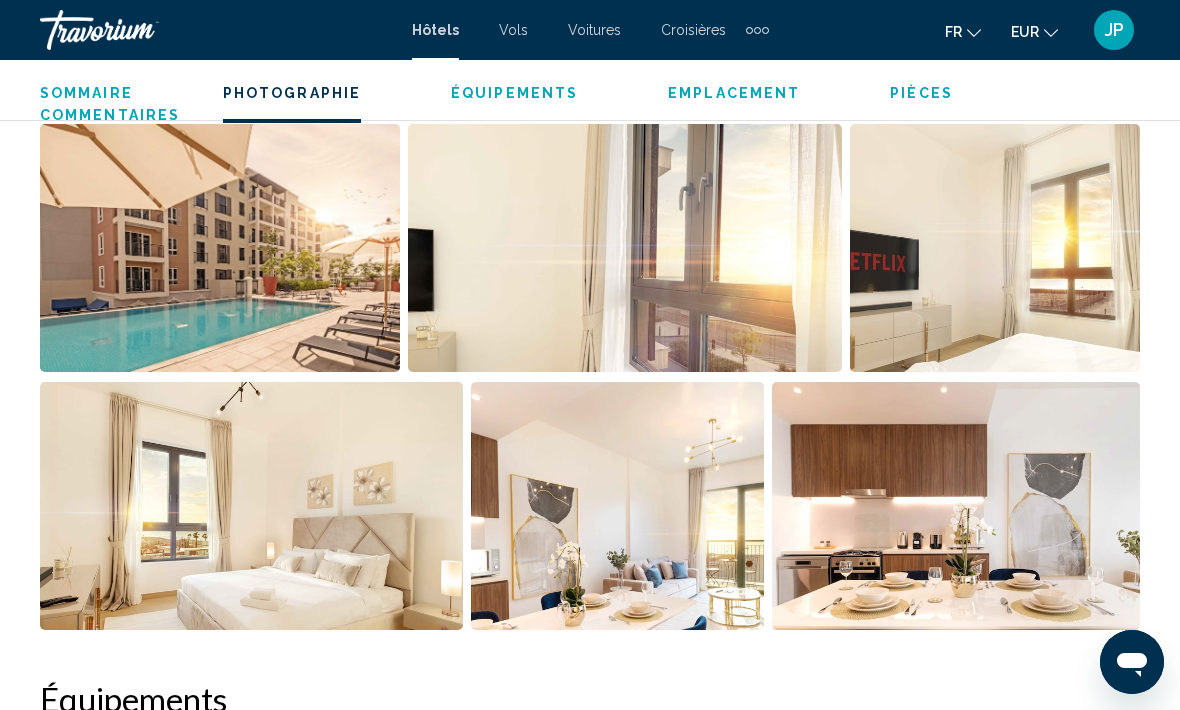 scroll, scrollTop: 1388, scrollLeft: 0, axis: vertical 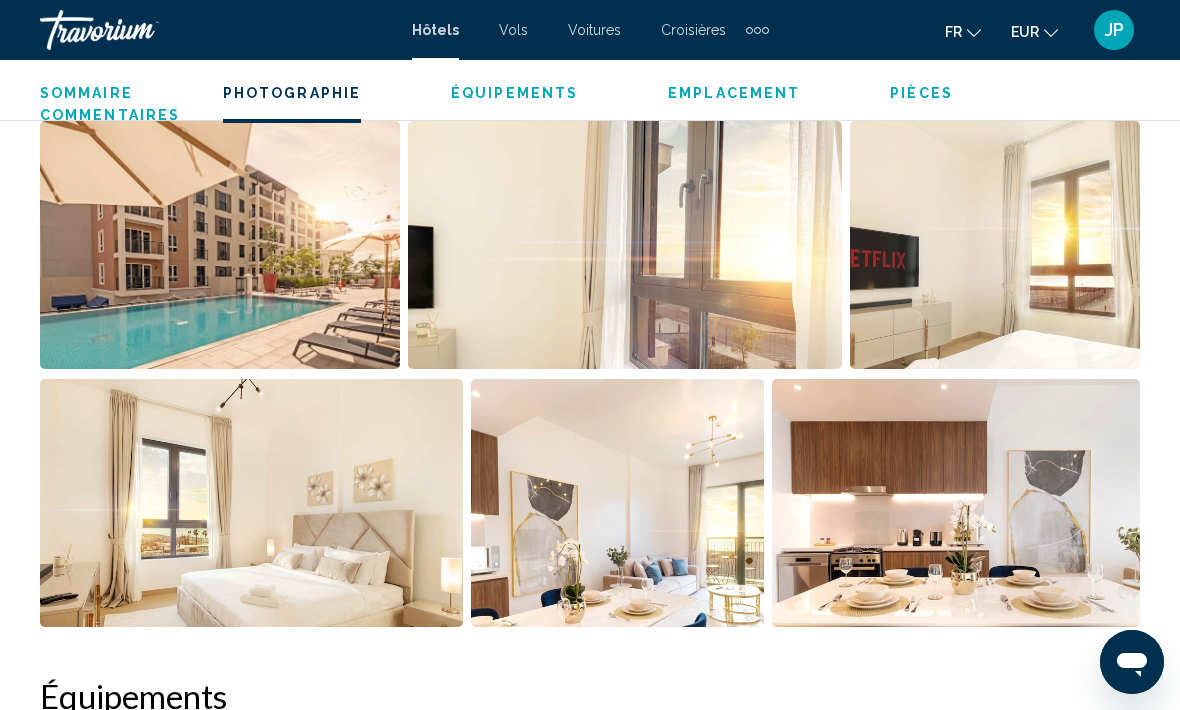 click at bounding box center [220, 245] 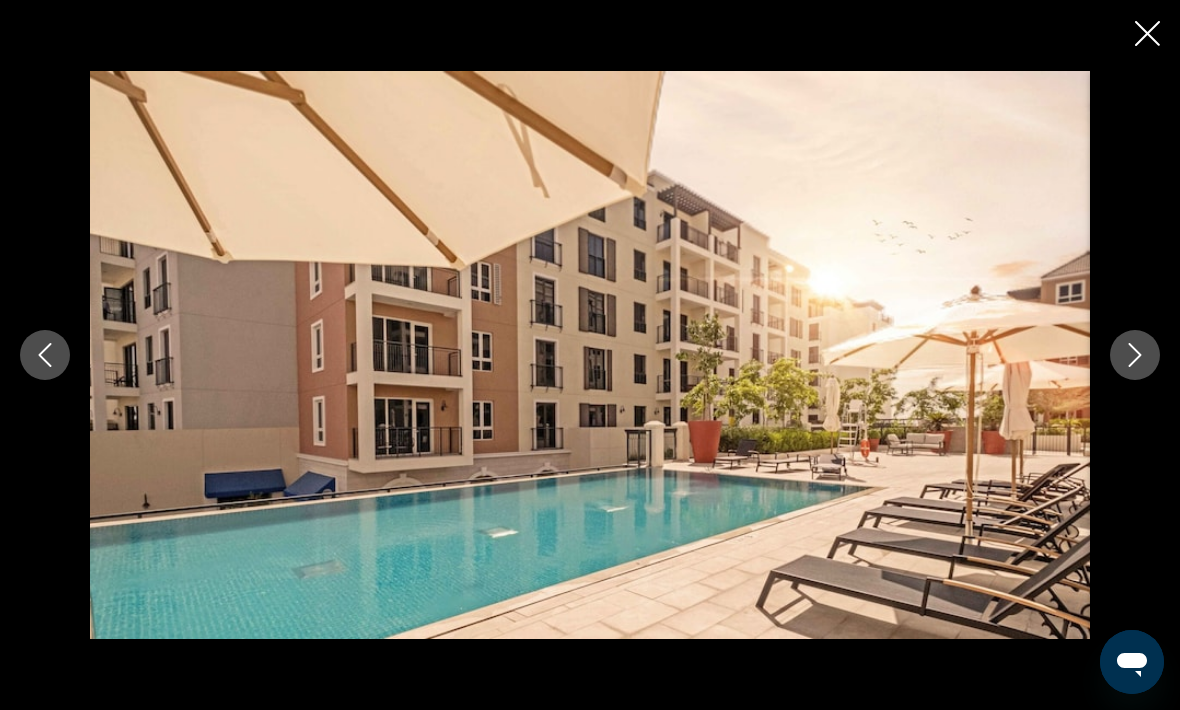 scroll, scrollTop: 1394, scrollLeft: 0, axis: vertical 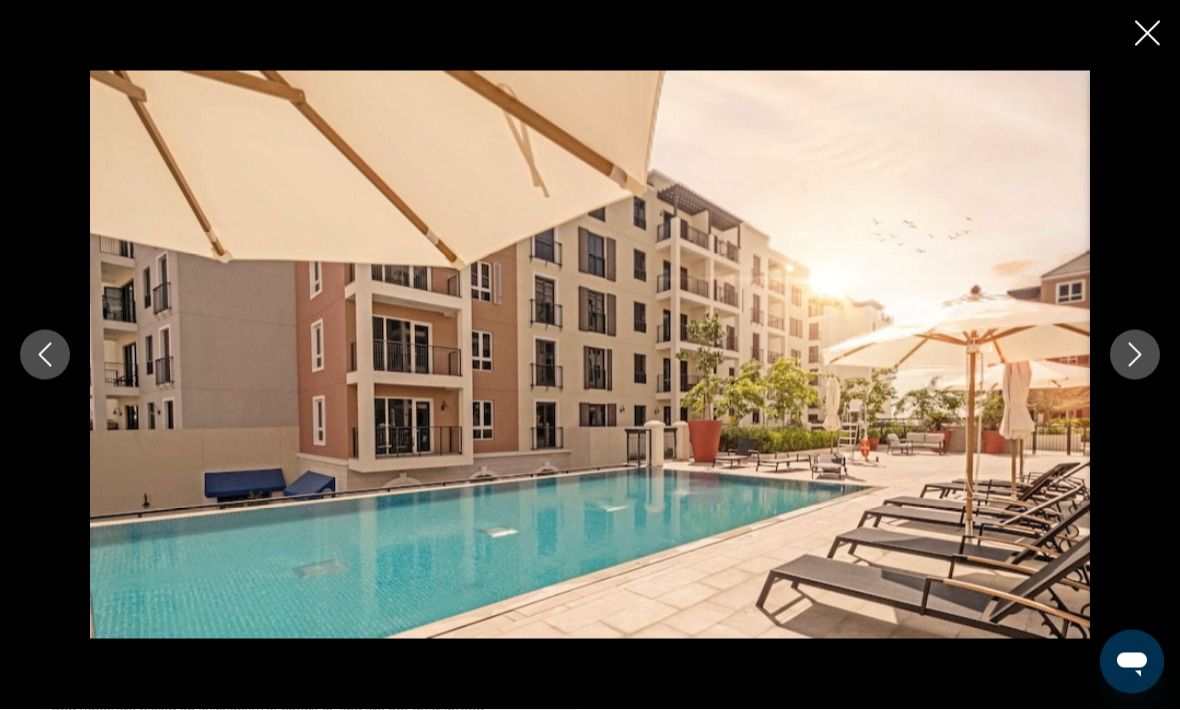 click 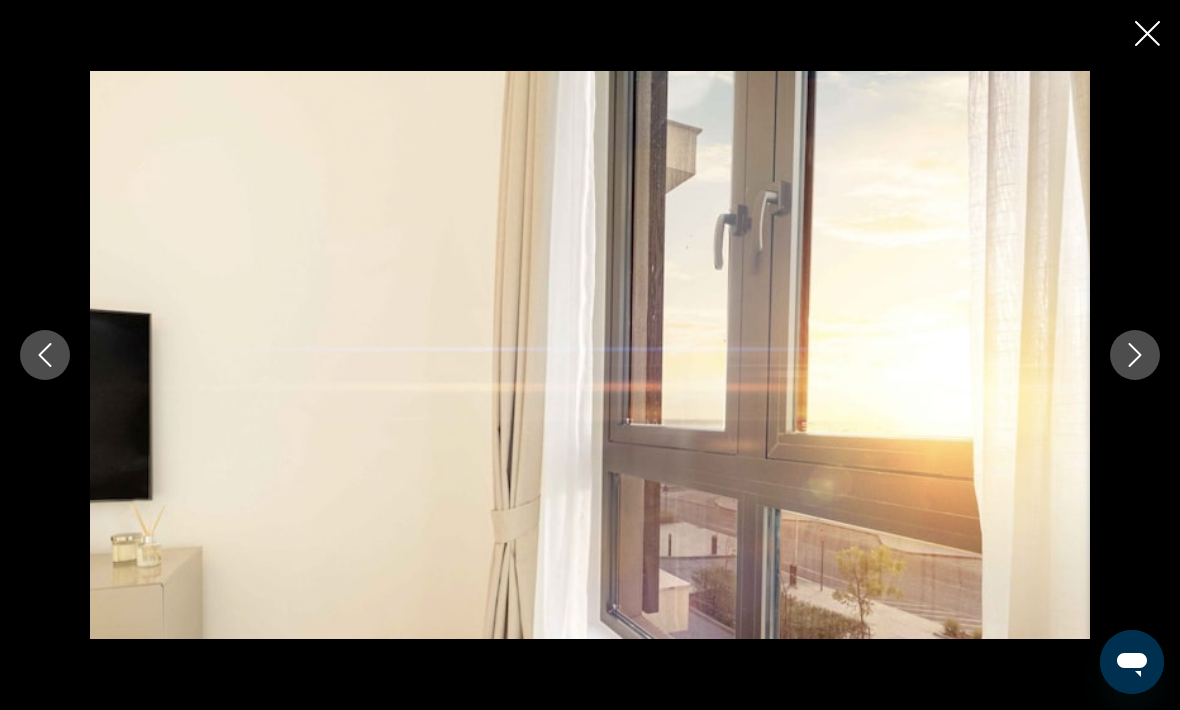 click 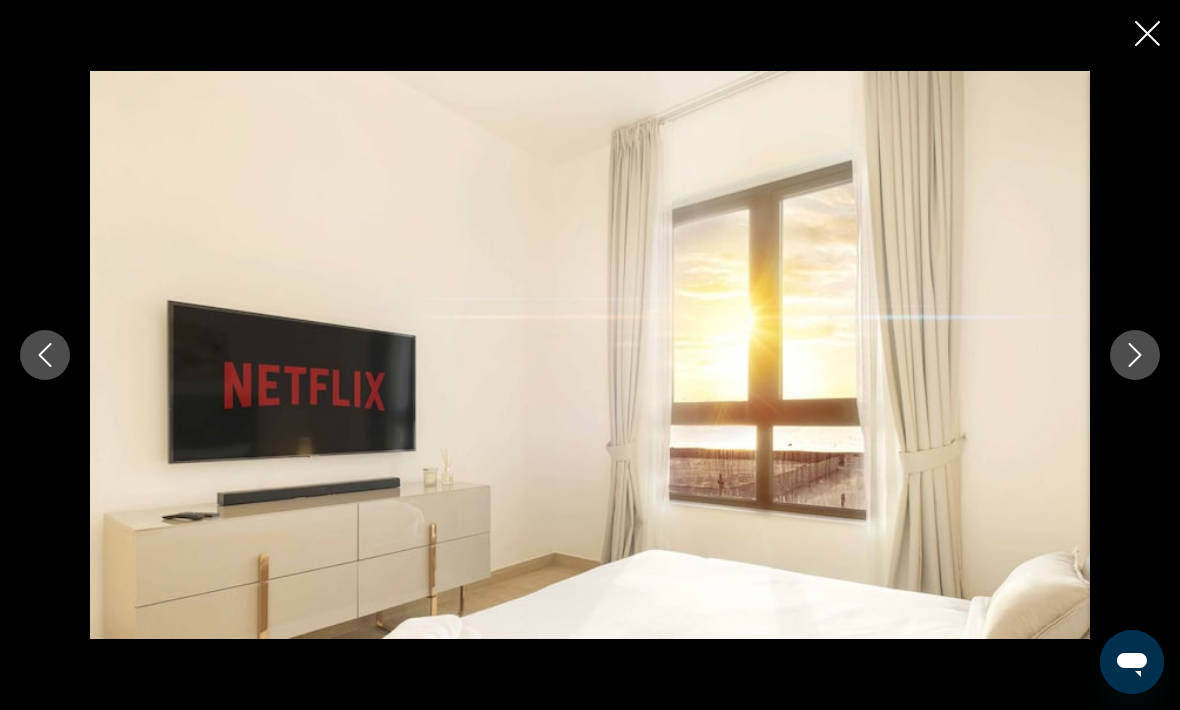 click at bounding box center (1135, 355) 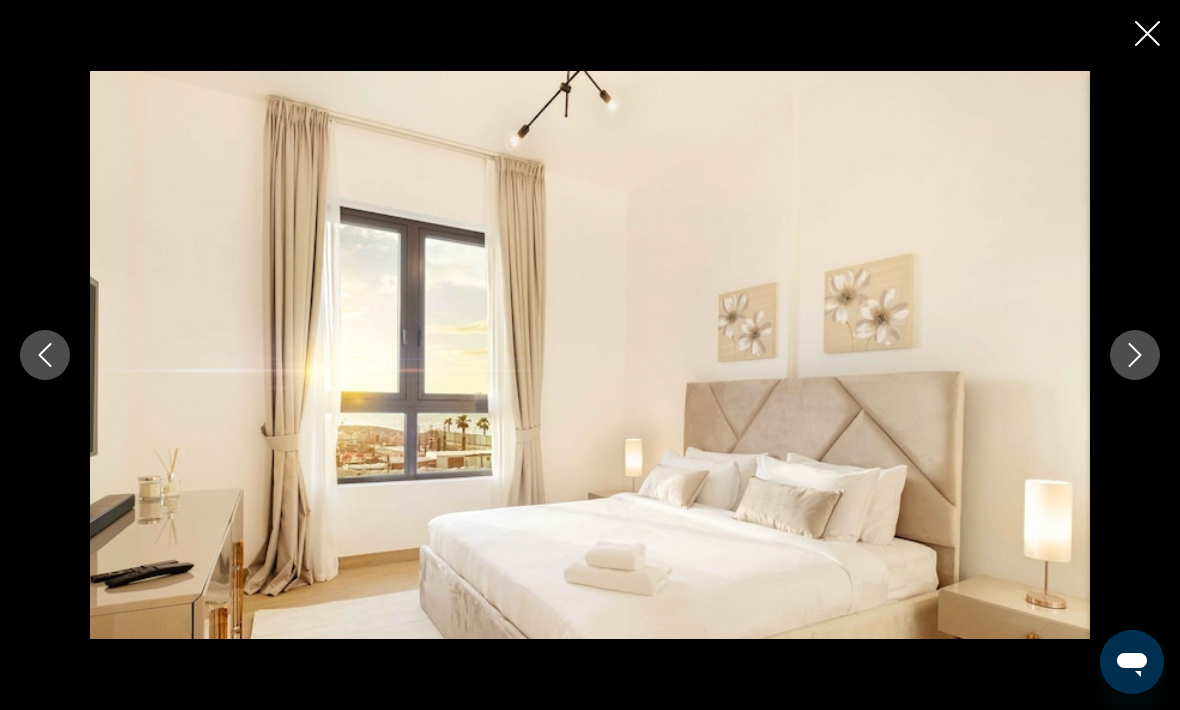 click at bounding box center [1135, 355] 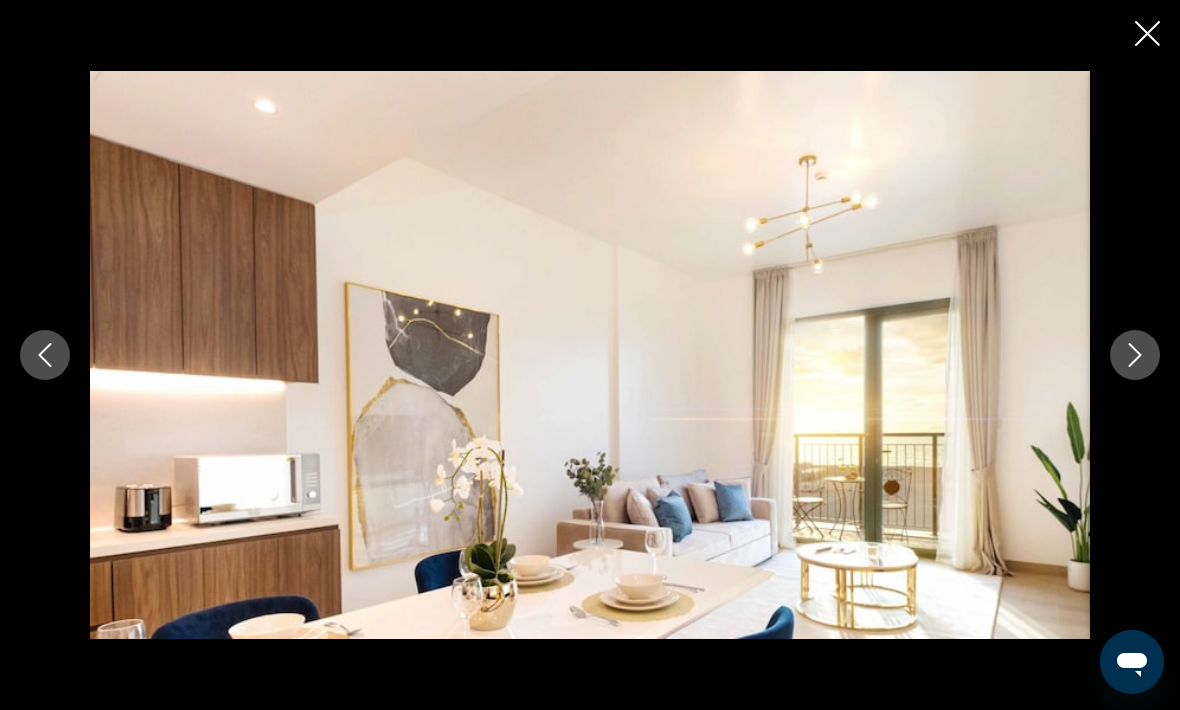 click at bounding box center [1135, 355] 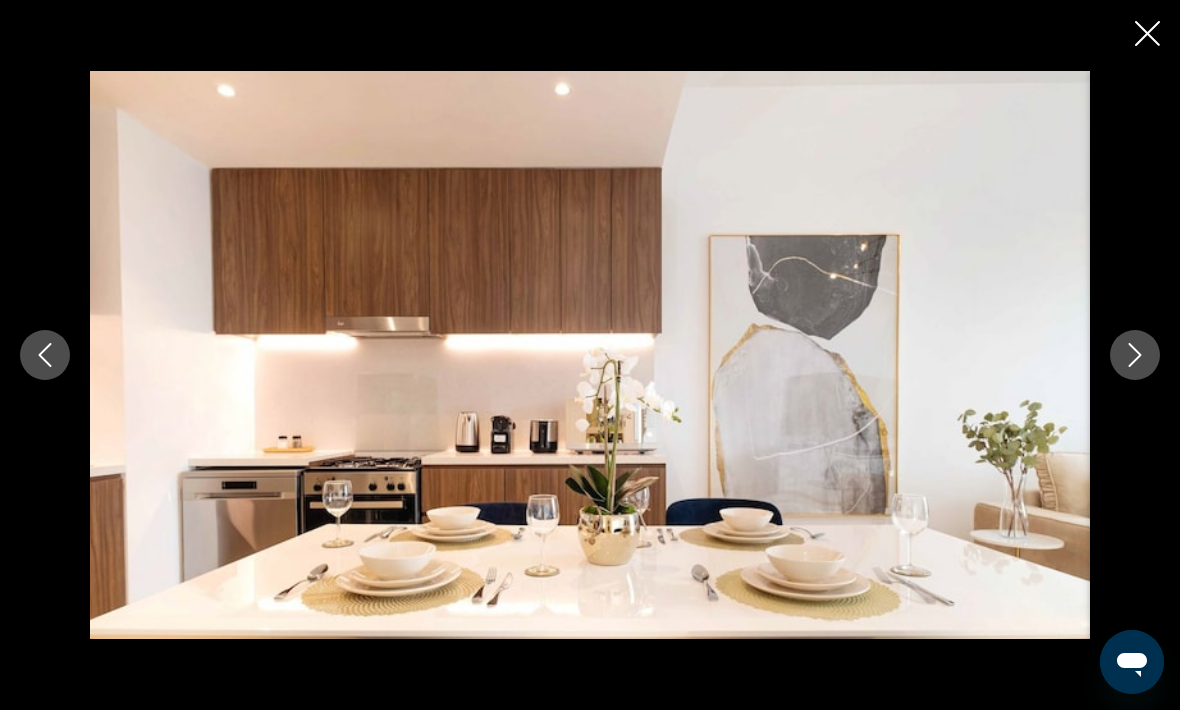 click 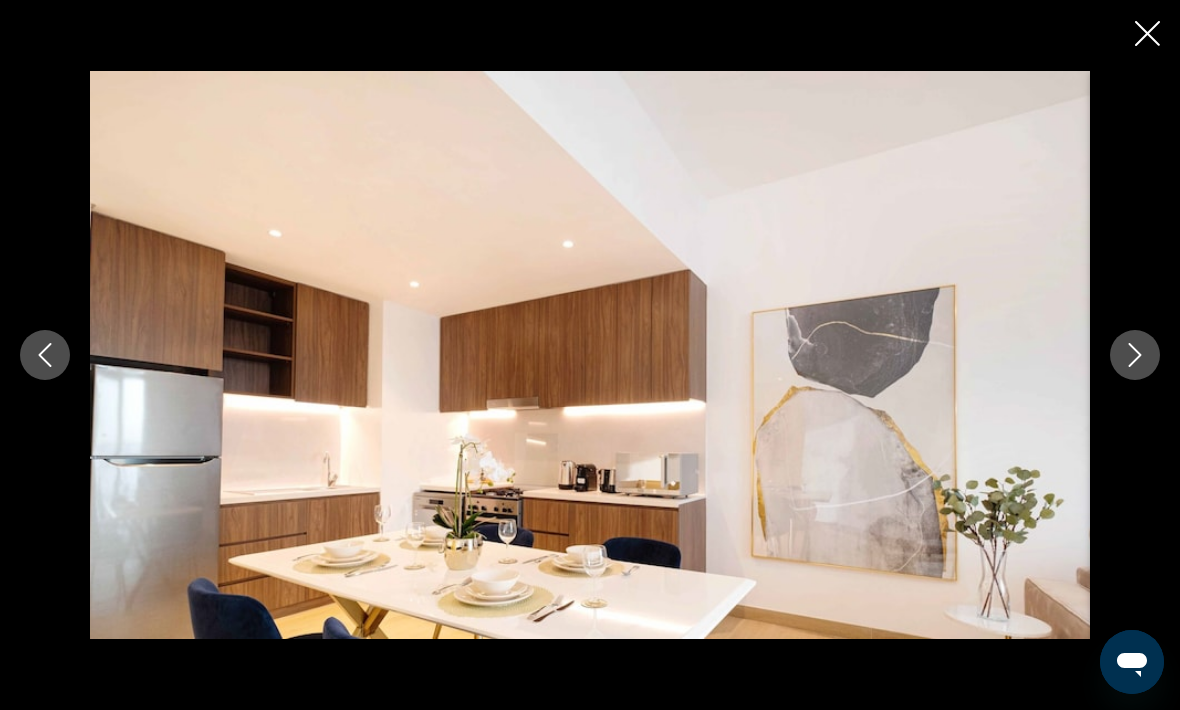 click 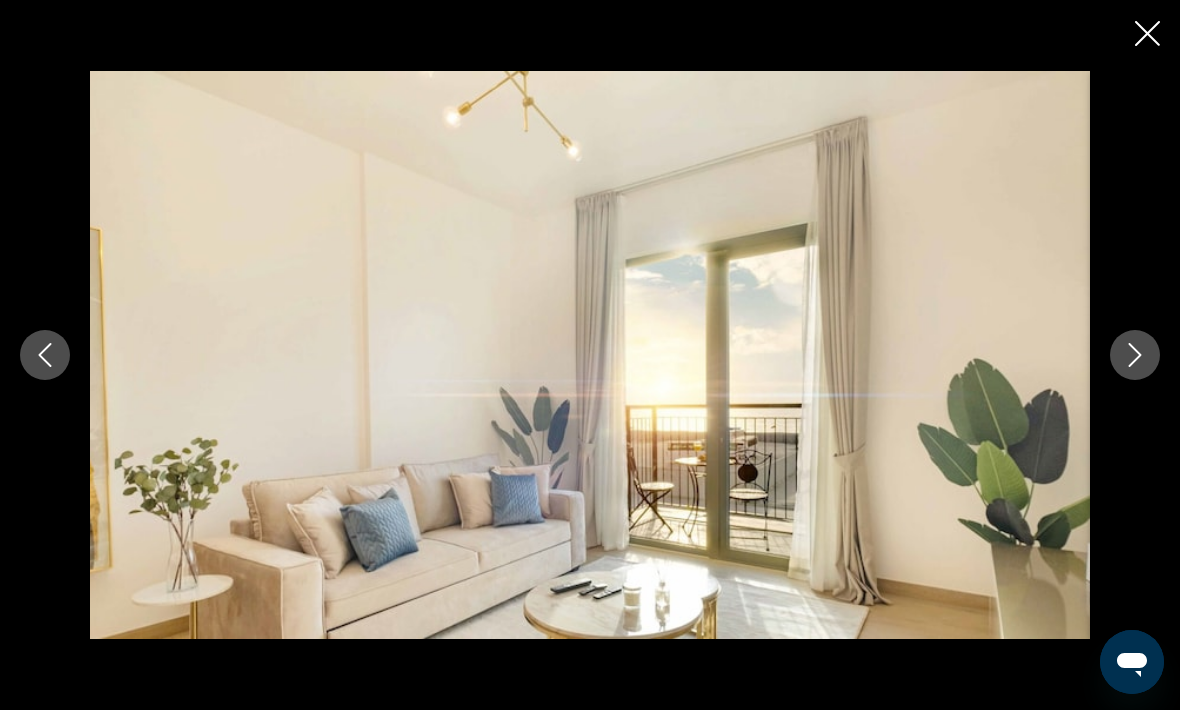 click at bounding box center [45, 355] 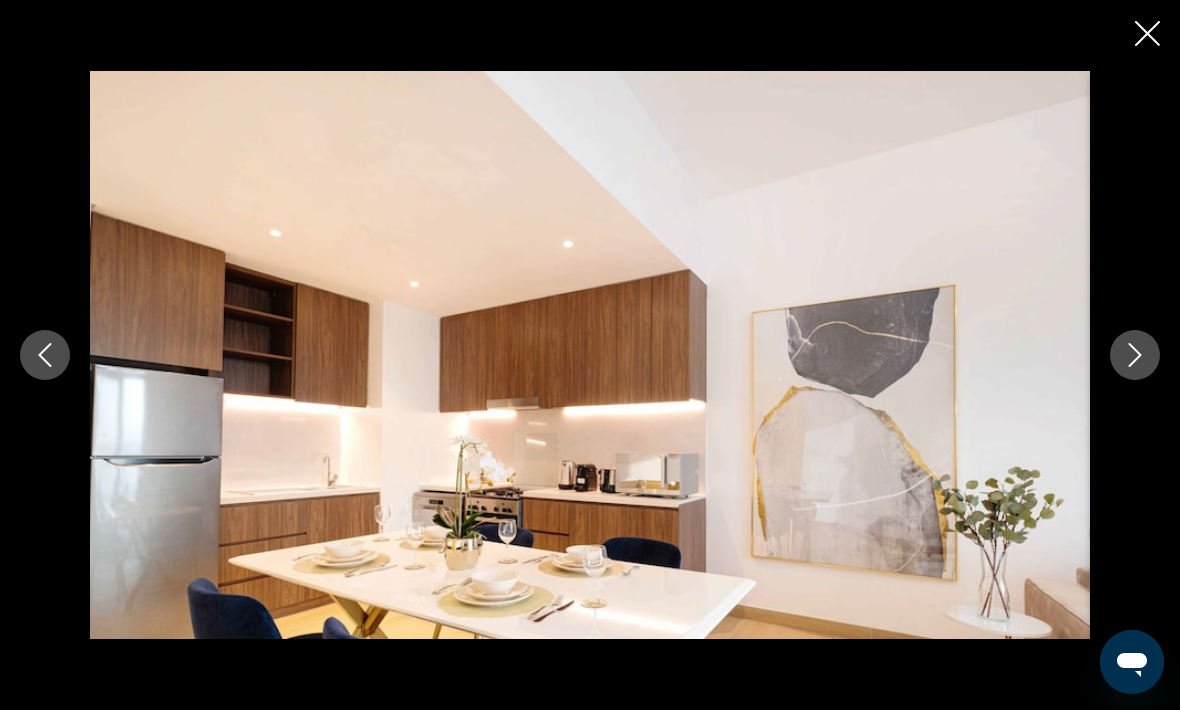 click at bounding box center [45, 355] 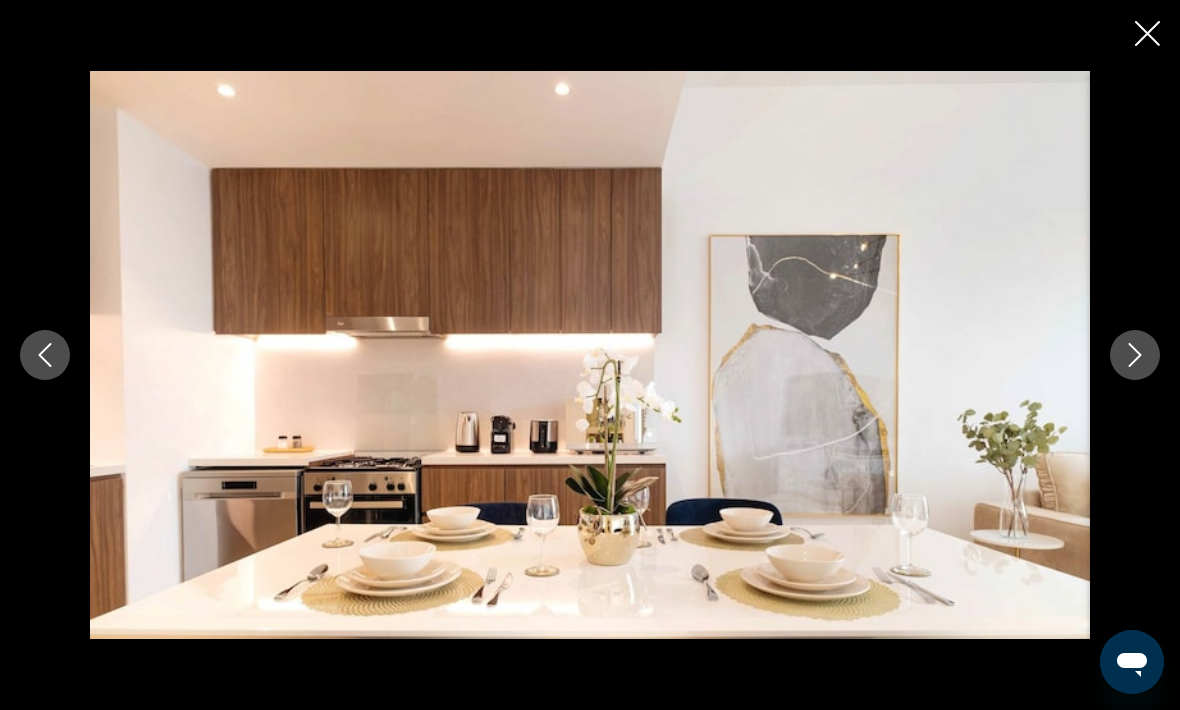 click 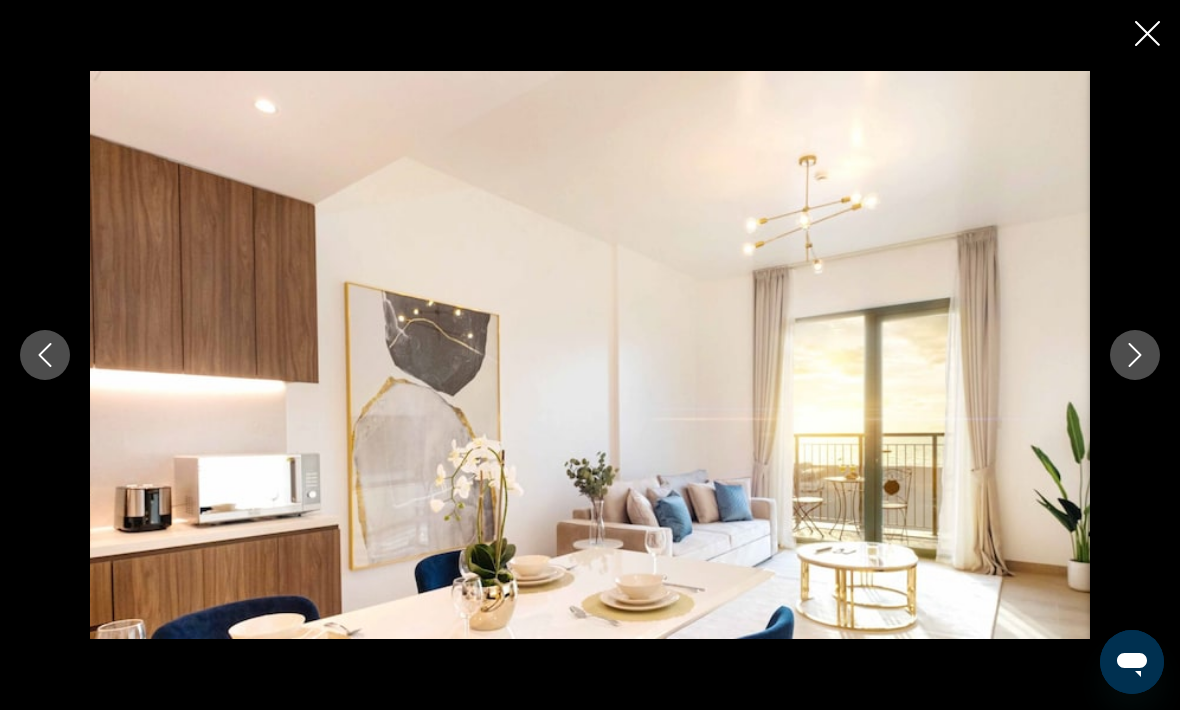 click 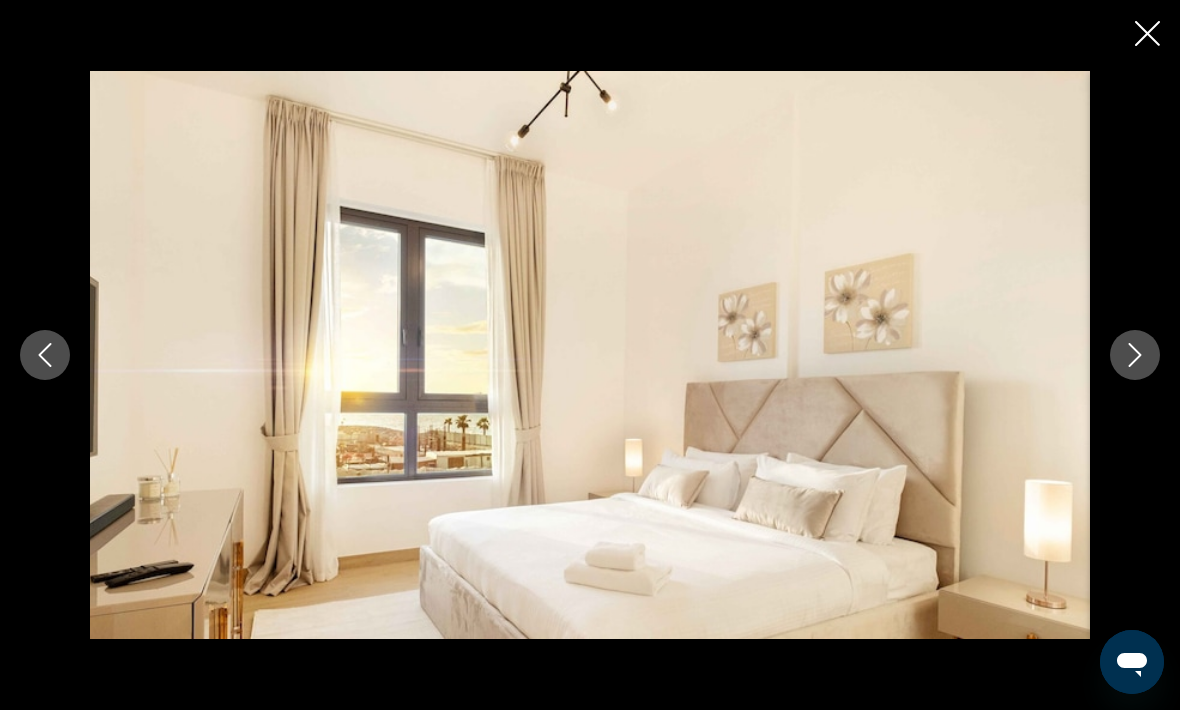 click at bounding box center [1135, 355] 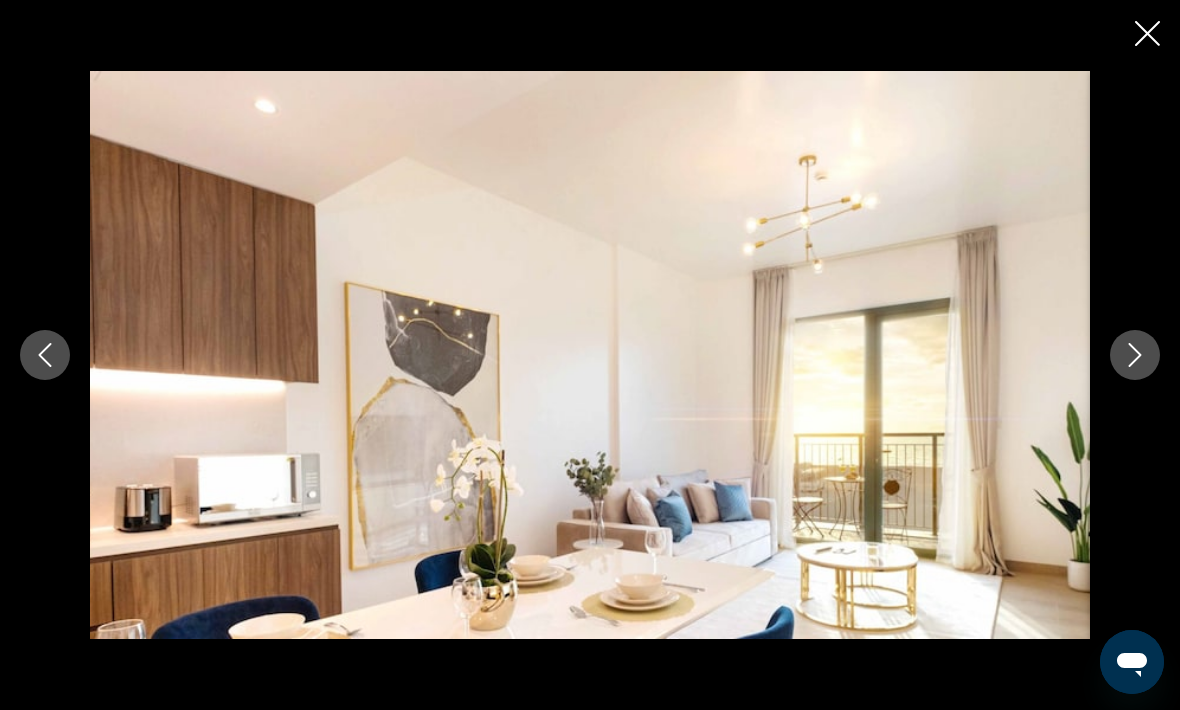click at bounding box center (1135, 355) 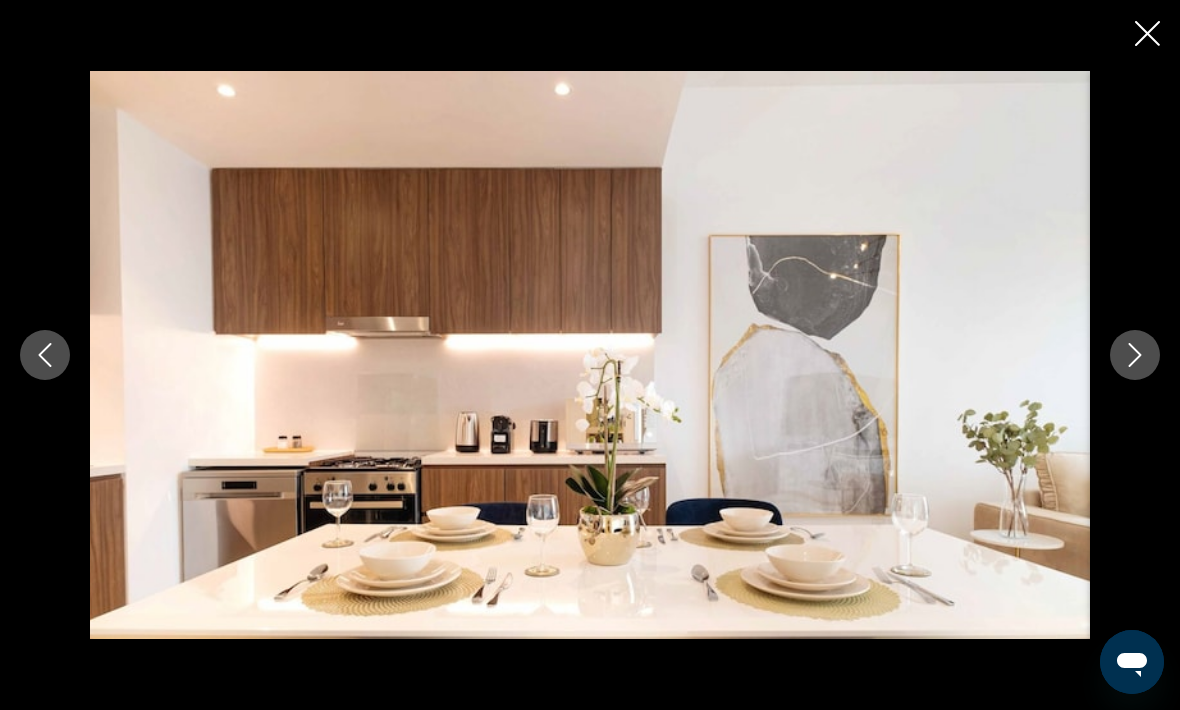 click at bounding box center (1135, 355) 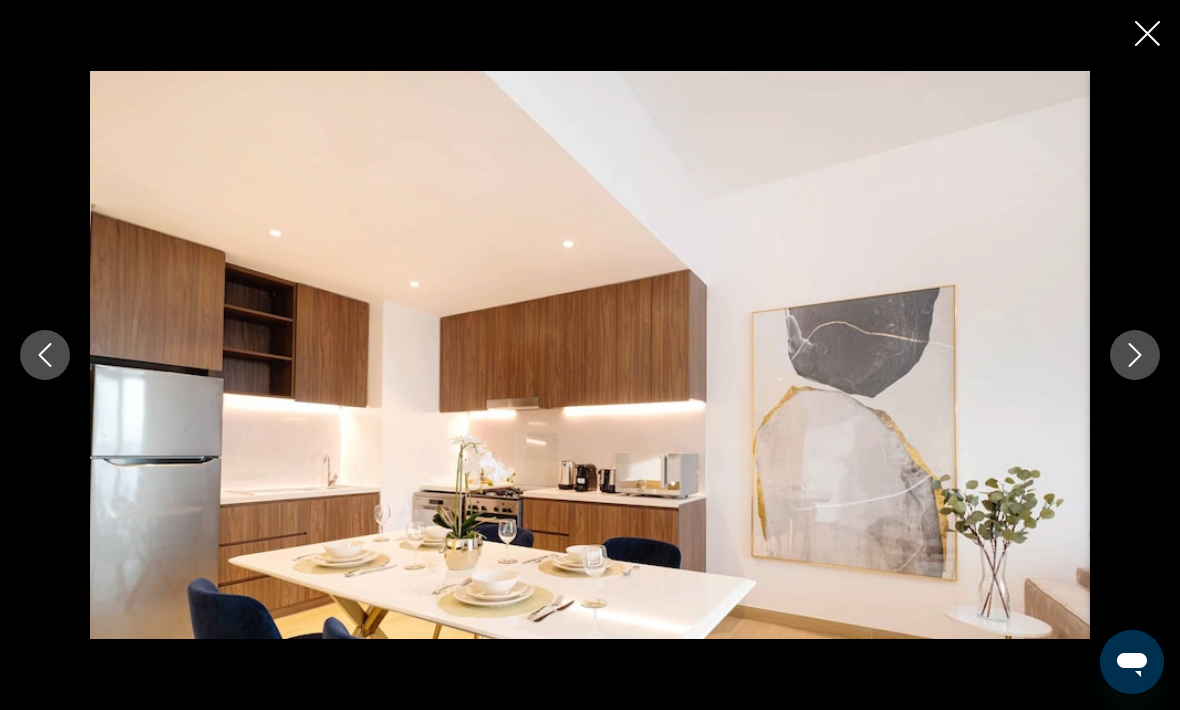 click 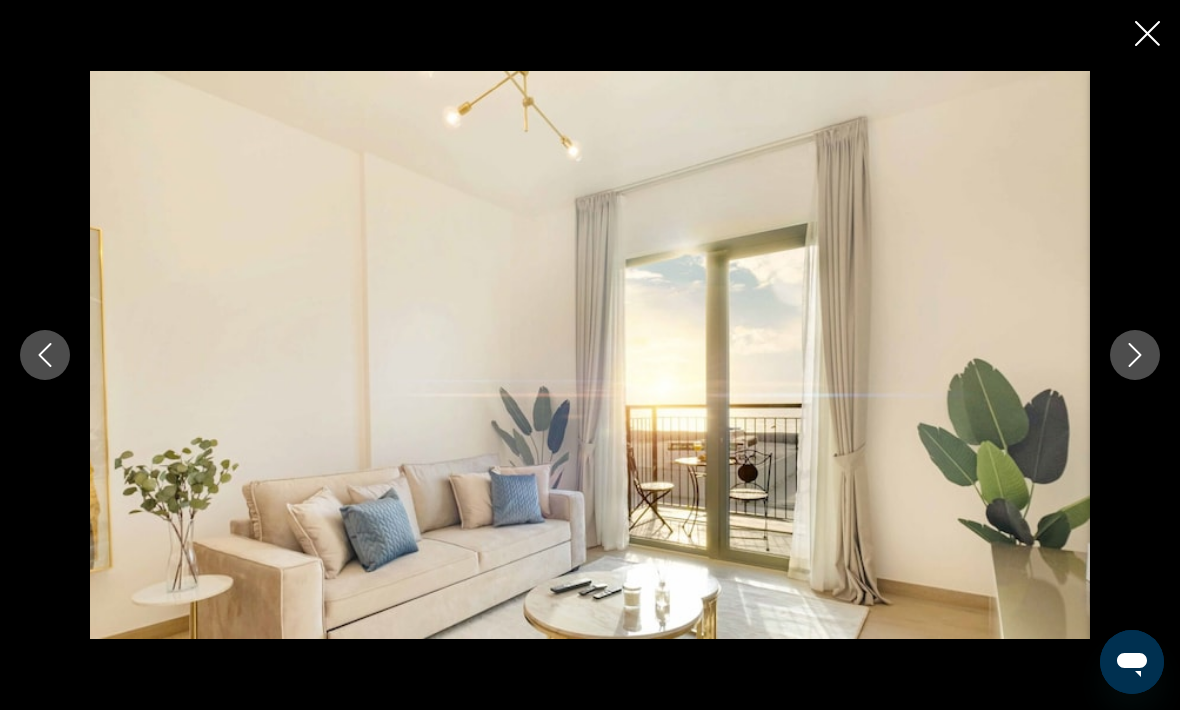 click at bounding box center (1135, 355) 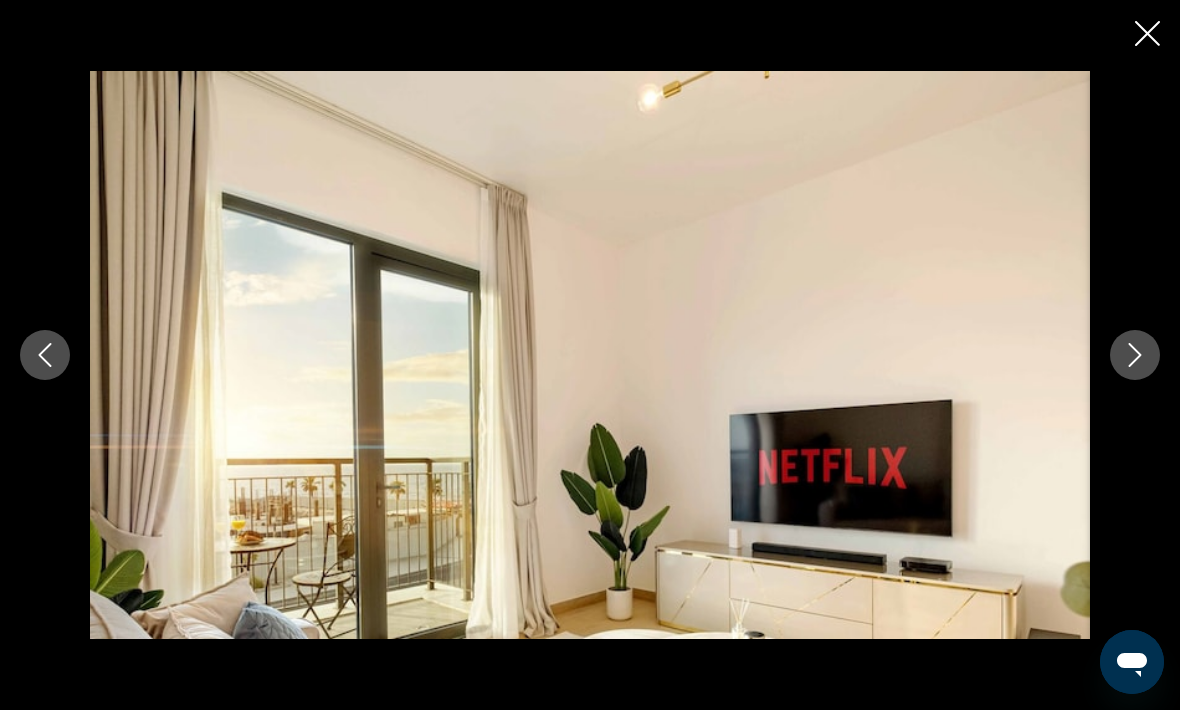 click at bounding box center (1135, 355) 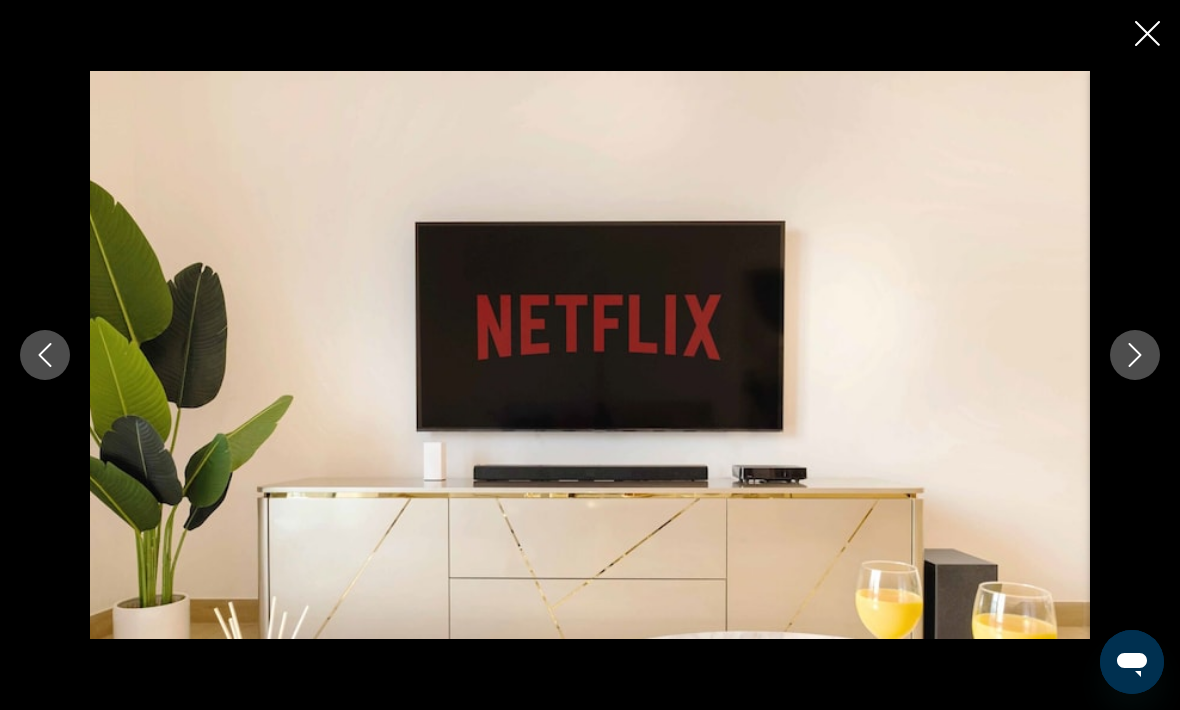 click 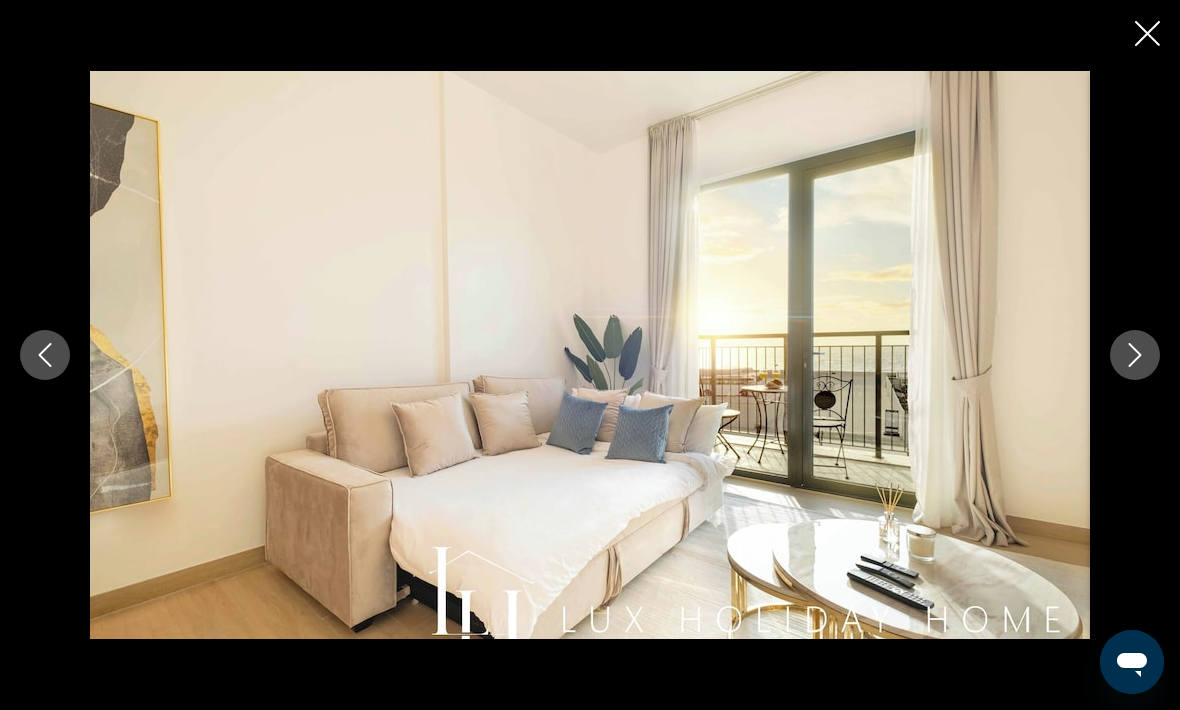 click at bounding box center (1135, 355) 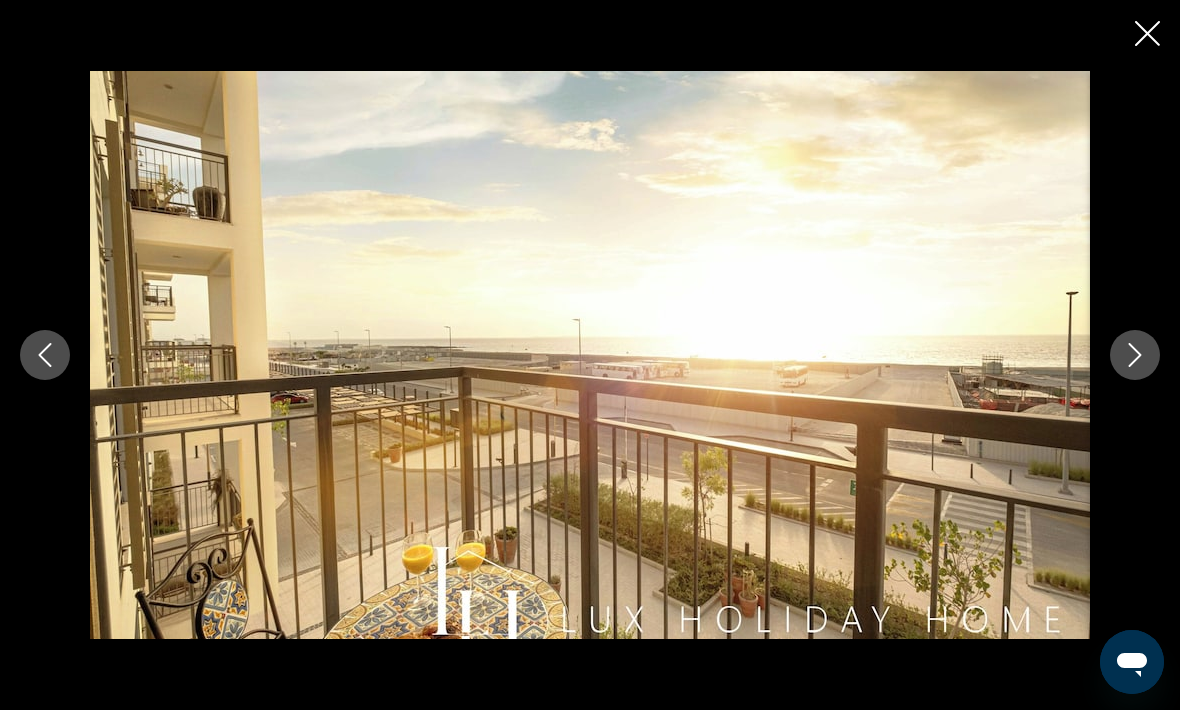 click 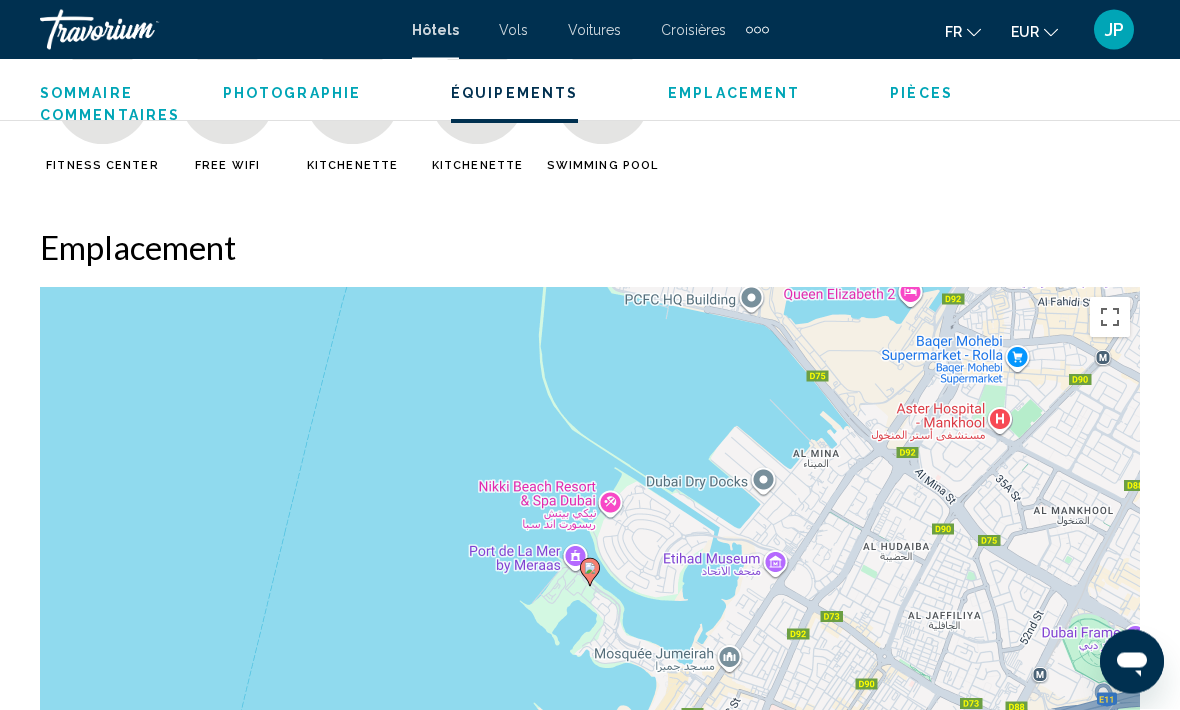 scroll, scrollTop: 2072, scrollLeft: 0, axis: vertical 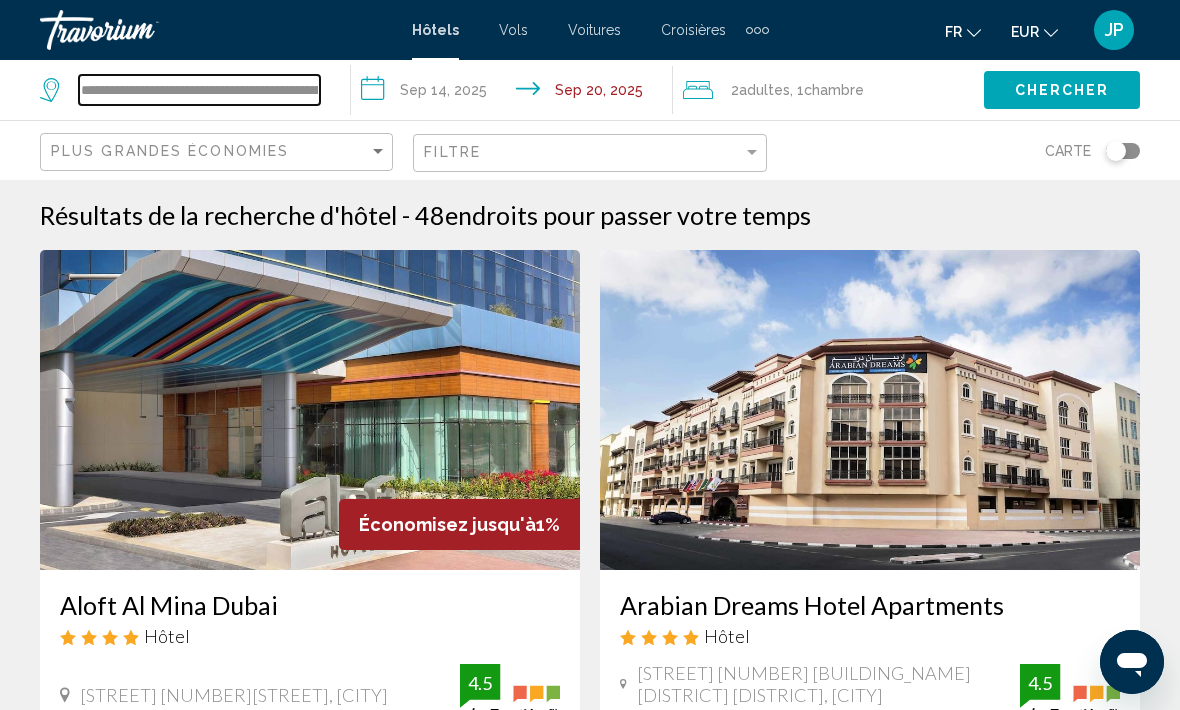 click on "**********" at bounding box center (199, 90) 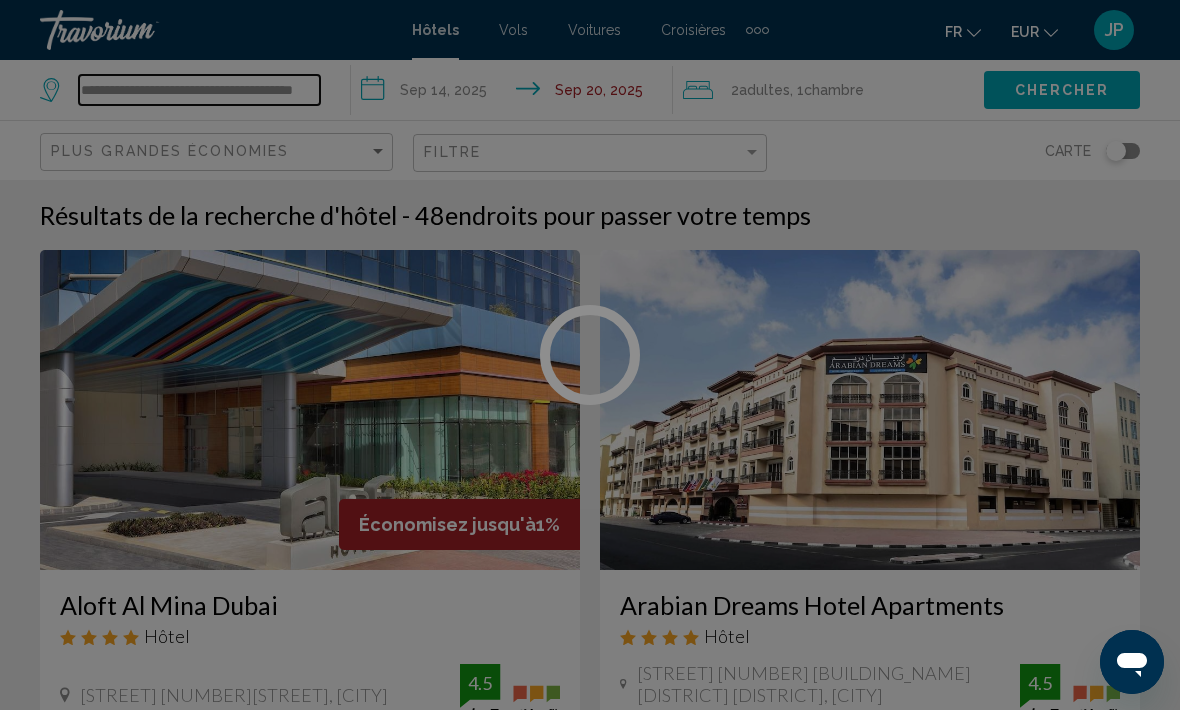 type on "**********" 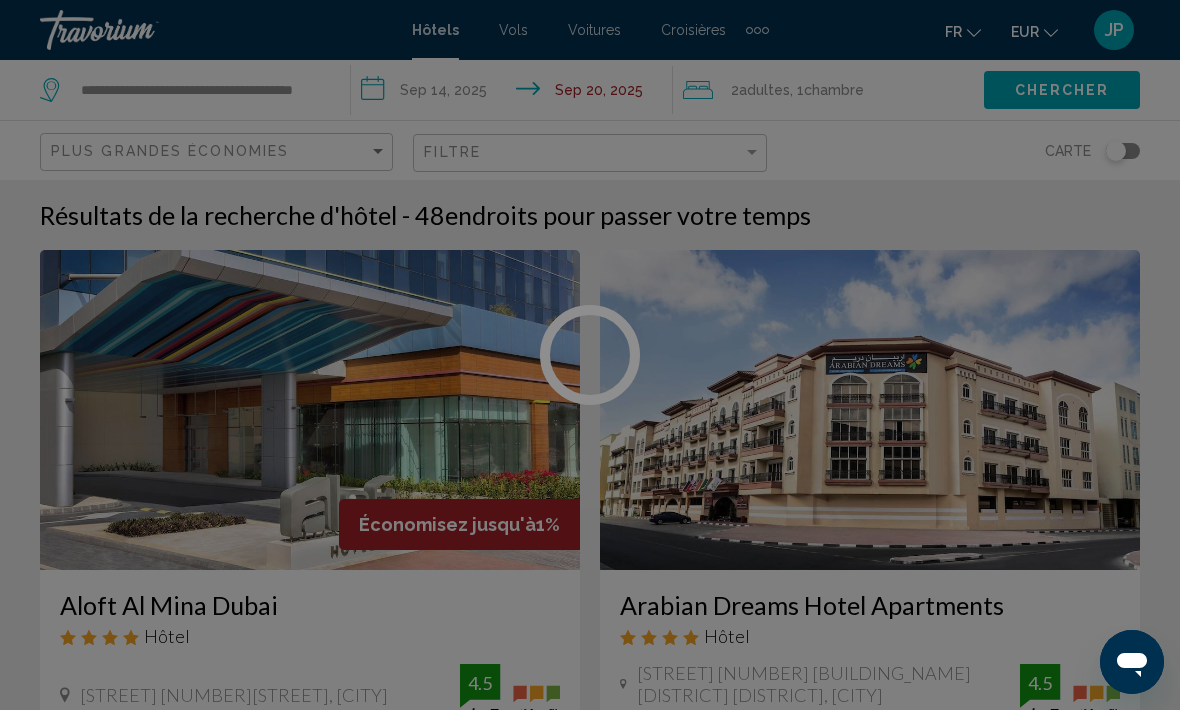 click at bounding box center [590, 355] 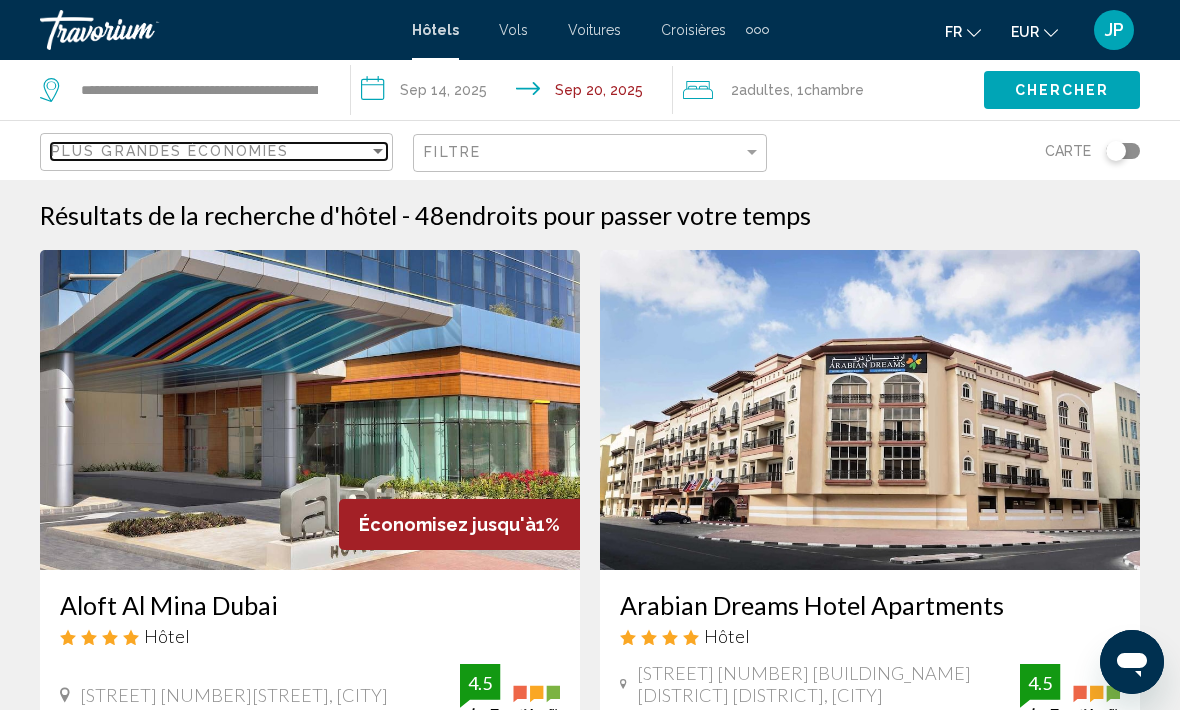 click on "Plus grandes économies" at bounding box center [210, 151] 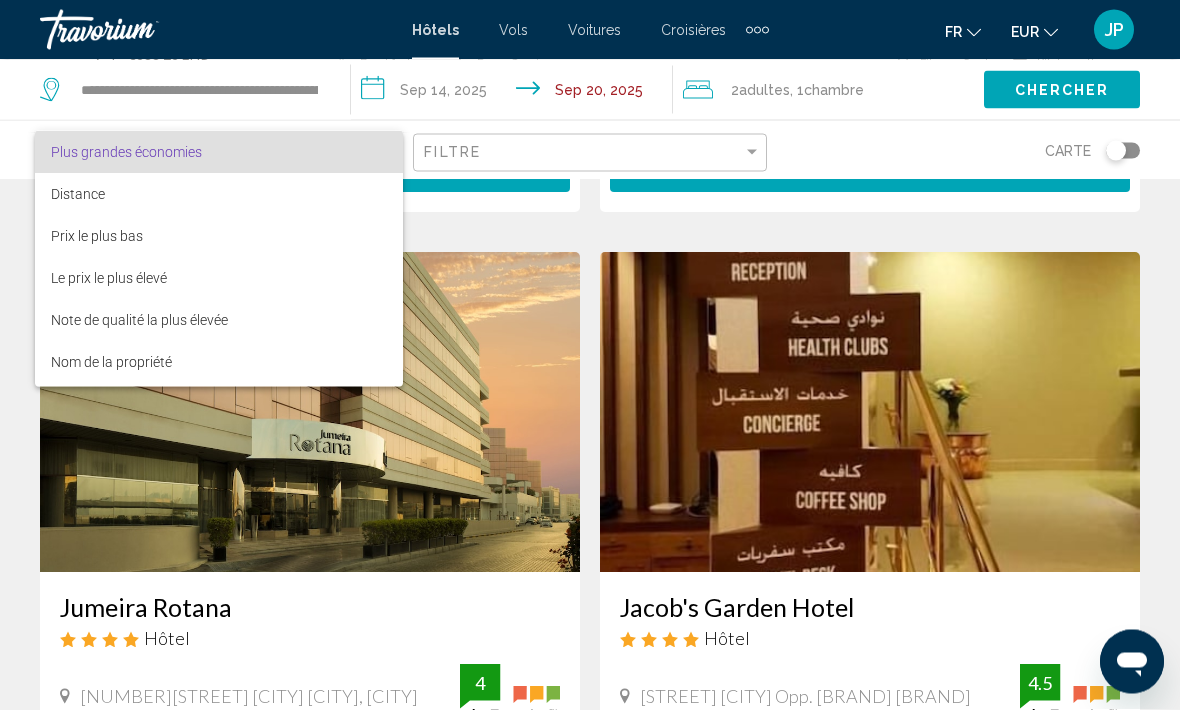 scroll, scrollTop: 713, scrollLeft: 0, axis: vertical 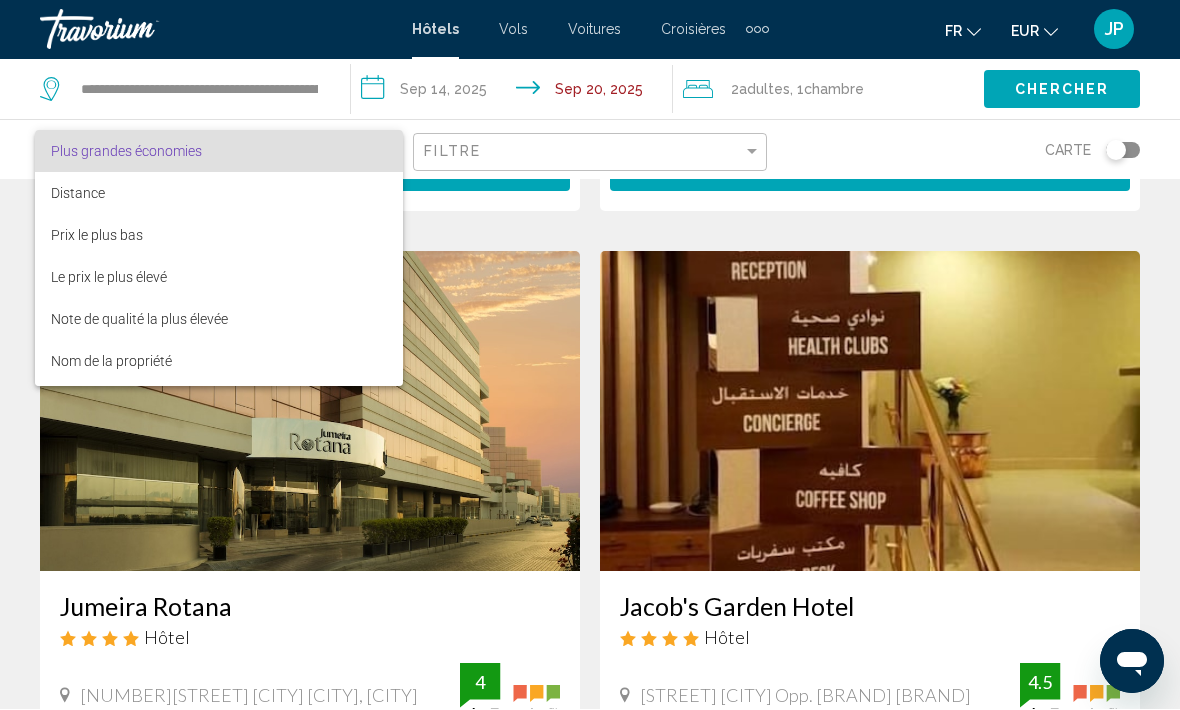 click at bounding box center (590, 355) 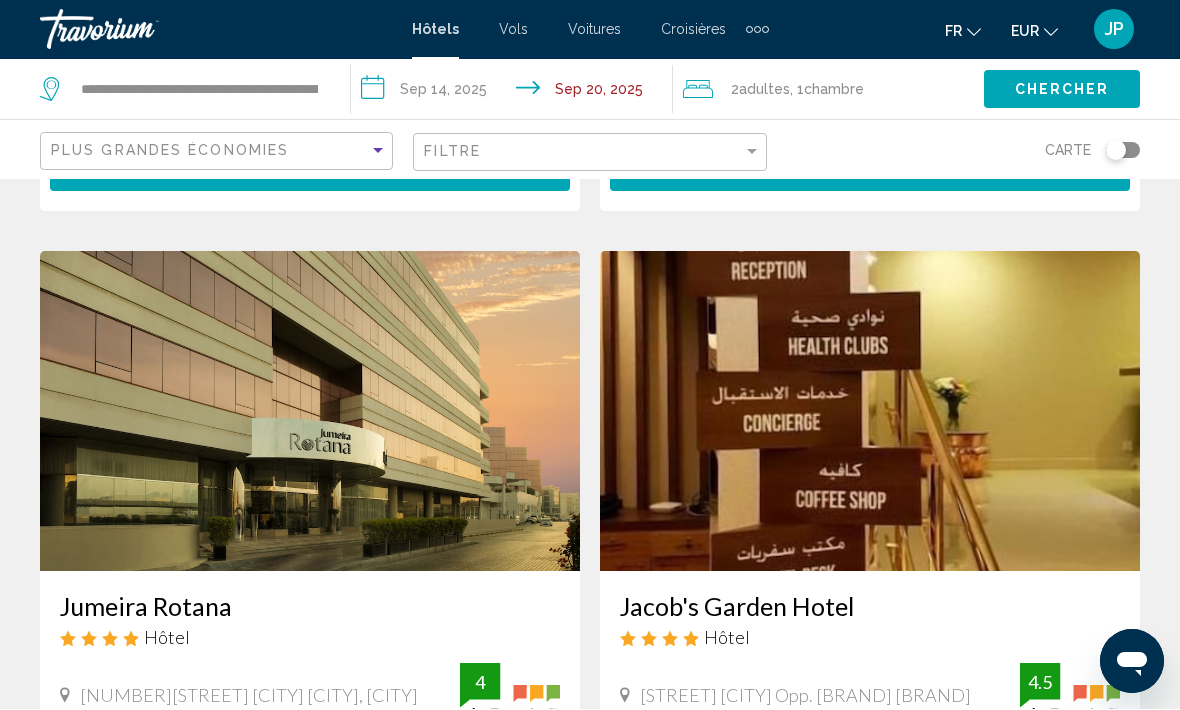 scroll, scrollTop: 714, scrollLeft: 0, axis: vertical 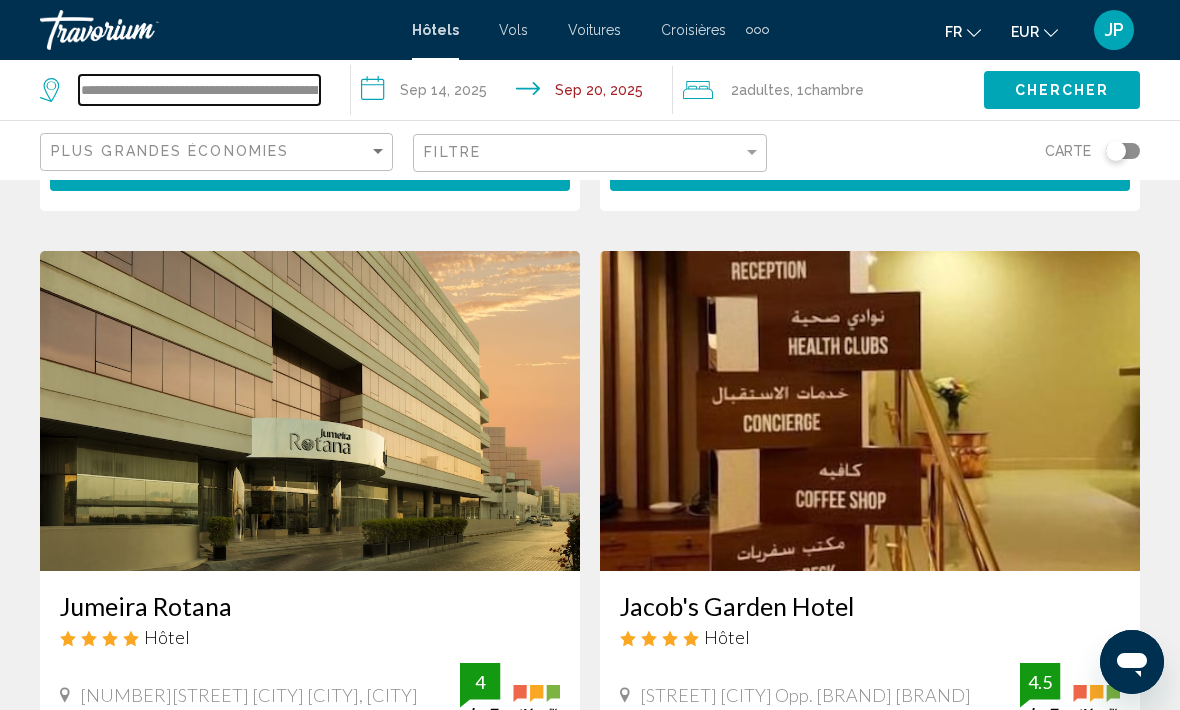 click on "**********" at bounding box center [199, 90] 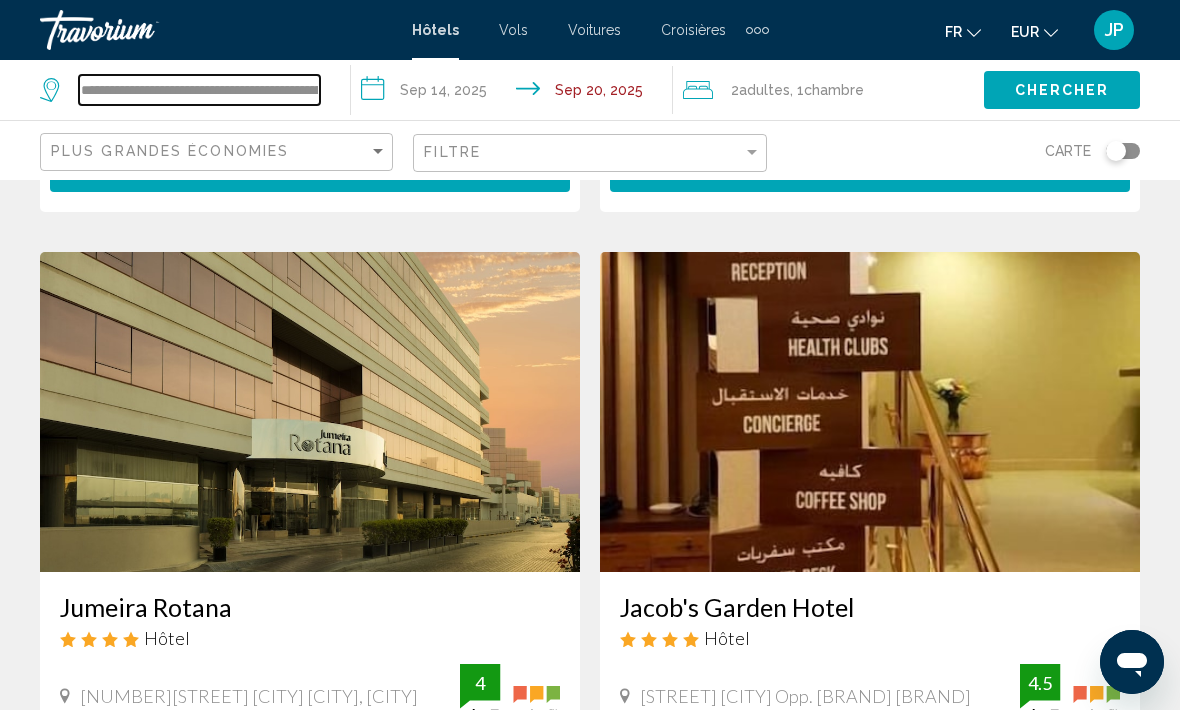 click on "**********" at bounding box center [199, 90] 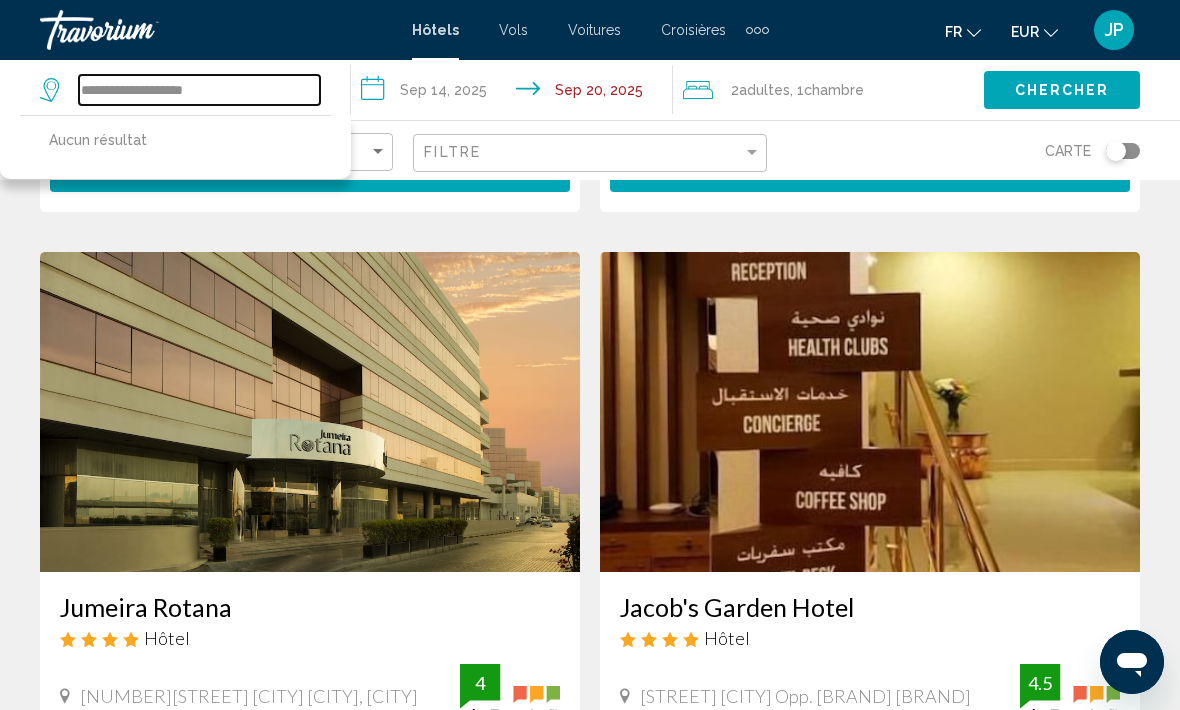 click on "**********" at bounding box center [199, 90] 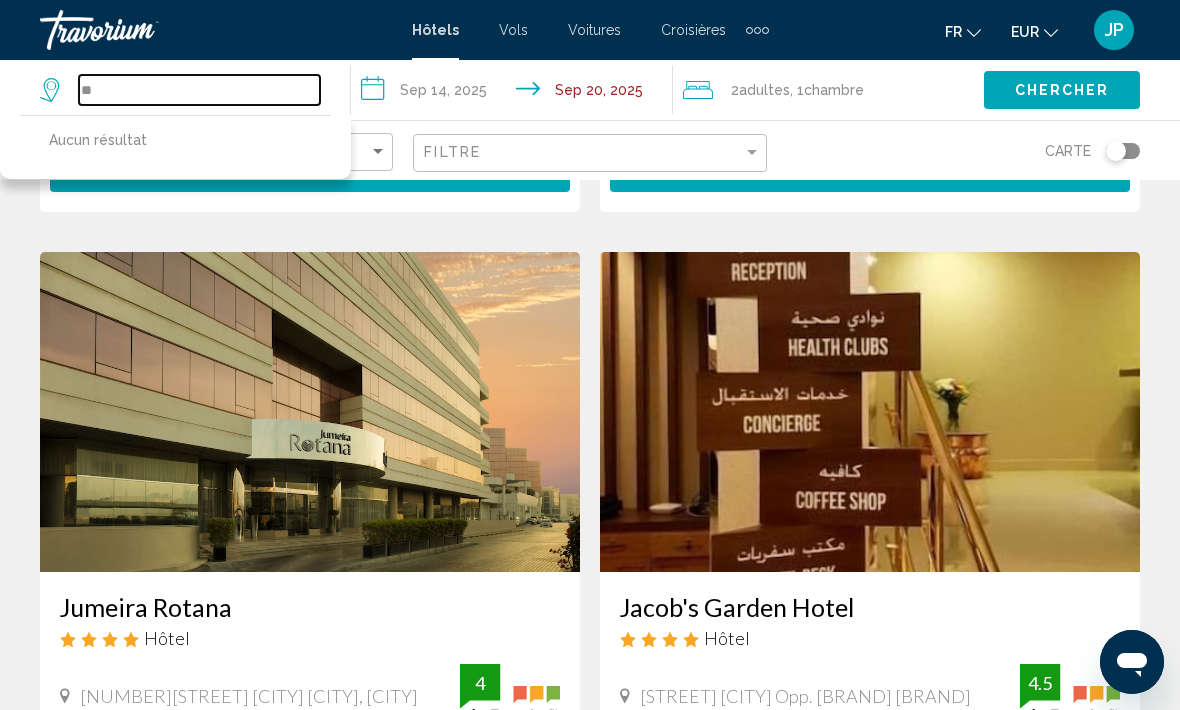 type on "*" 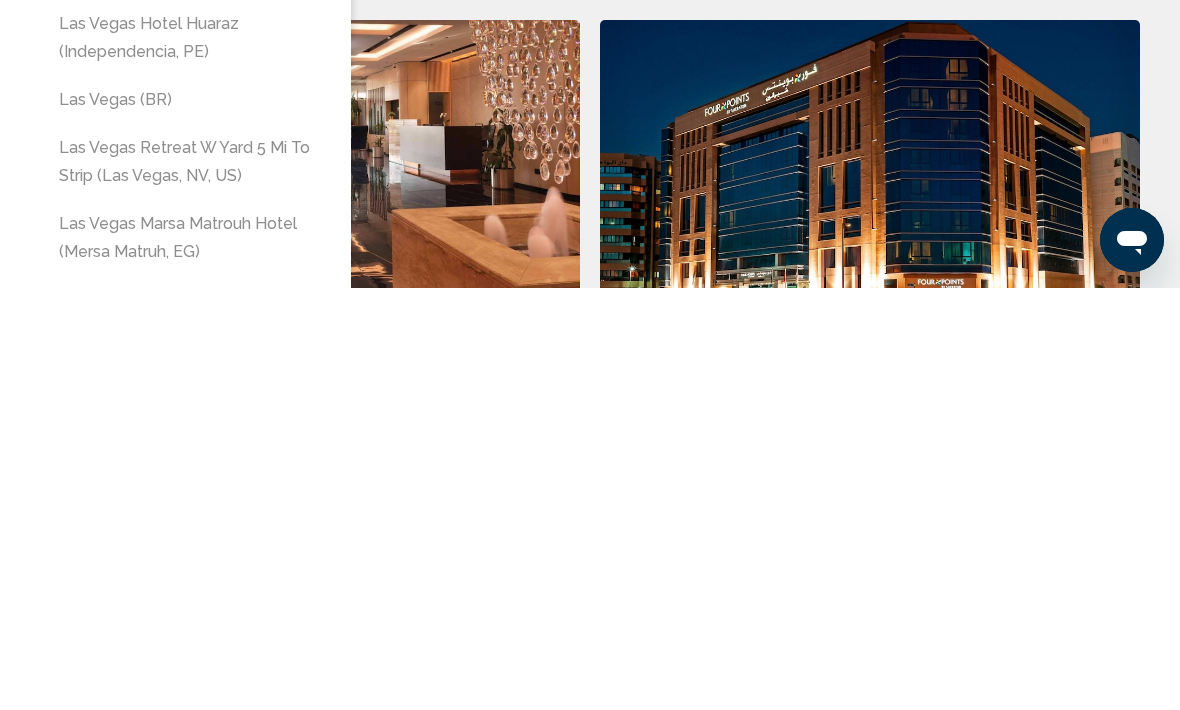 scroll, scrollTop: 1238, scrollLeft: 0, axis: vertical 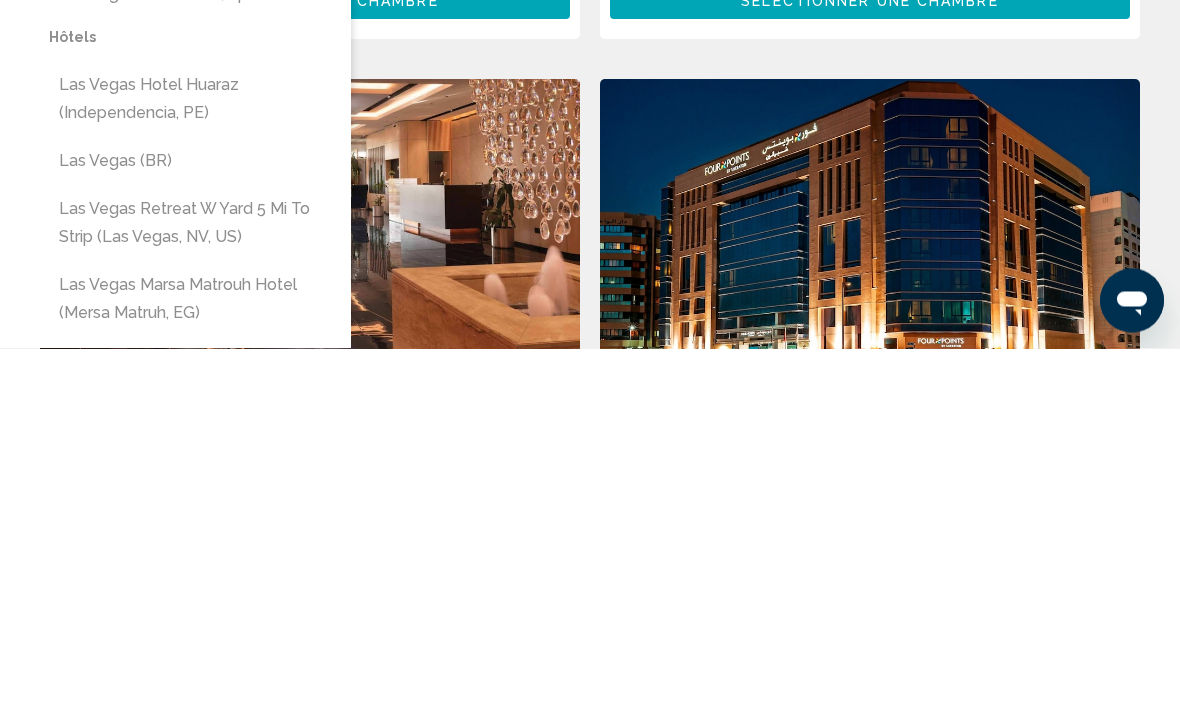 click on "Las Vegas Retreat w Yard 5 Mi to Strip (Las Vegas, NV, US)" at bounding box center (190, 584) 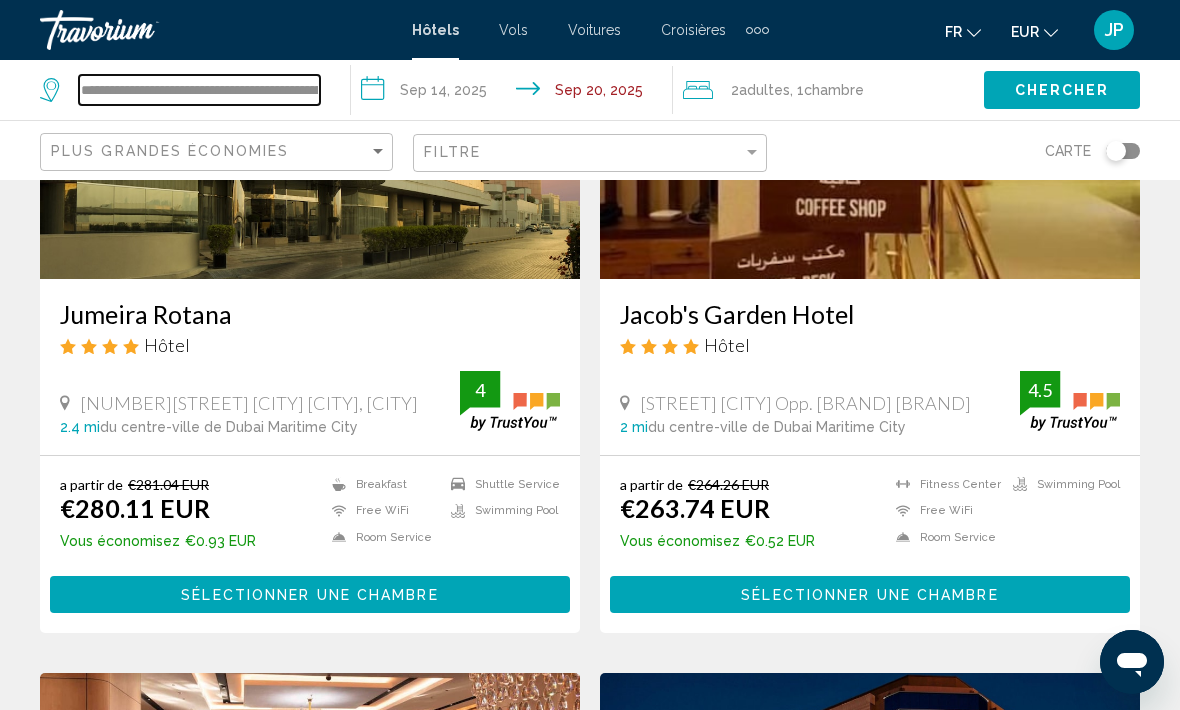 scroll, scrollTop: 1005, scrollLeft: 0, axis: vertical 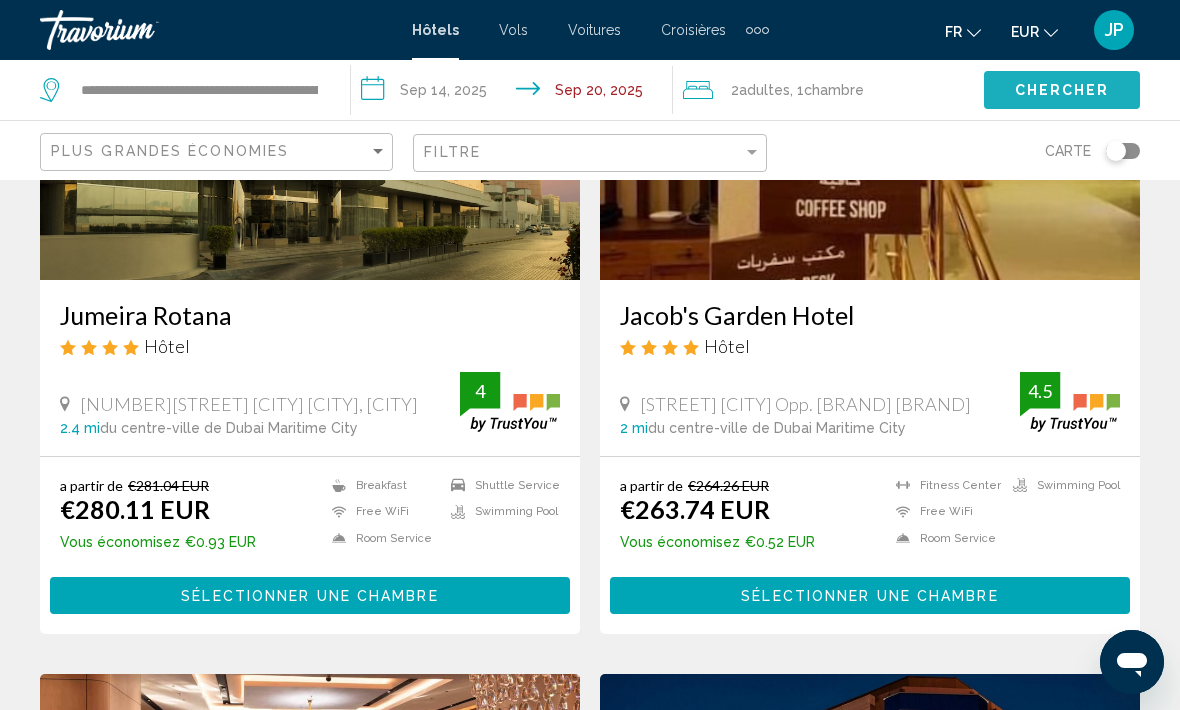 click on "Chercher" 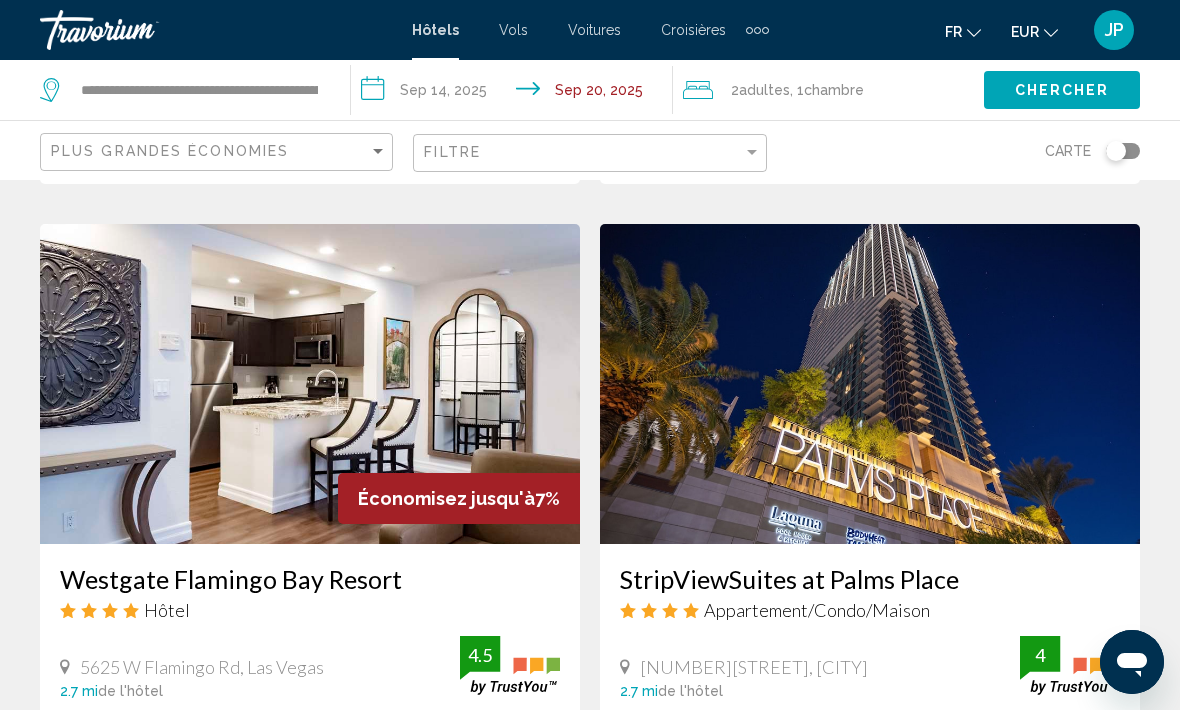scroll, scrollTop: 1452, scrollLeft: 0, axis: vertical 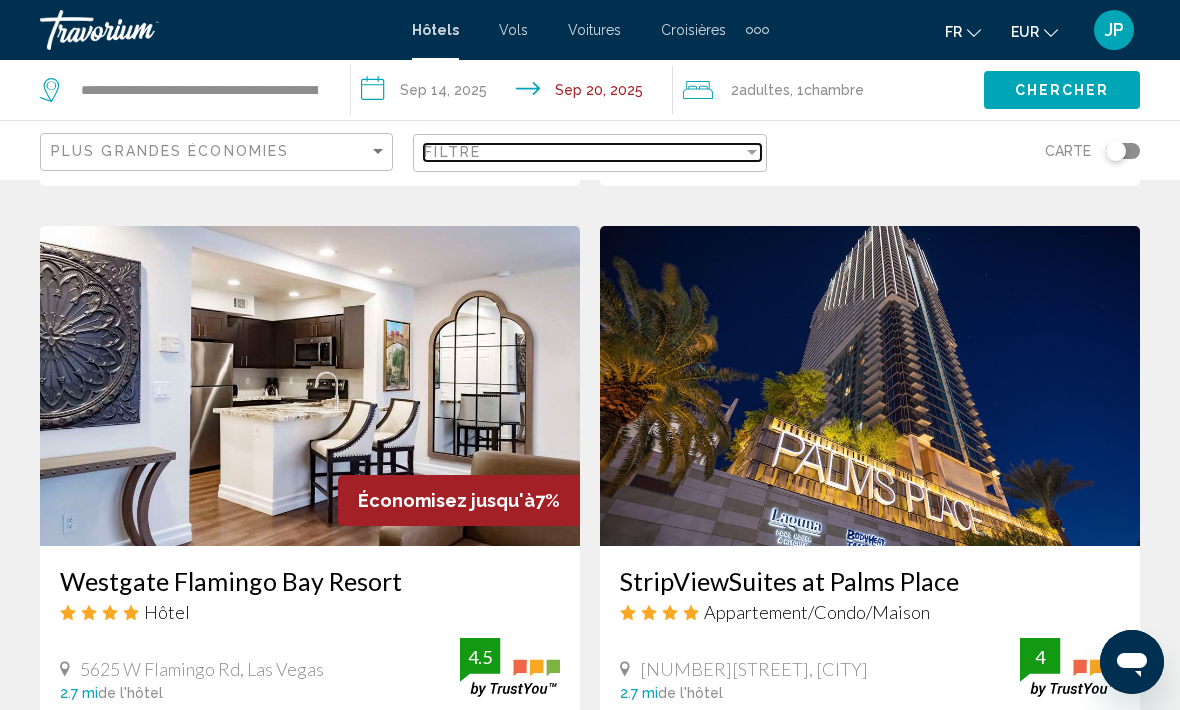 click on "Filtre" at bounding box center (452, 152) 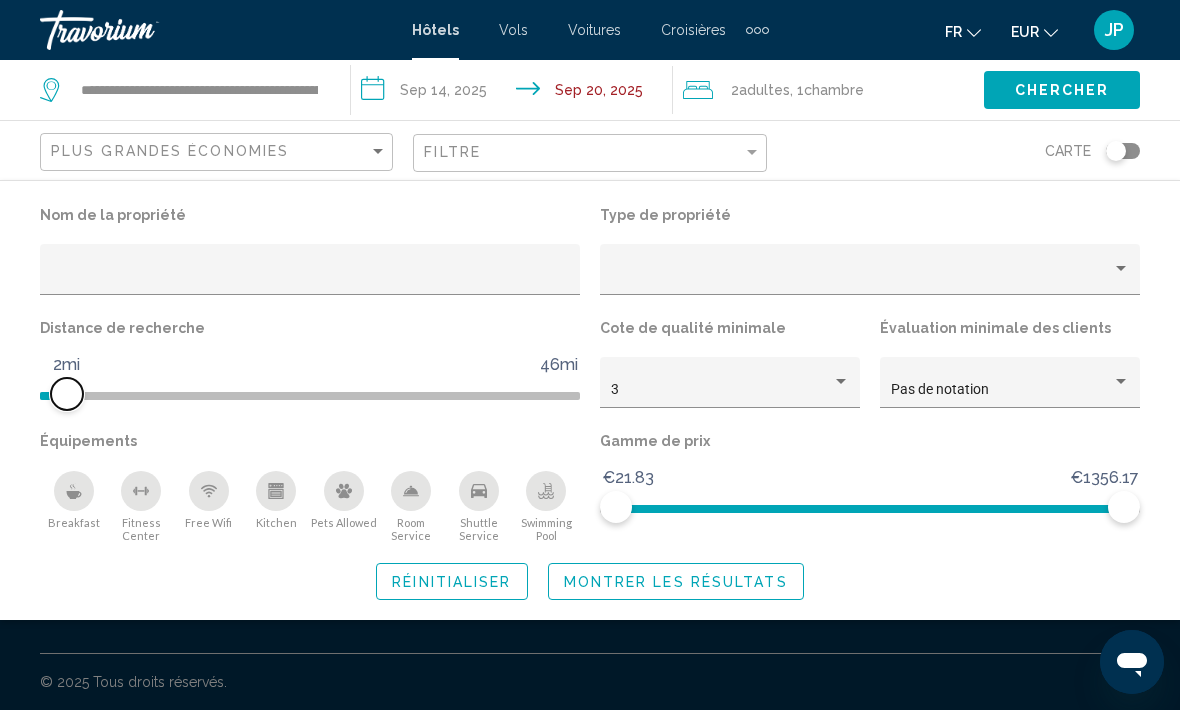 scroll, scrollTop: 512, scrollLeft: 0, axis: vertical 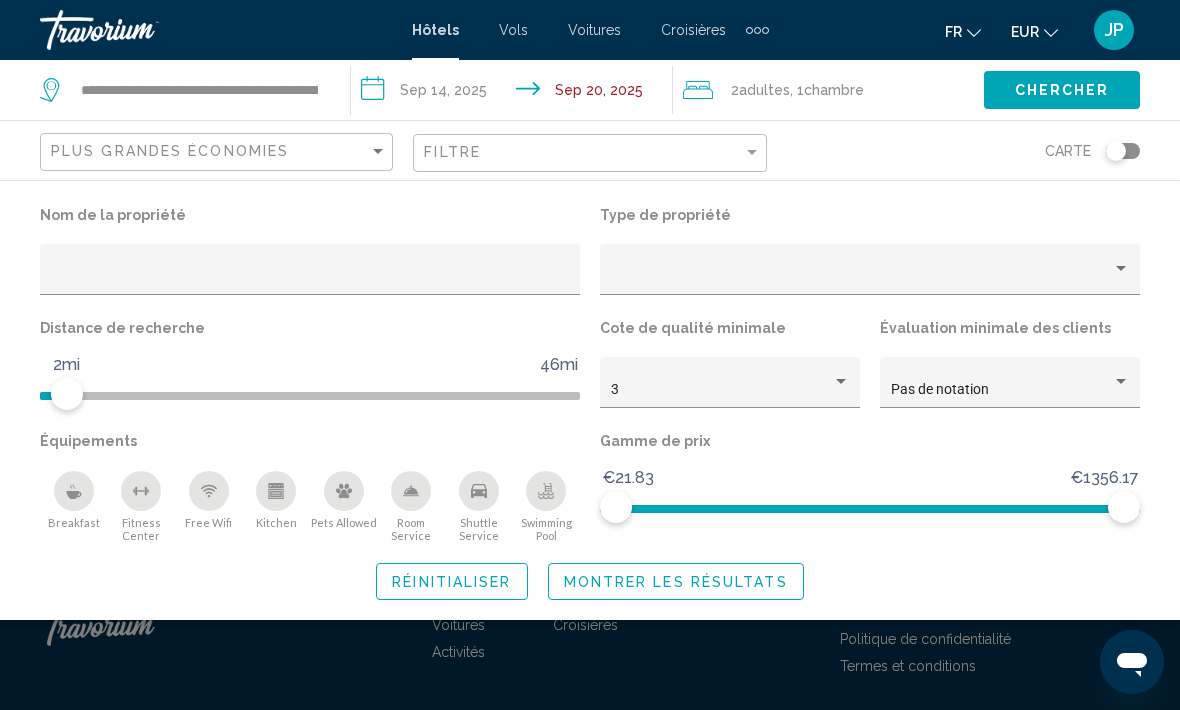 click at bounding box center (841, 381) 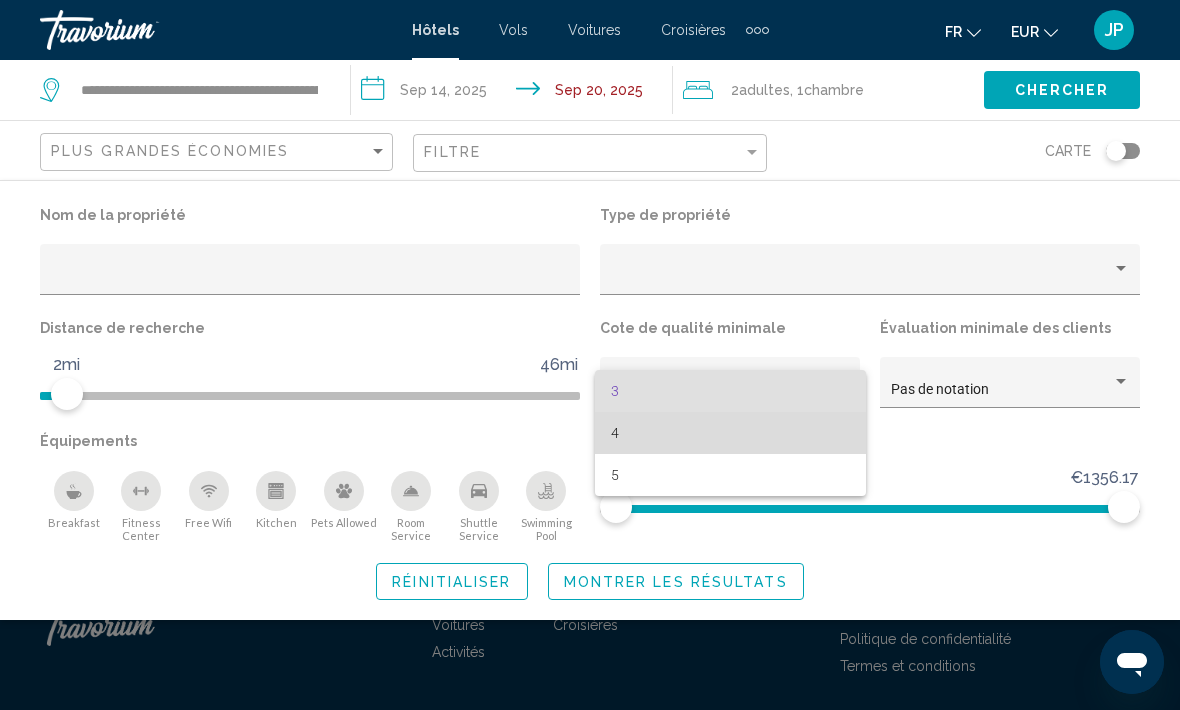 click on "4" at bounding box center (730, 433) 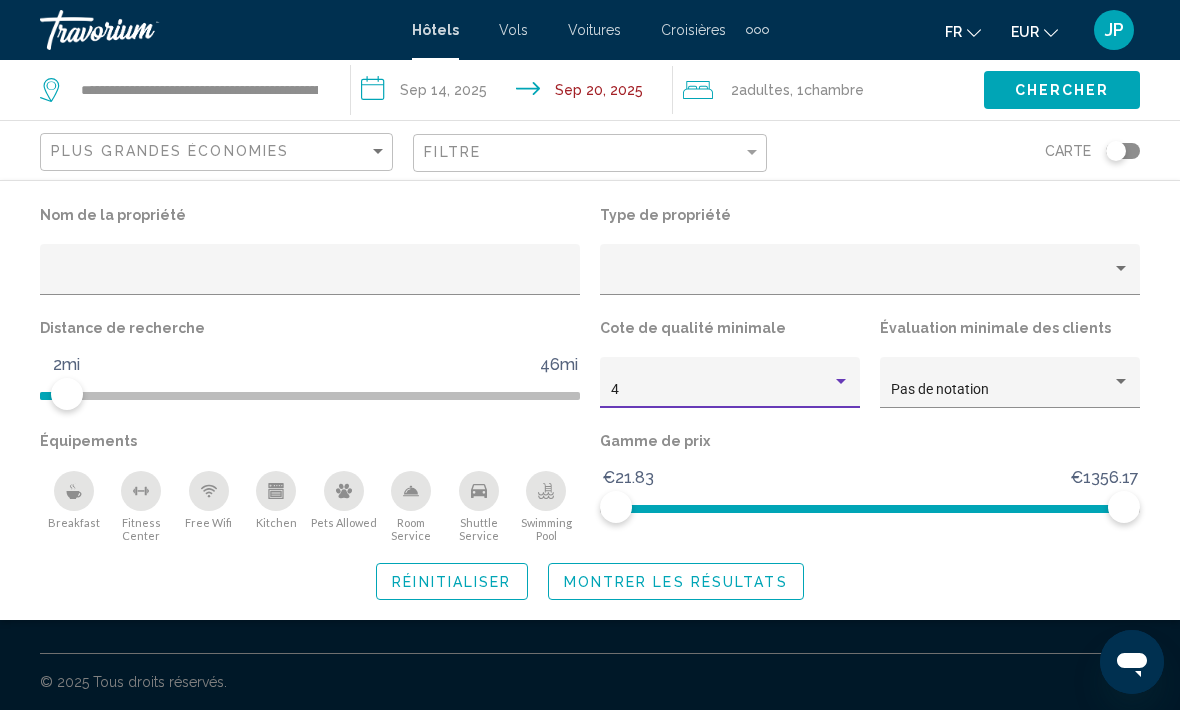 scroll, scrollTop: 0, scrollLeft: 0, axis: both 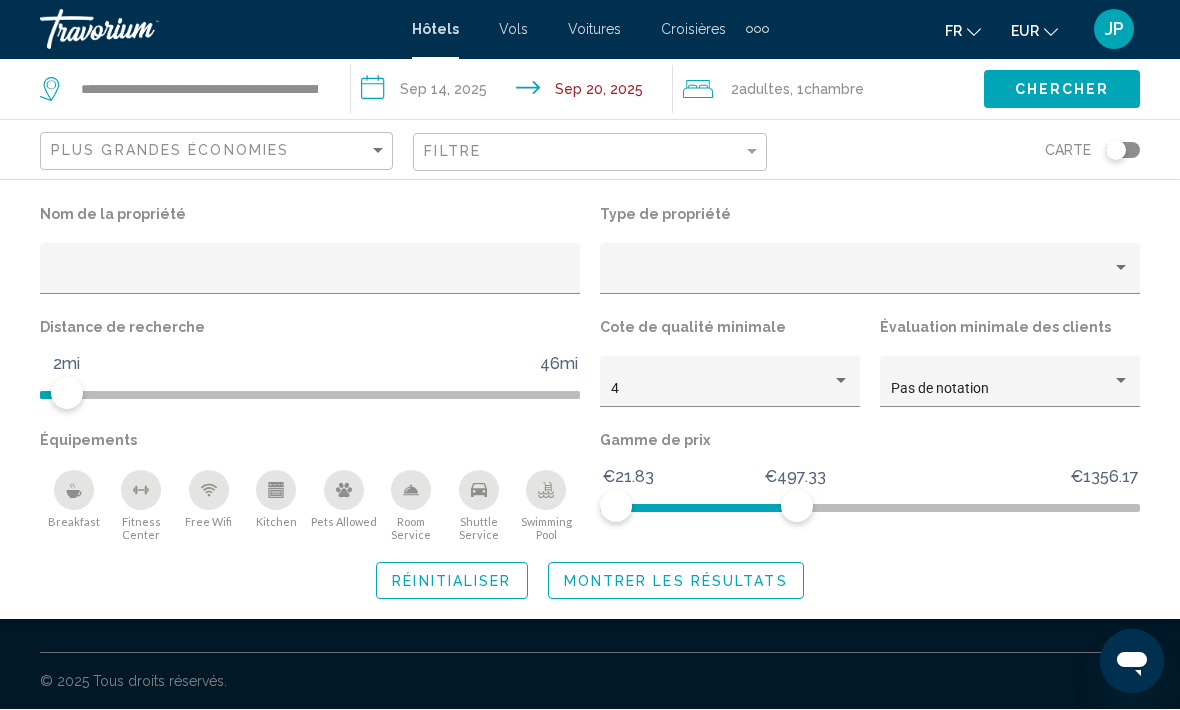 click on "Chercher" 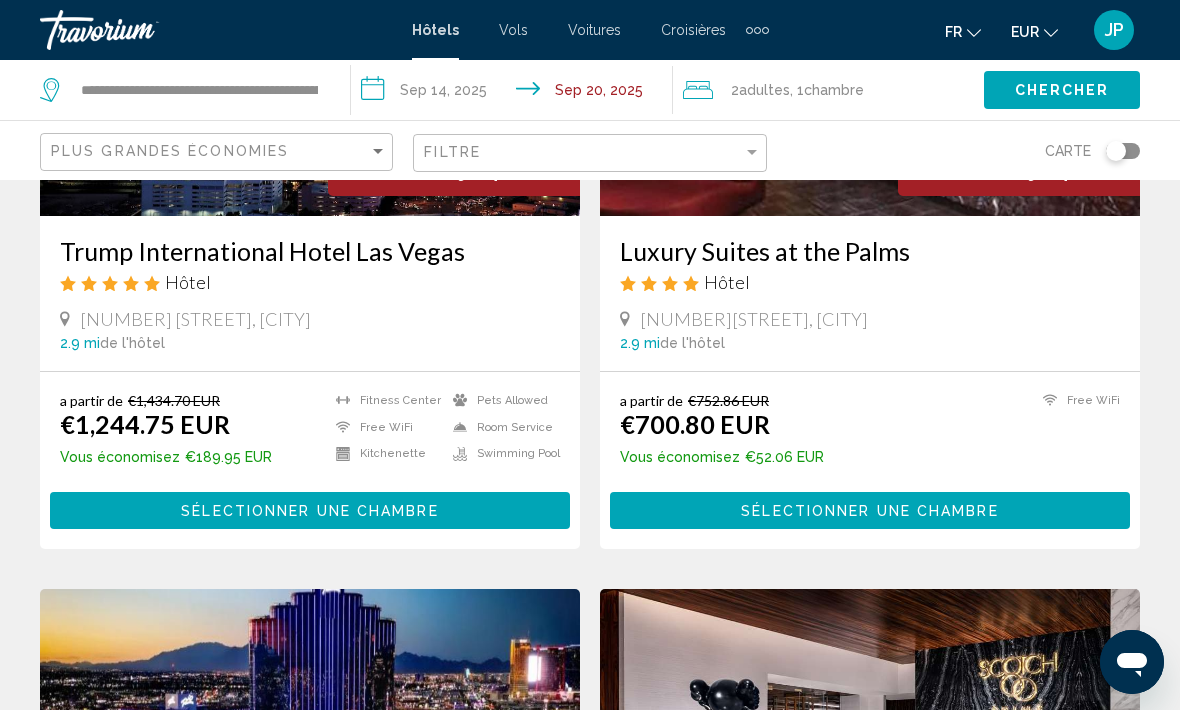 scroll, scrollTop: 3201, scrollLeft: 0, axis: vertical 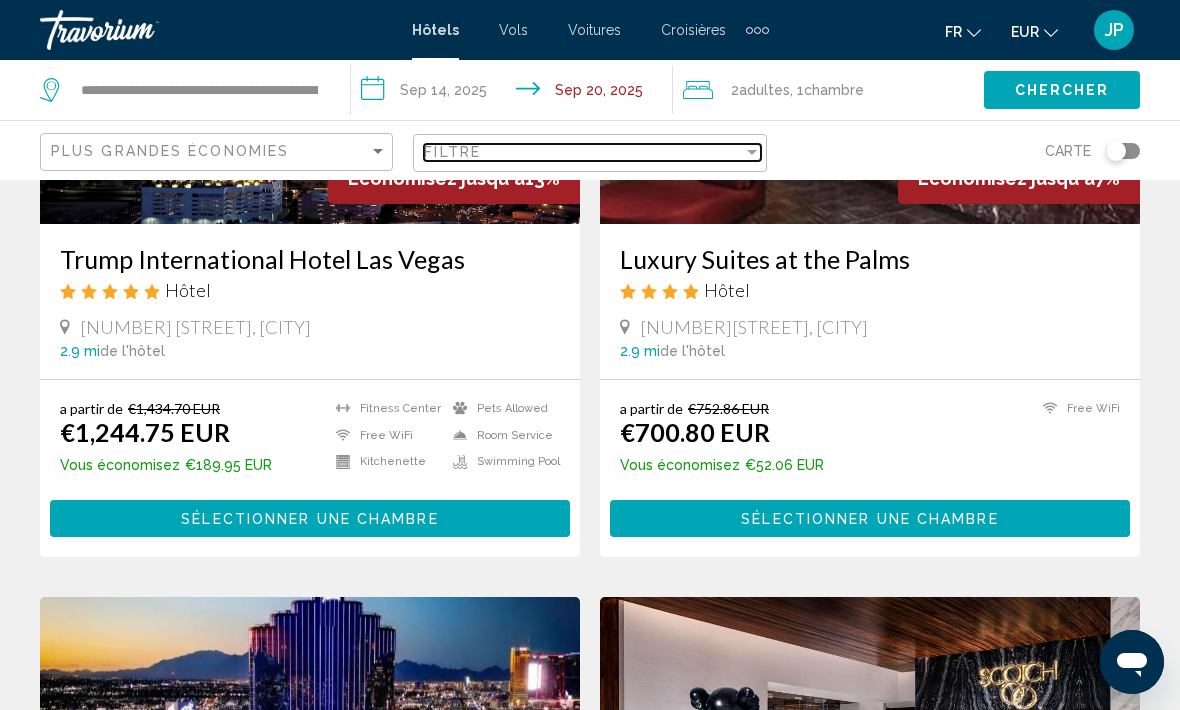 click at bounding box center [752, 152] 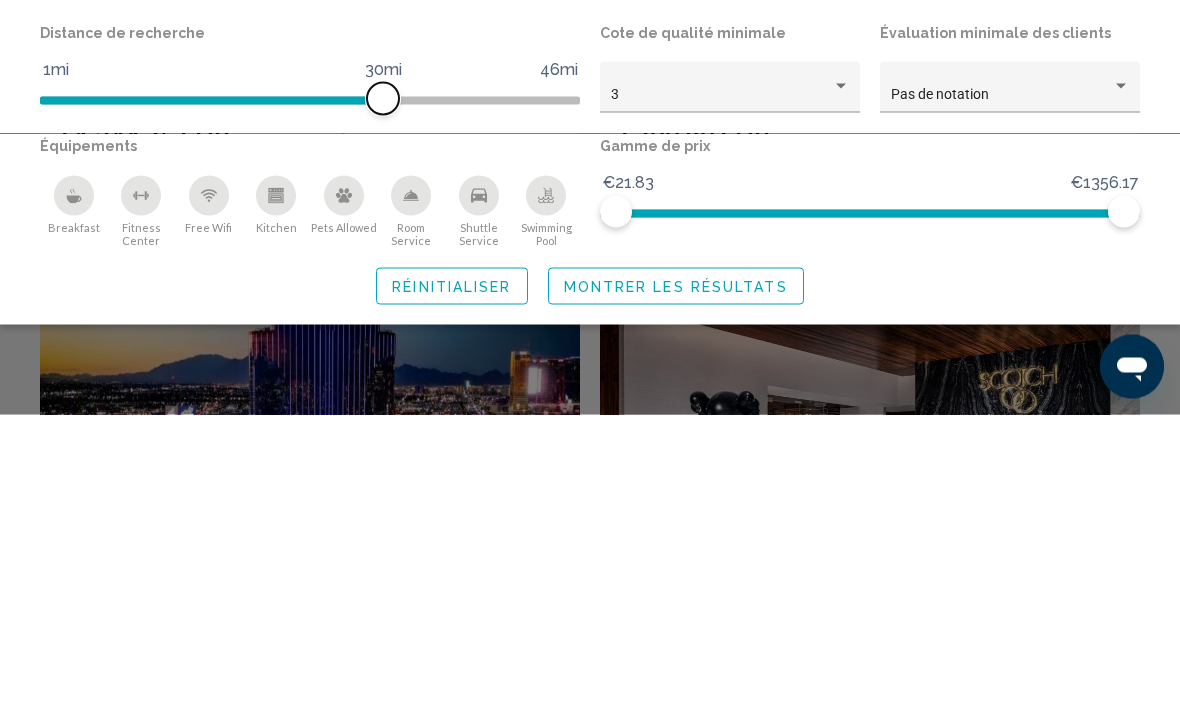 scroll, scrollTop: 3497, scrollLeft: 0, axis: vertical 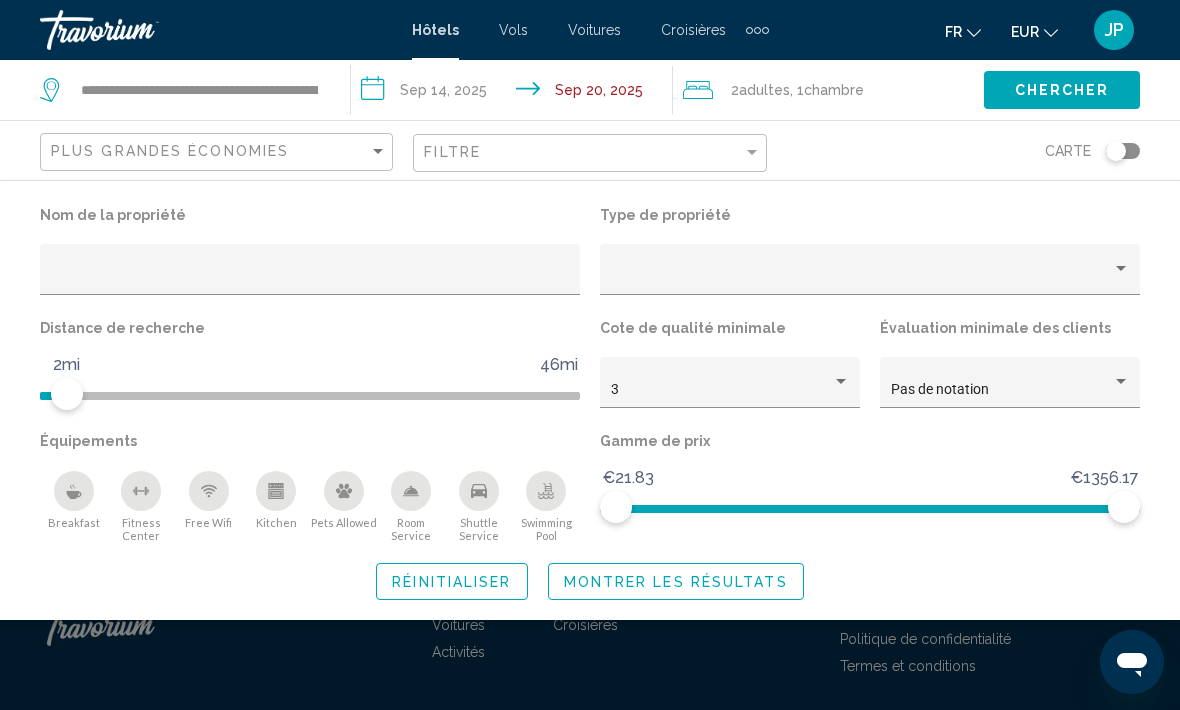 click 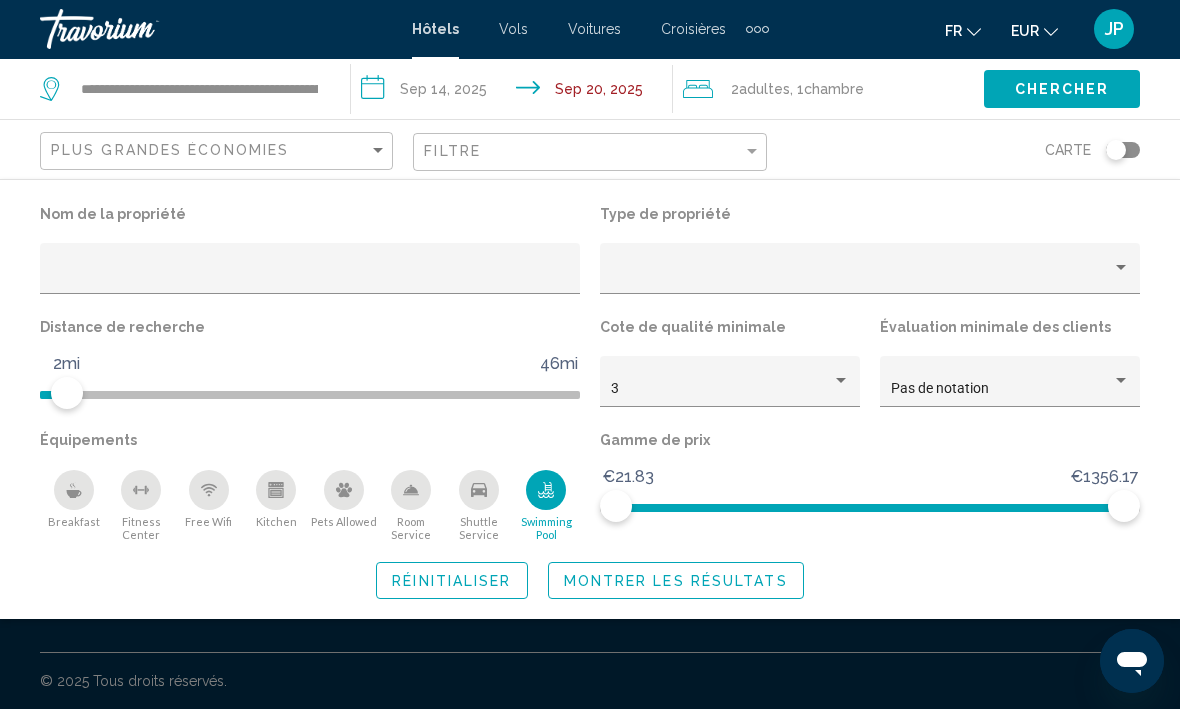 click on "3" 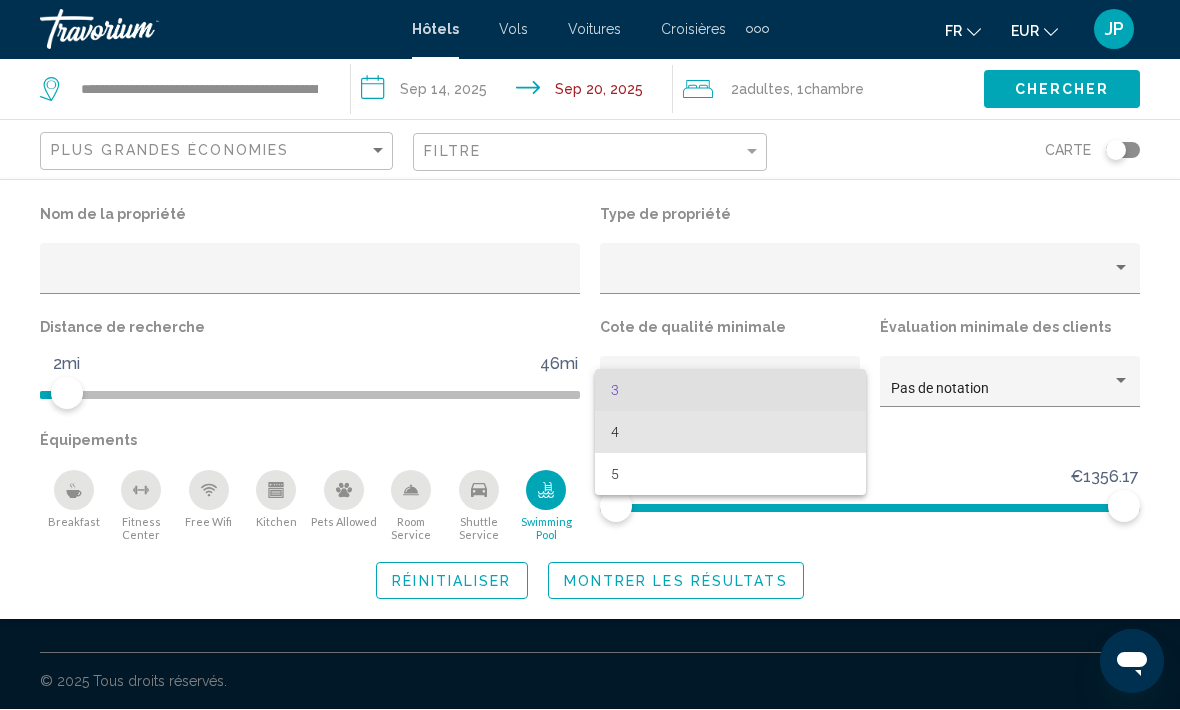 click on "4" at bounding box center [730, 433] 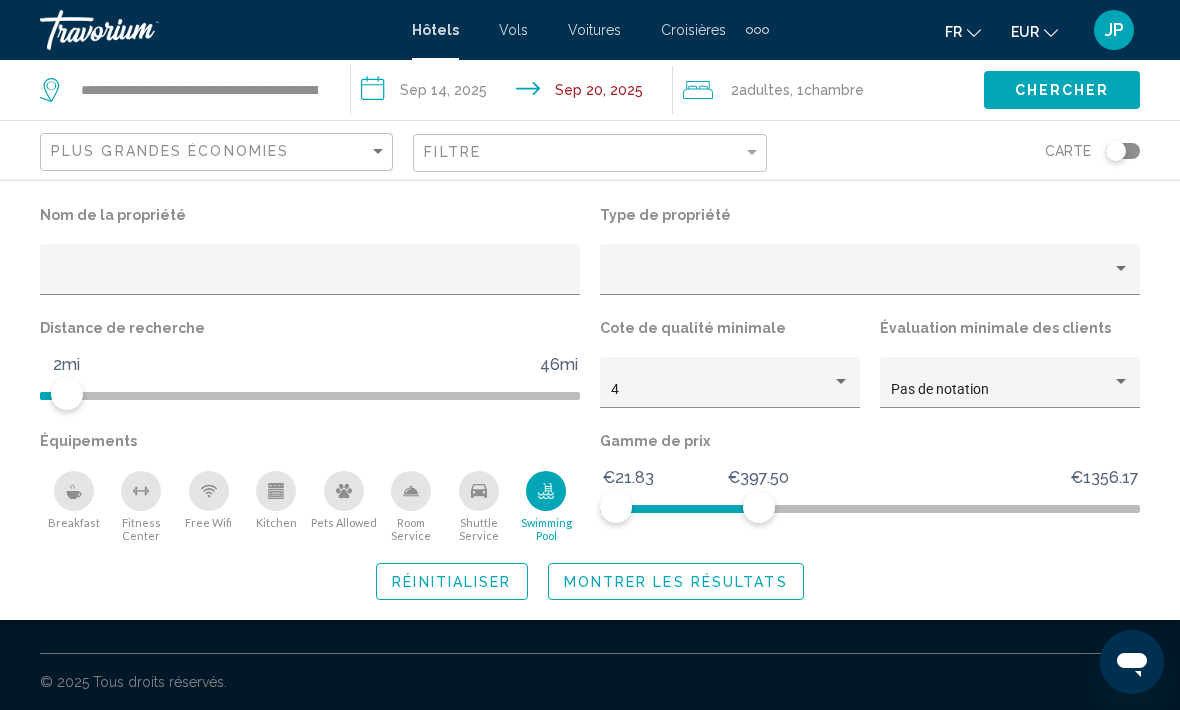 click on "Montrer les résultats" 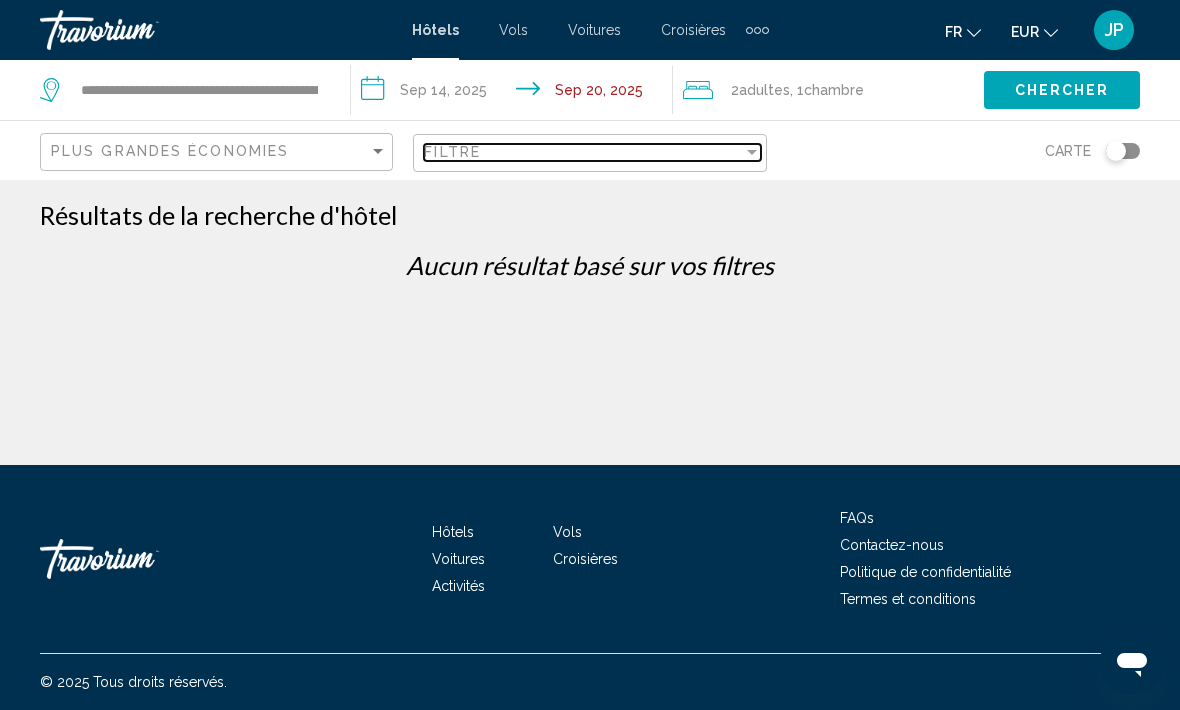 click at bounding box center (752, 152) 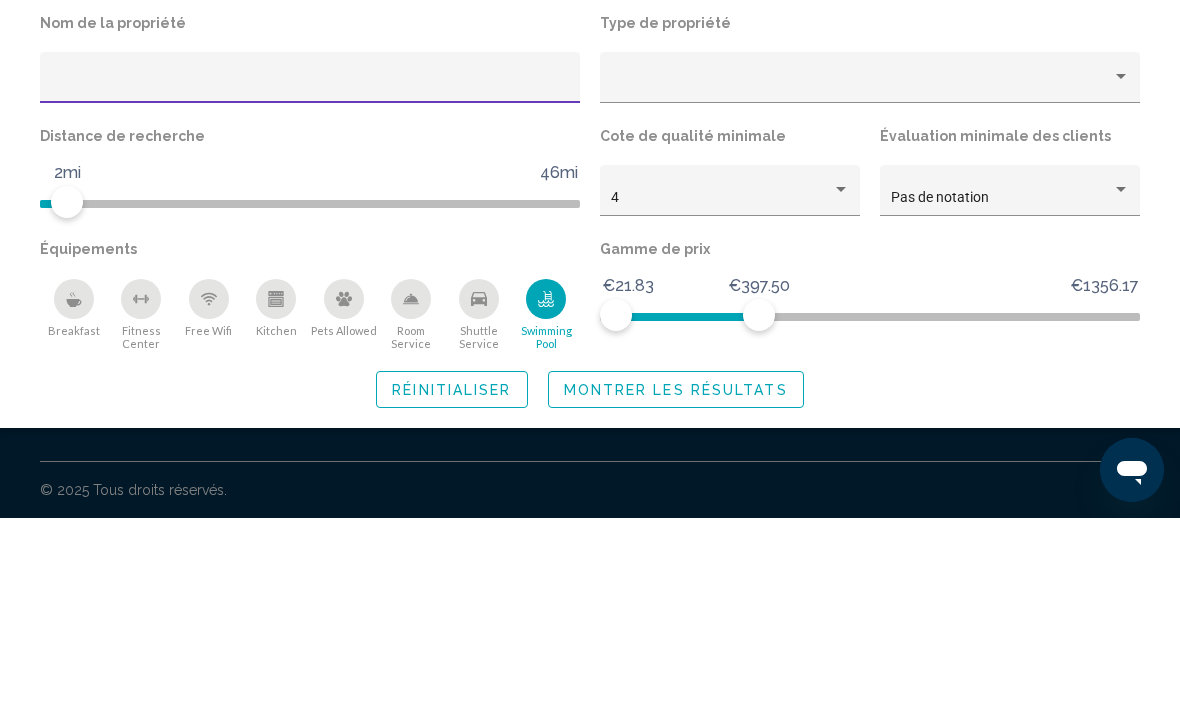 click at bounding box center (841, 382) 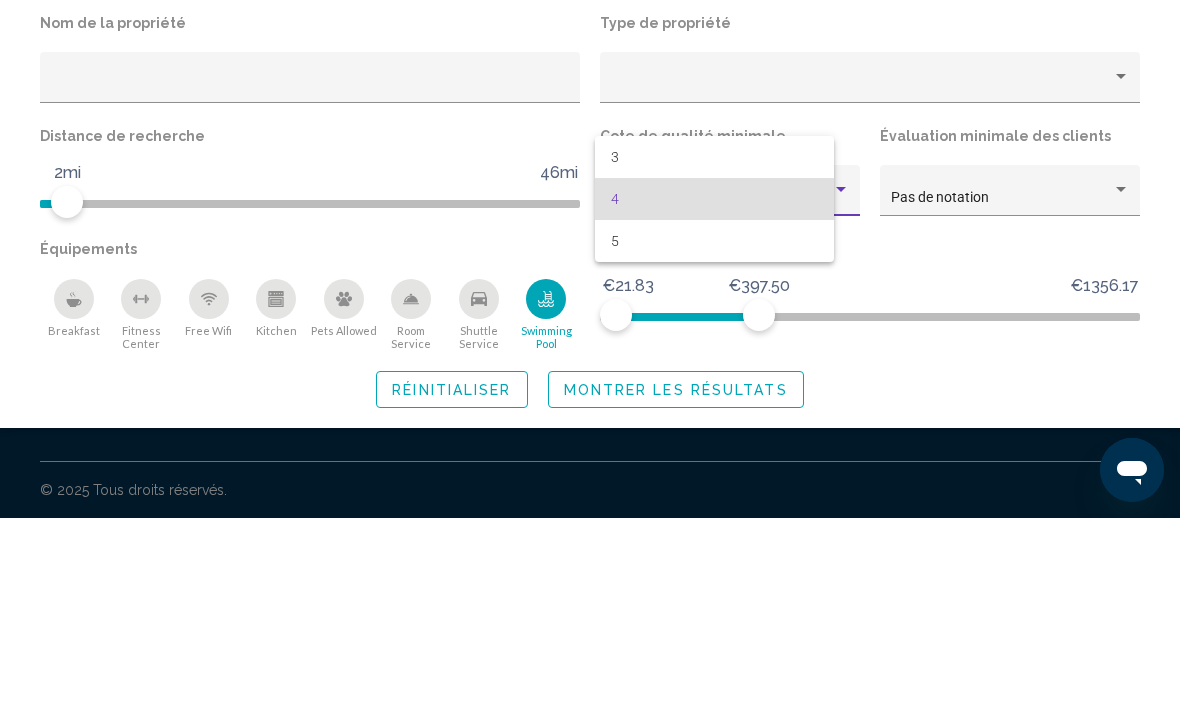 scroll, scrollTop: 66, scrollLeft: 0, axis: vertical 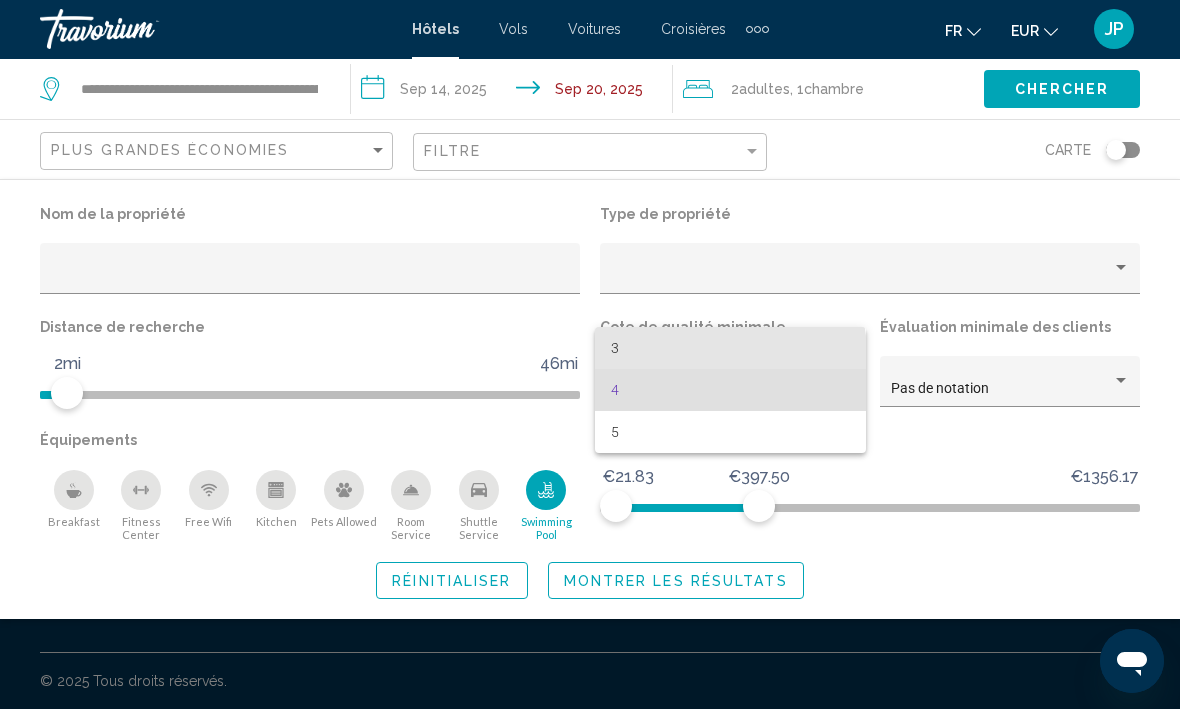 click on "3" at bounding box center (730, 349) 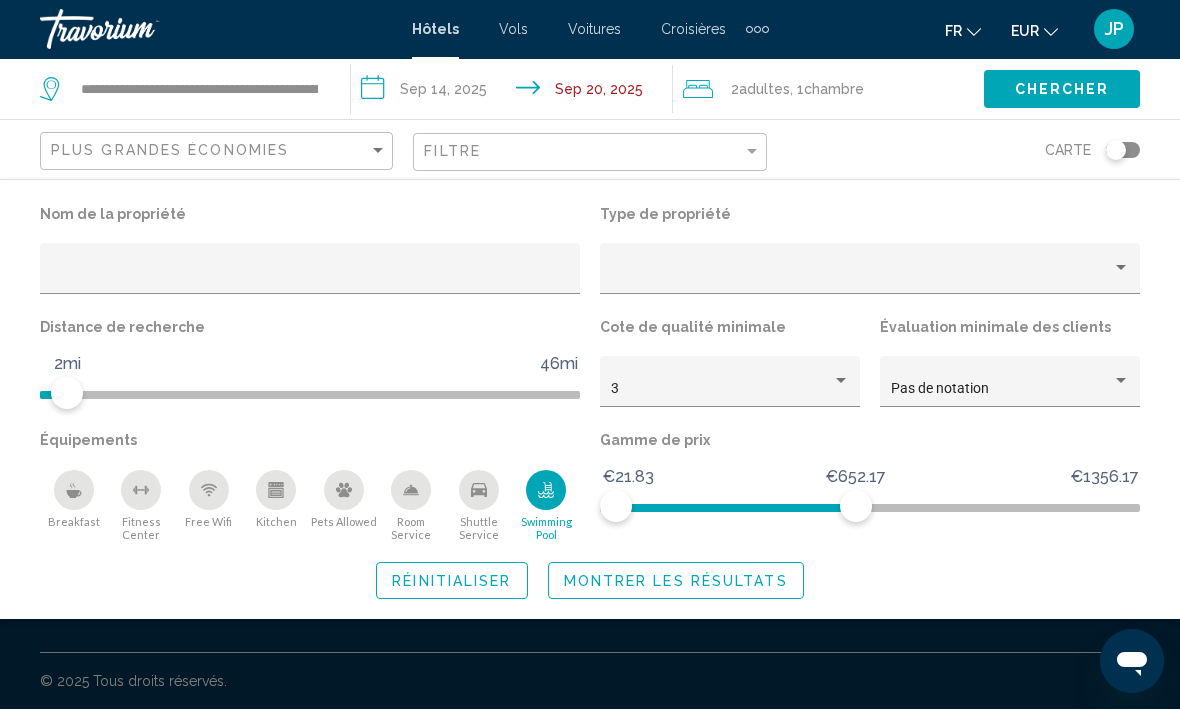 click on "Montrer les résultats" 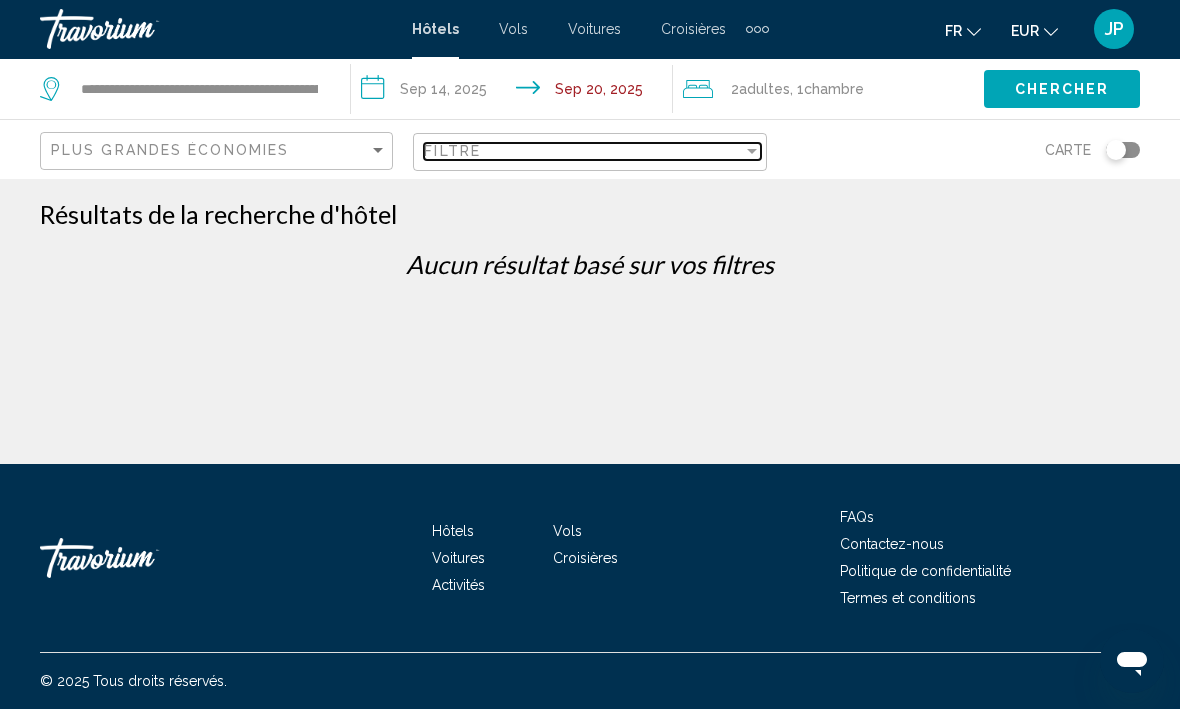 click at bounding box center [752, 152] 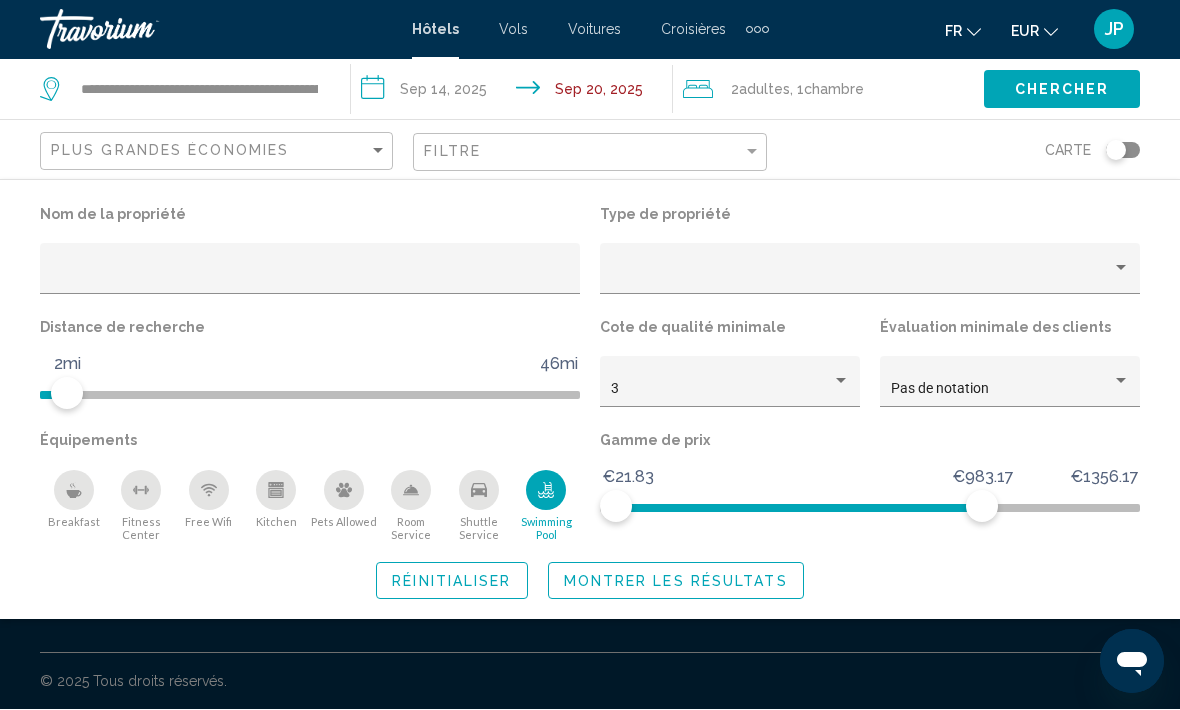 click on "Chercher" 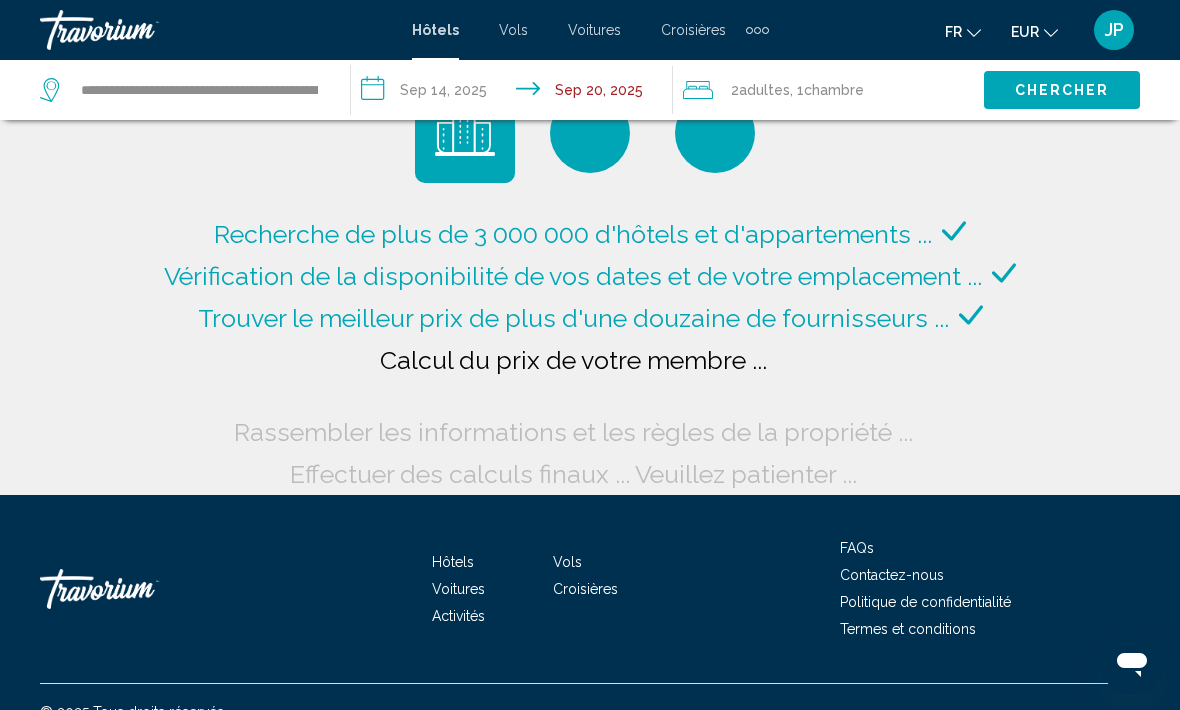 scroll, scrollTop: 97, scrollLeft: 0, axis: vertical 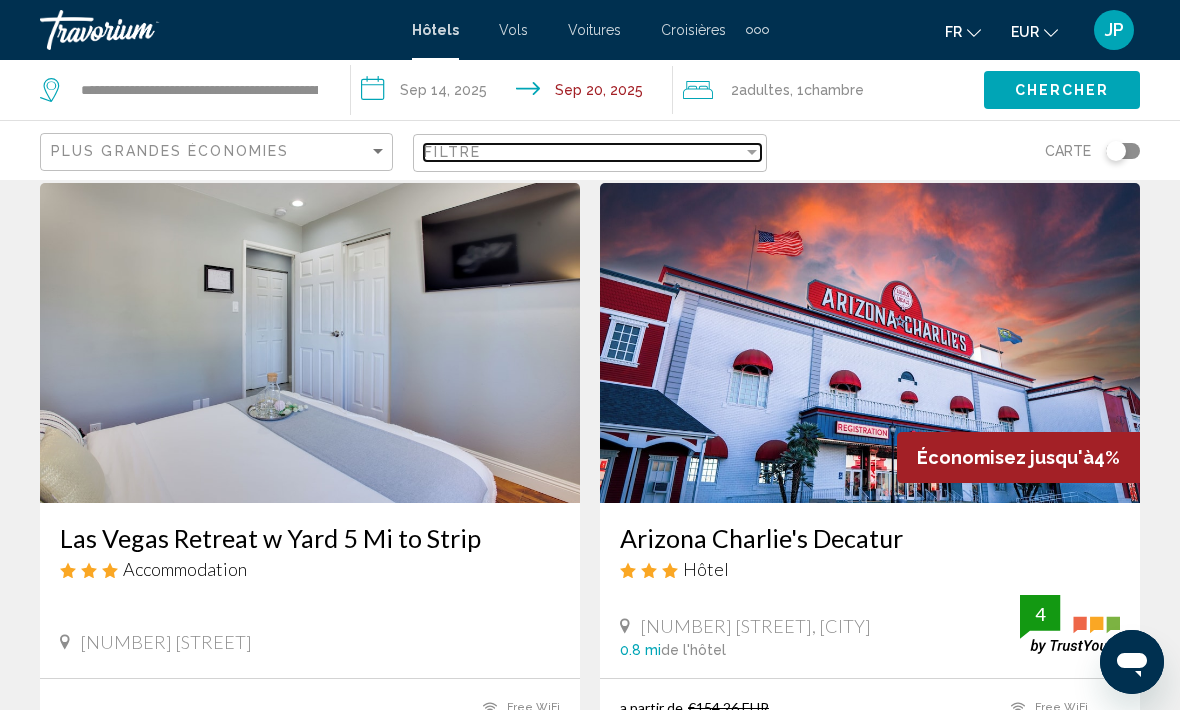 click at bounding box center (752, 152) 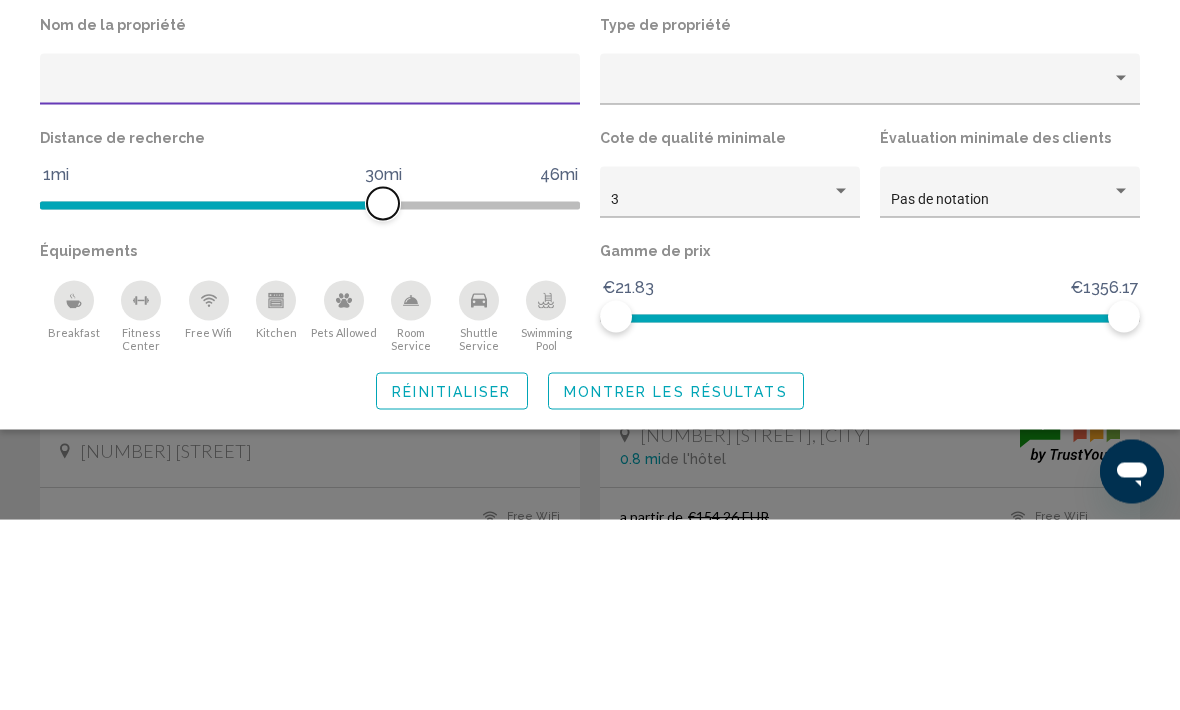 scroll, scrollTop: 258, scrollLeft: 0, axis: vertical 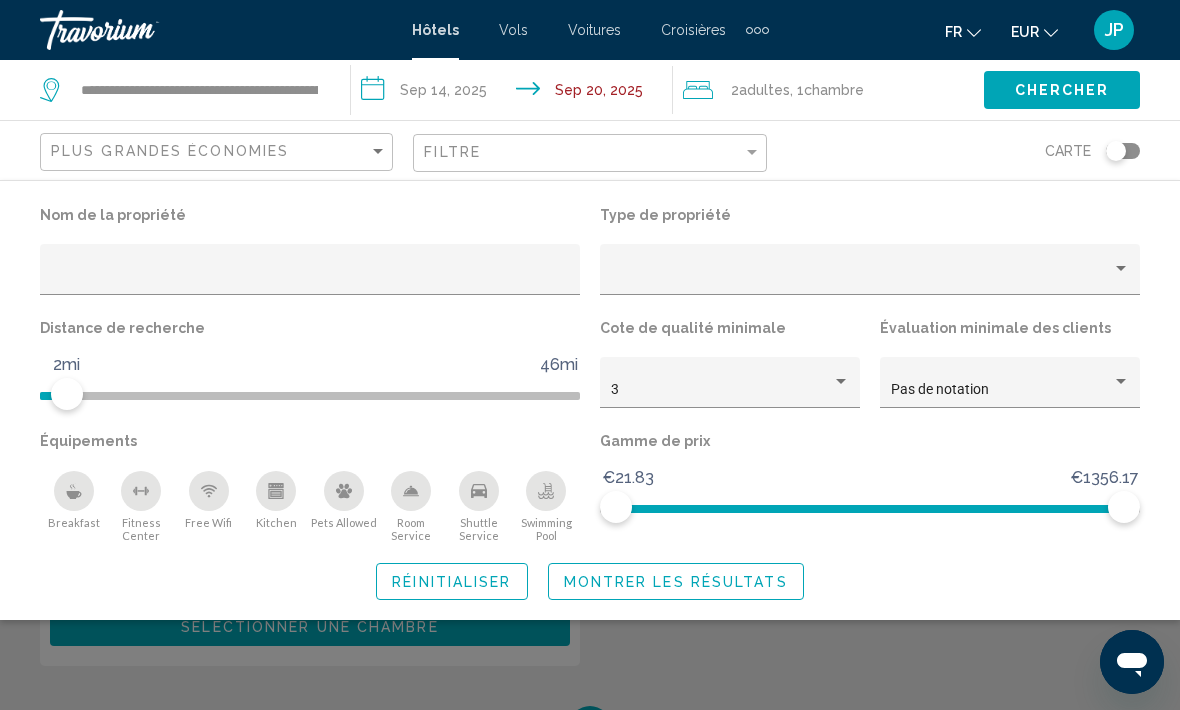 click 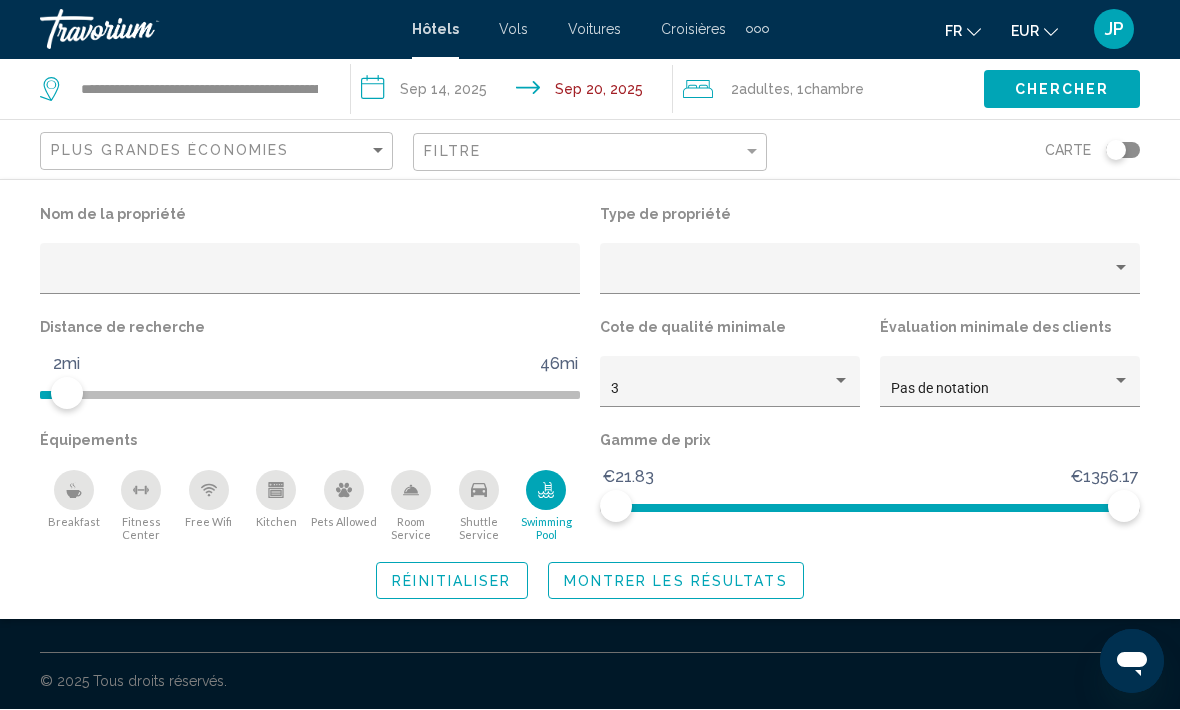 click on "Montrer les résultats" 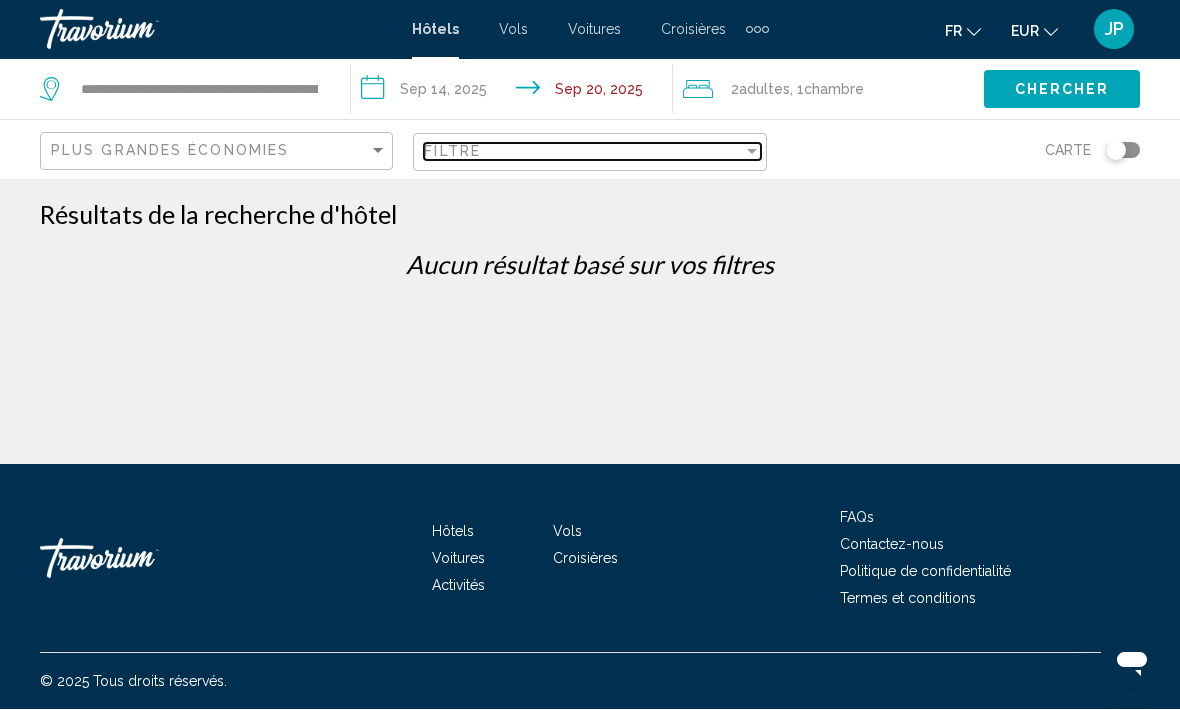 click at bounding box center (752, 152) 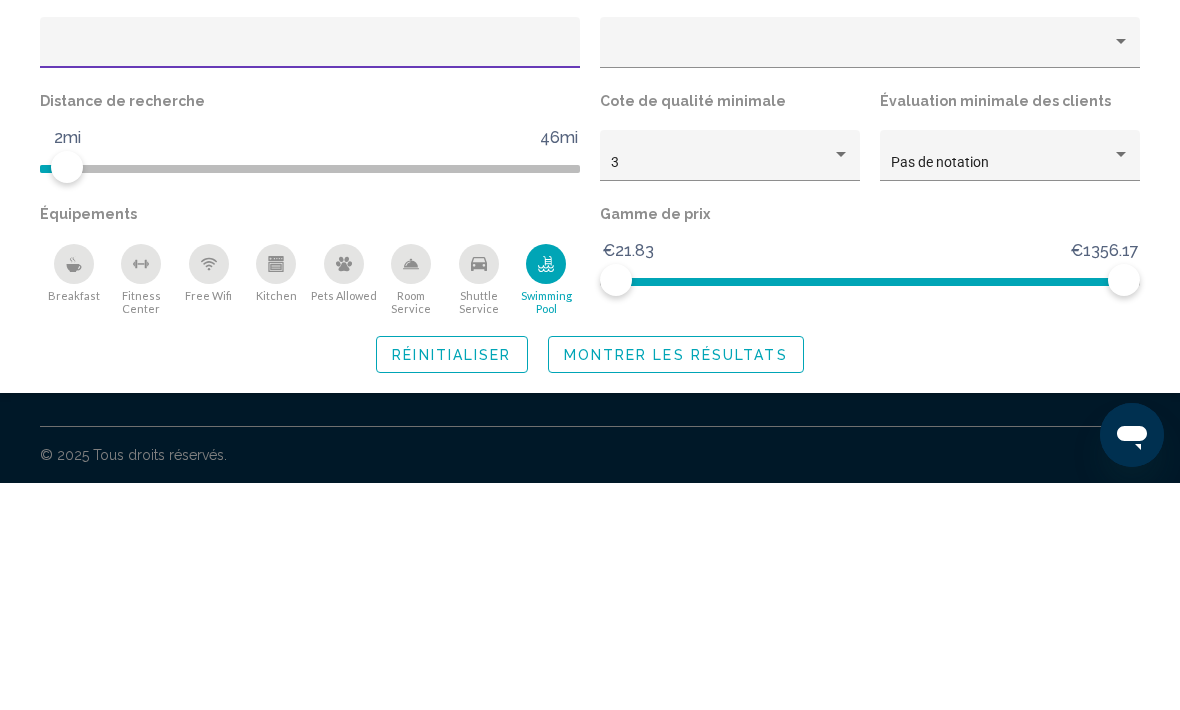 click 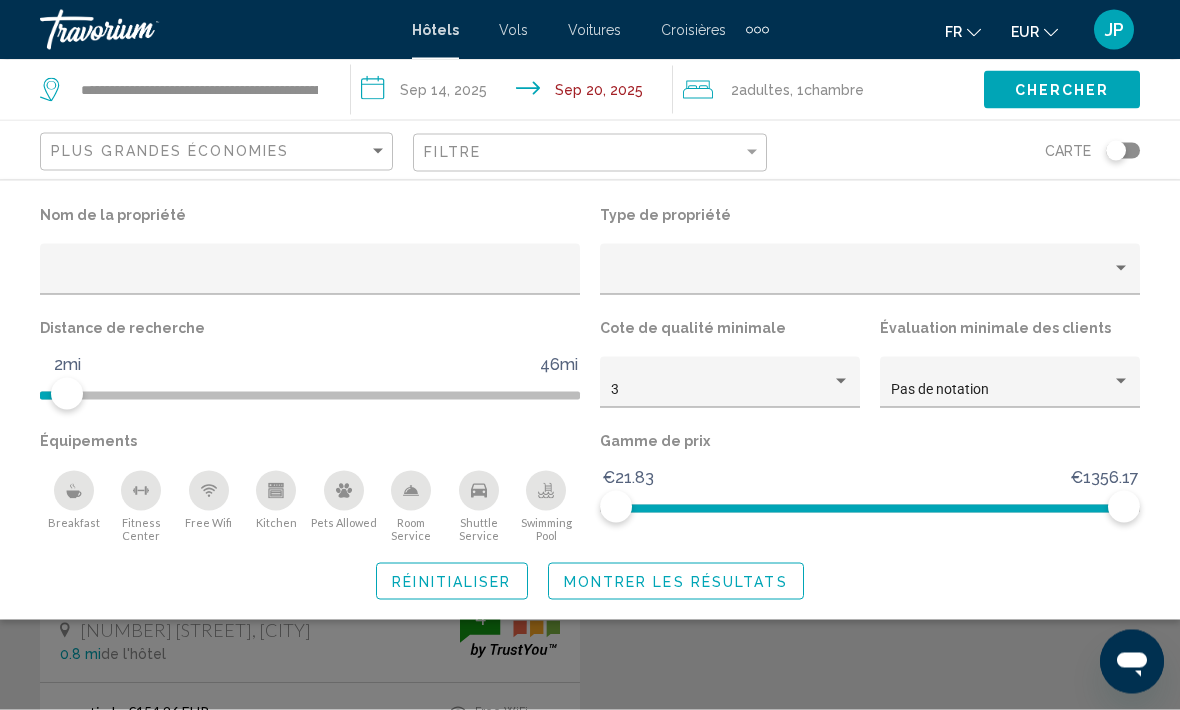 scroll, scrollTop: 63, scrollLeft: 0, axis: vertical 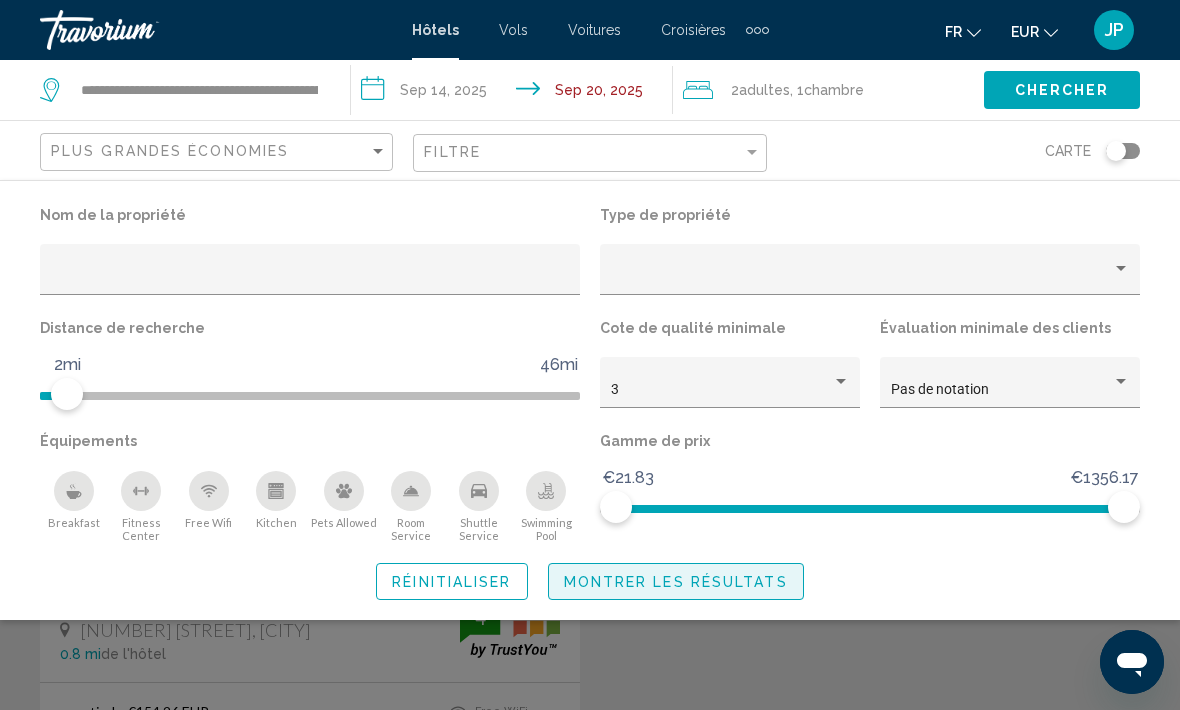 click on "Montrer les résultats" 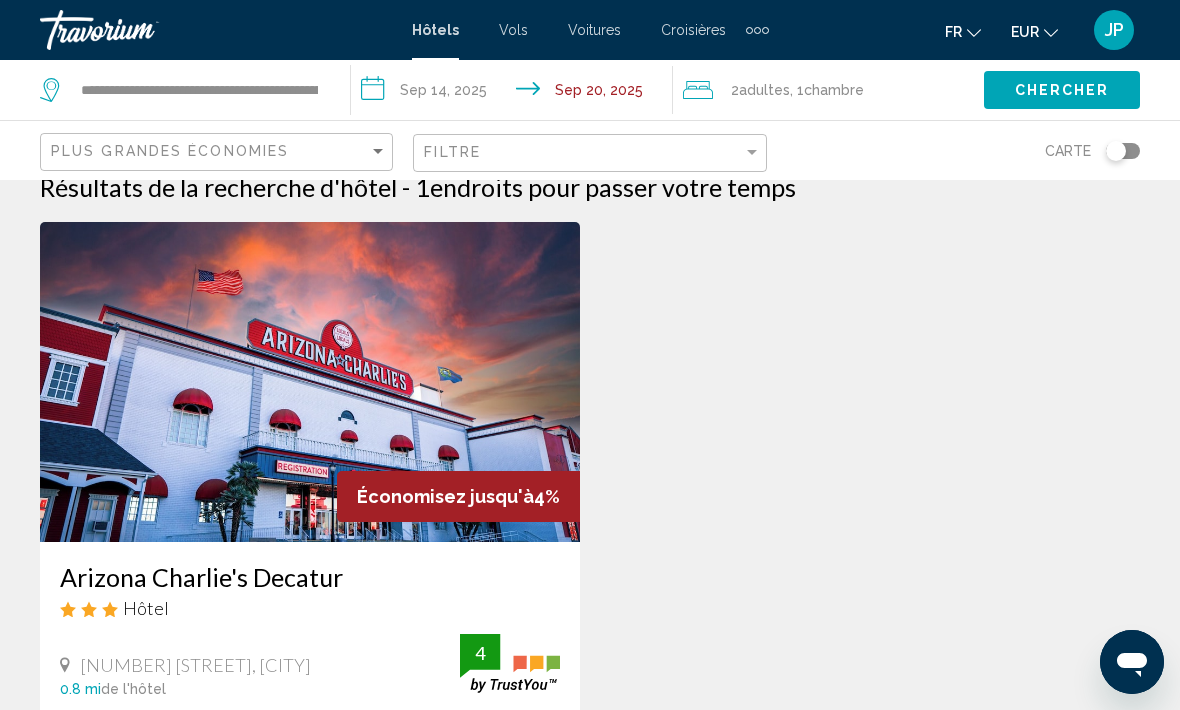 scroll, scrollTop: 23, scrollLeft: 0, axis: vertical 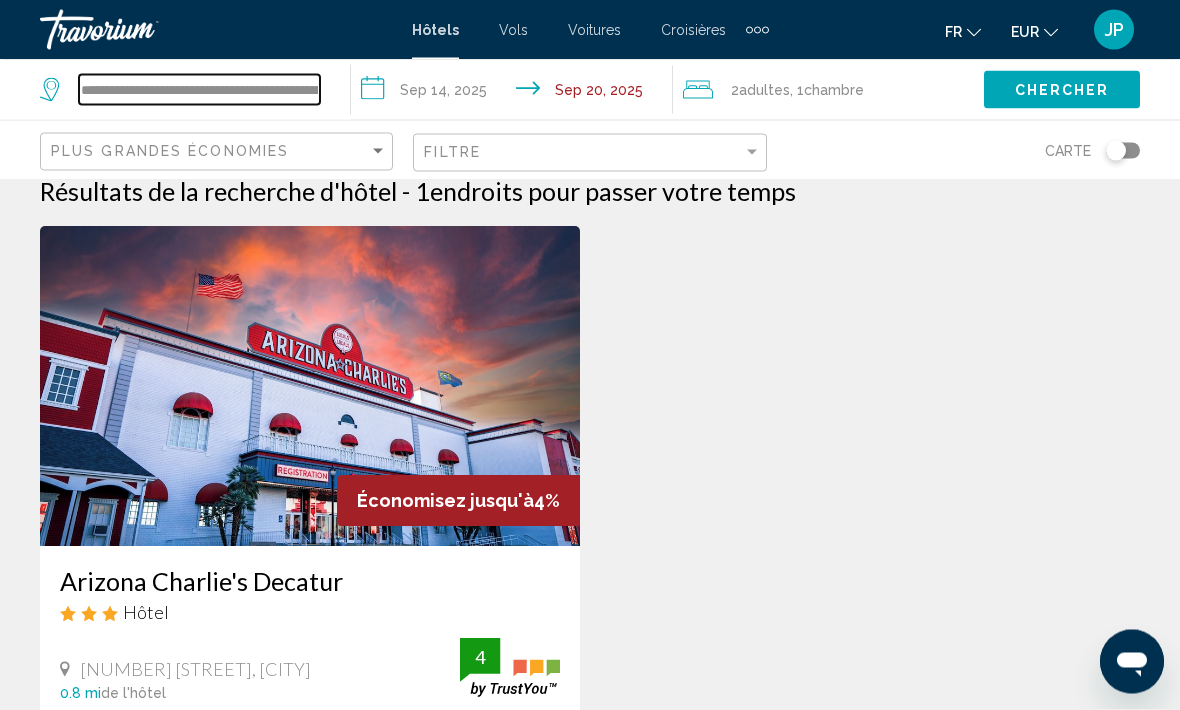 click on "**********" at bounding box center (199, 90) 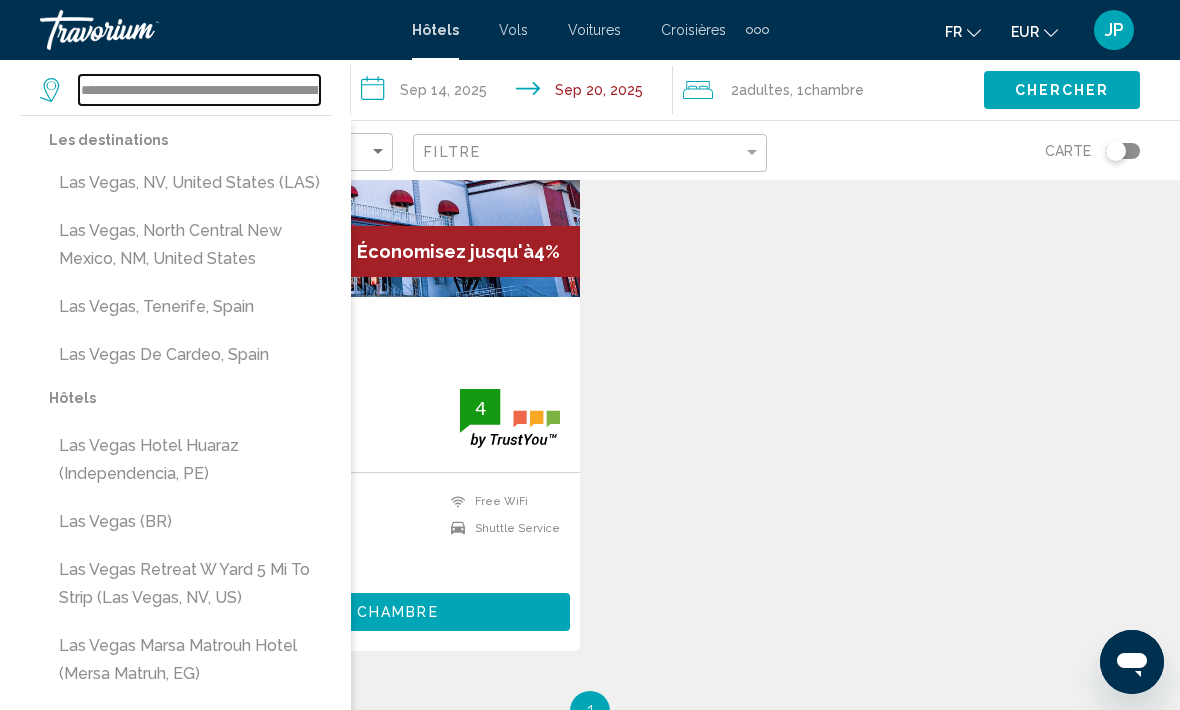 scroll, scrollTop: 263, scrollLeft: 0, axis: vertical 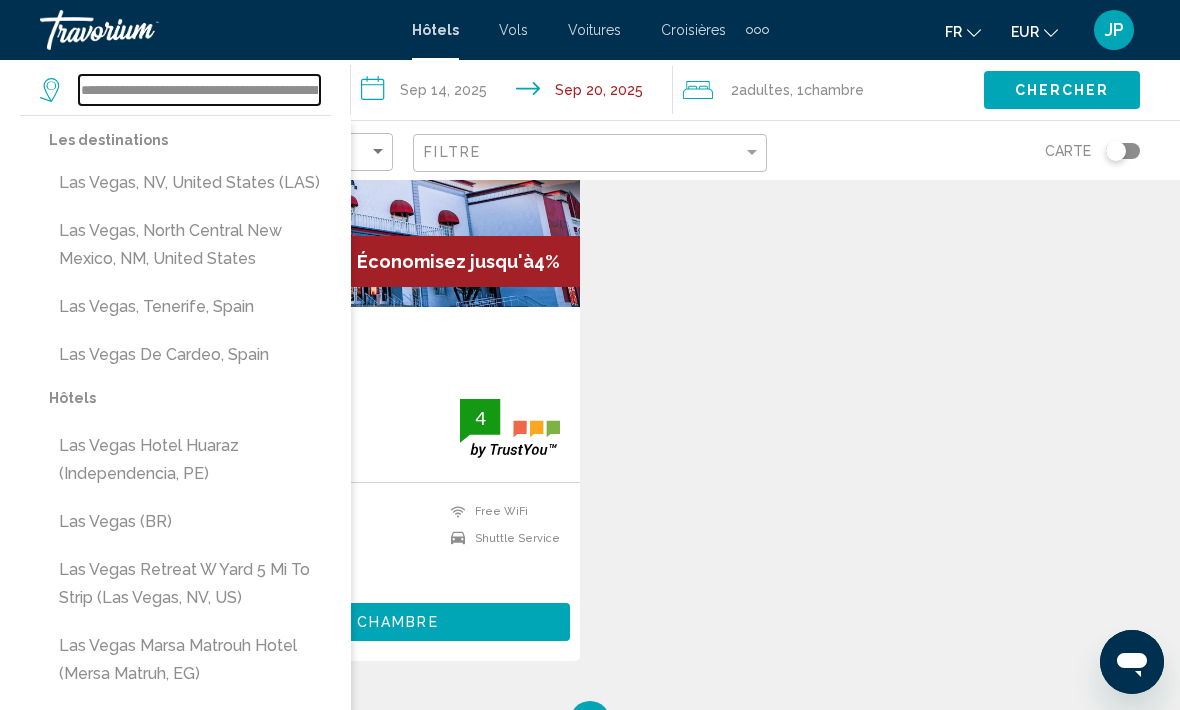 click on "**********" at bounding box center [199, 90] 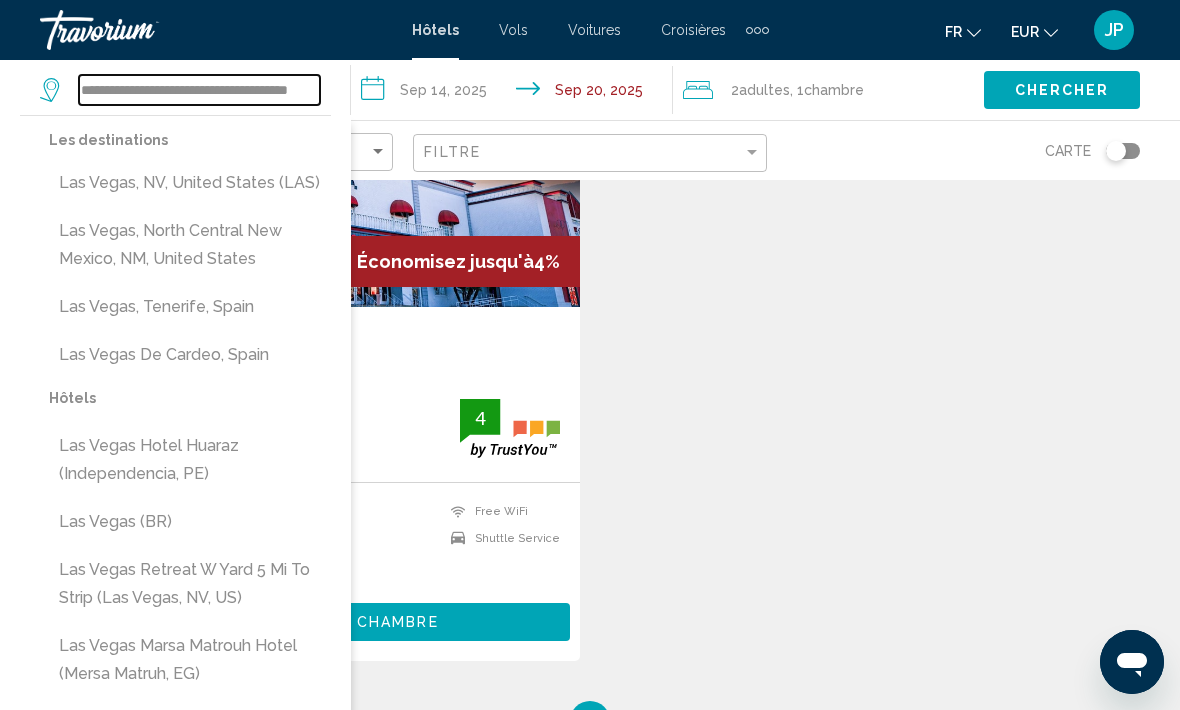 click on "**********" at bounding box center [199, 90] 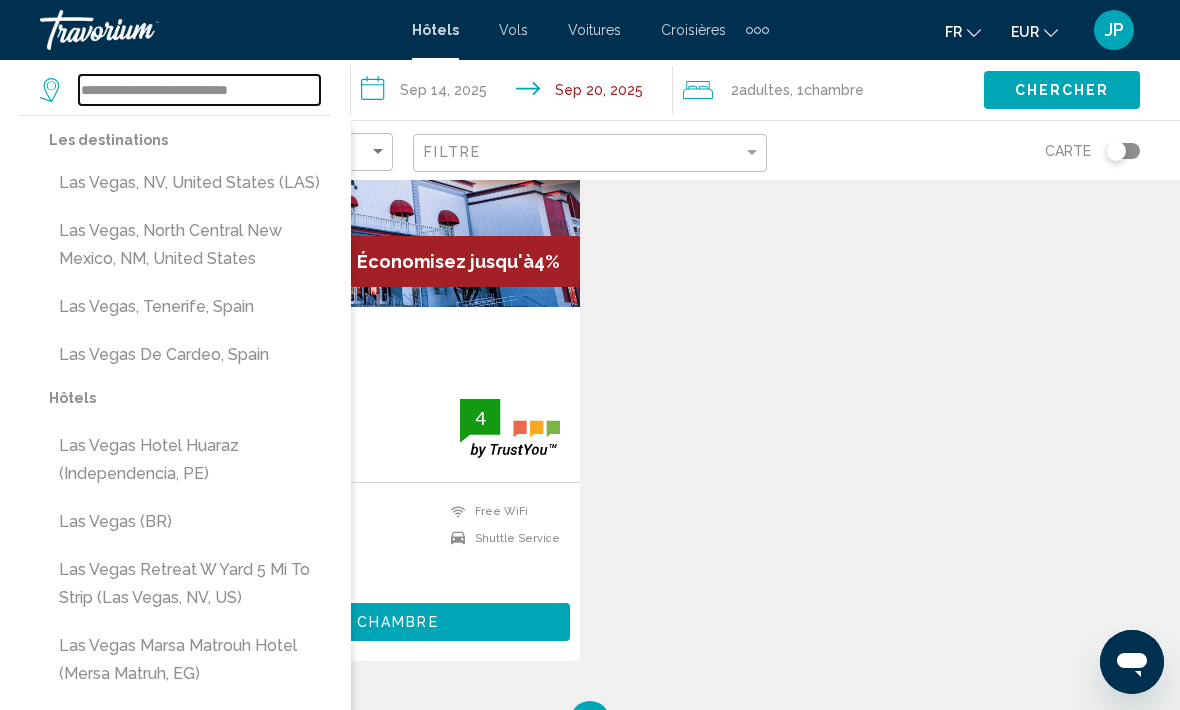 click on "**********" at bounding box center [199, 90] 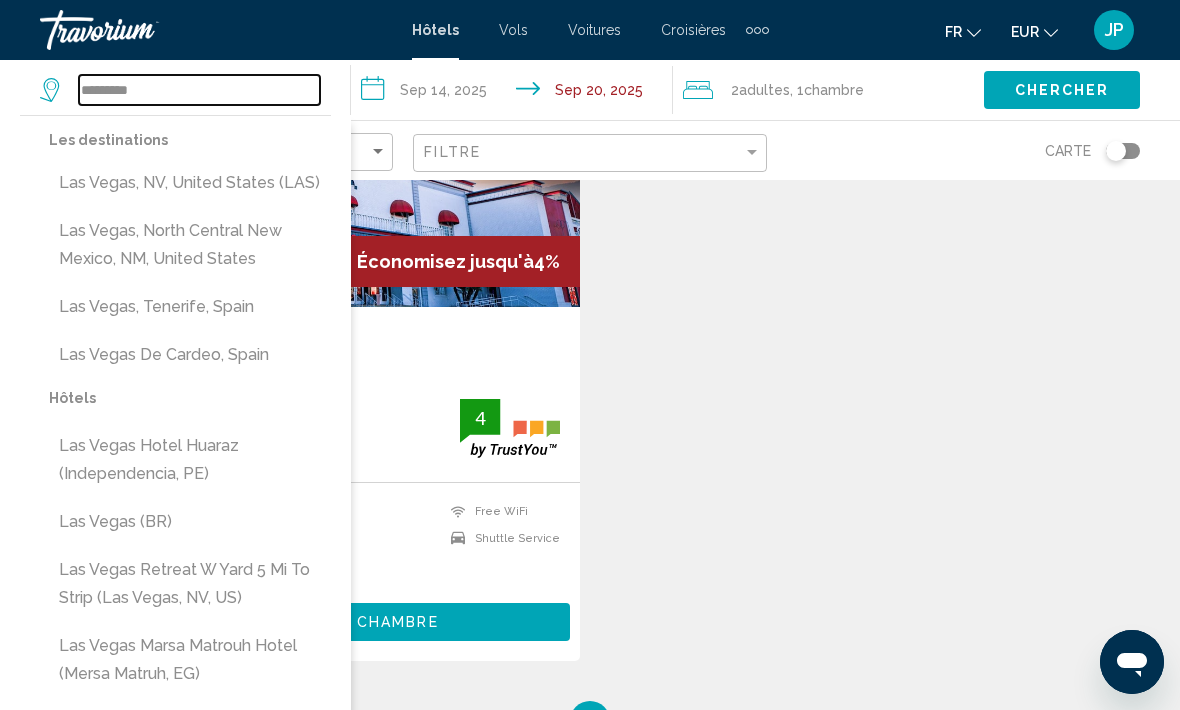 type on "******" 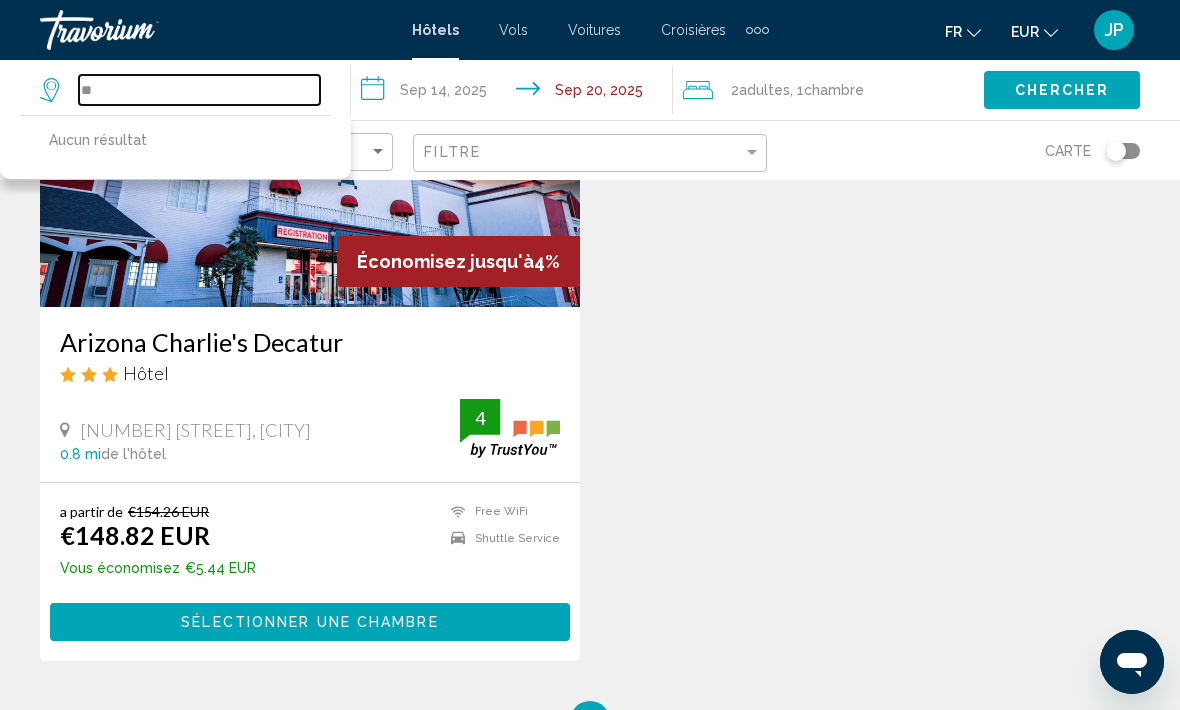 type on "*" 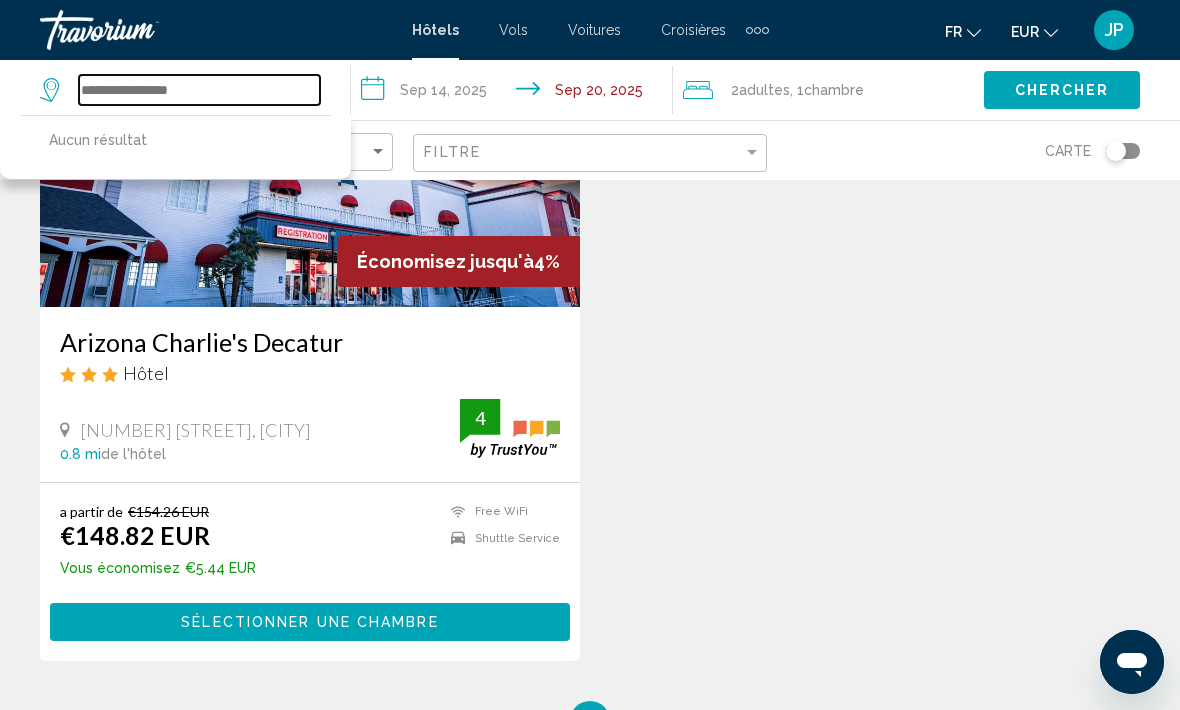 type on "*" 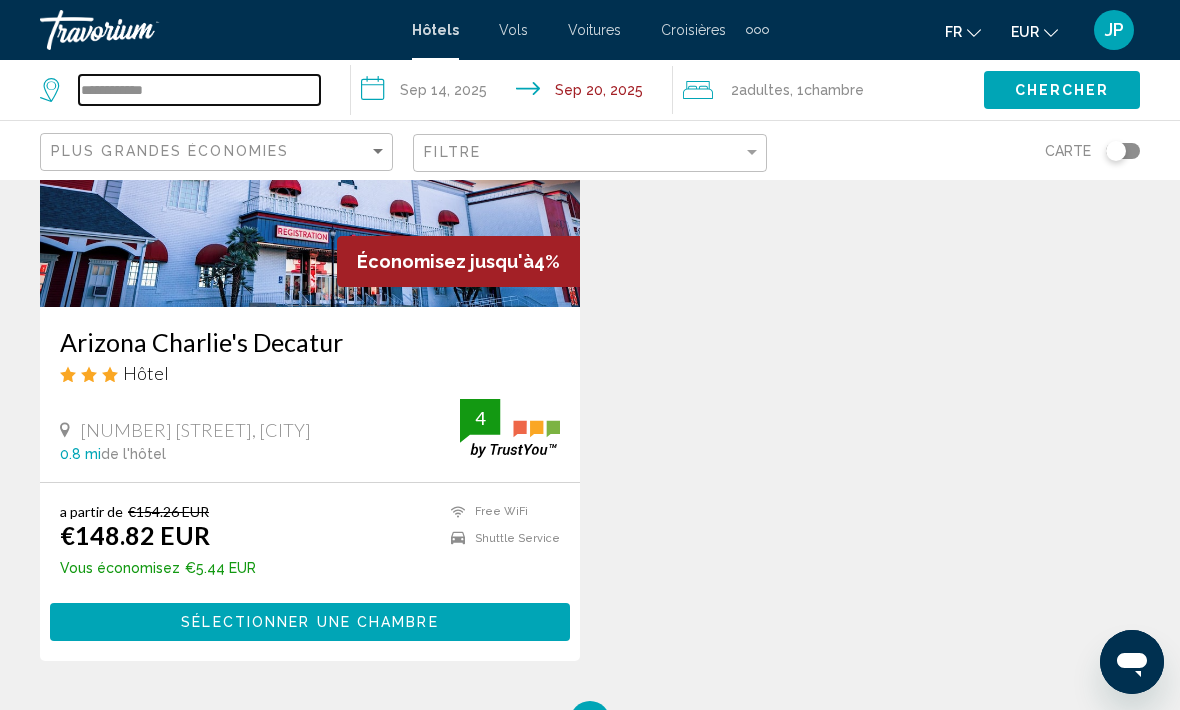 click on "**********" at bounding box center (199, 90) 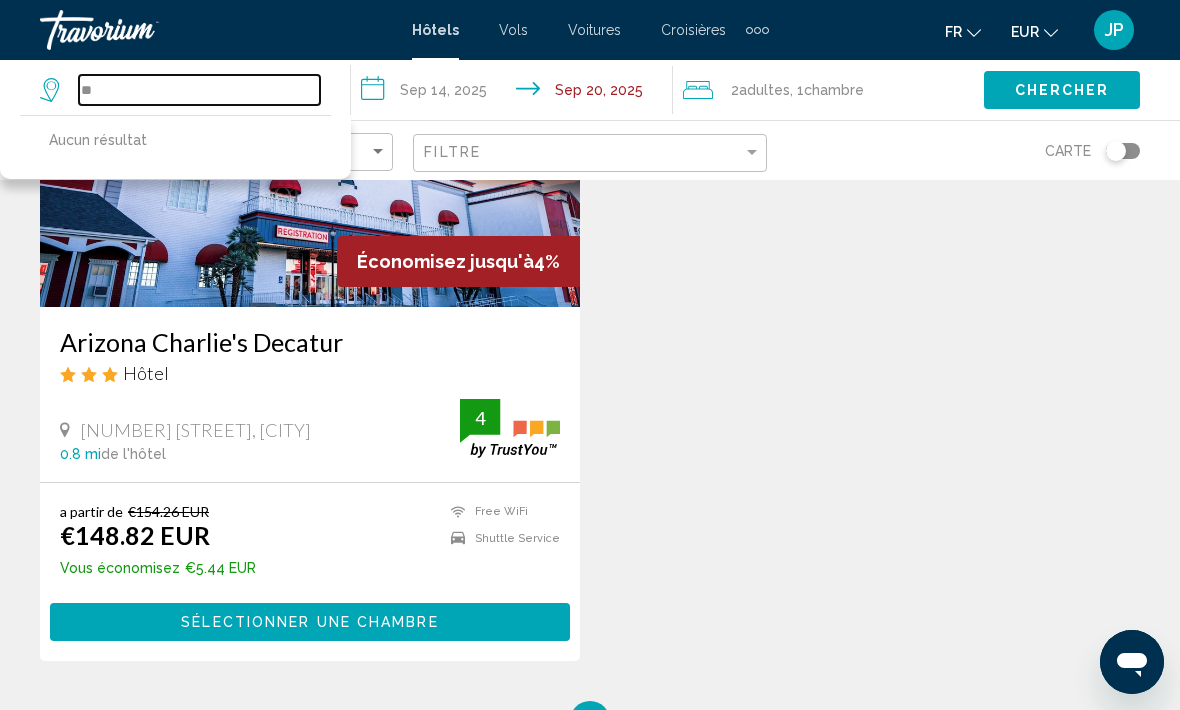 type on "*" 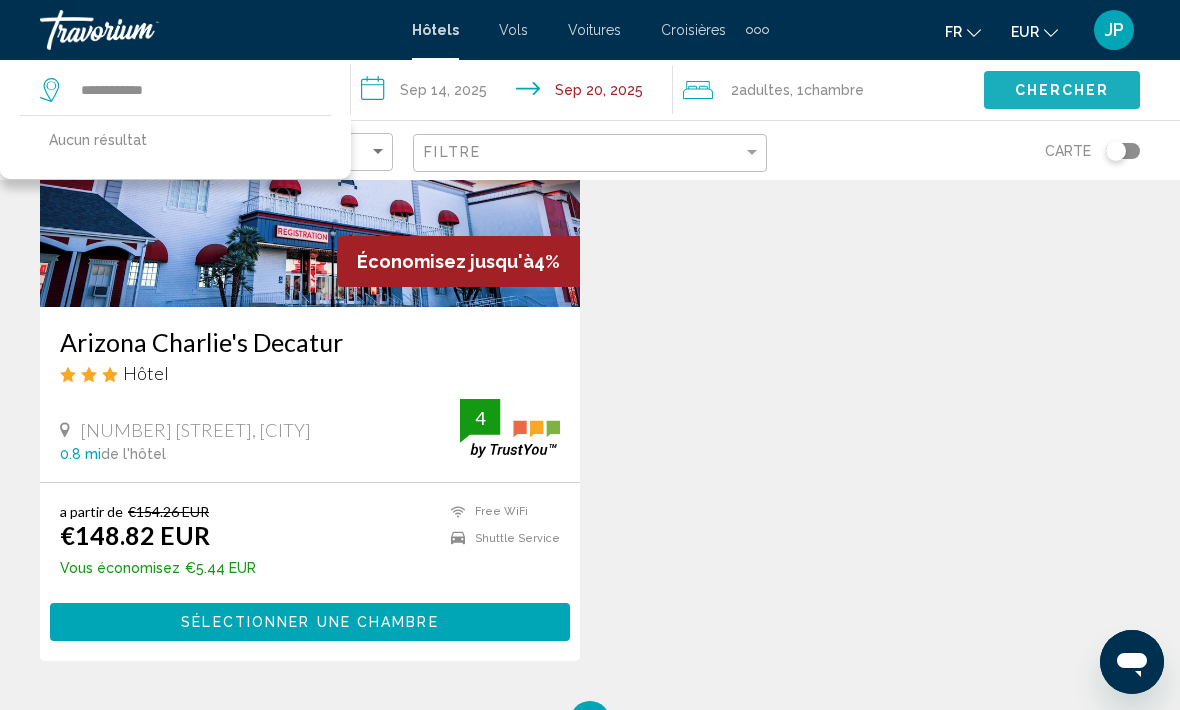click on "Chercher" 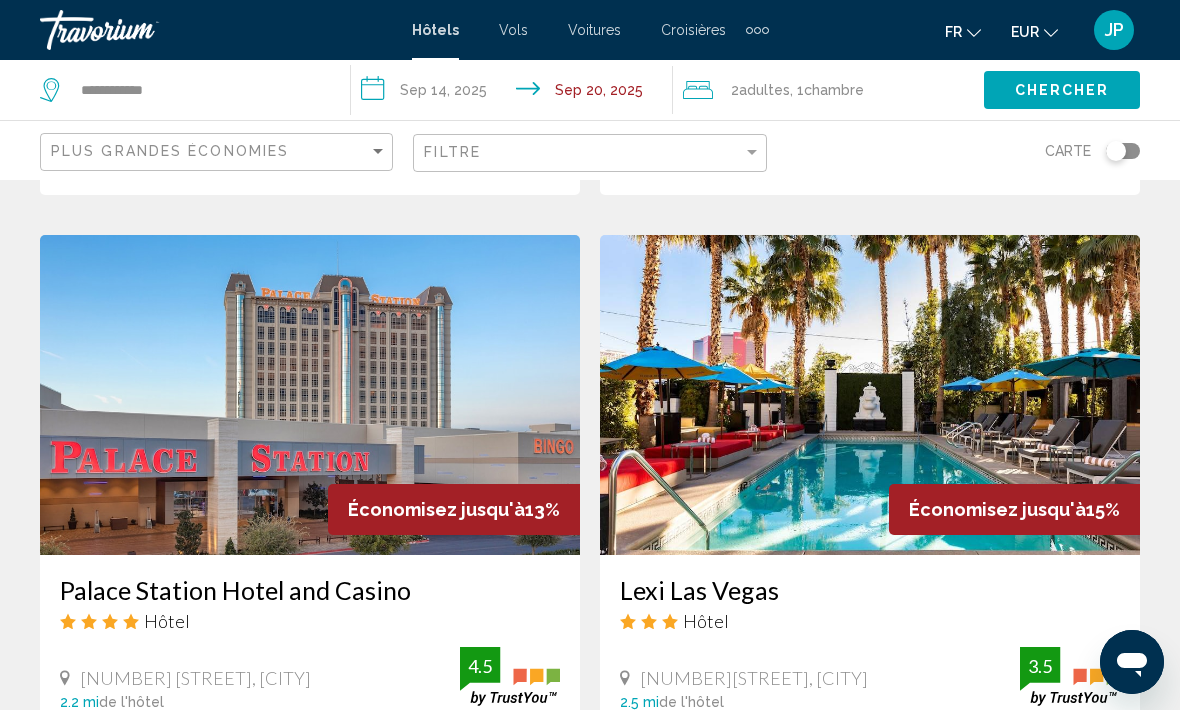 scroll, scrollTop: 726, scrollLeft: 0, axis: vertical 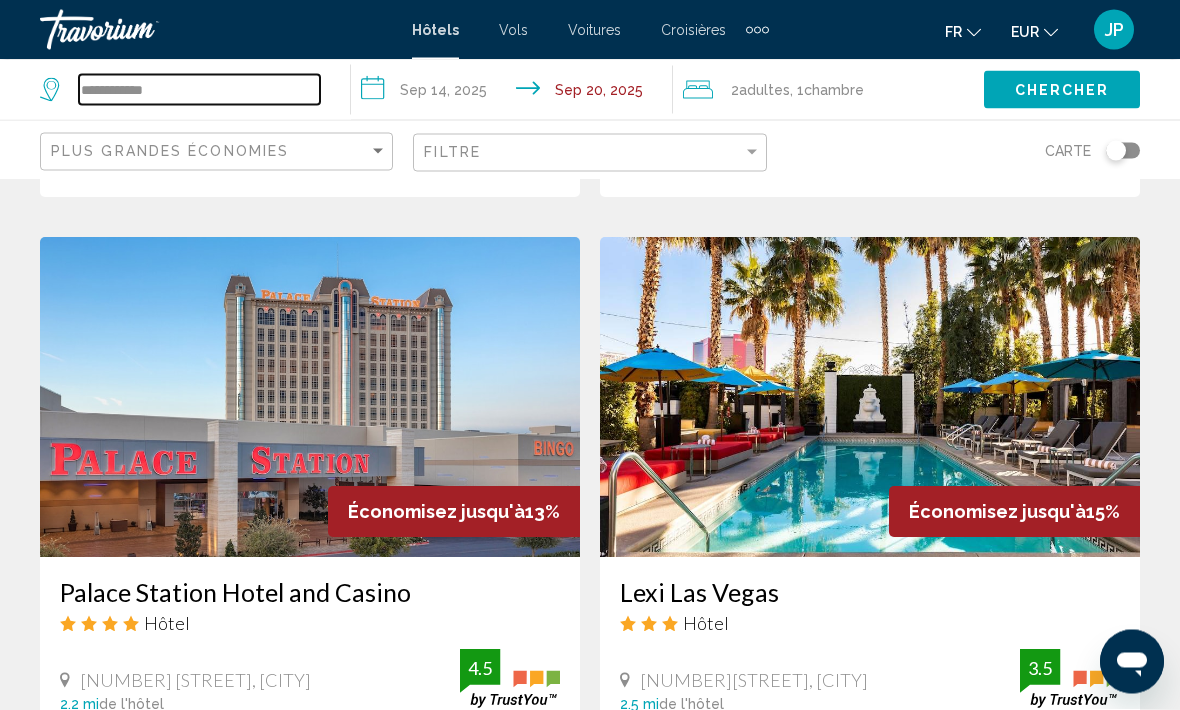 click on "**********" at bounding box center (199, 90) 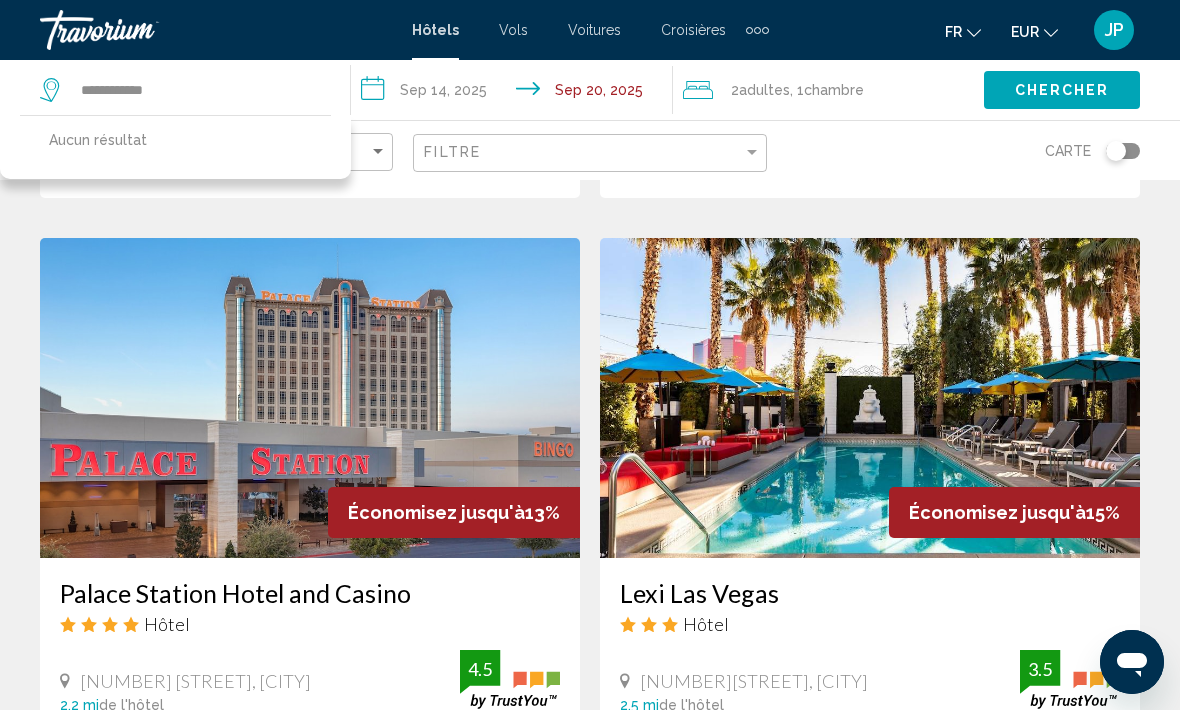 click on "**********" 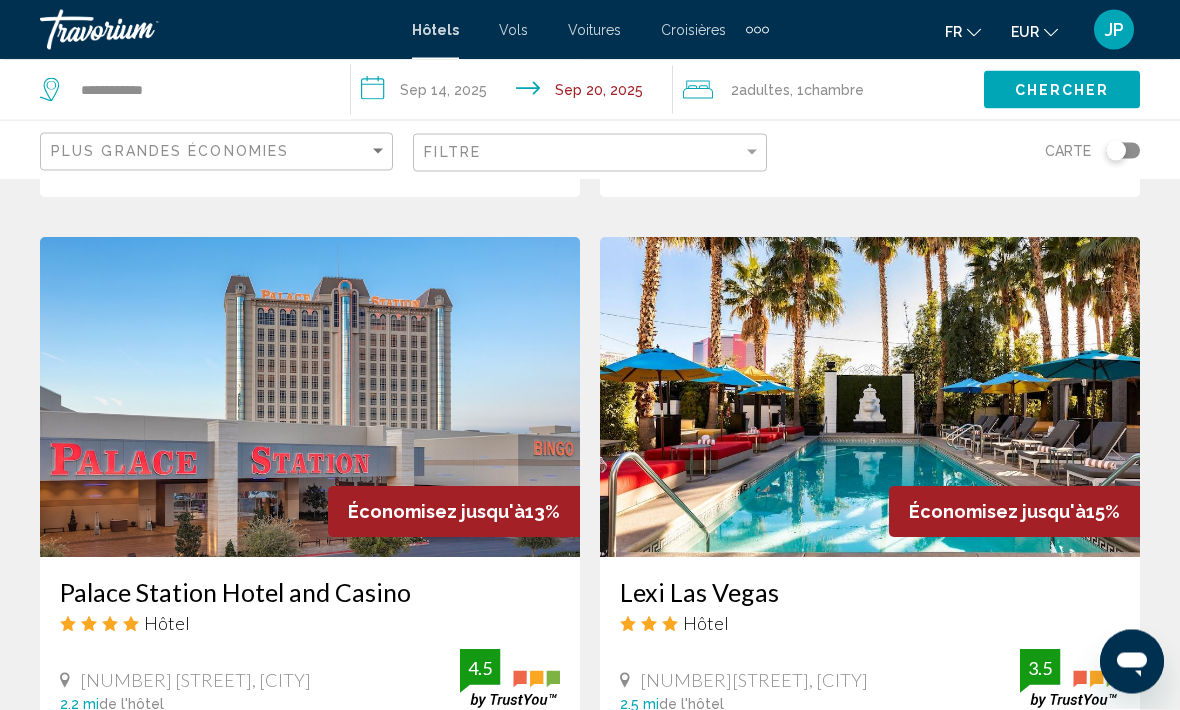 click 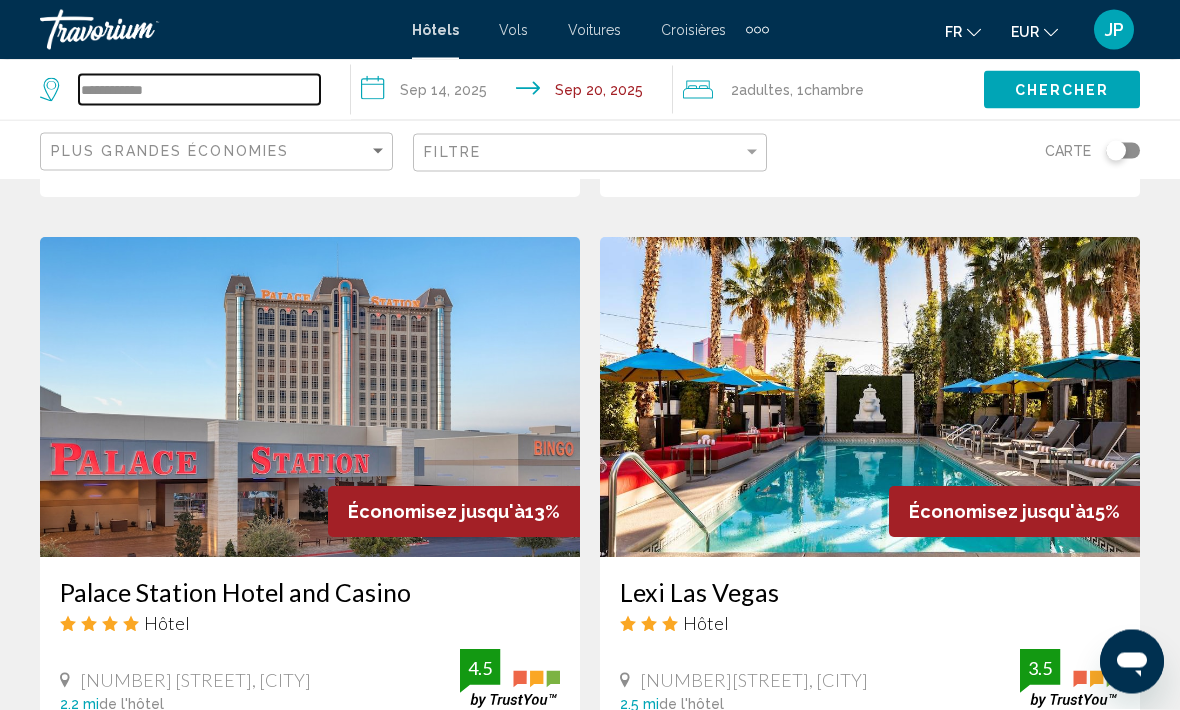click on "**********" at bounding box center (199, 90) 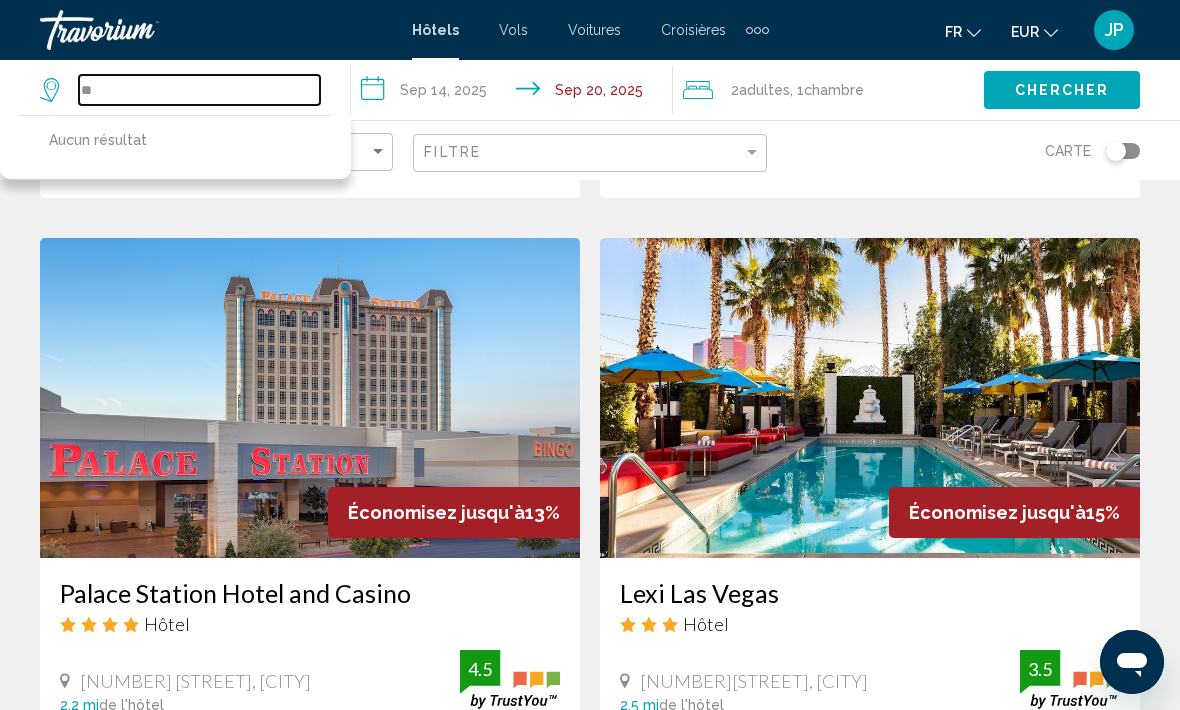 type on "*" 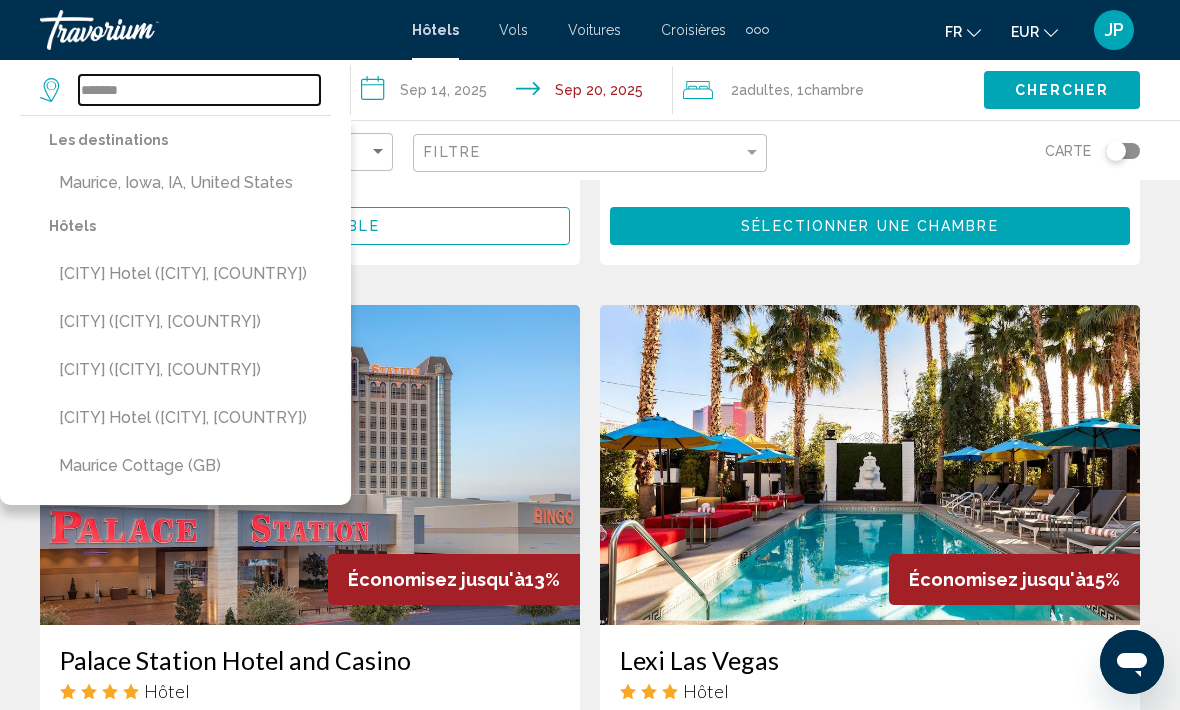 scroll, scrollTop: 658, scrollLeft: 0, axis: vertical 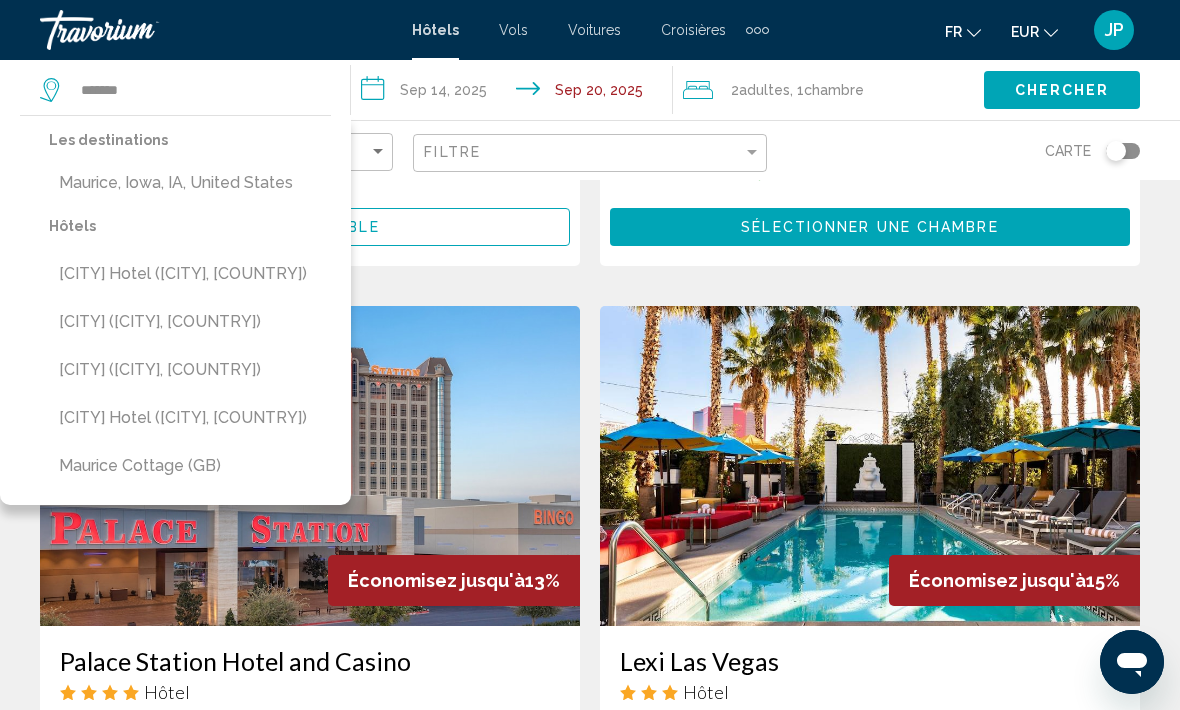 click on "Maurice, Iowa, IA, United States" at bounding box center (190, 183) 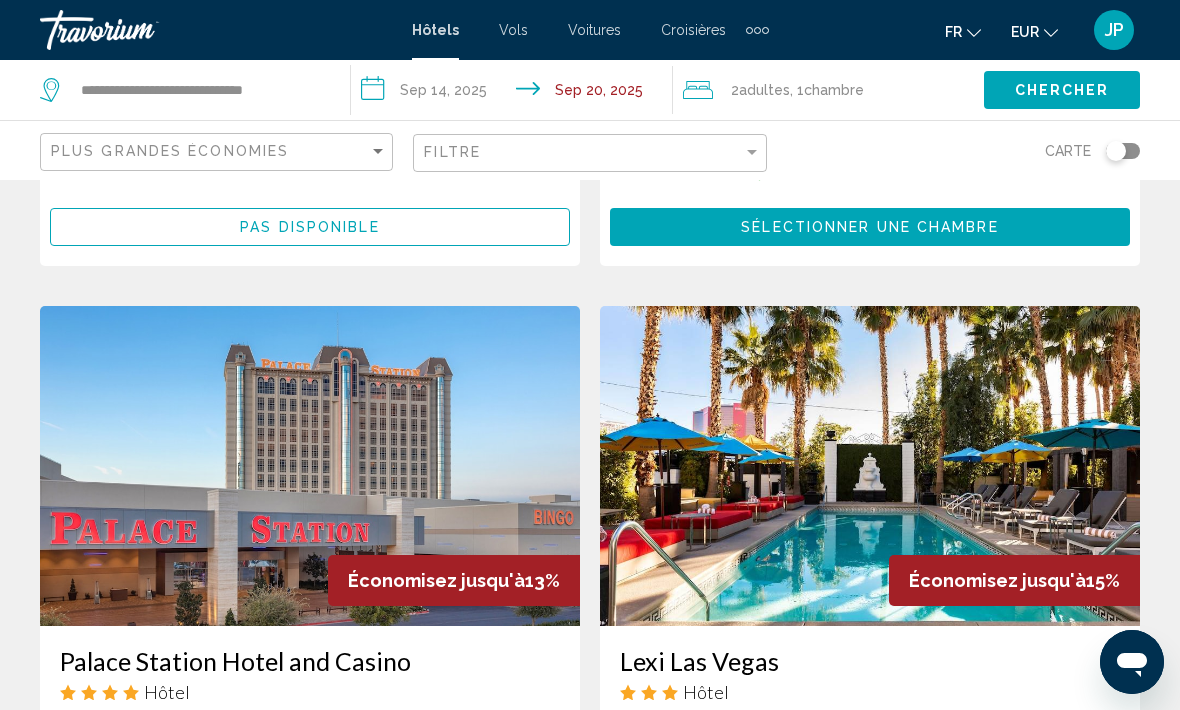 click on "Chercher" 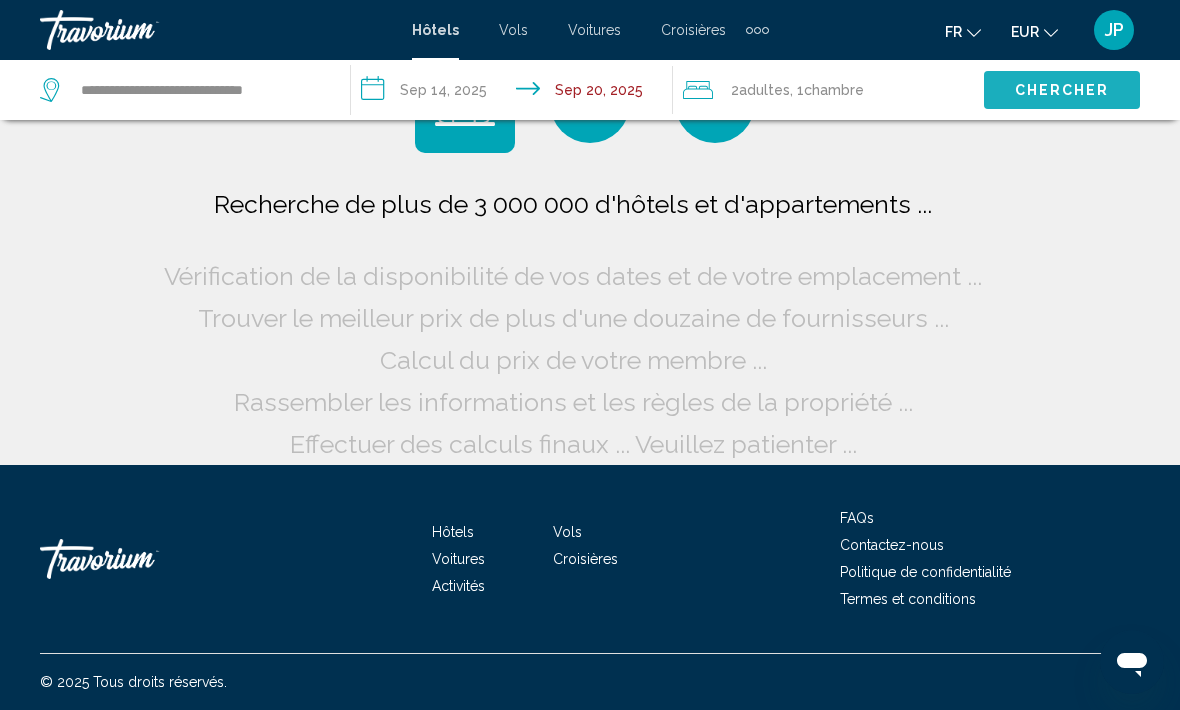 scroll, scrollTop: 31, scrollLeft: 0, axis: vertical 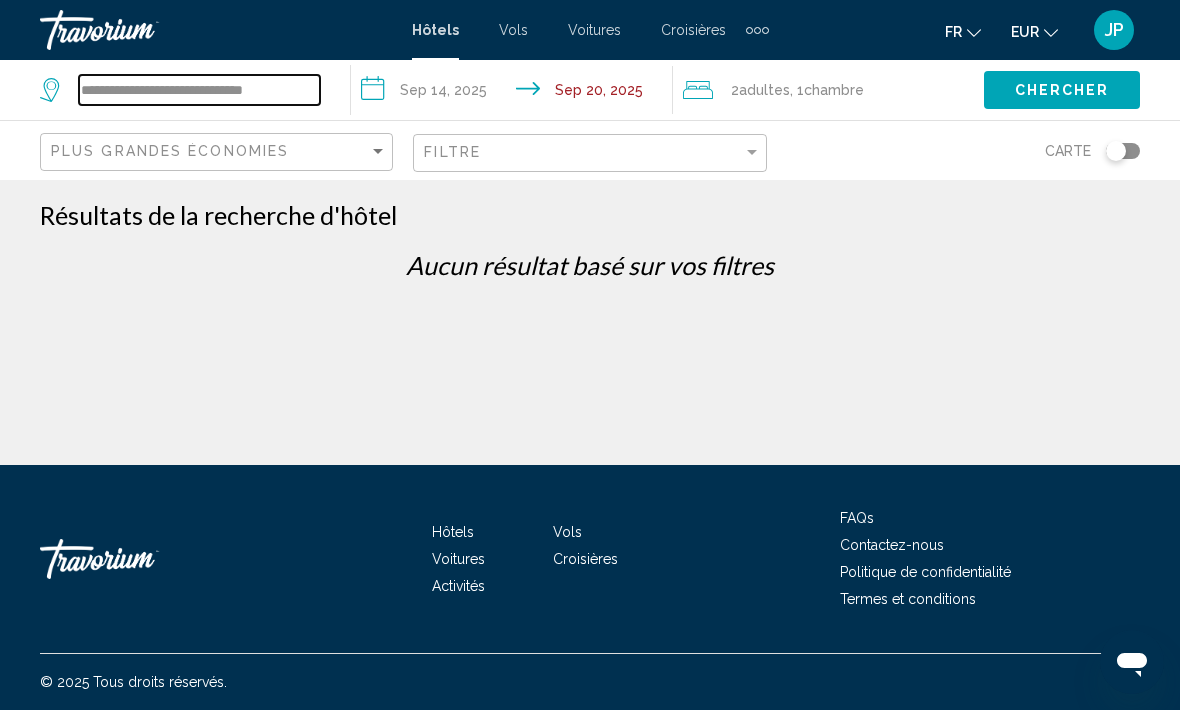 click on "**********" at bounding box center (199, 90) 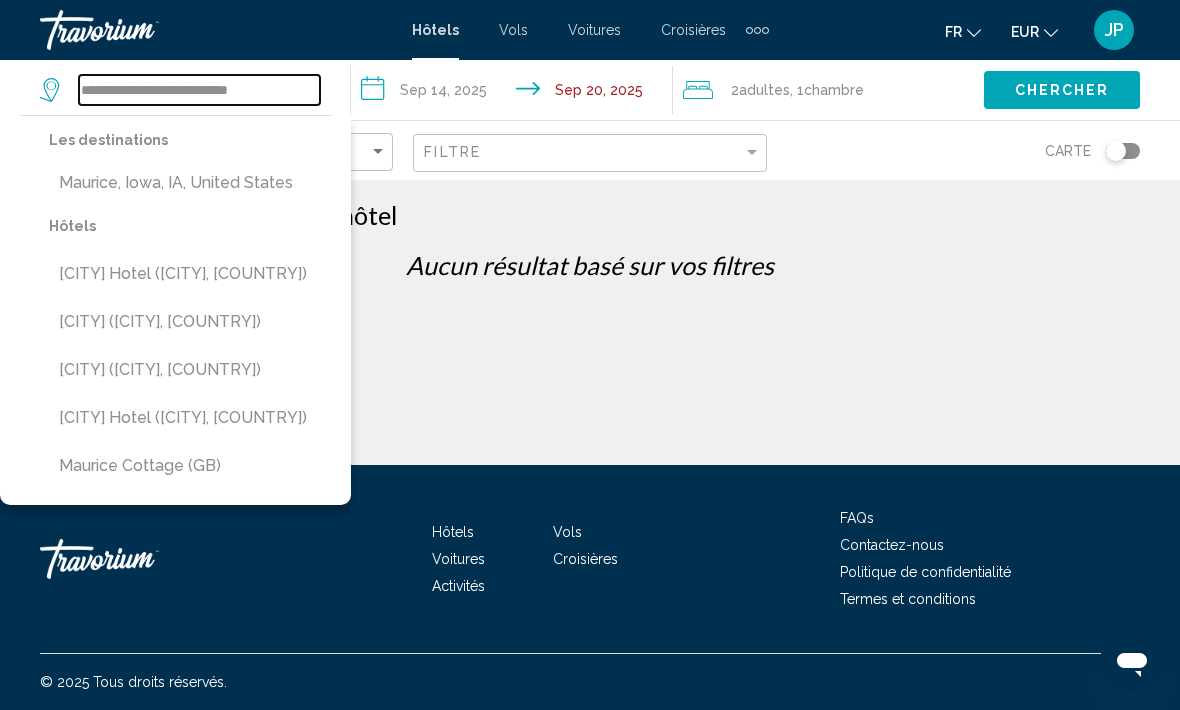 click on "**********" at bounding box center (199, 90) 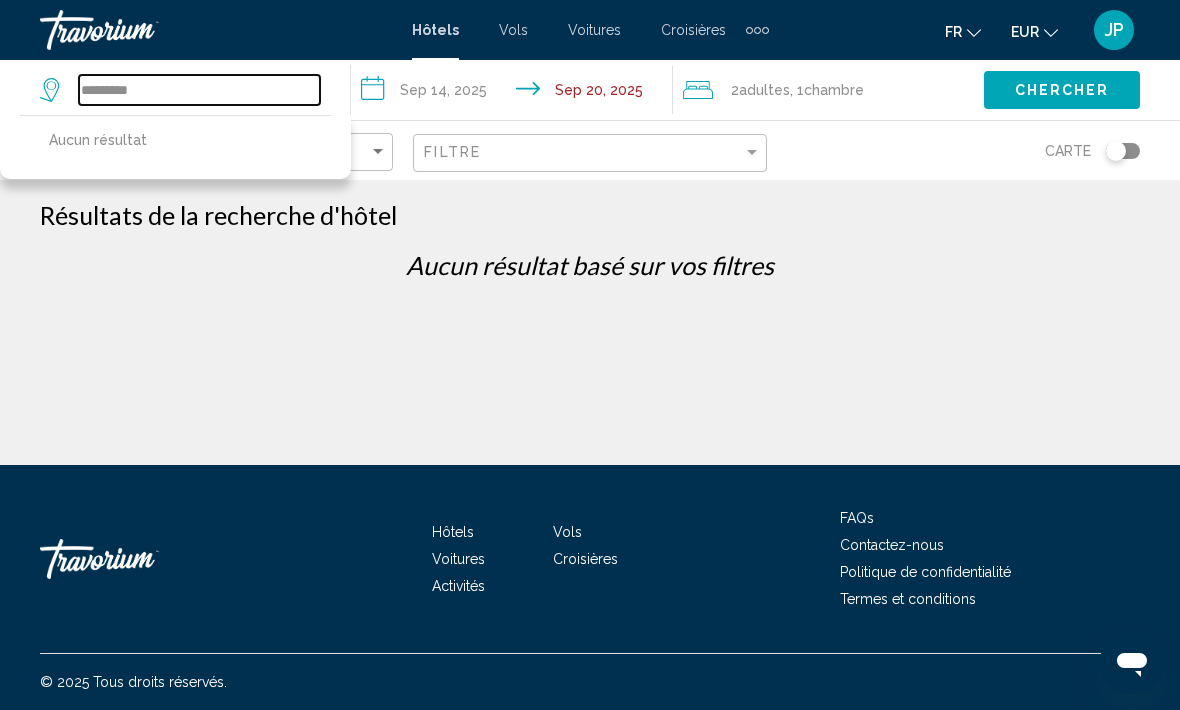 type on "********" 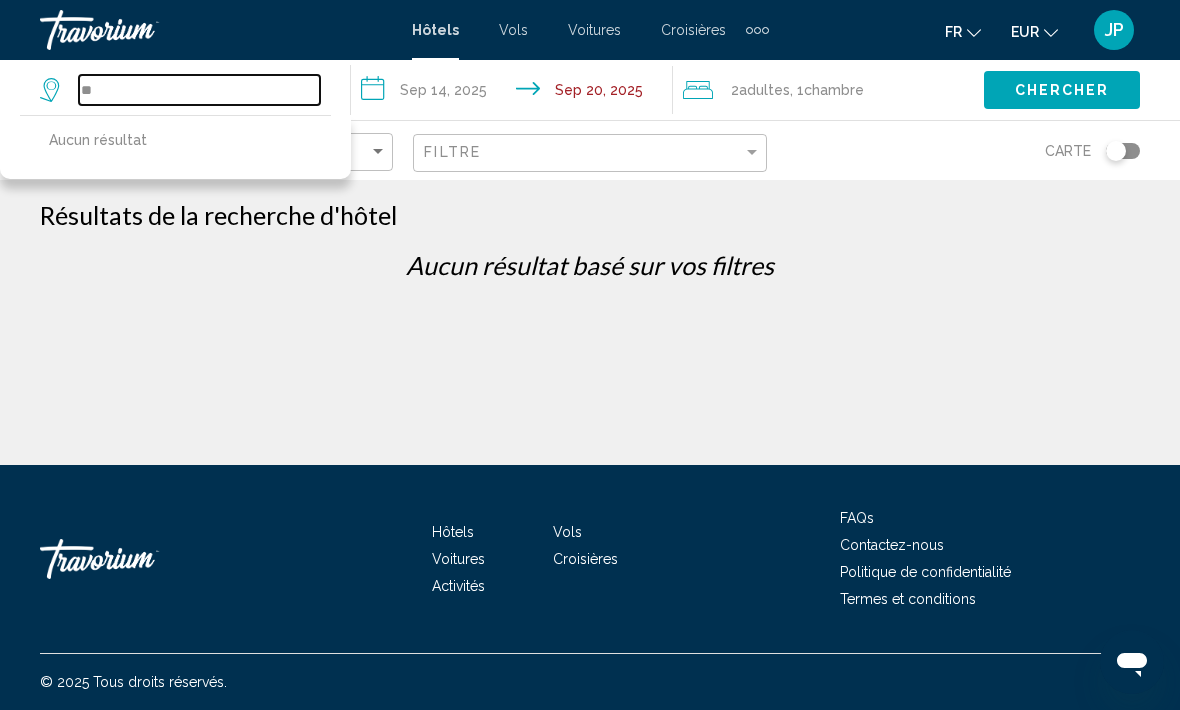 type on "*" 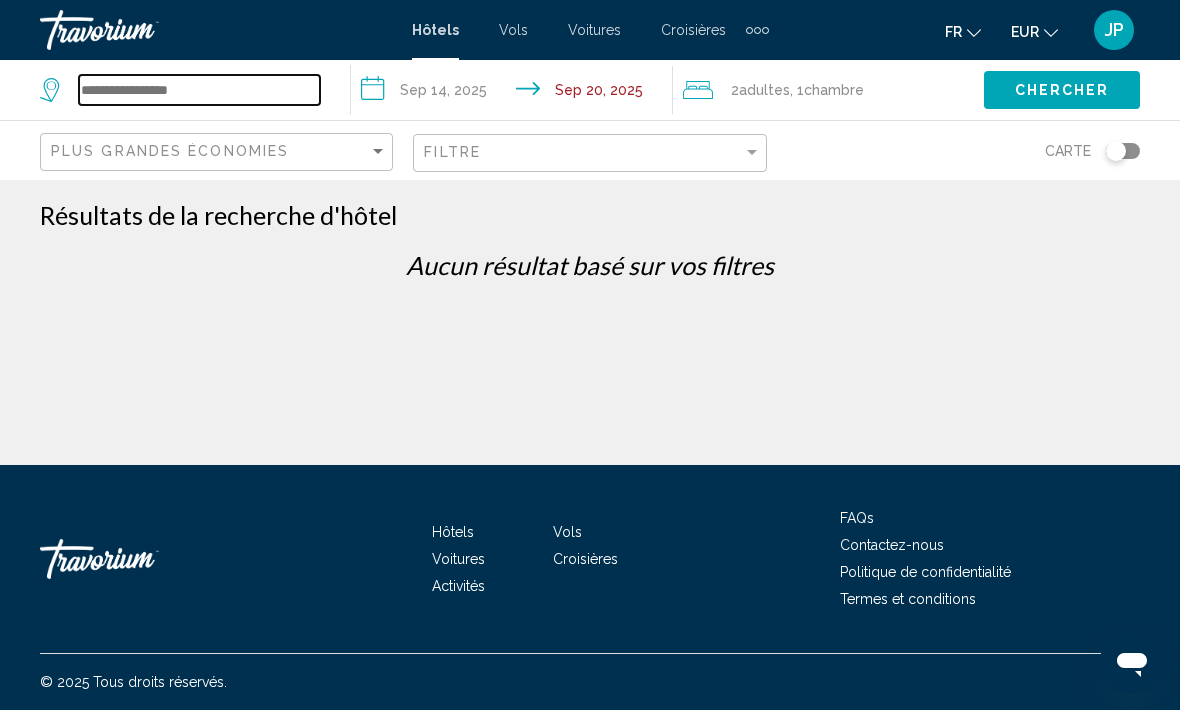 click at bounding box center (199, 90) 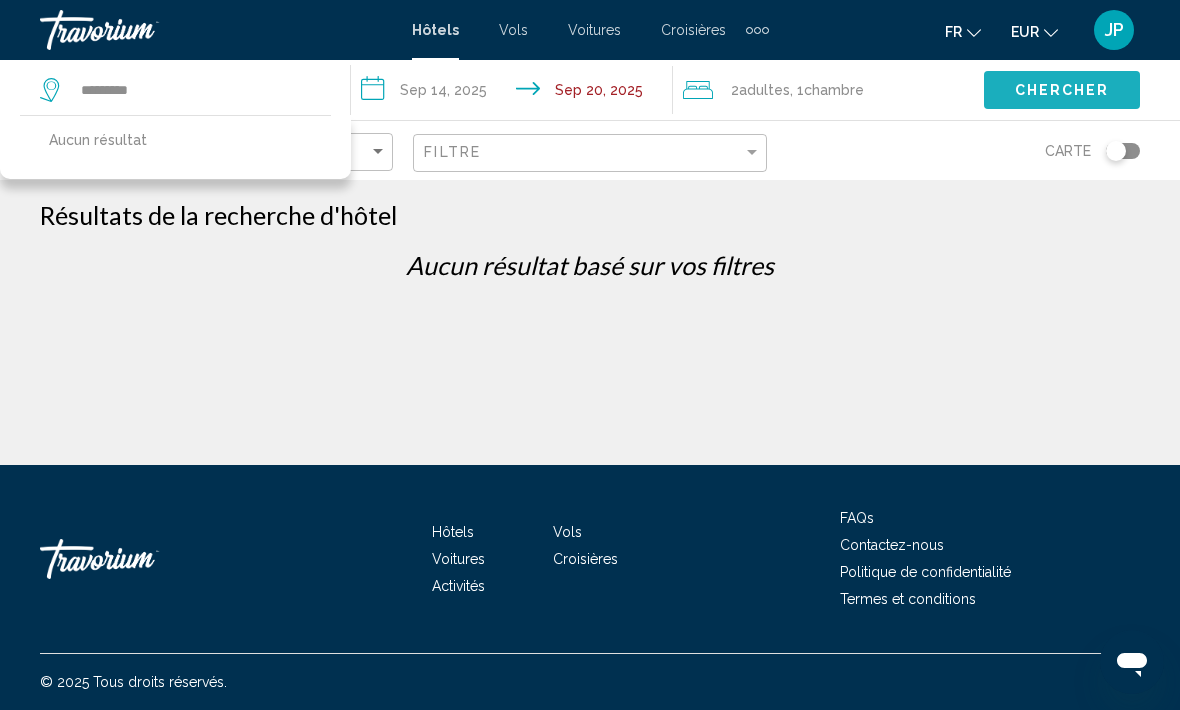 click on "Chercher" 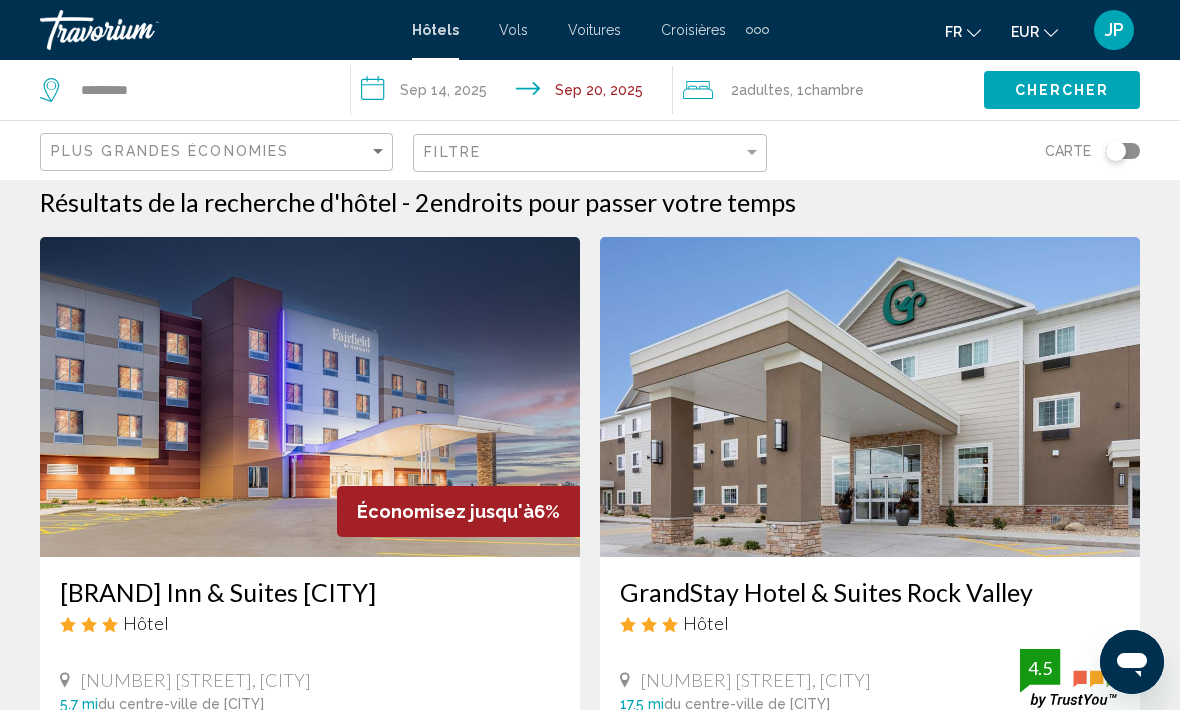 scroll, scrollTop: 0, scrollLeft: 0, axis: both 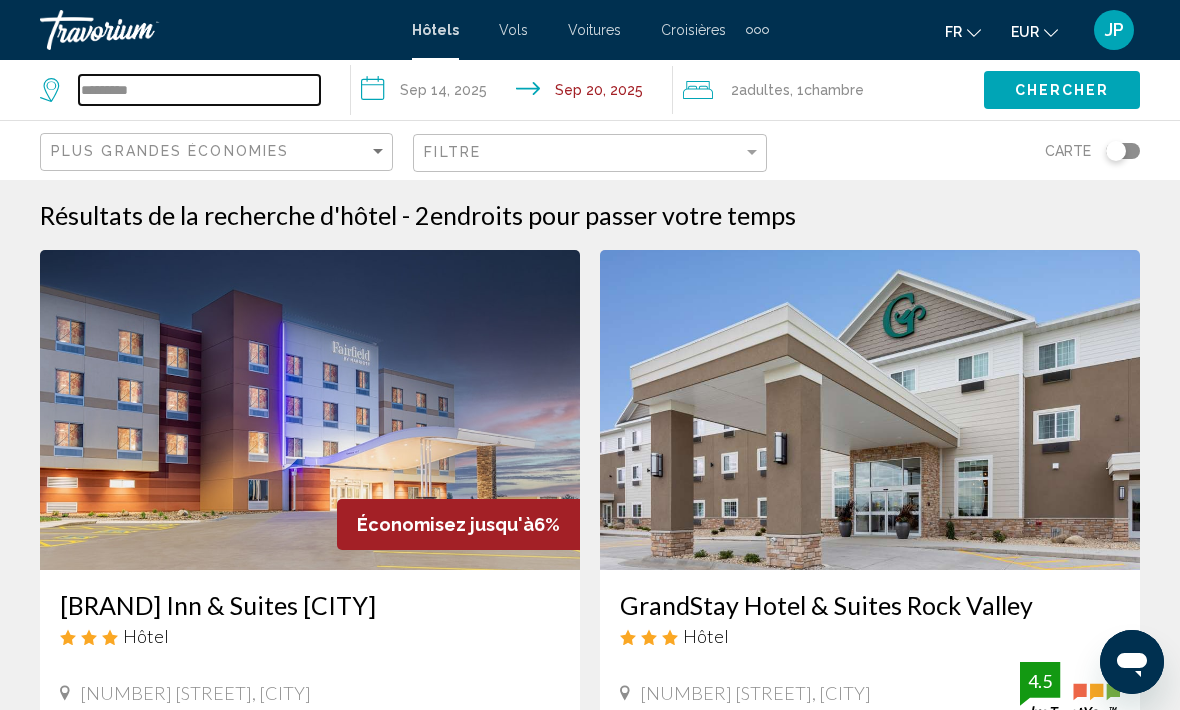 click on "*********" at bounding box center (199, 90) 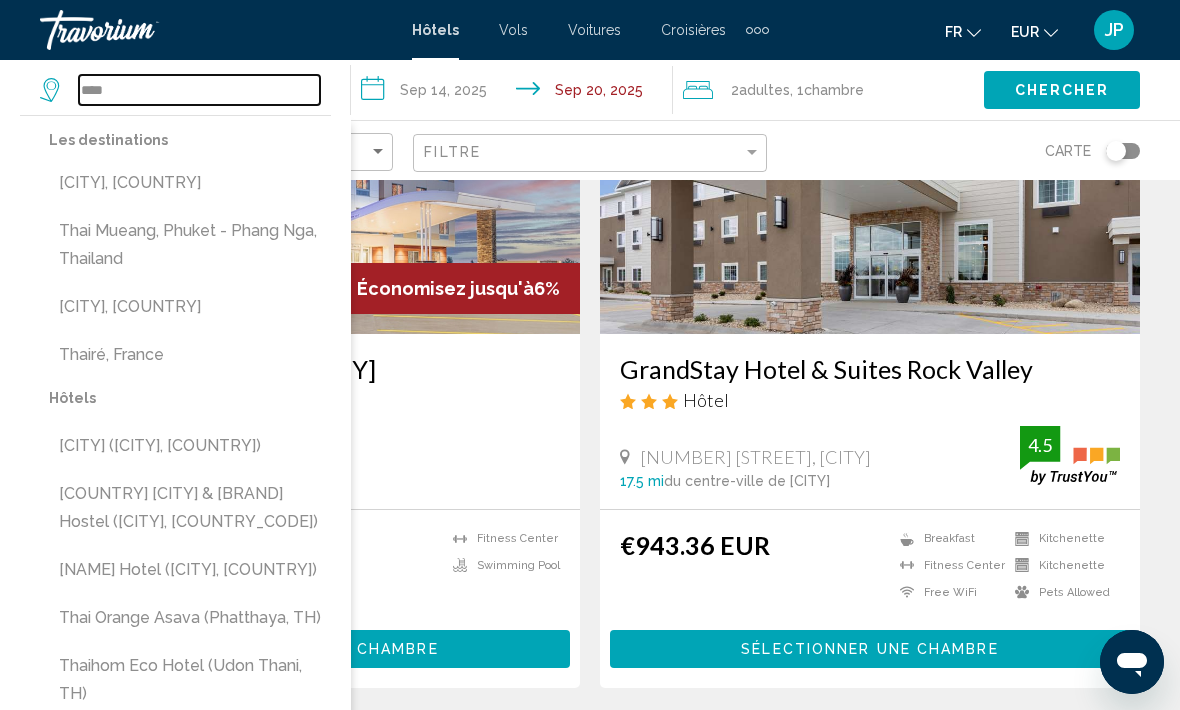 scroll, scrollTop: 228, scrollLeft: 0, axis: vertical 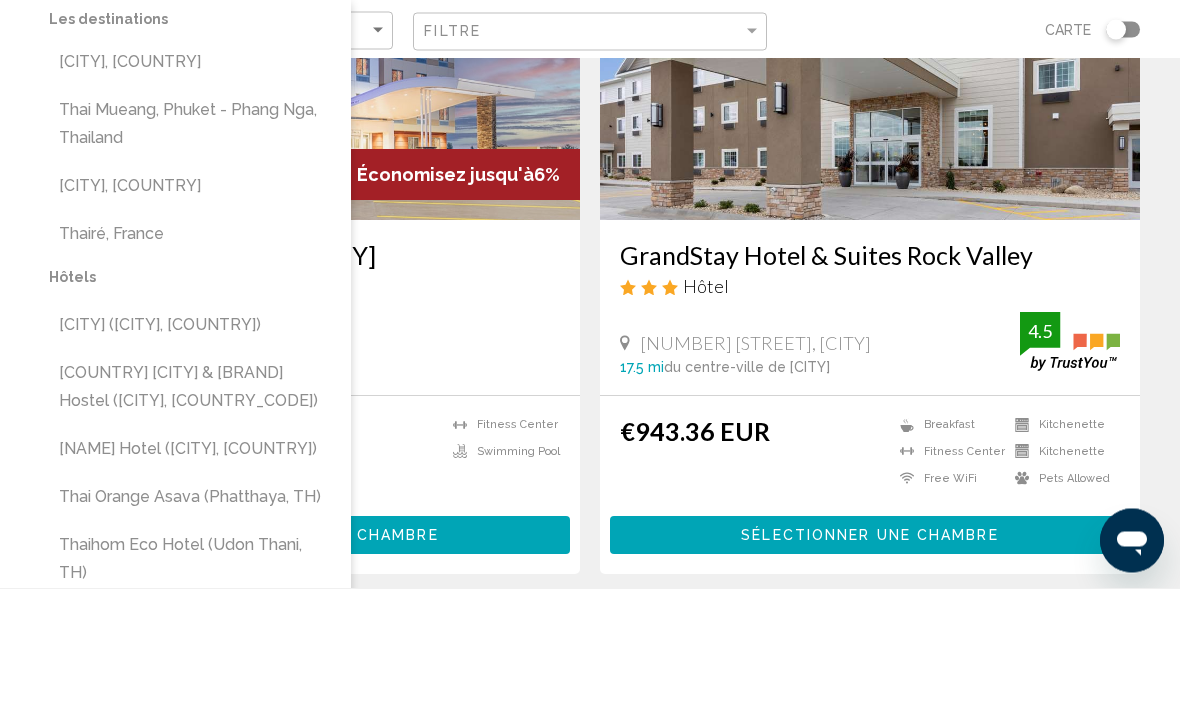 click on "Thai Mueang, Phuket - Phang Nga, Thailand" at bounding box center (190, 245) 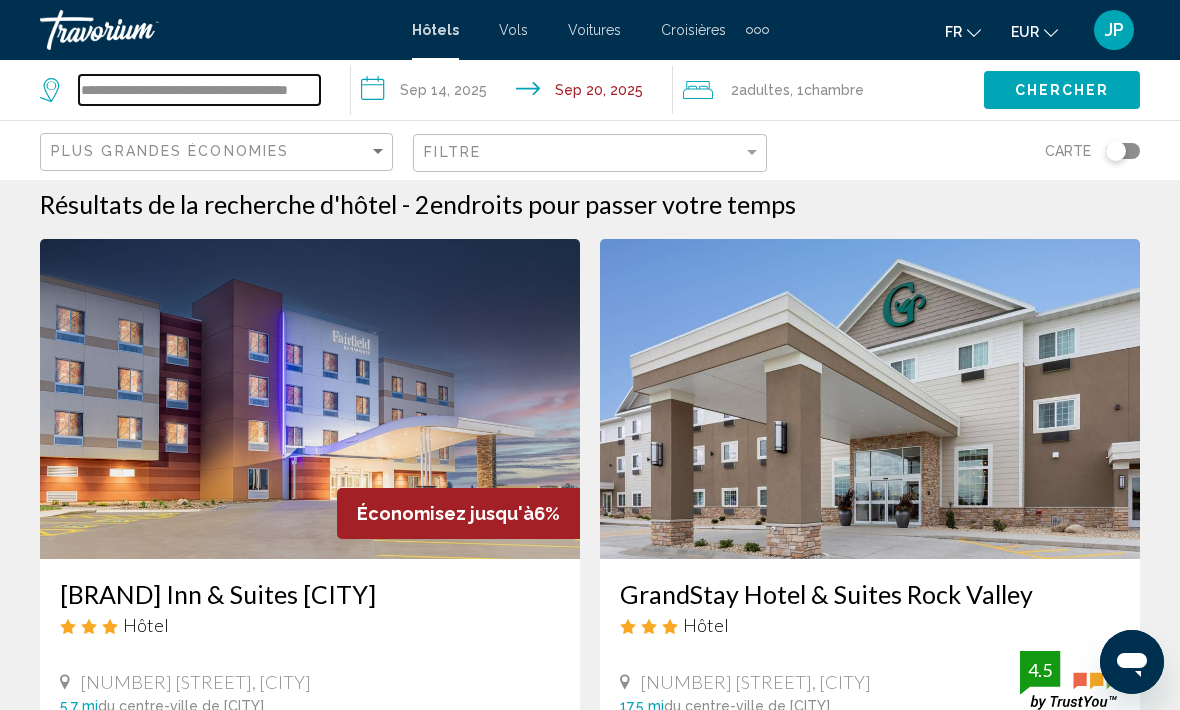 scroll, scrollTop: 0, scrollLeft: 0, axis: both 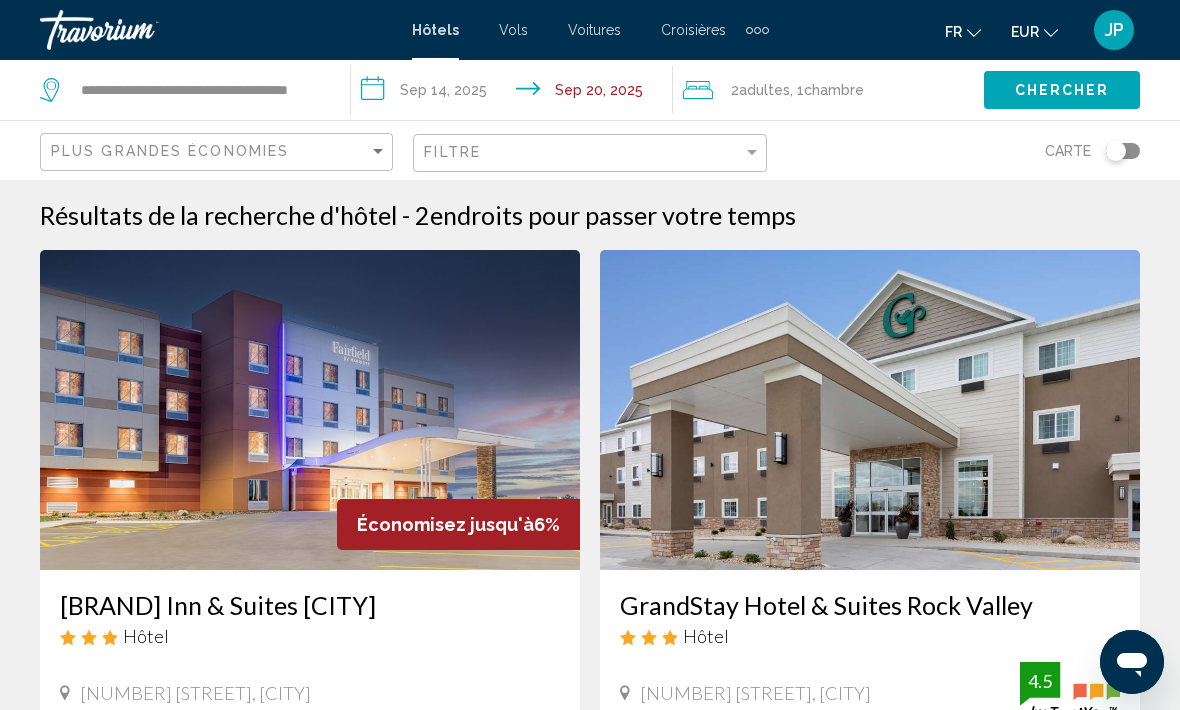 click on "Chercher" 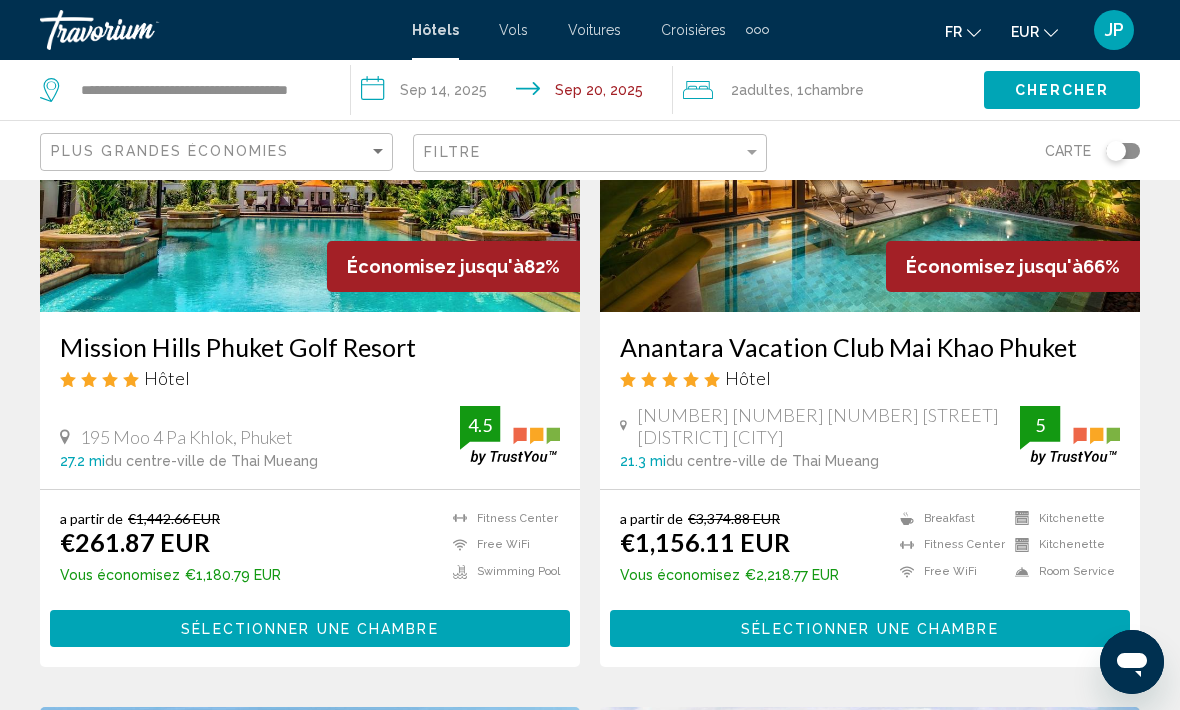 scroll, scrollTop: 257, scrollLeft: 0, axis: vertical 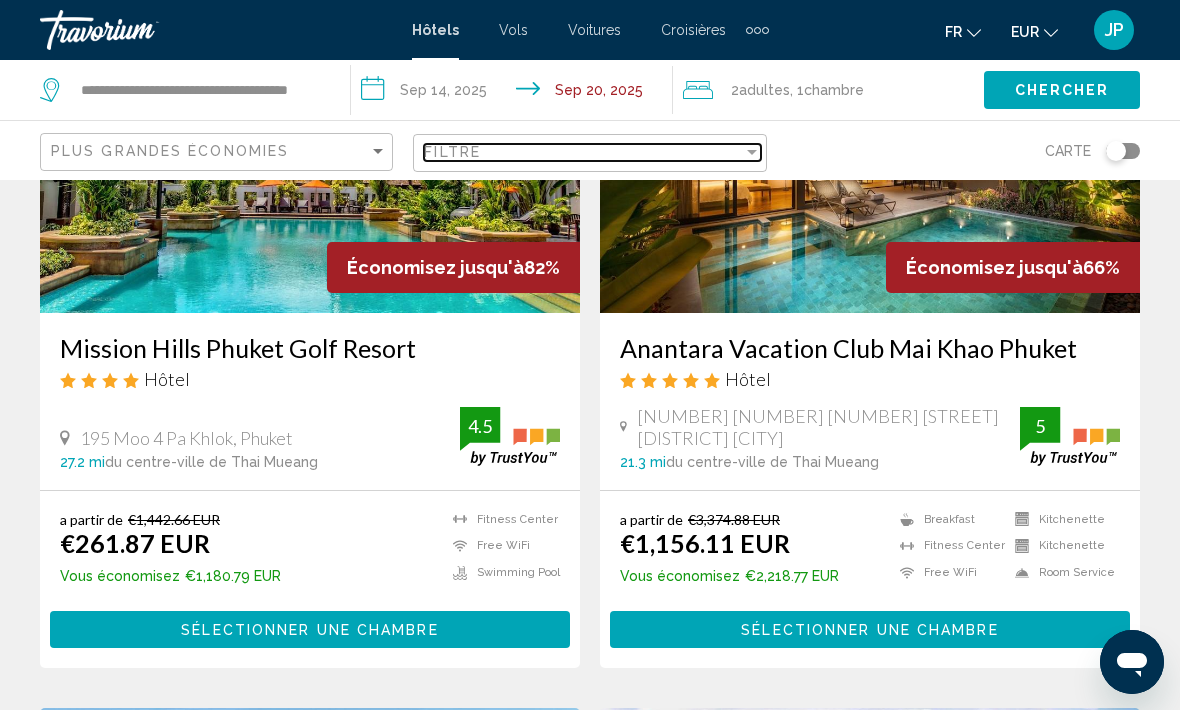 click at bounding box center (752, 152) 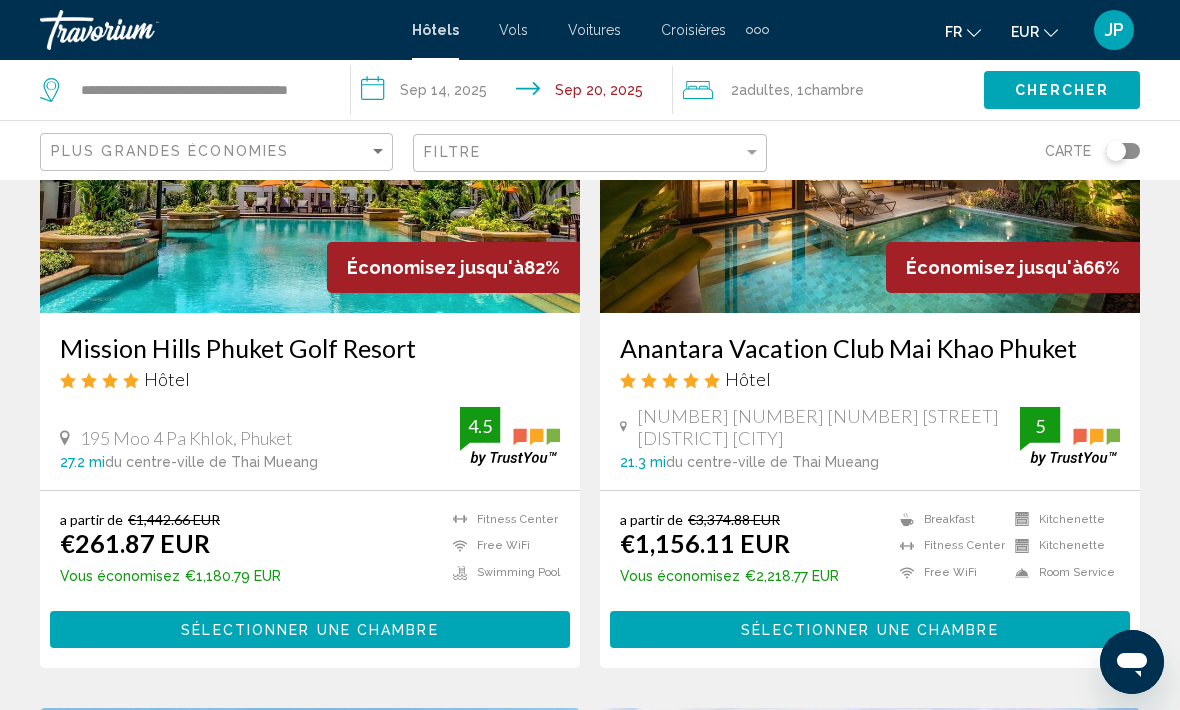 scroll, scrollTop: 256, scrollLeft: 0, axis: vertical 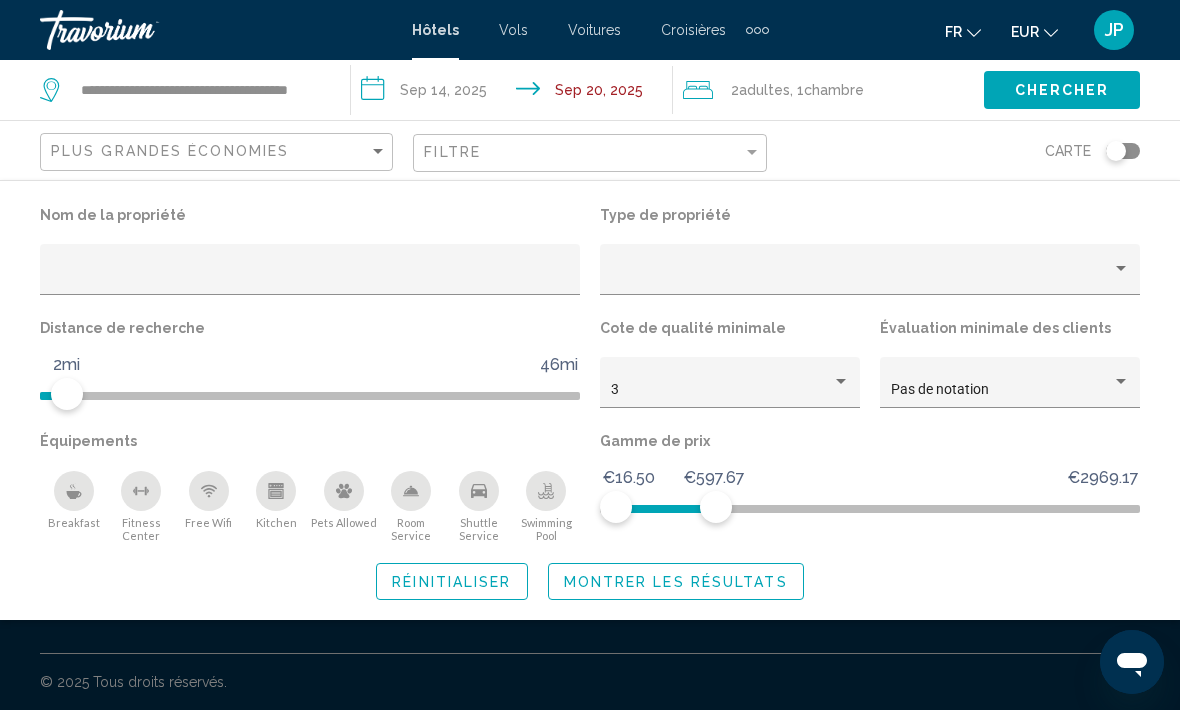 click on "Montrer les résultats" 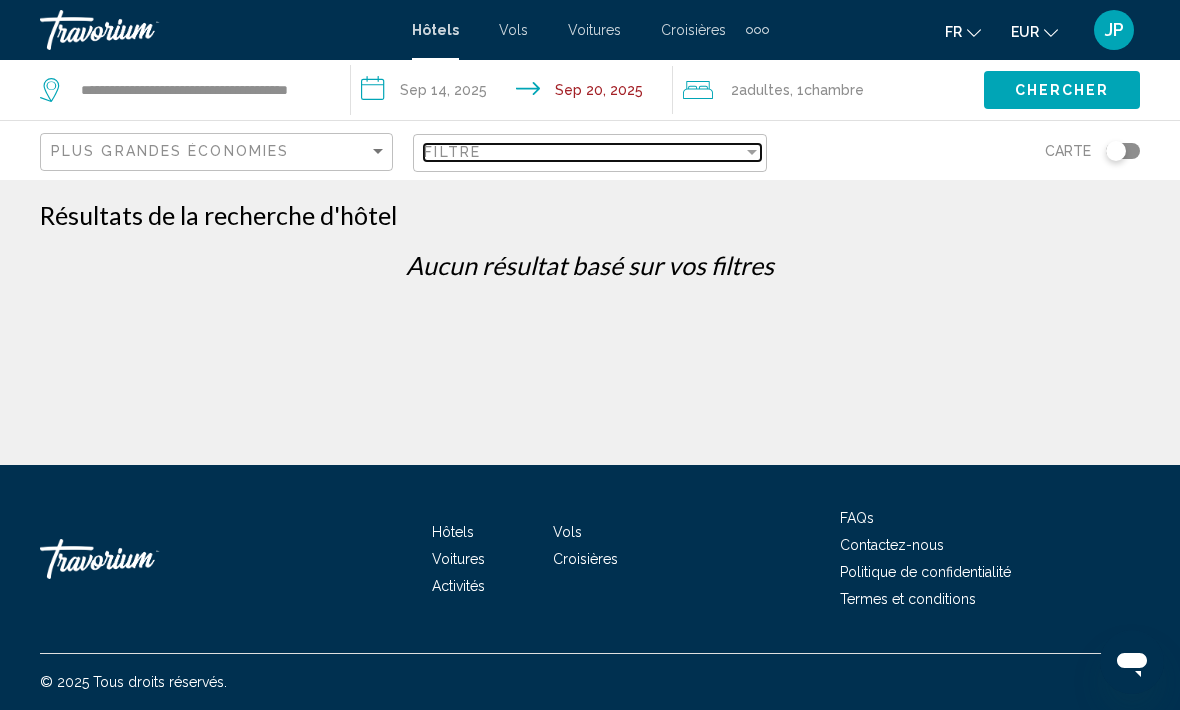 click at bounding box center [752, 152] 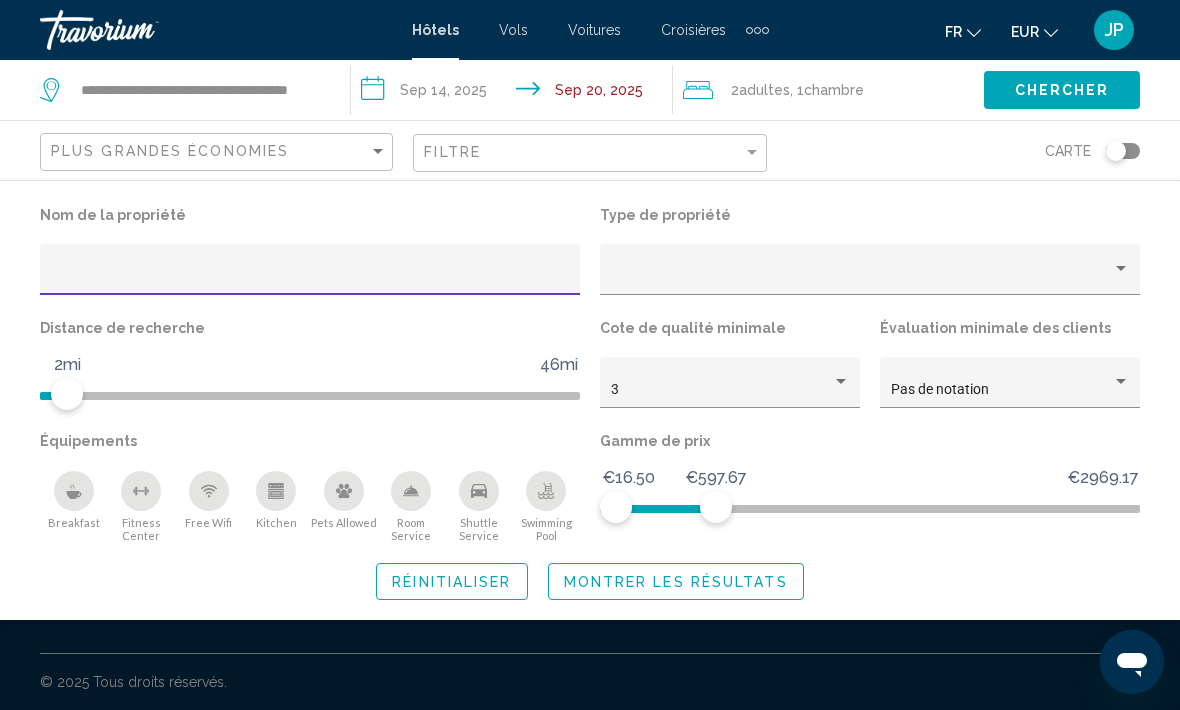 scroll, scrollTop: 21, scrollLeft: 0, axis: vertical 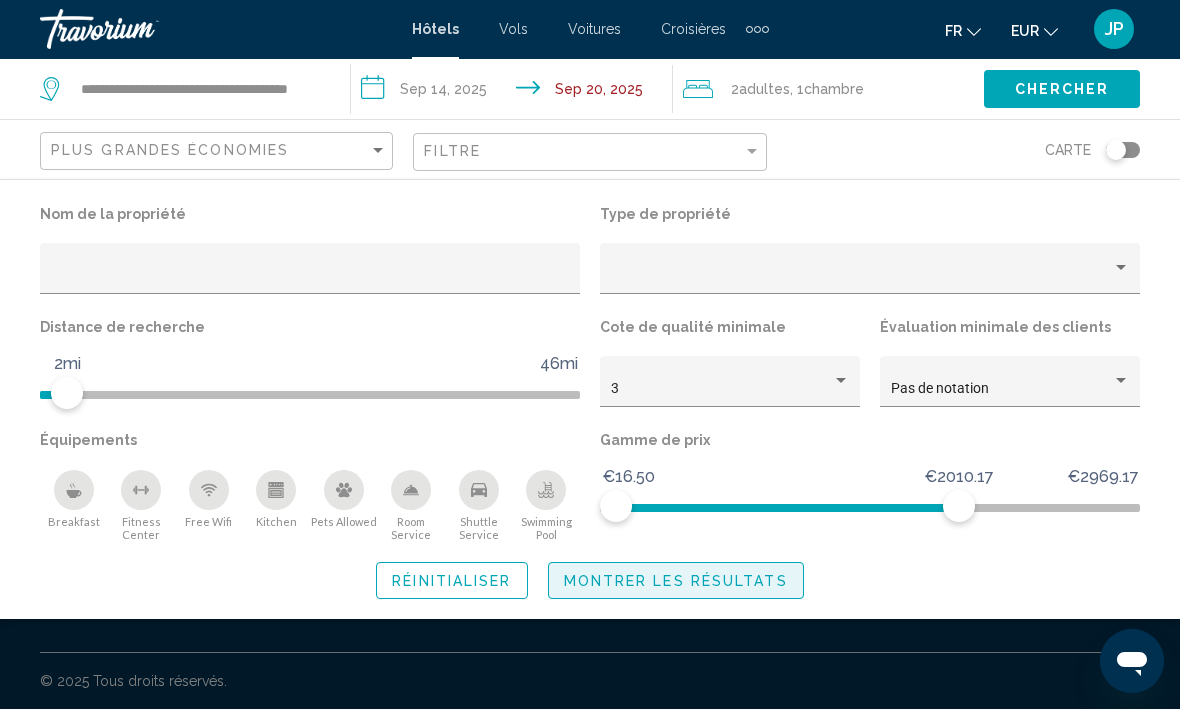 click on "Montrer les résultats" 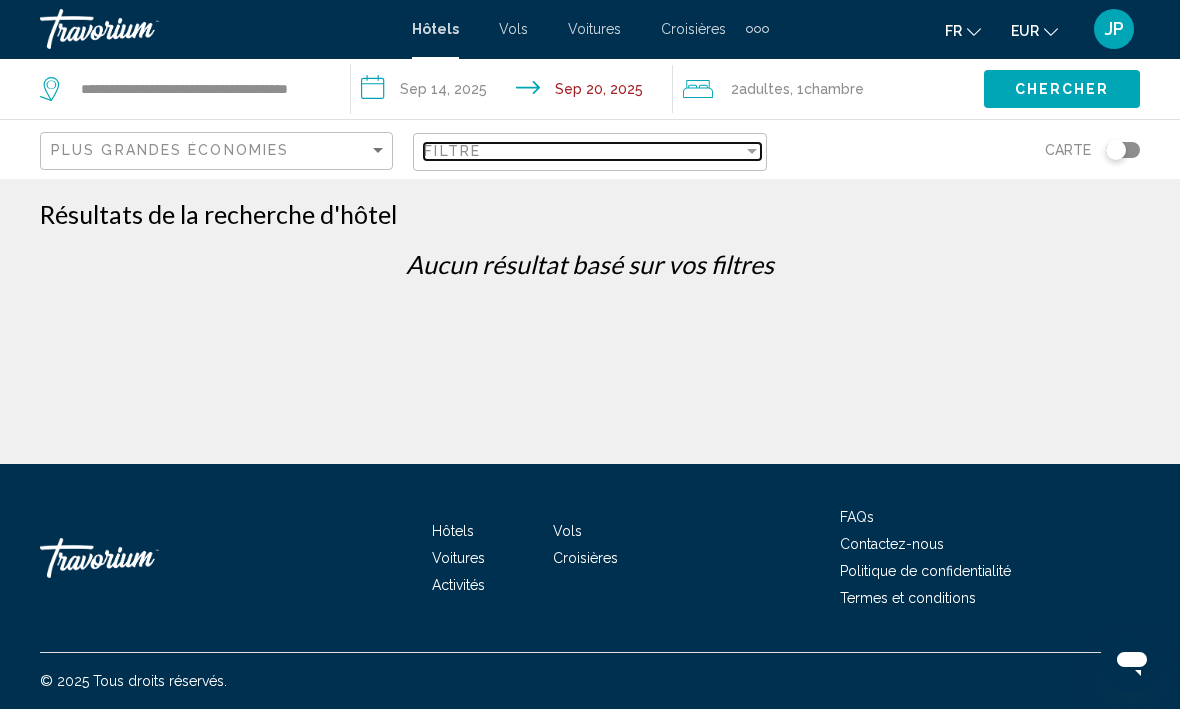 click at bounding box center (752, 152) 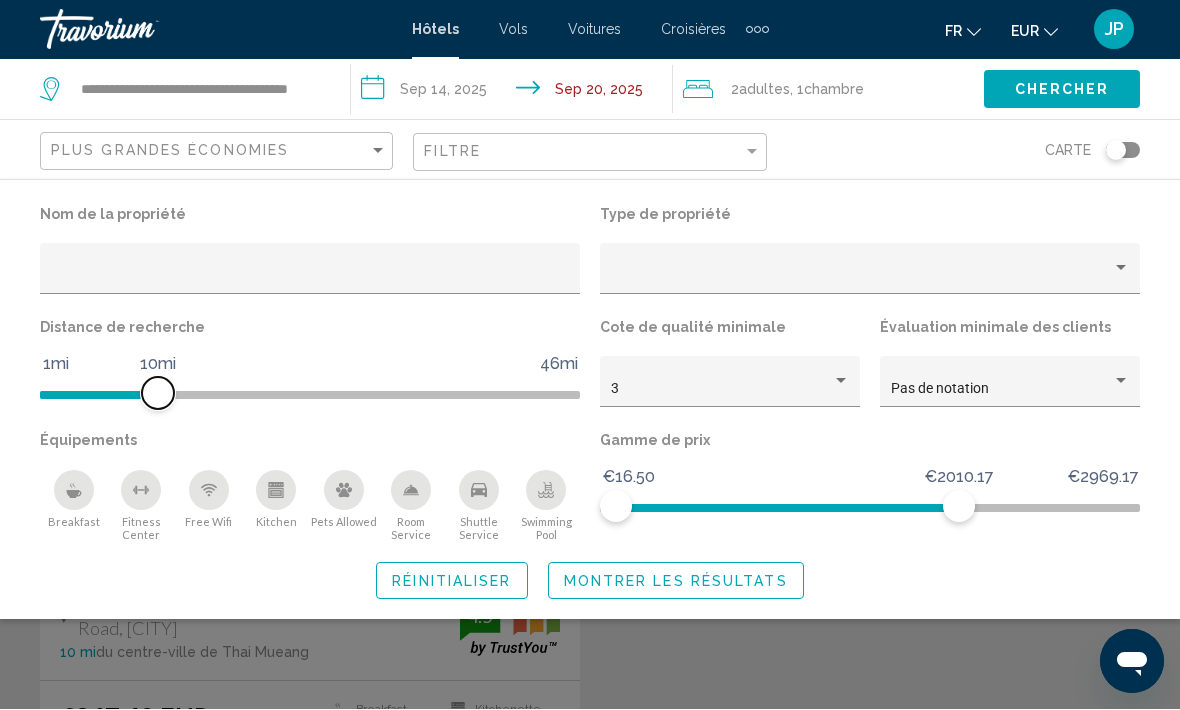 scroll, scrollTop: 67, scrollLeft: 0, axis: vertical 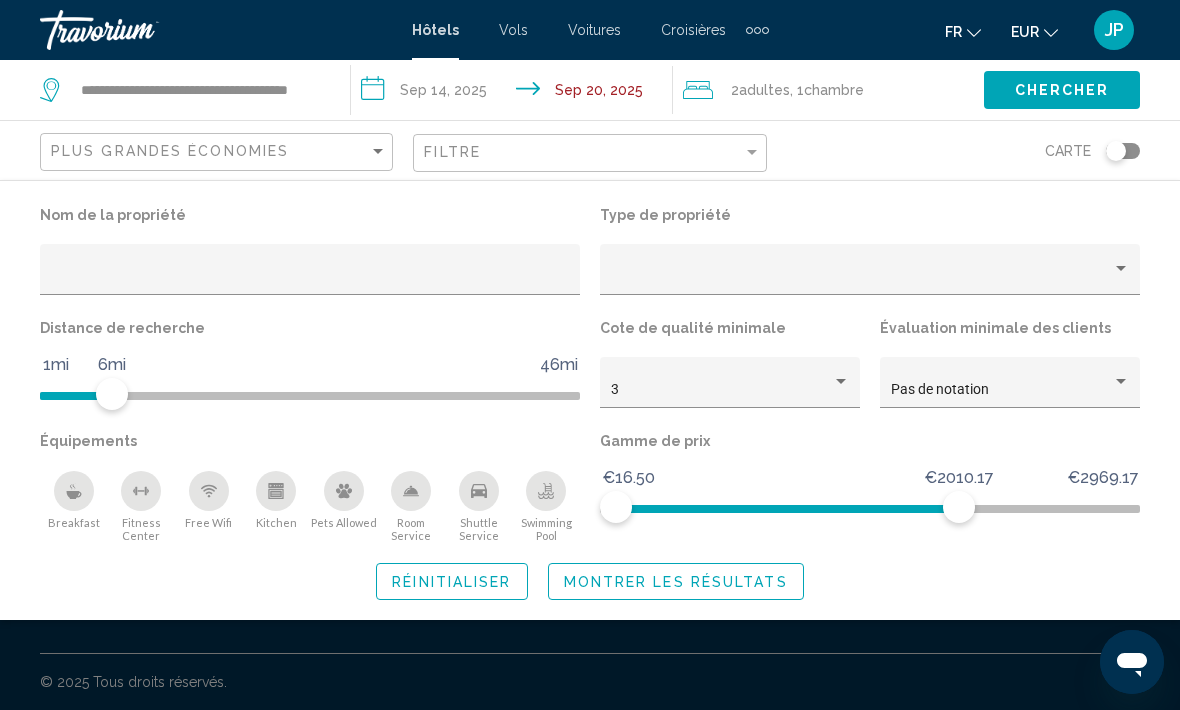 click on "Montrer les résultats" 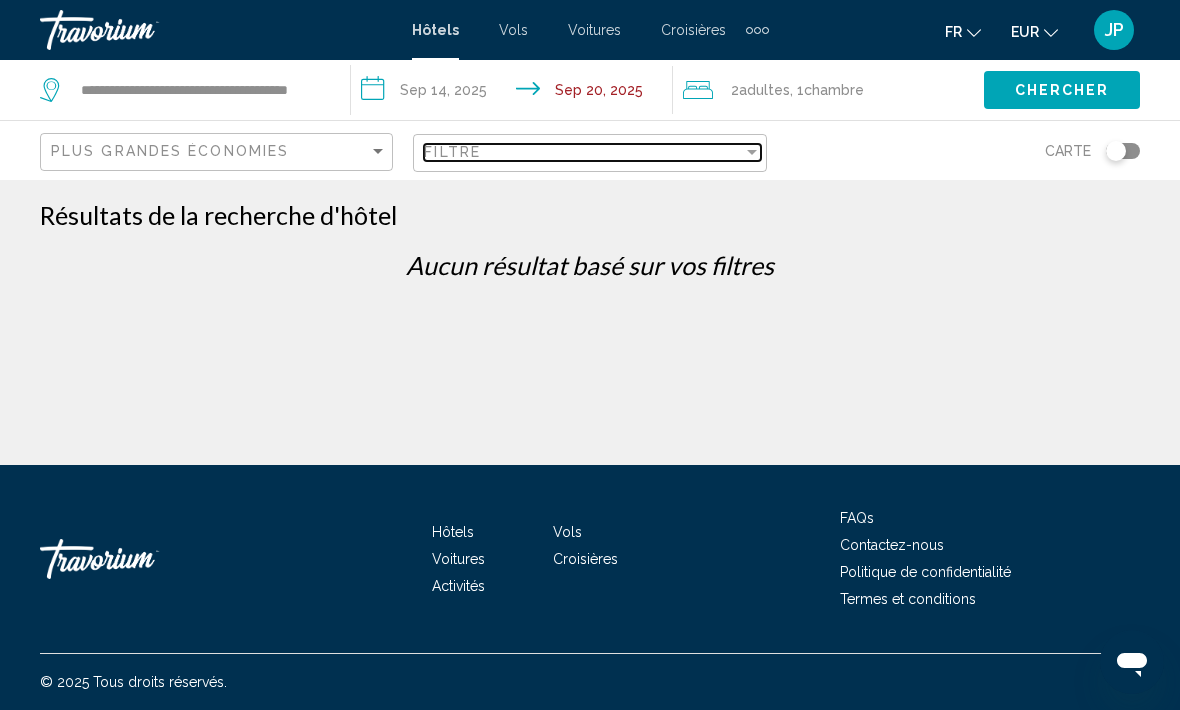 click at bounding box center [752, 152] 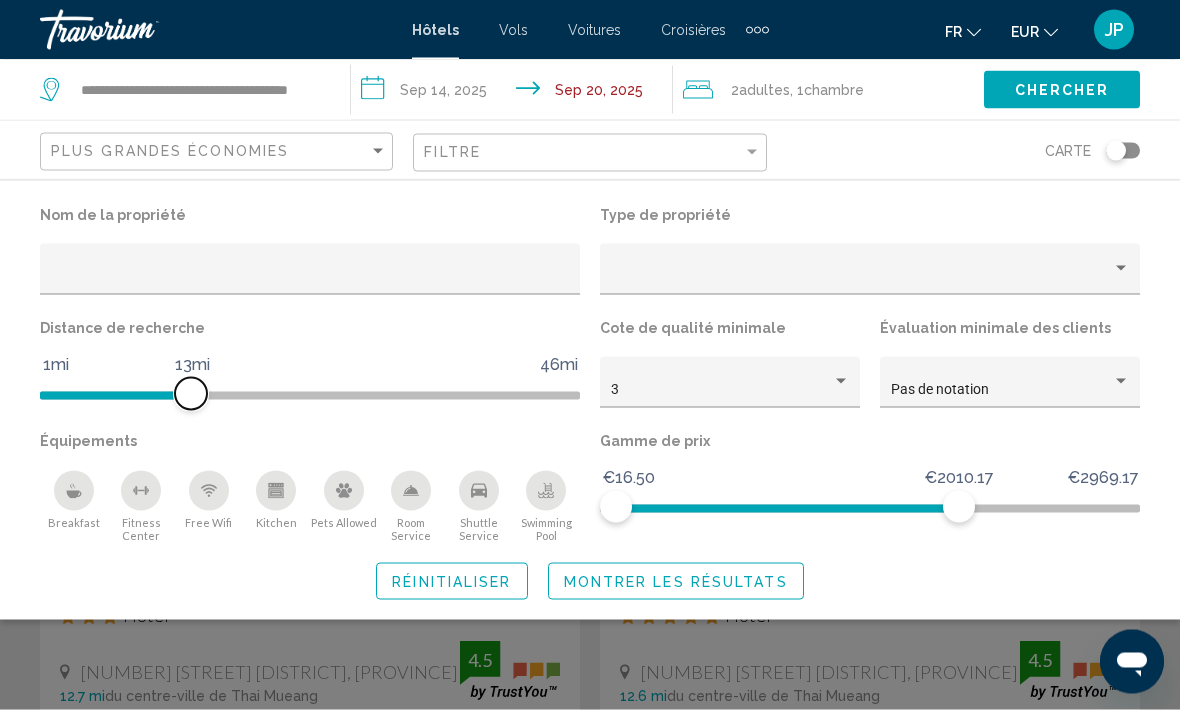 scroll, scrollTop: 20, scrollLeft: 0, axis: vertical 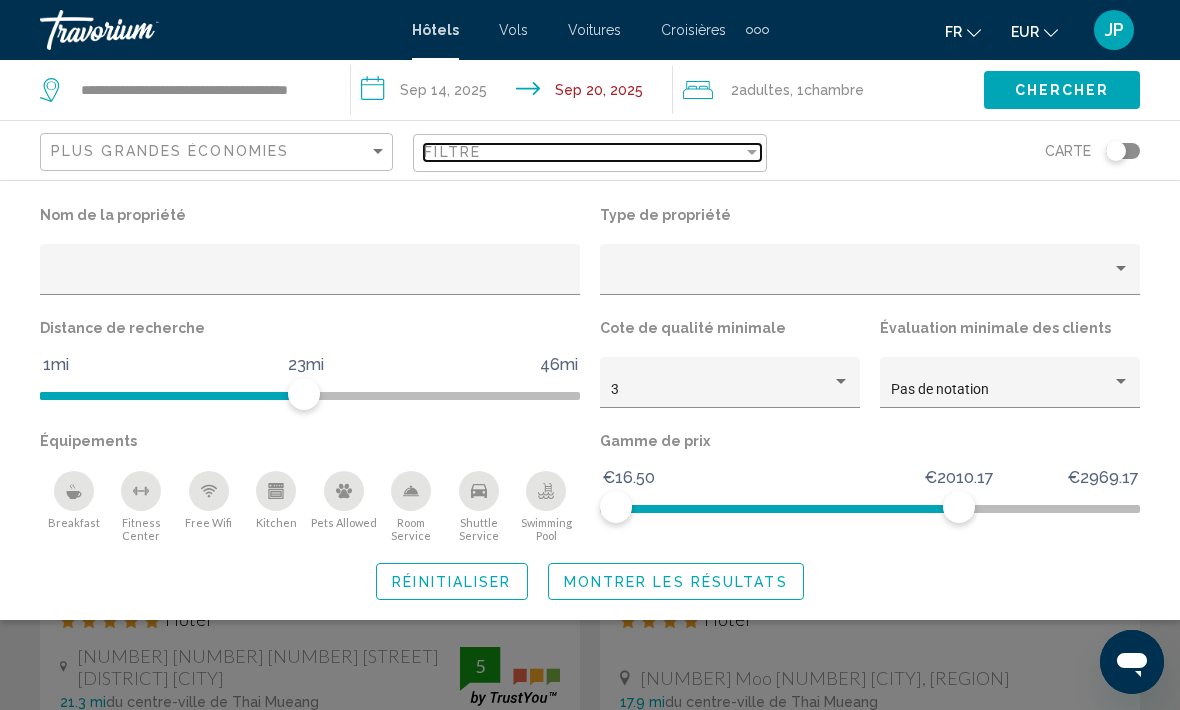 click at bounding box center [752, 152] 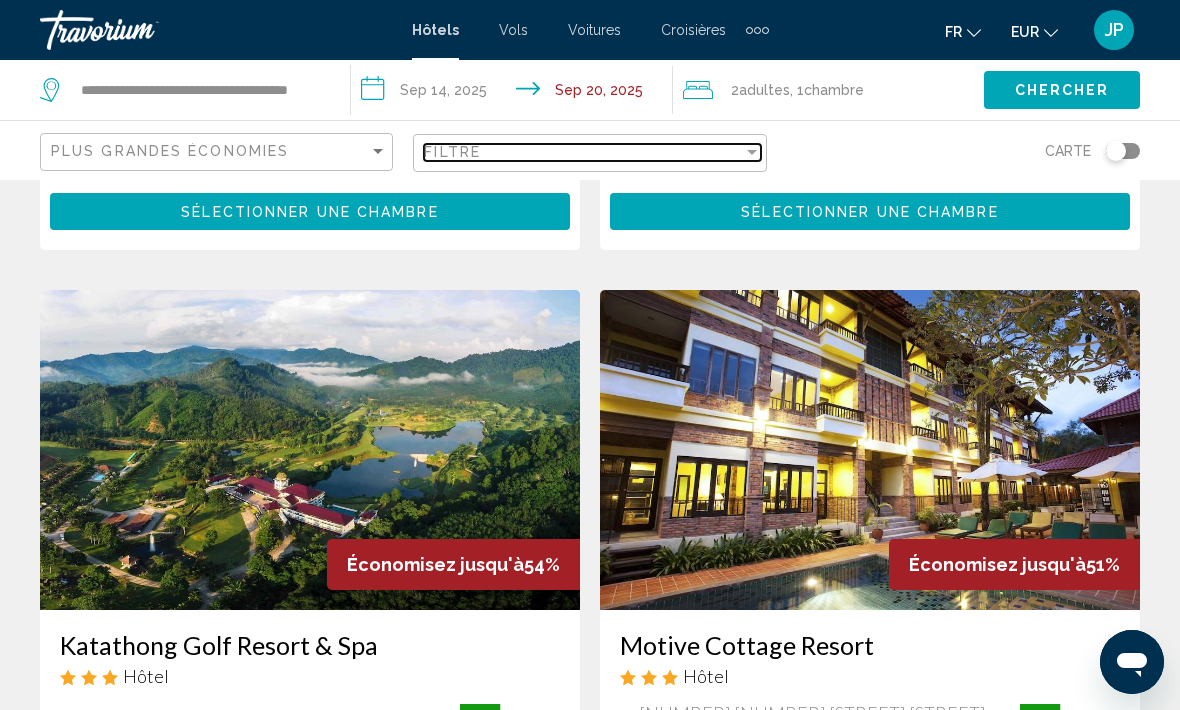 scroll, scrollTop: 676, scrollLeft: 0, axis: vertical 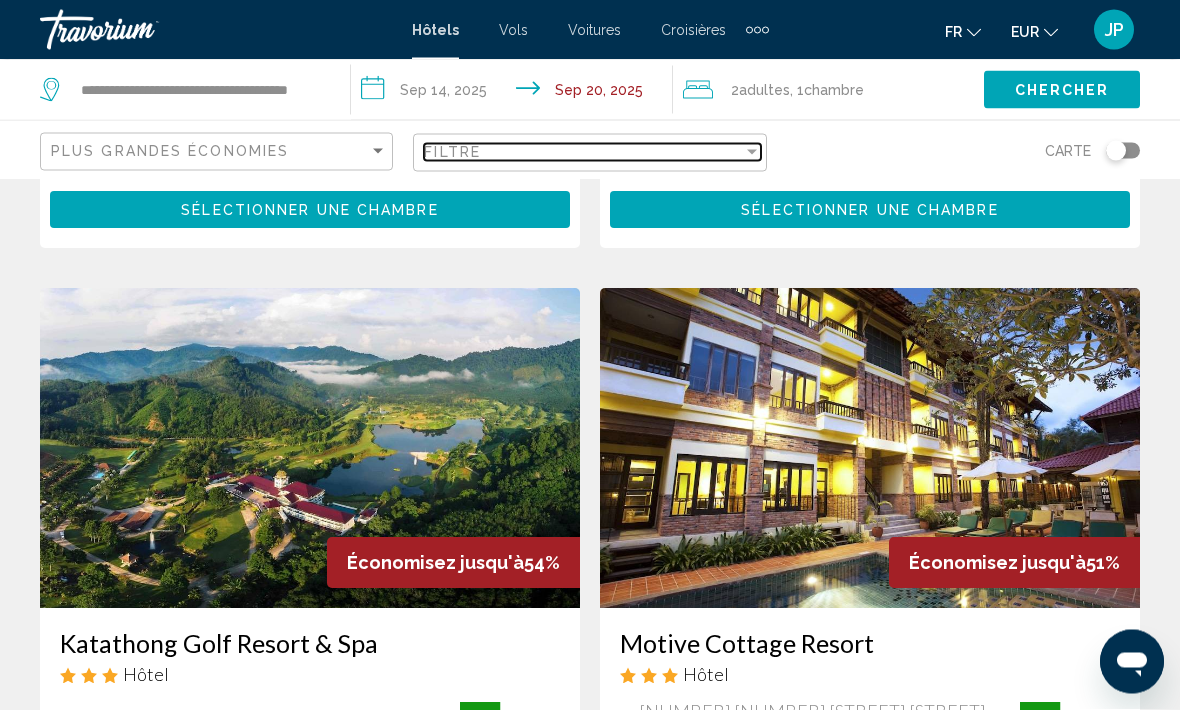 click at bounding box center (752, 152) 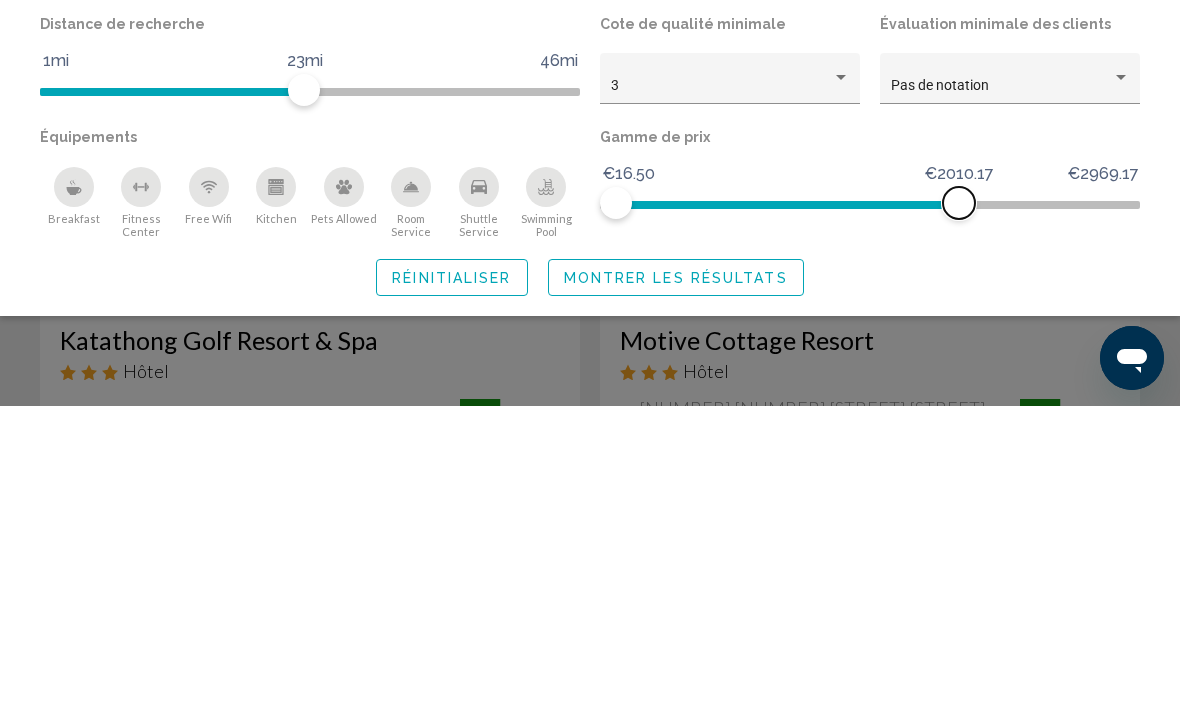 scroll, scrollTop: 981, scrollLeft: 0, axis: vertical 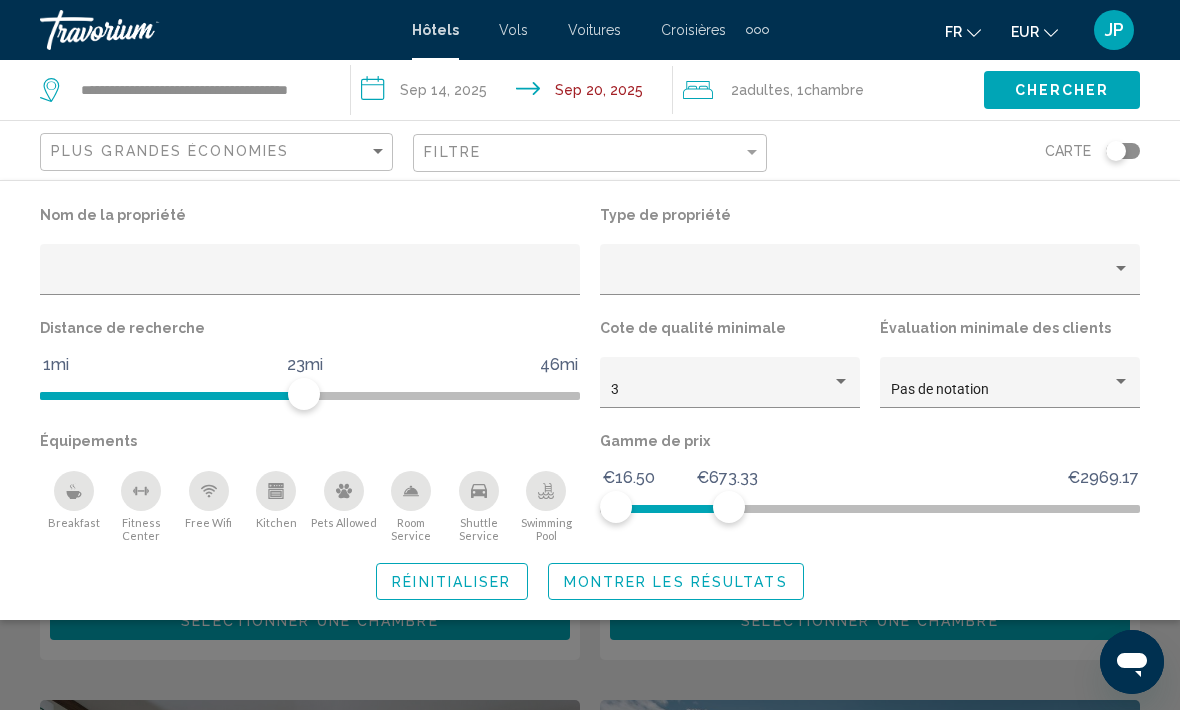 click 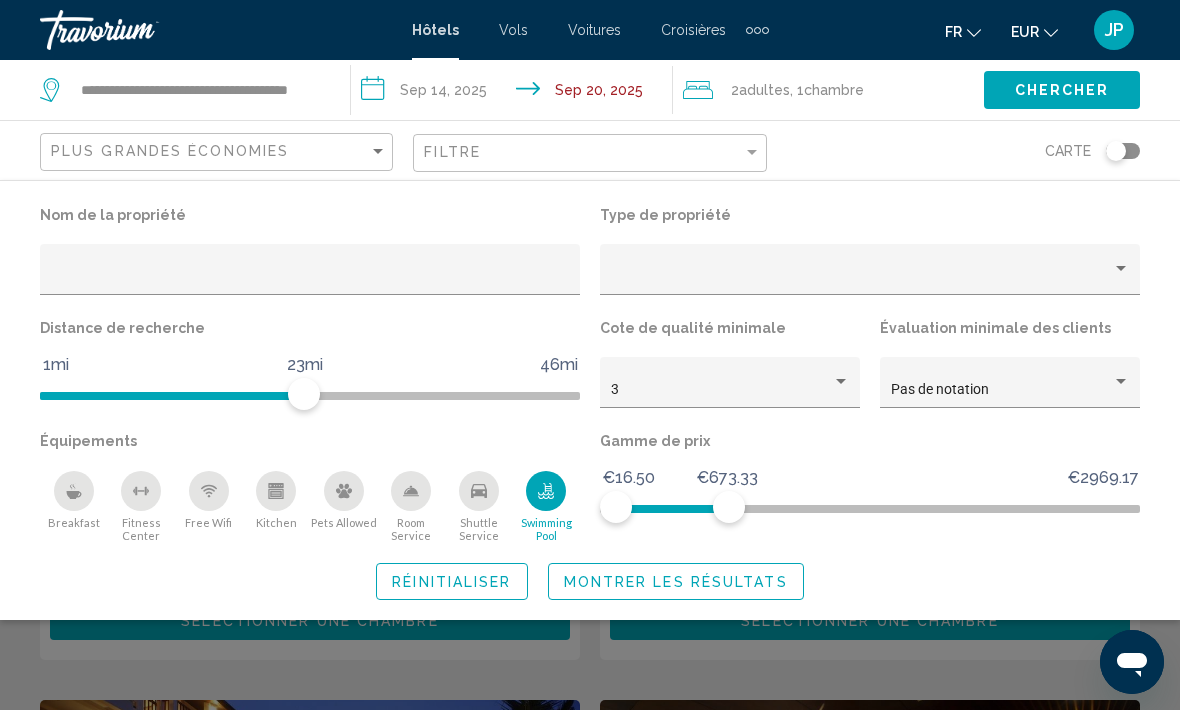 click on "Montrer les résultats" 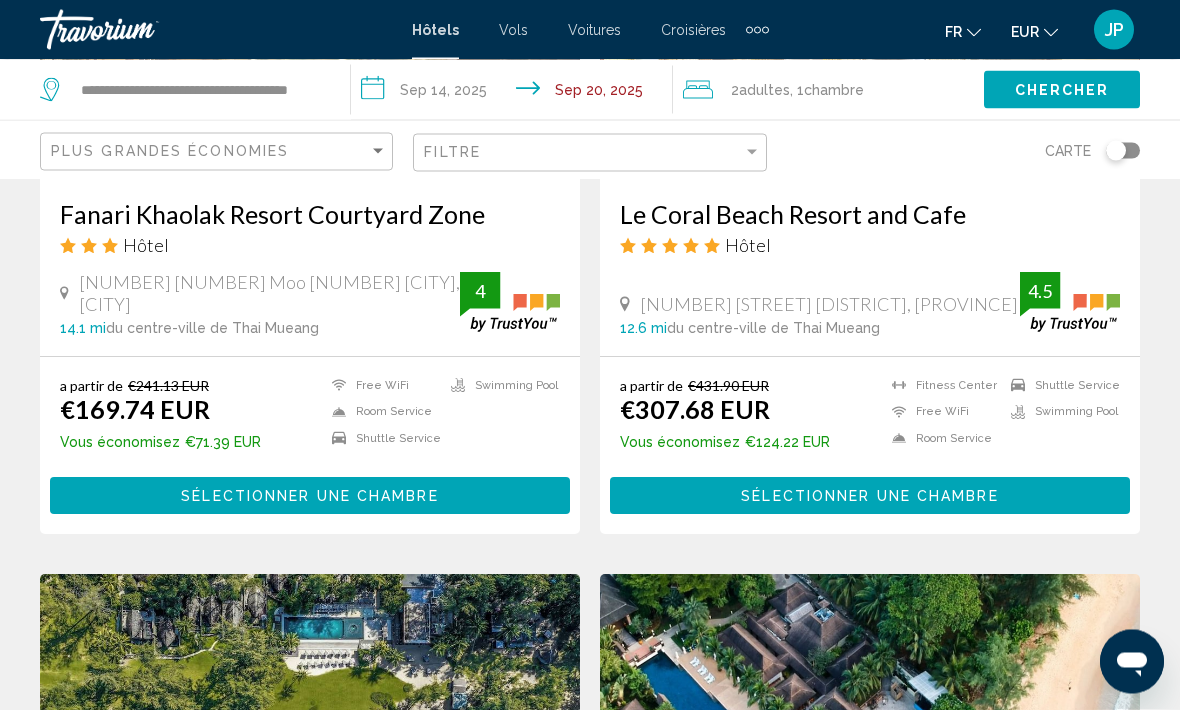 scroll, scrollTop: 1822, scrollLeft: 0, axis: vertical 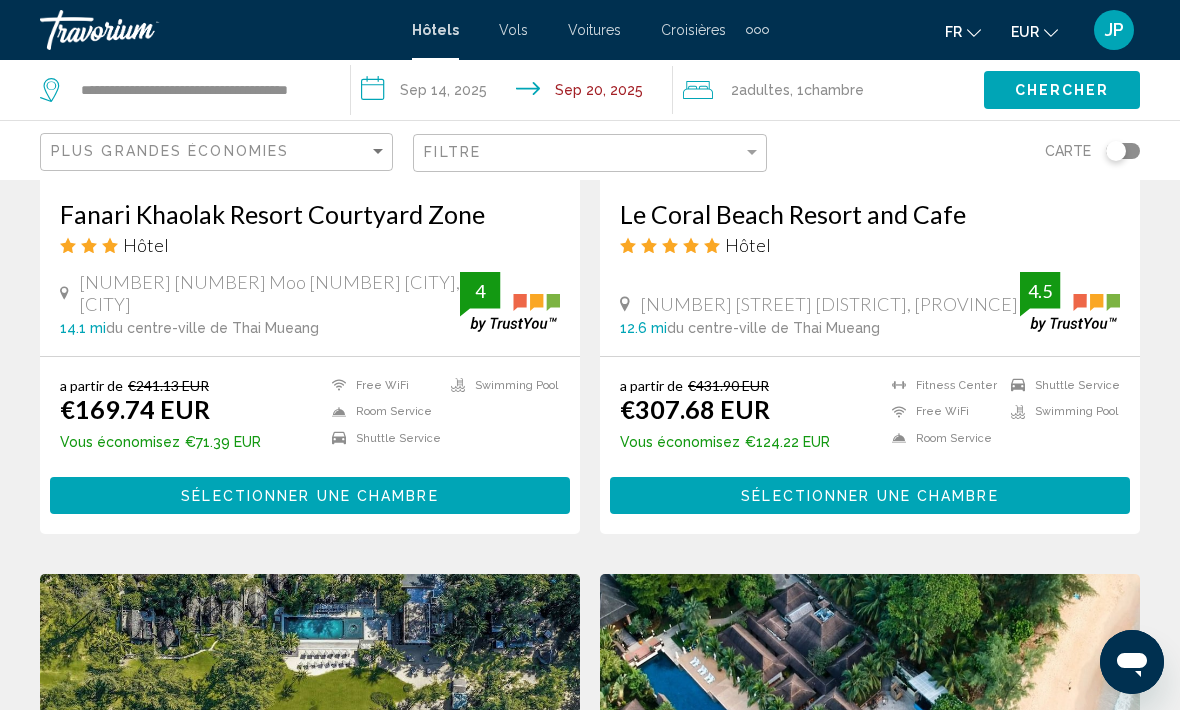 click on "Sélectionner une chambre" at bounding box center (869, 496) 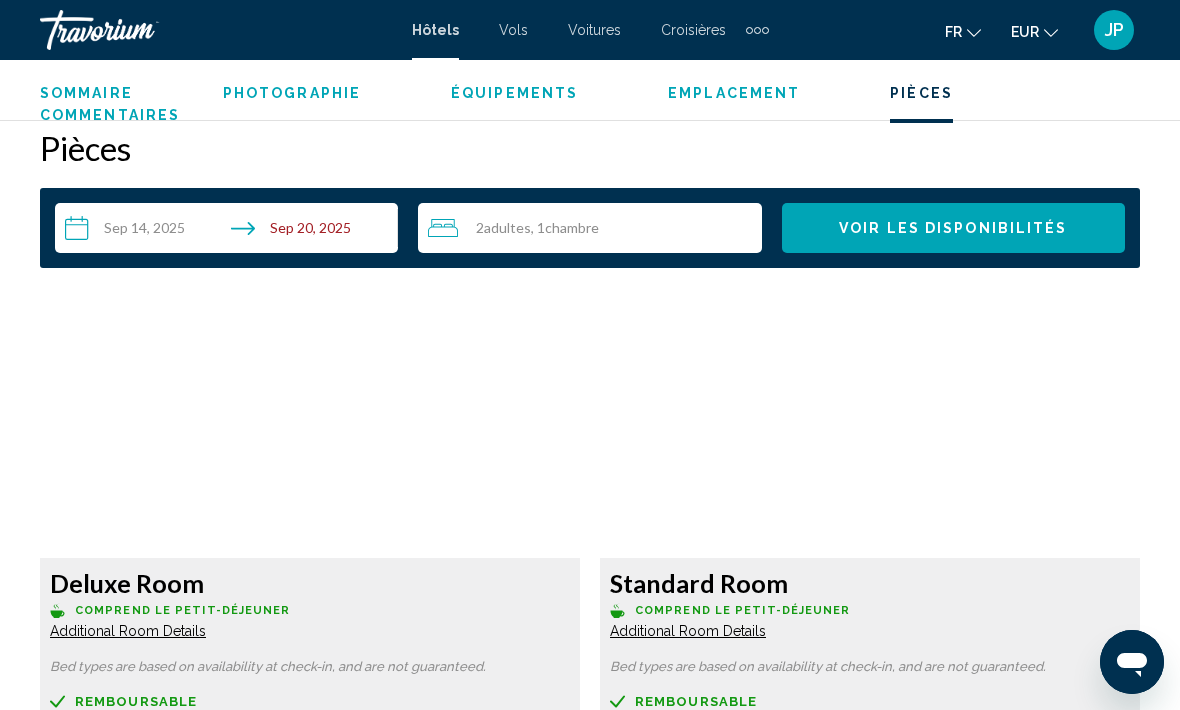 scroll, scrollTop: 2873, scrollLeft: 0, axis: vertical 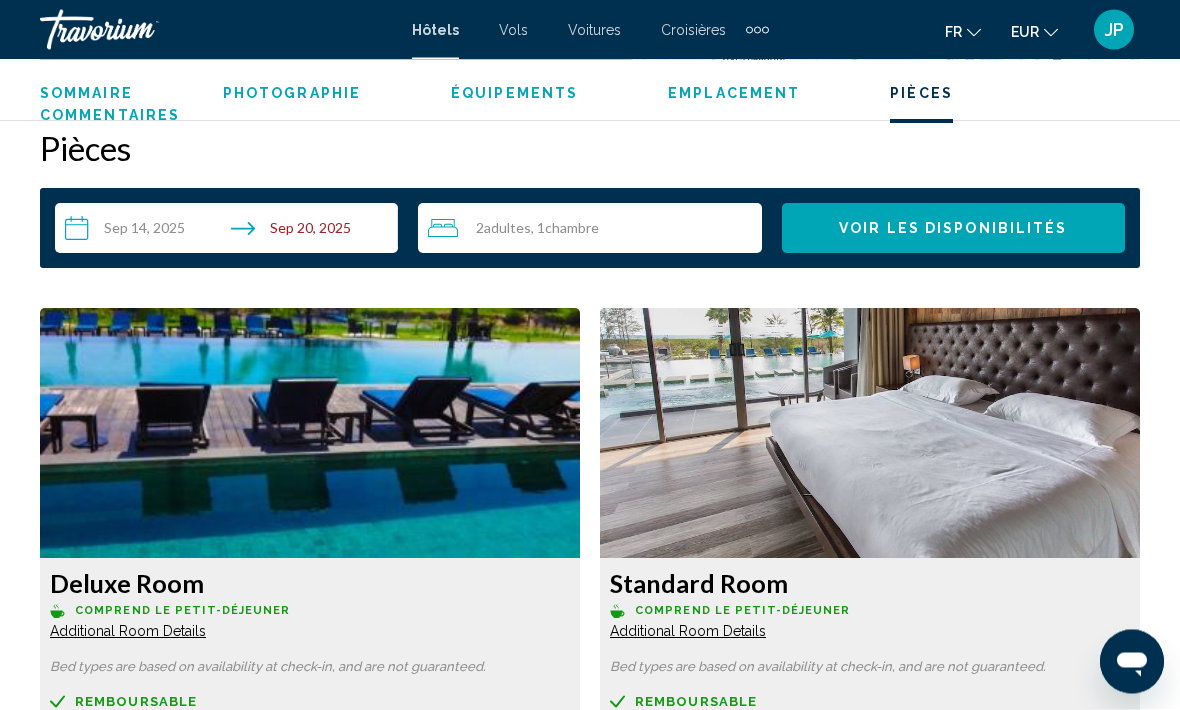 click on "Vols" at bounding box center (513, 30) 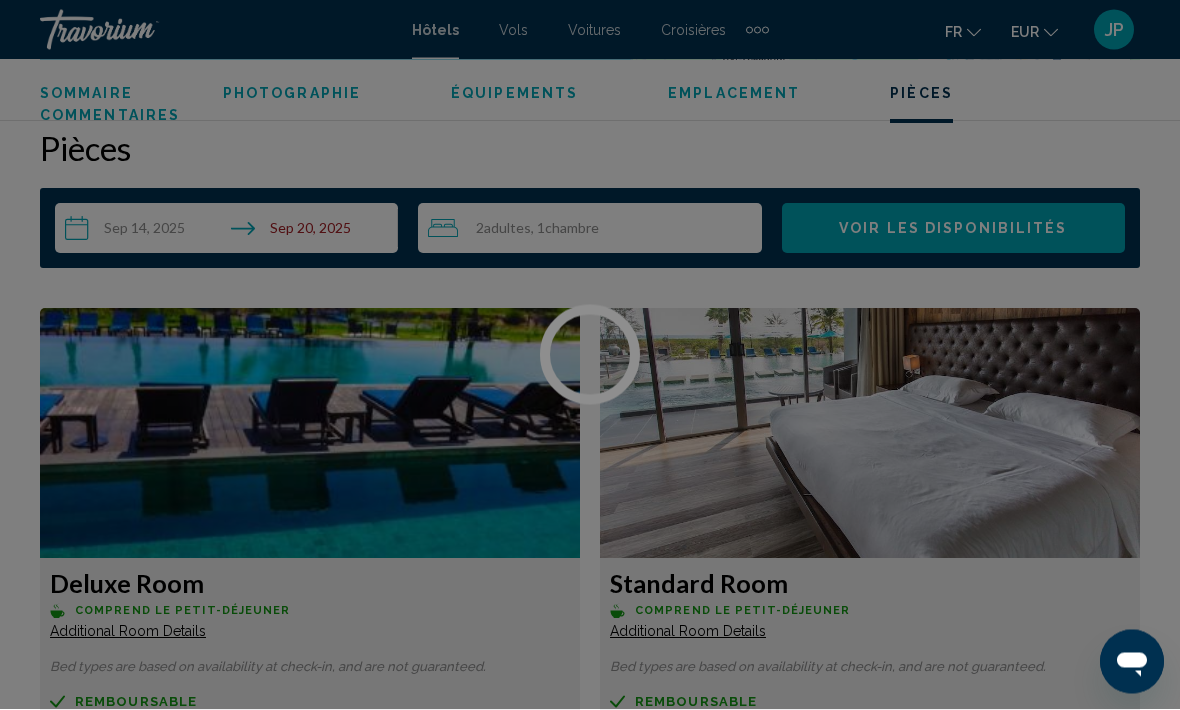 scroll, scrollTop: 2874, scrollLeft: 0, axis: vertical 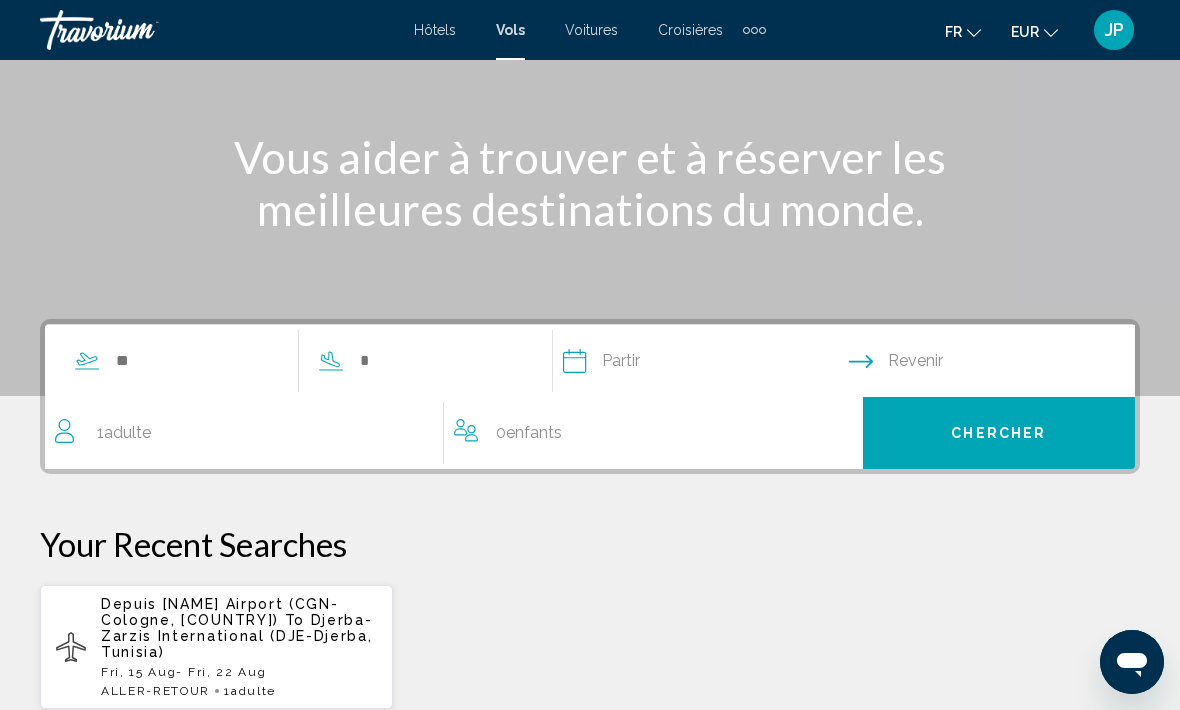 click on "1  Adulte Adultes" at bounding box center [124, 433] 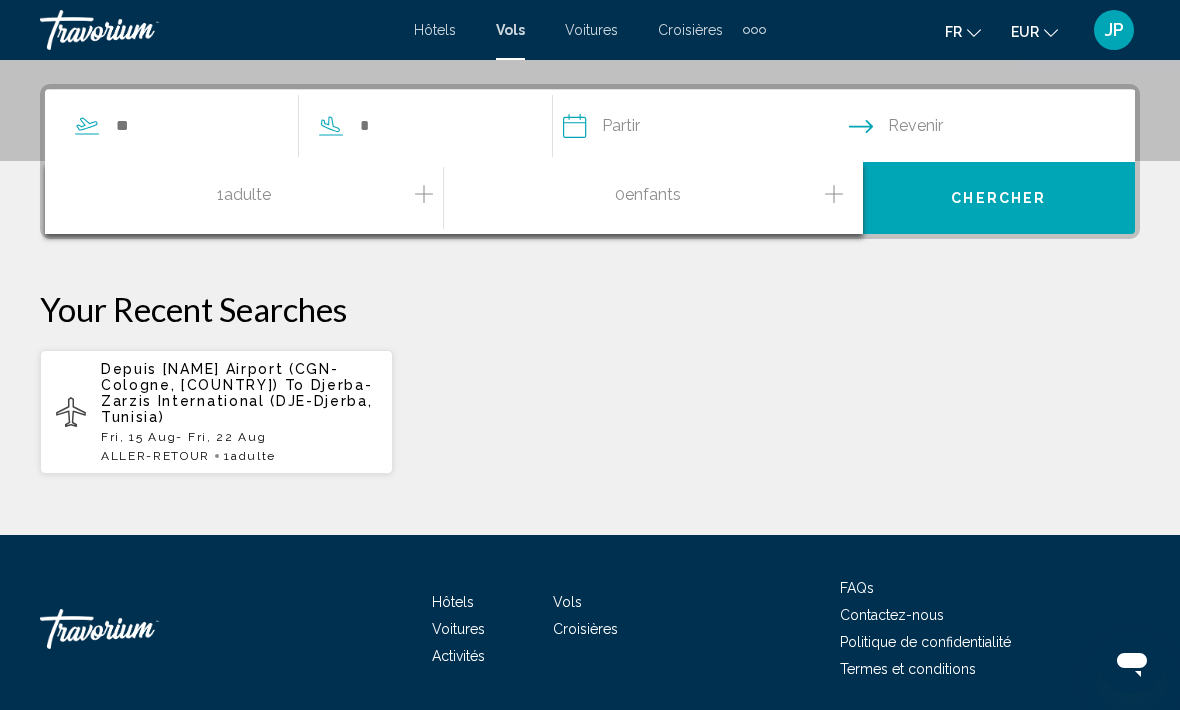 scroll, scrollTop: 441, scrollLeft: 0, axis: vertical 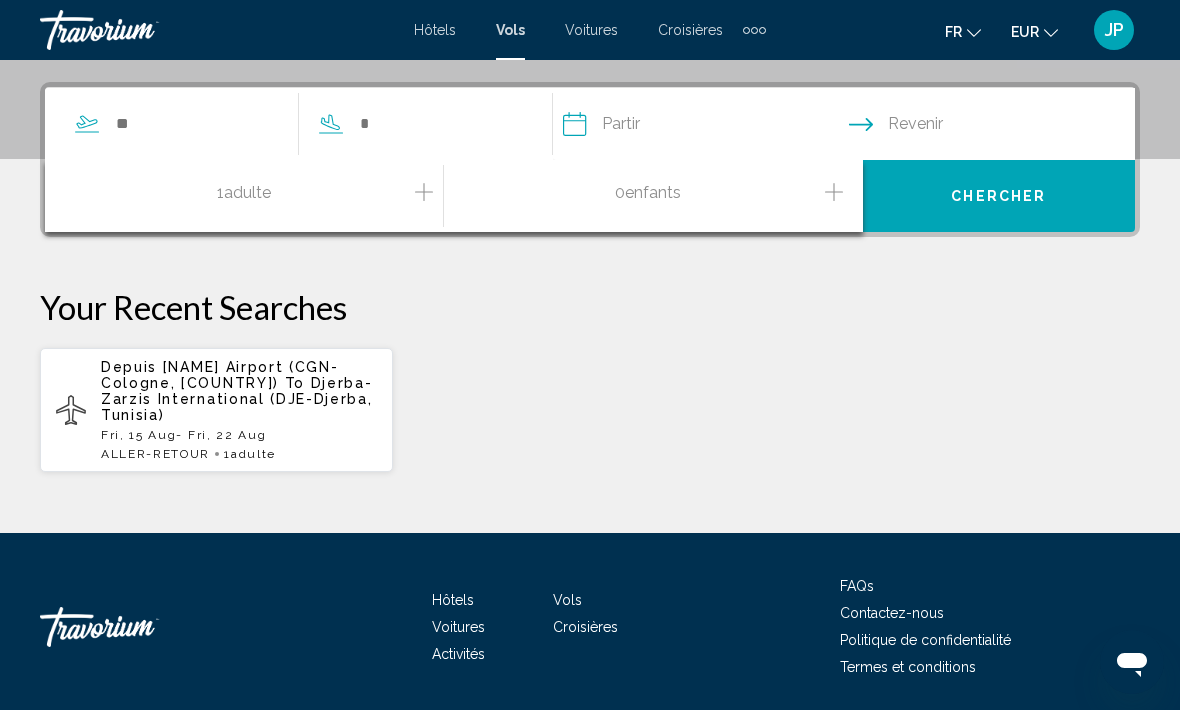 click at bounding box center [424, 196] 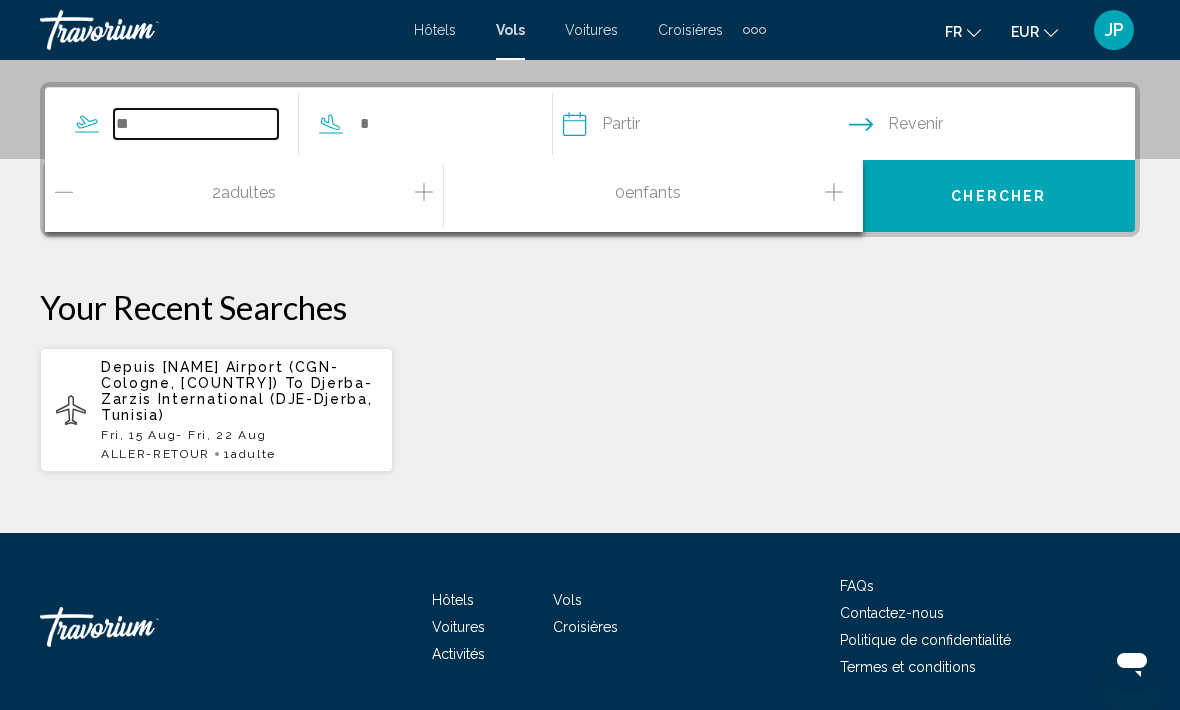 click at bounding box center (196, 124) 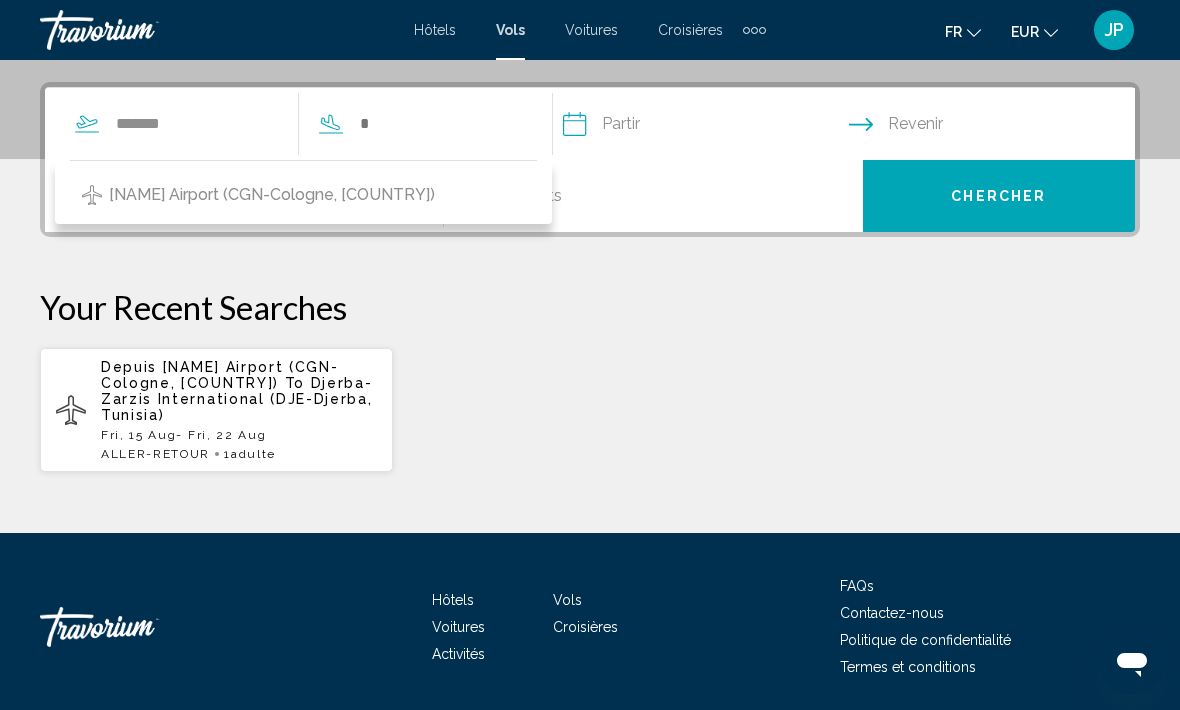 click on "[CITY]-[CITY] Airport ([CODE]-[CITY], [COUNTRY])" at bounding box center (272, 195) 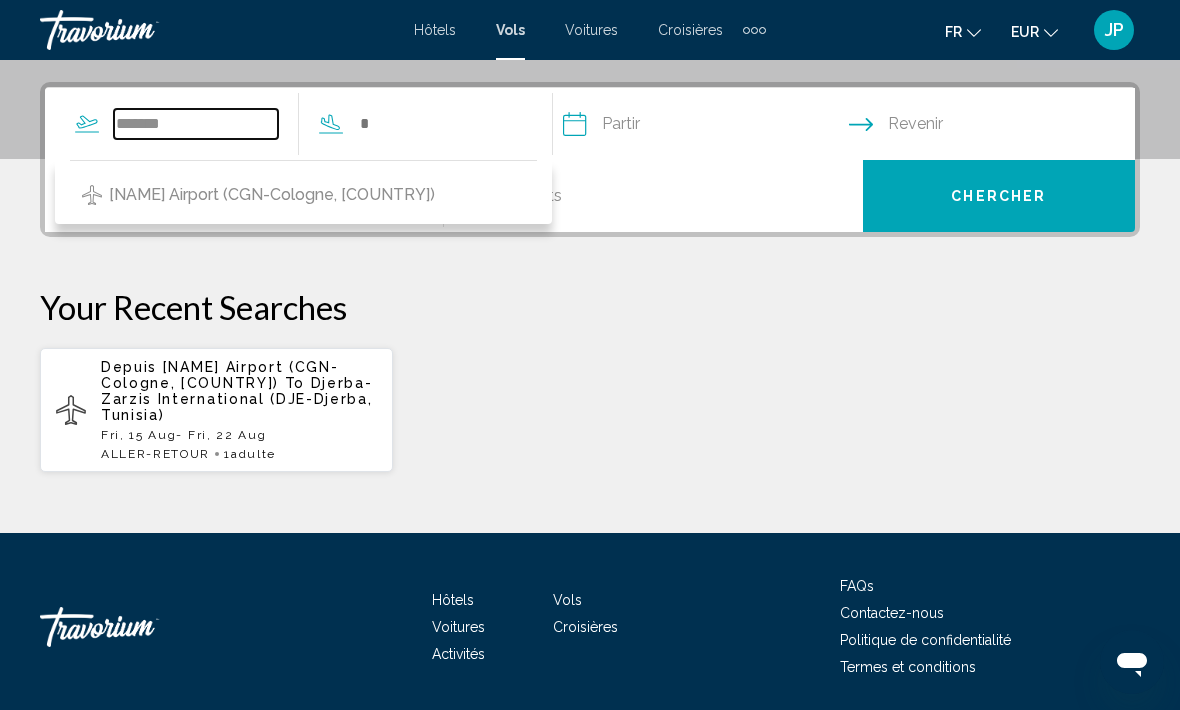 type on "**********" 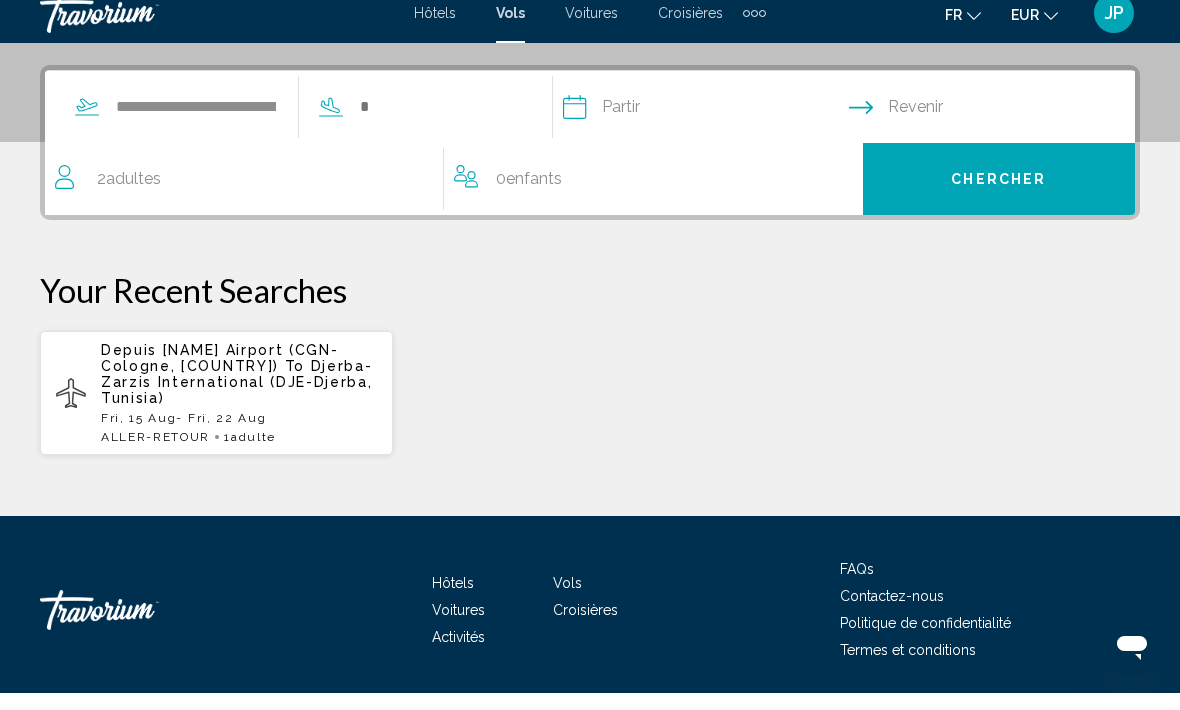 click on "Hôtels" at bounding box center (435, 30) 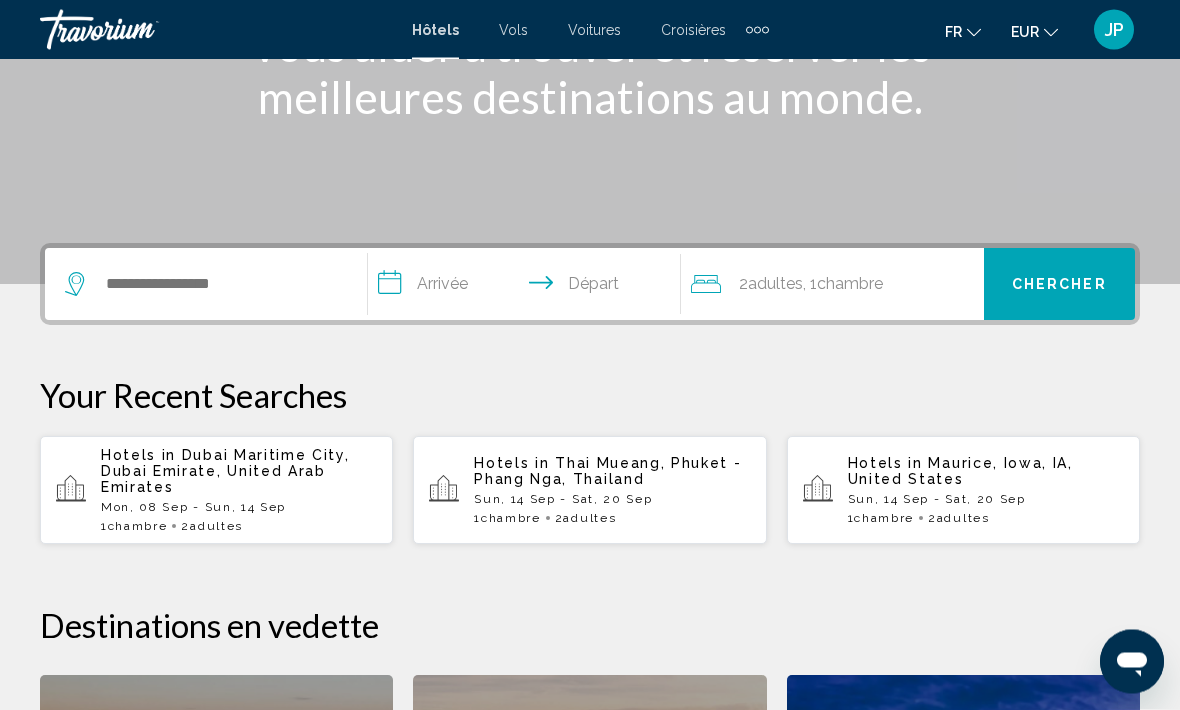 scroll, scrollTop: 315, scrollLeft: 0, axis: vertical 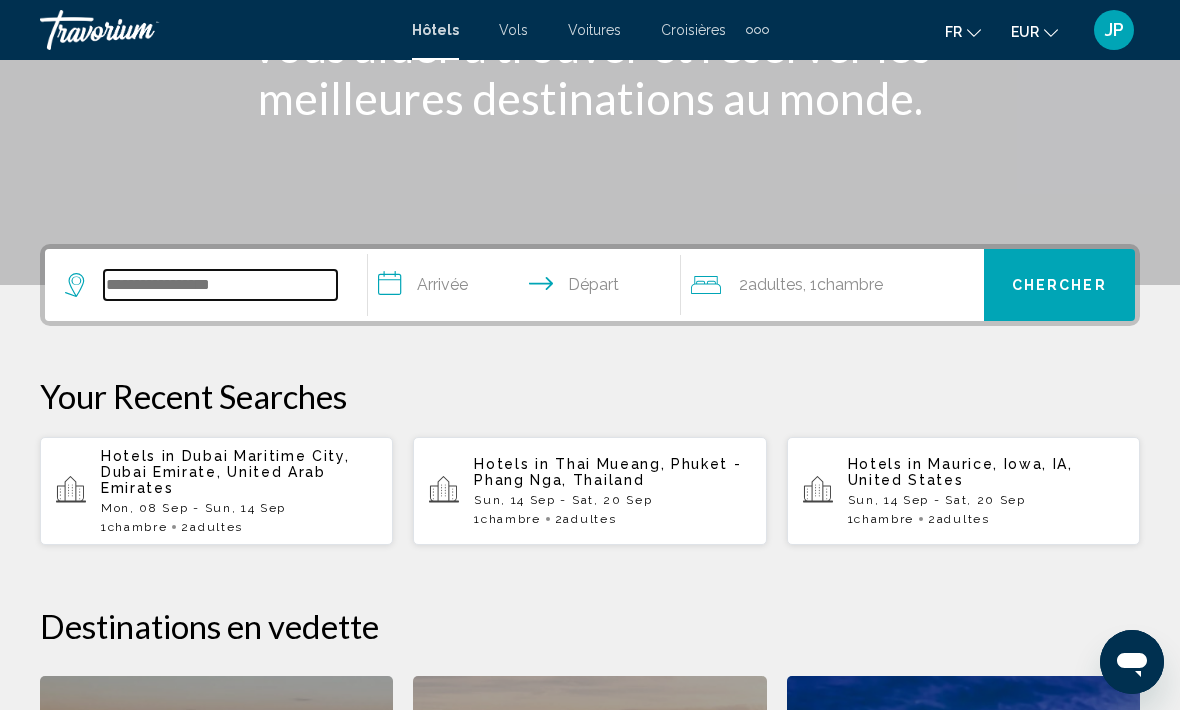 click at bounding box center [220, 285] 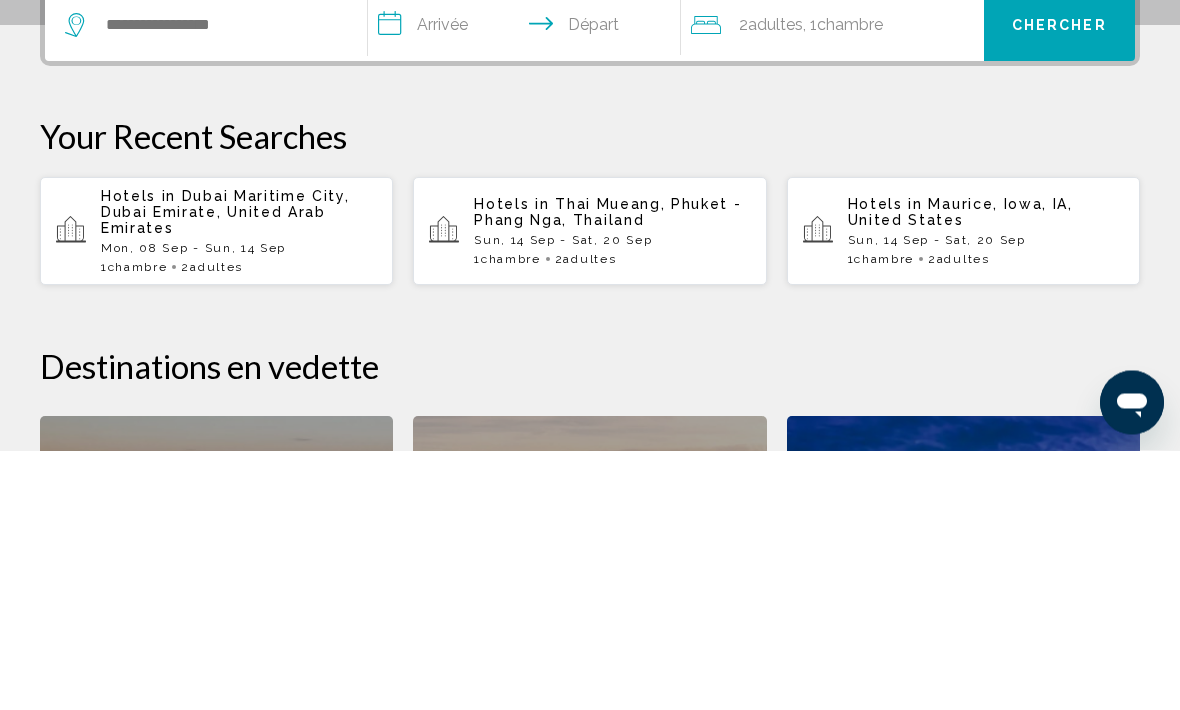 click on "Thai Mueang, Phuket - Phang Nga, Thailand" at bounding box center [607, 472] 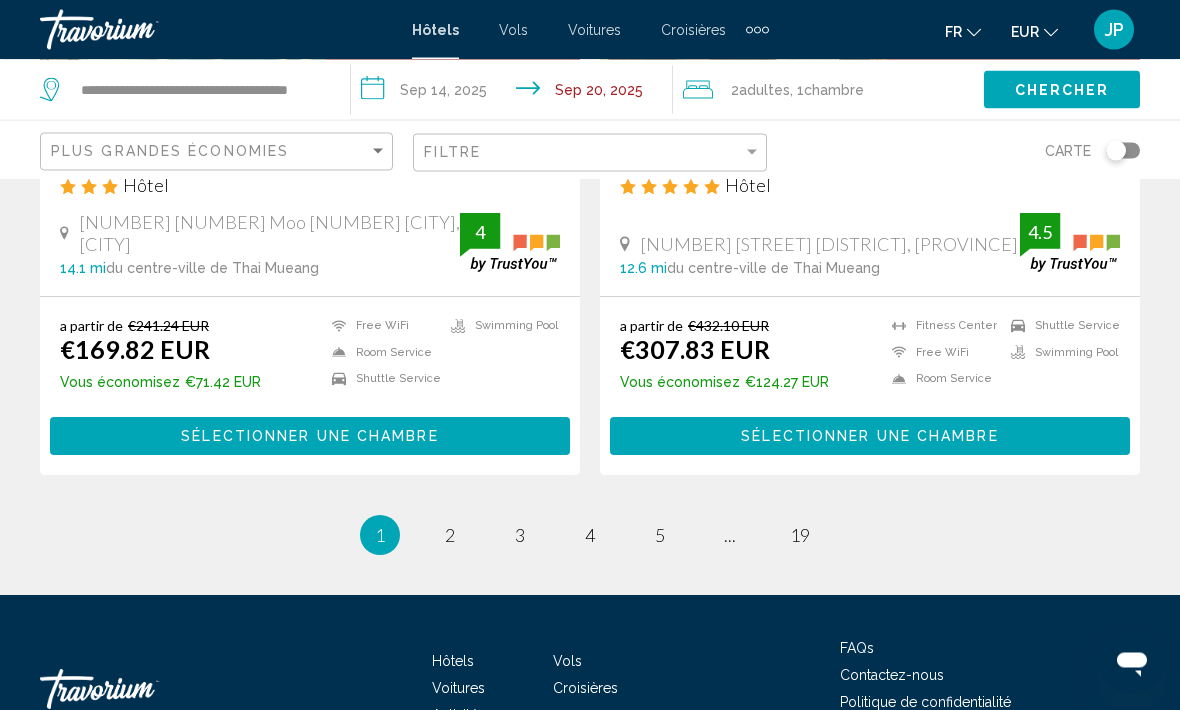 scroll, scrollTop: 4084, scrollLeft: 0, axis: vertical 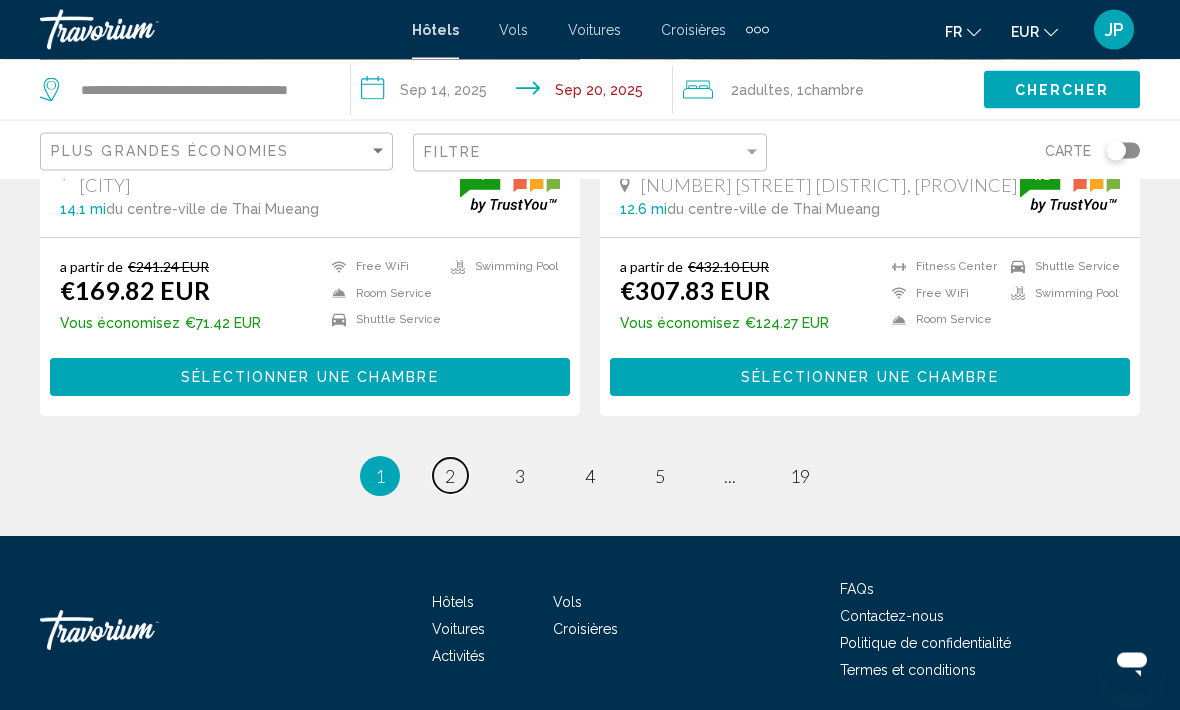 click on "page  2" at bounding box center [450, 476] 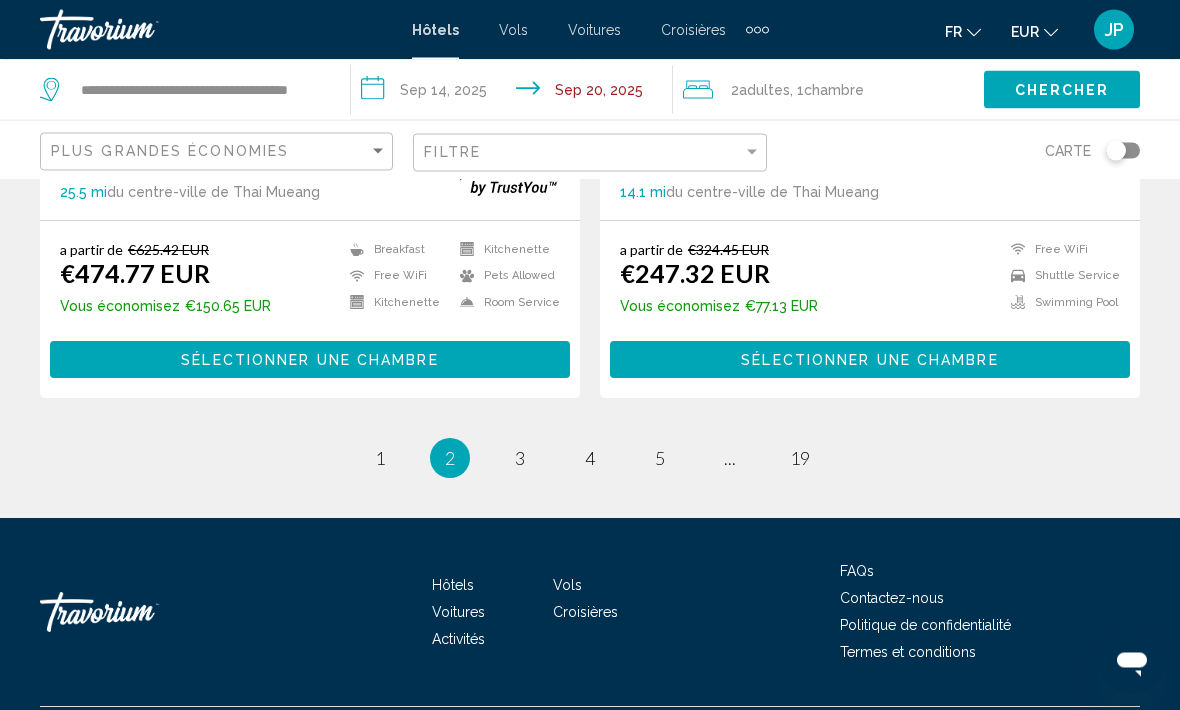 scroll, scrollTop: 4210, scrollLeft: 0, axis: vertical 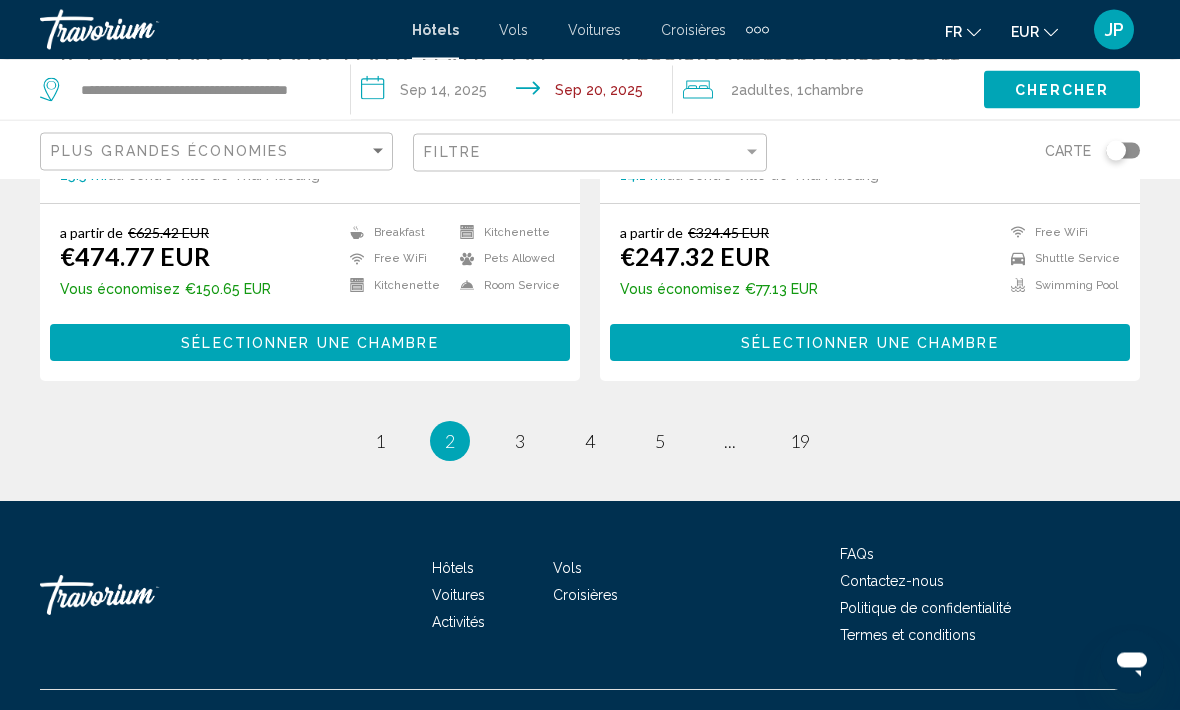 click on "**********" 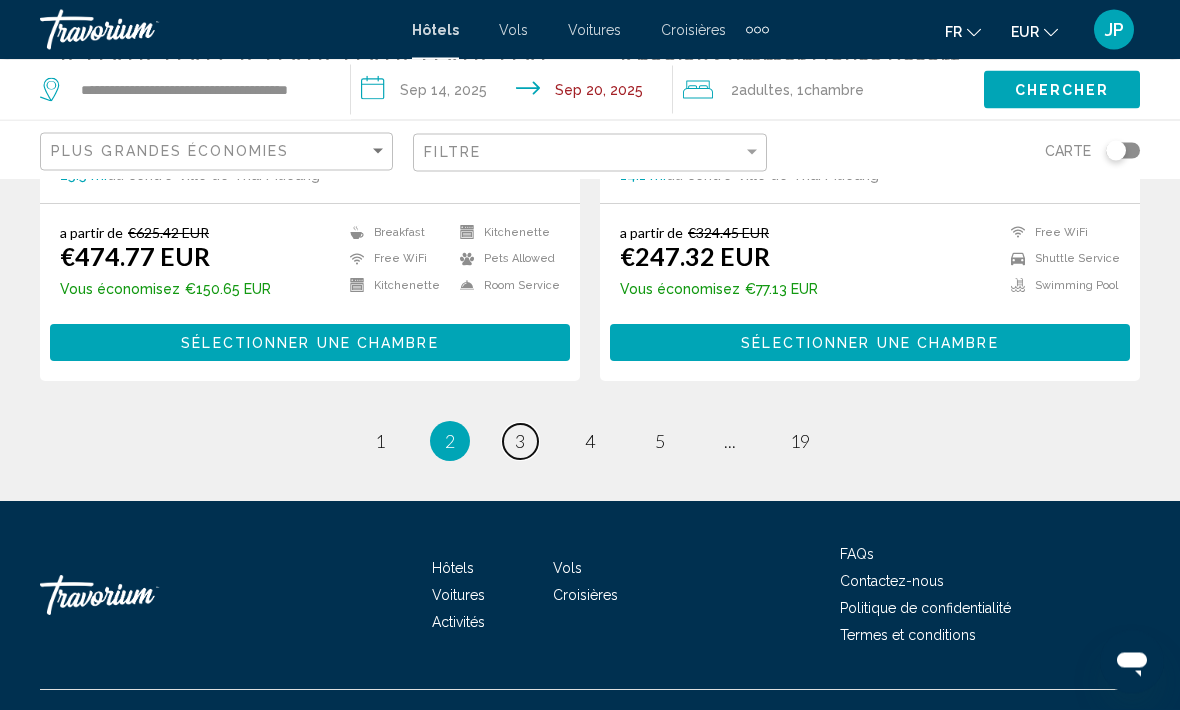 click on "3" at bounding box center (520, 442) 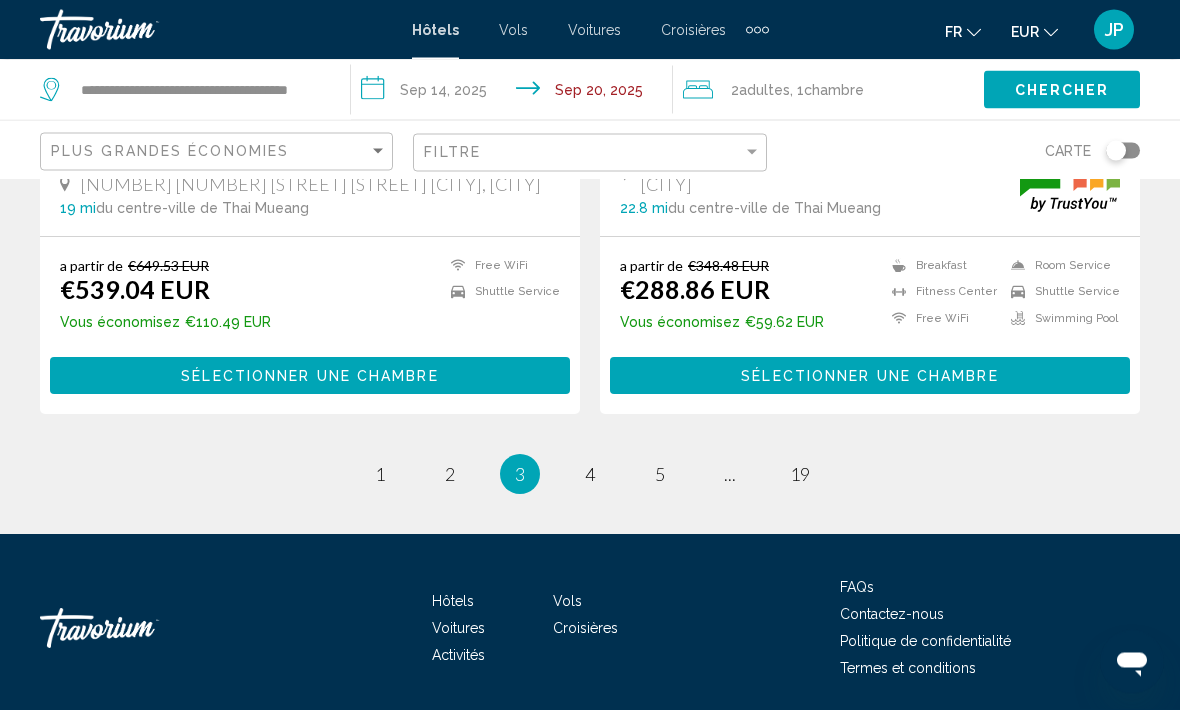 scroll, scrollTop: 4090, scrollLeft: 0, axis: vertical 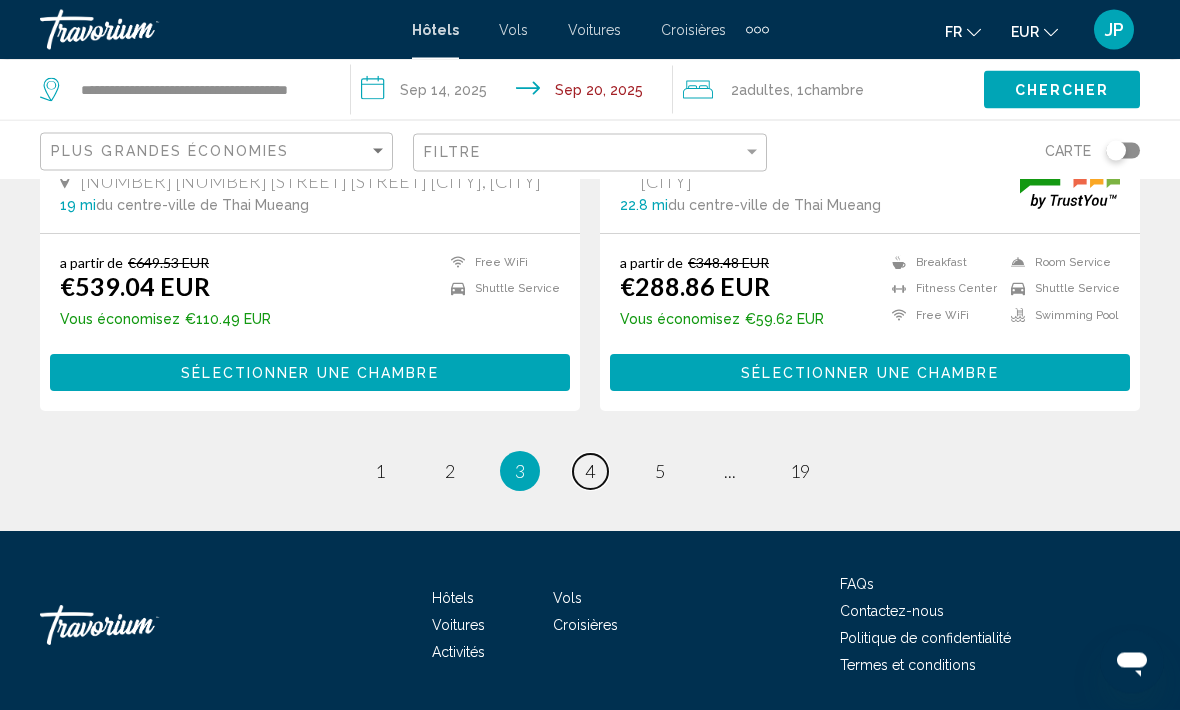 click on "page  4" at bounding box center (590, 472) 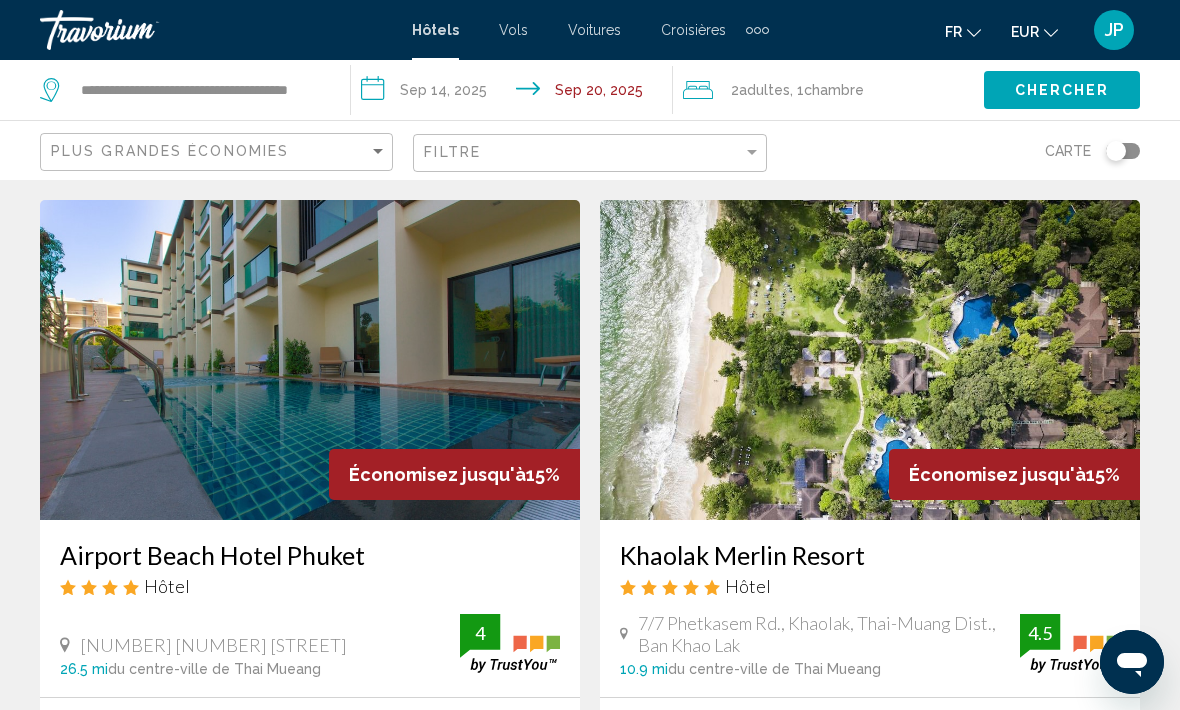 scroll, scrollTop: 2194, scrollLeft: 0, axis: vertical 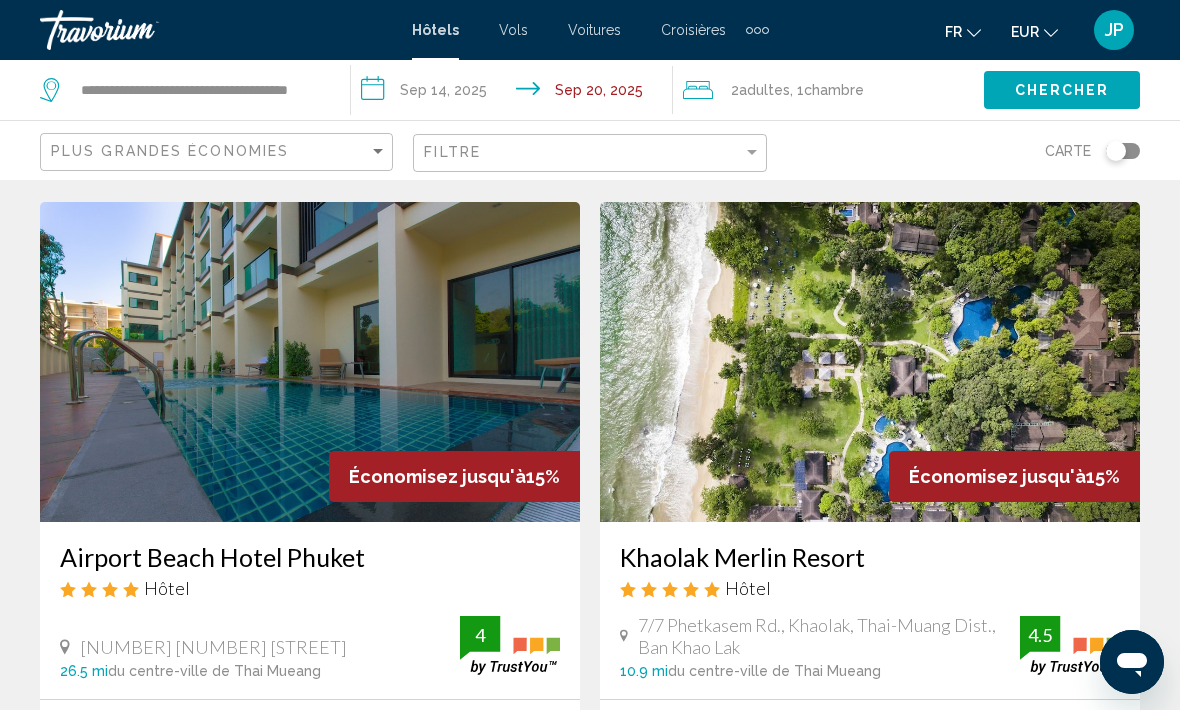 click at bounding box center [310, 362] 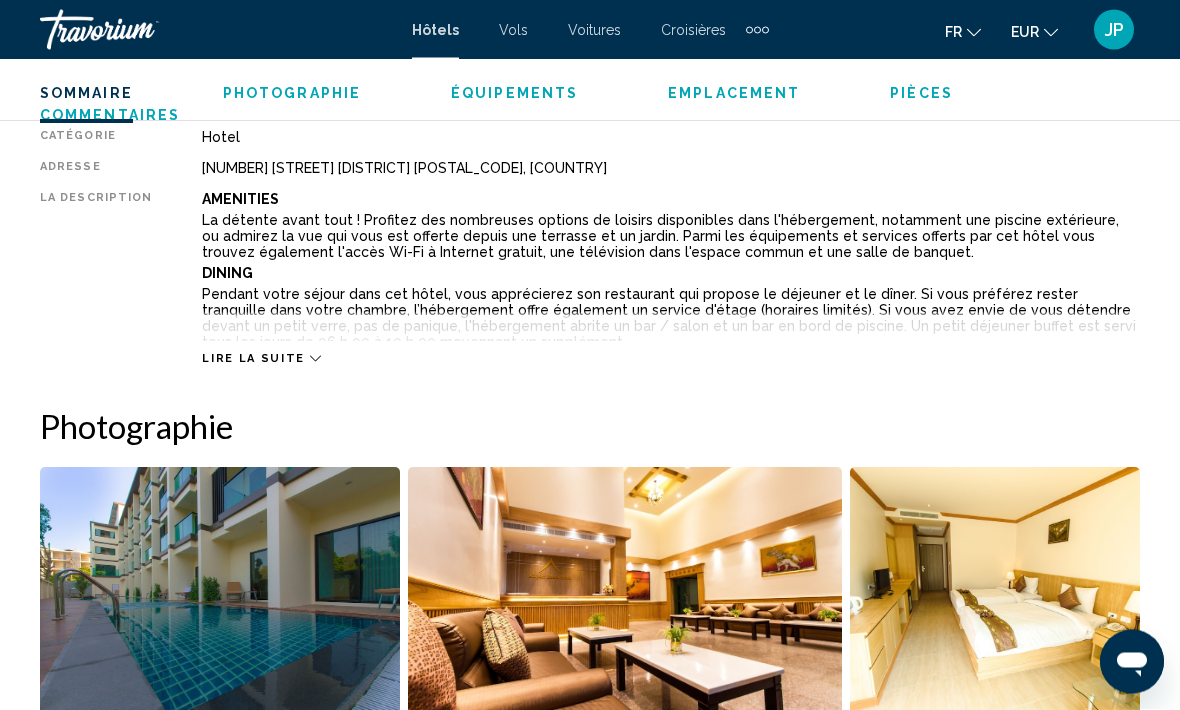 scroll, scrollTop: 1042, scrollLeft: 0, axis: vertical 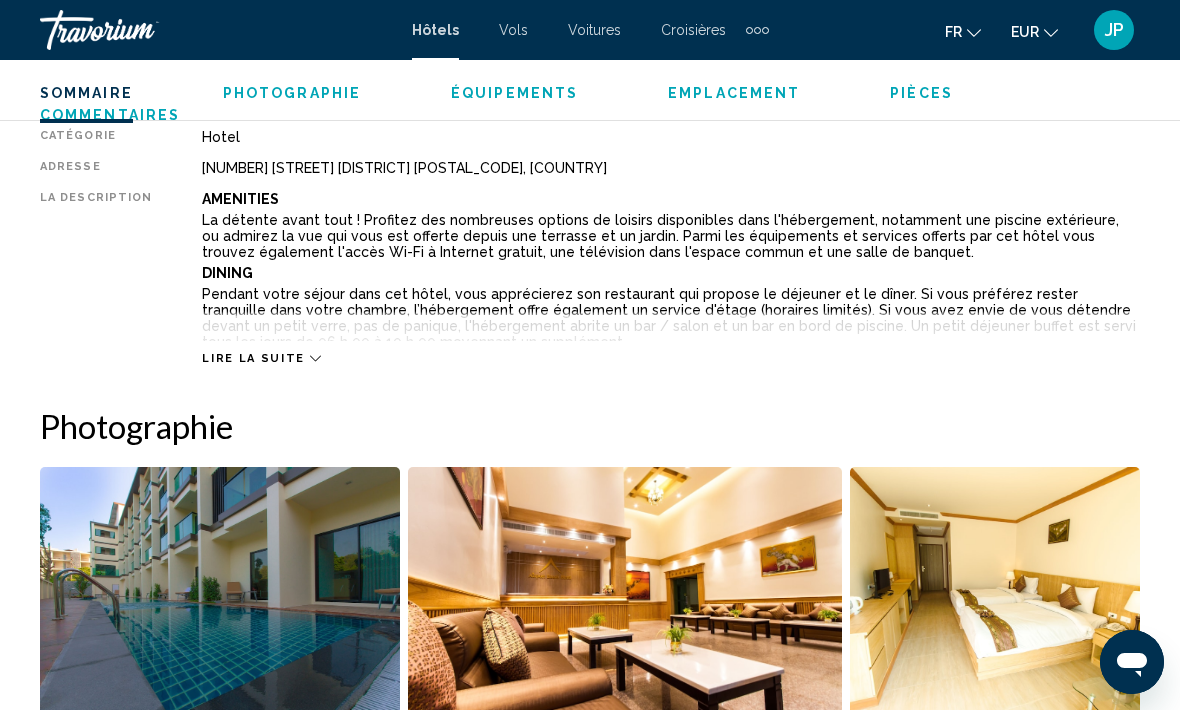 click on "Lire la suite" at bounding box center [253, 358] 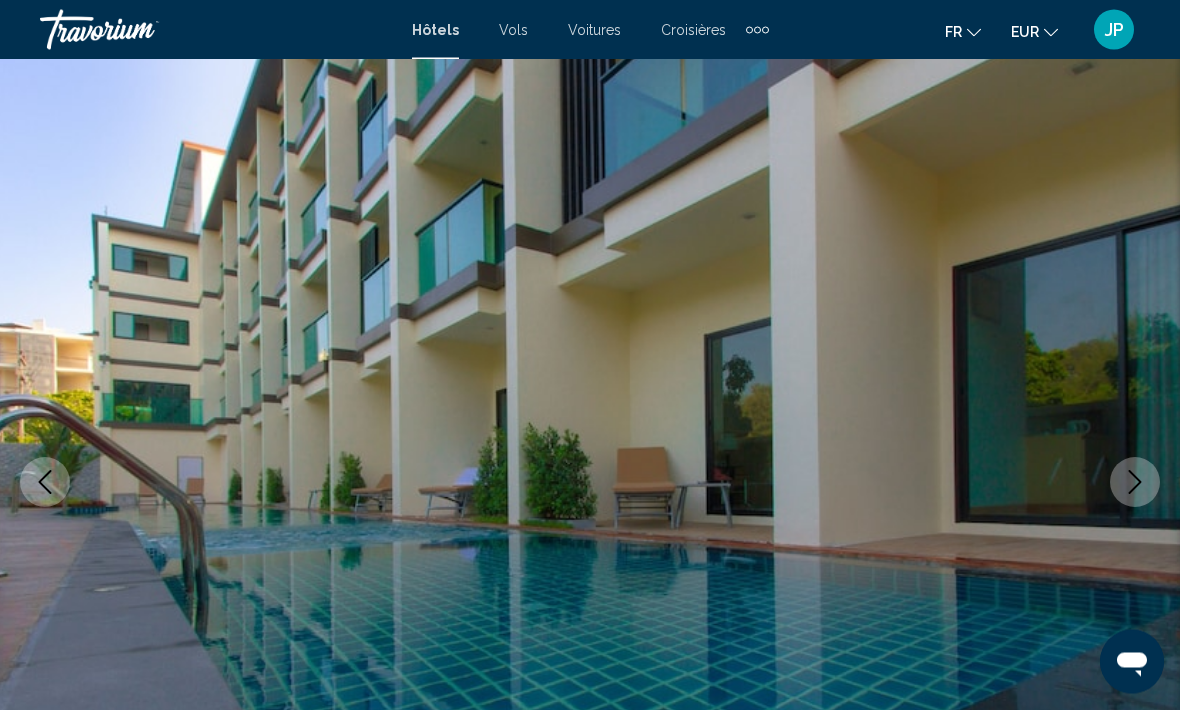 scroll, scrollTop: 0, scrollLeft: 0, axis: both 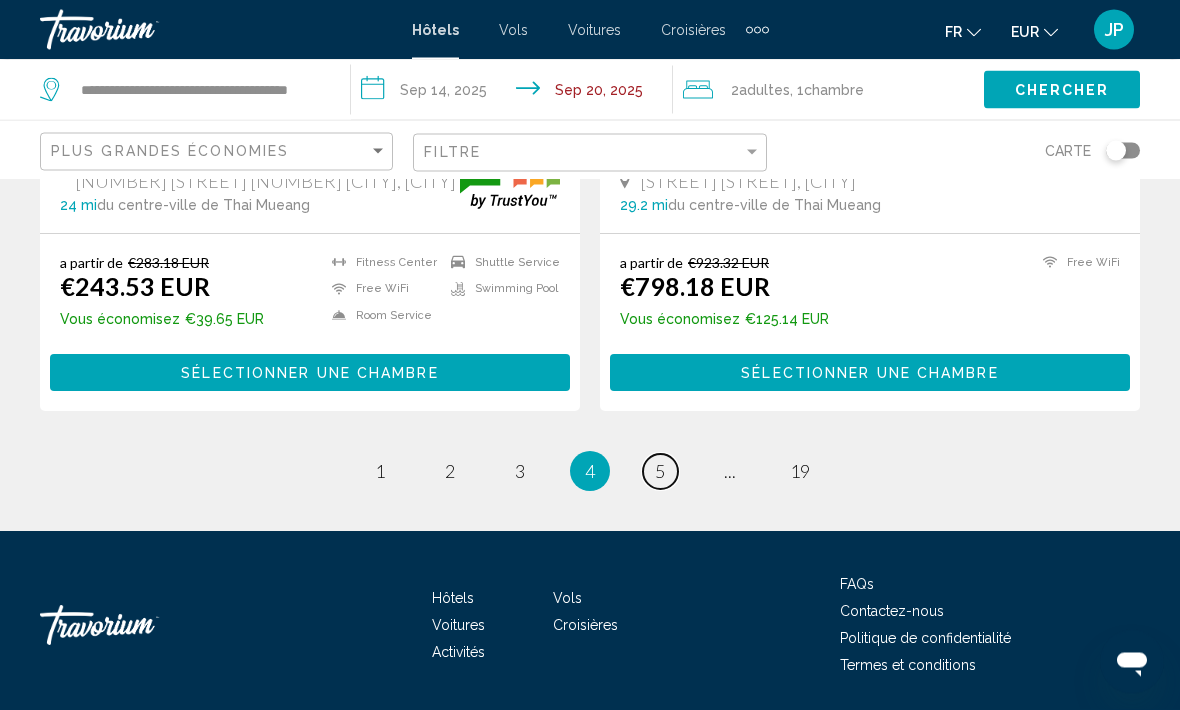 click on "5" at bounding box center [660, 472] 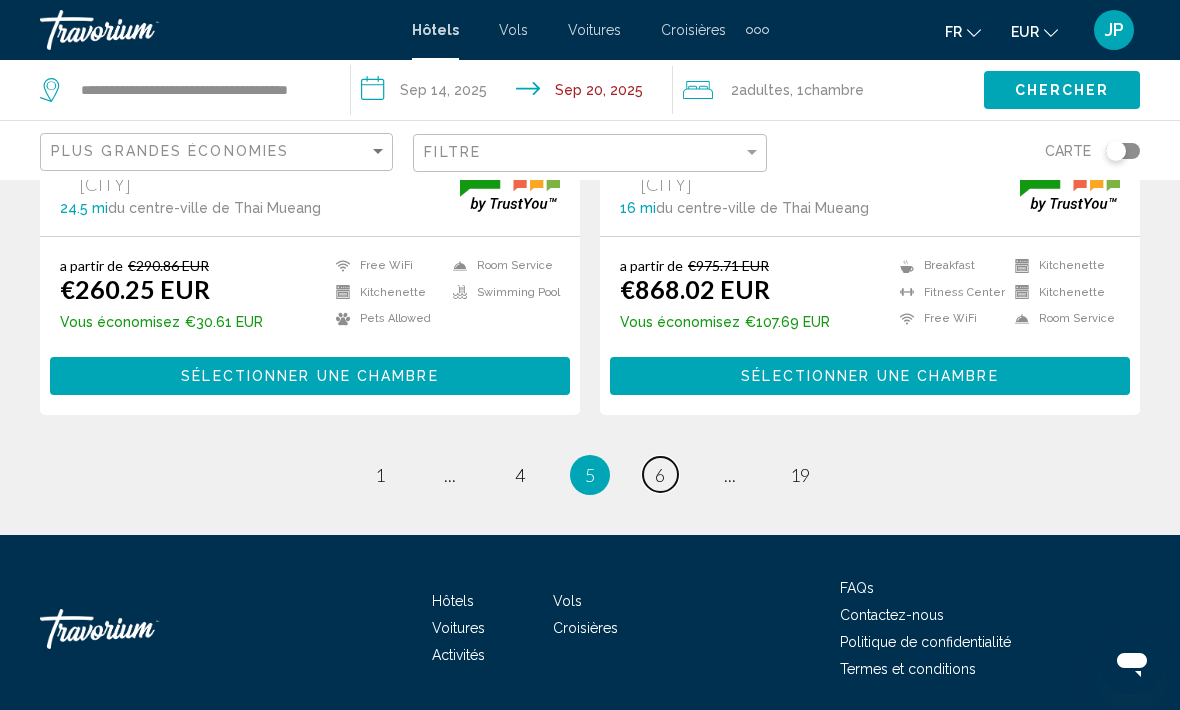 click on "6" at bounding box center (660, 475) 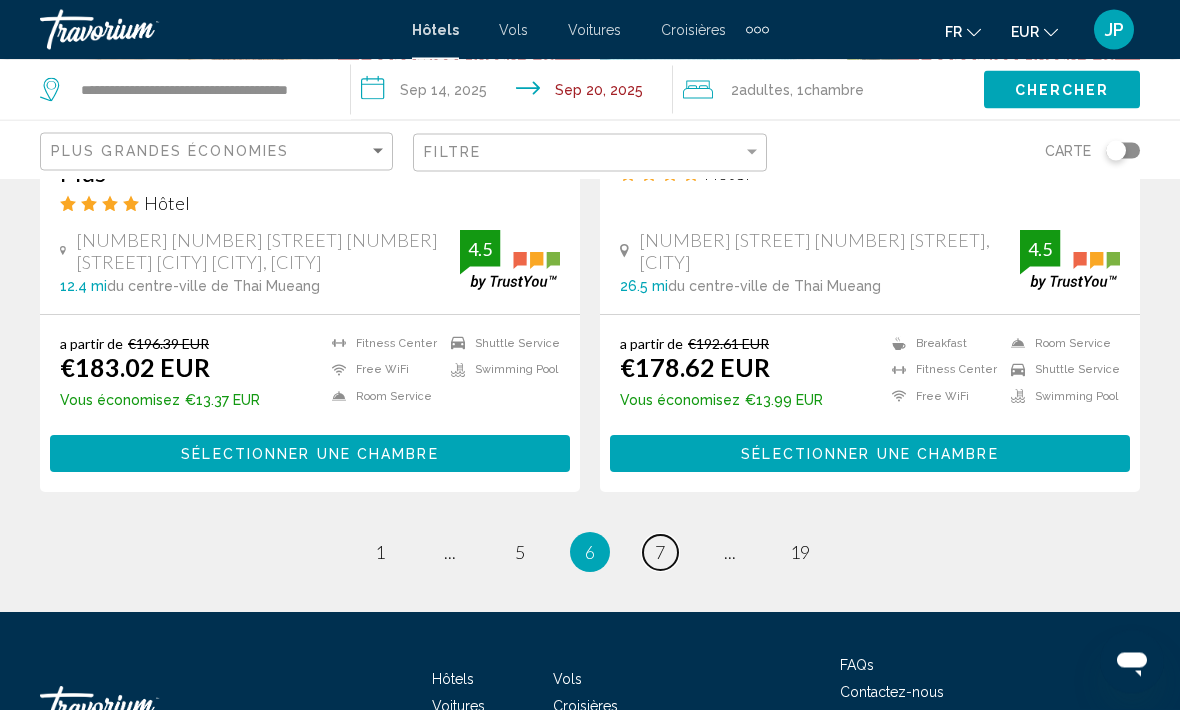 scroll, scrollTop: 4130, scrollLeft: 0, axis: vertical 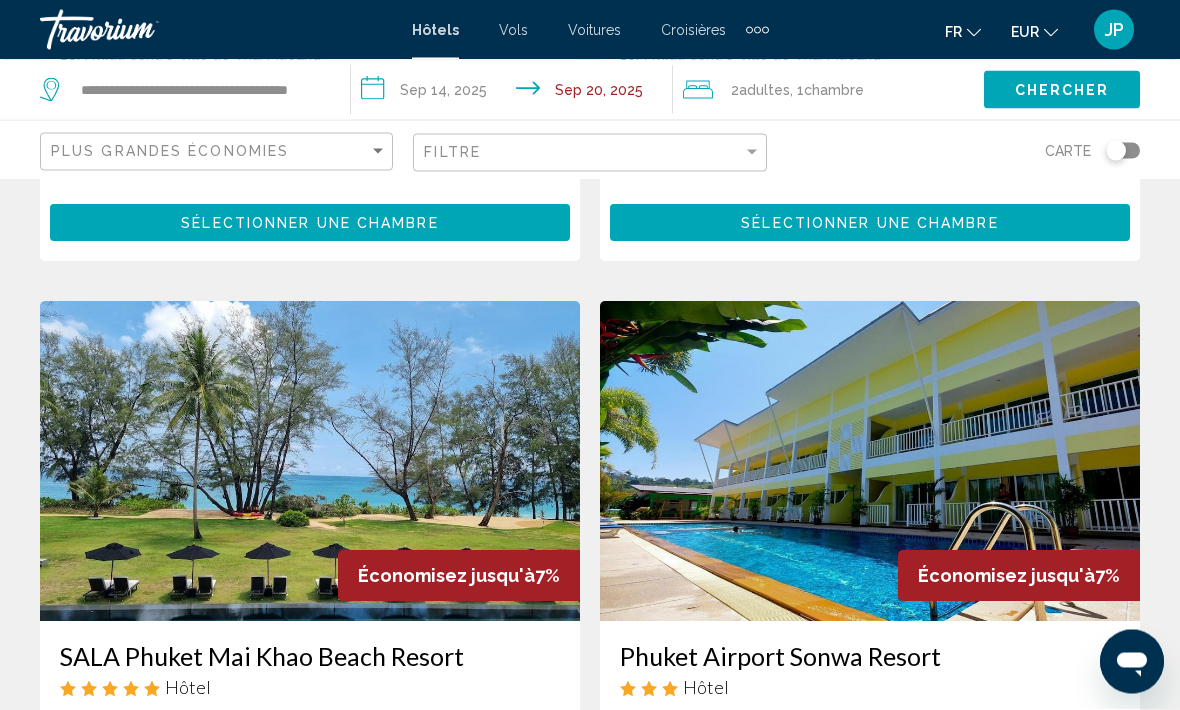 click on "Vols" at bounding box center (513, 30) 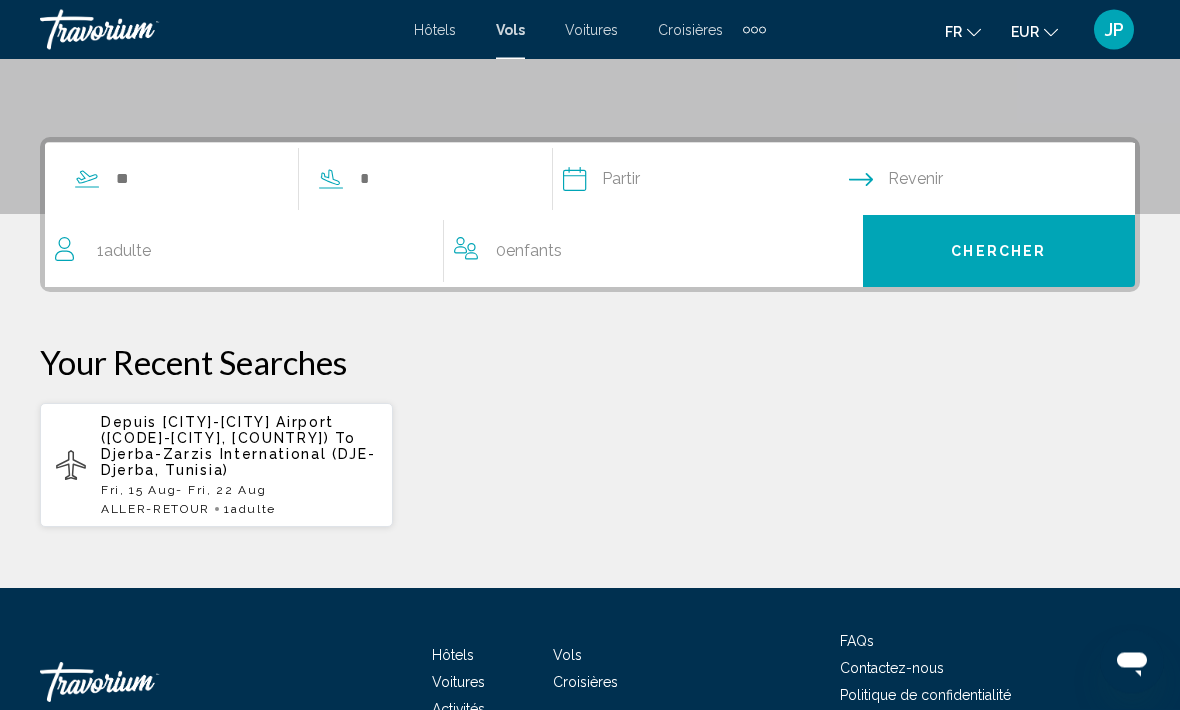 scroll, scrollTop: 386, scrollLeft: 0, axis: vertical 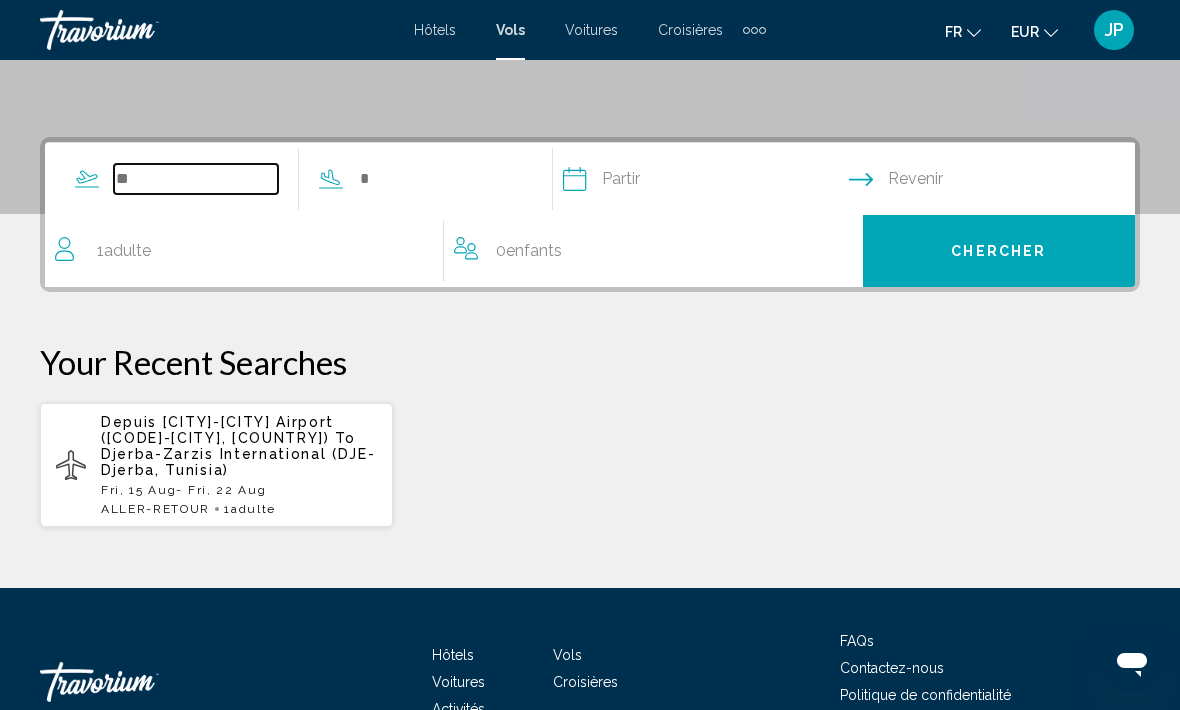 click at bounding box center [196, 179] 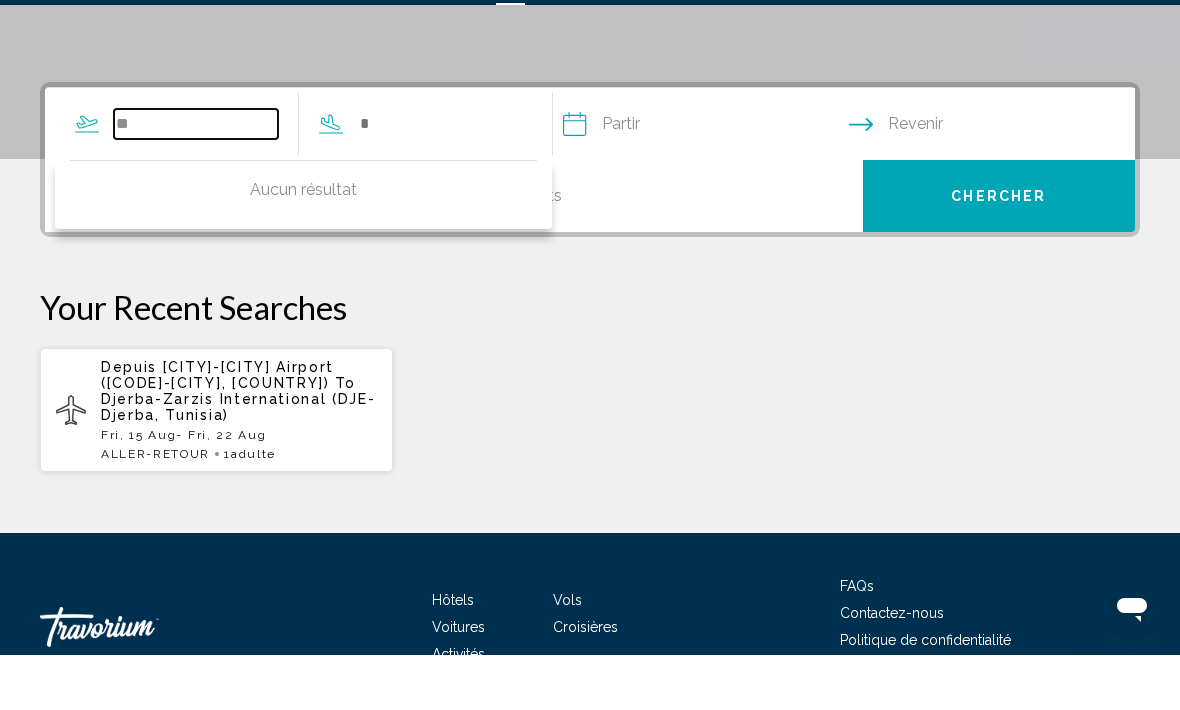 type on "*" 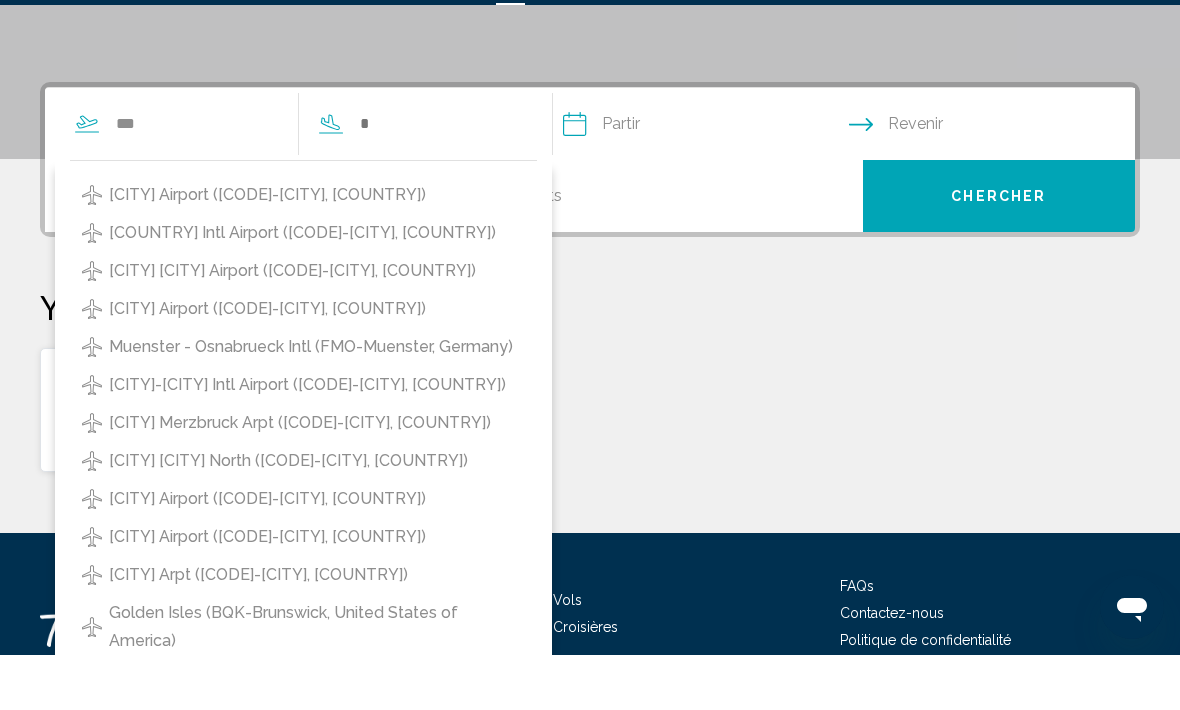click on "[CITY] Airport ([CODE]-[CITY], [COUNTRY])" at bounding box center (267, 250) 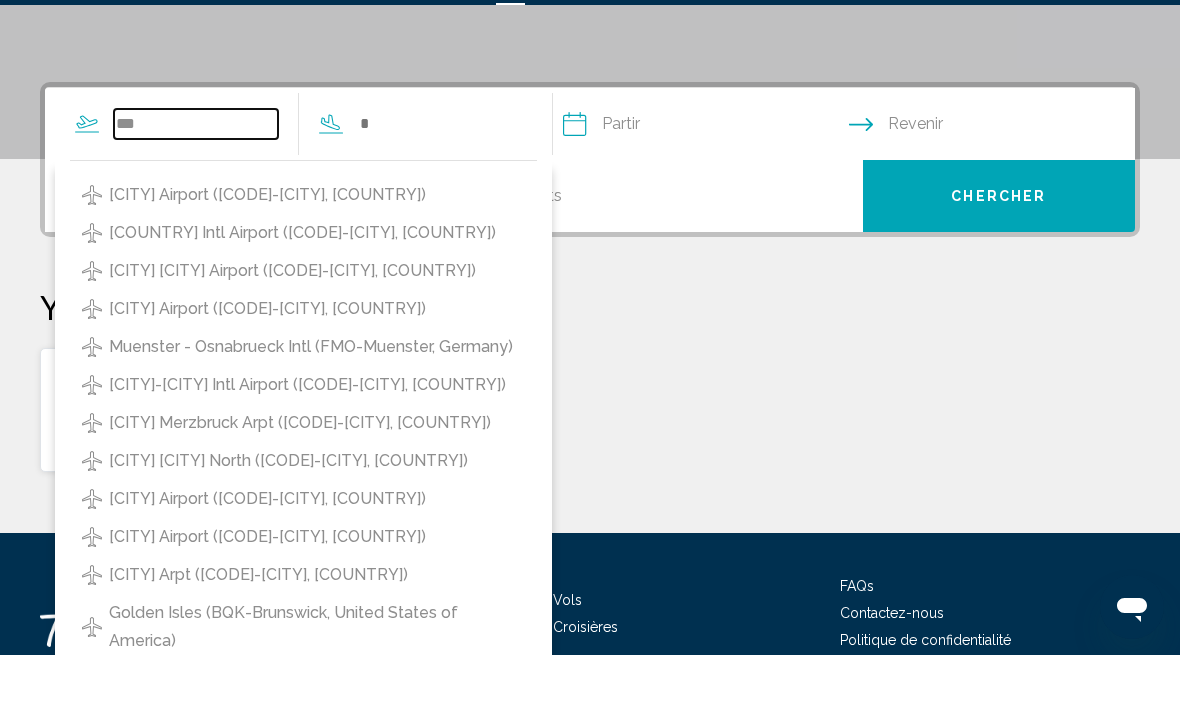 type on "**********" 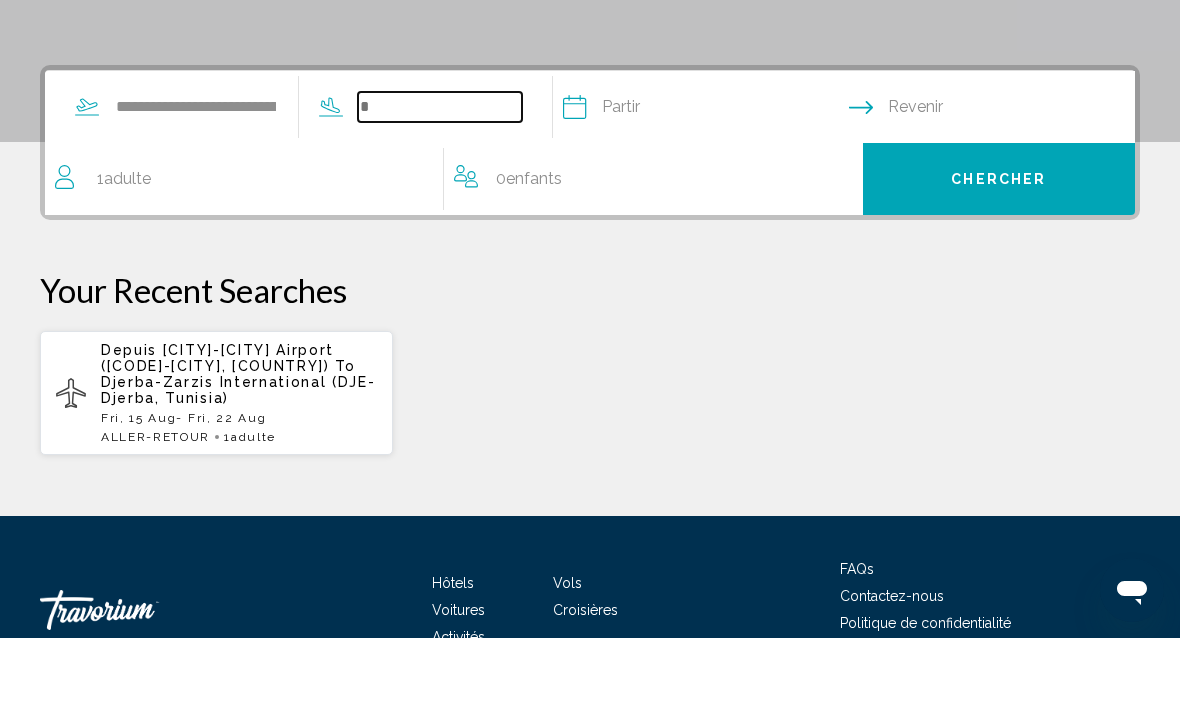 click at bounding box center (440, 179) 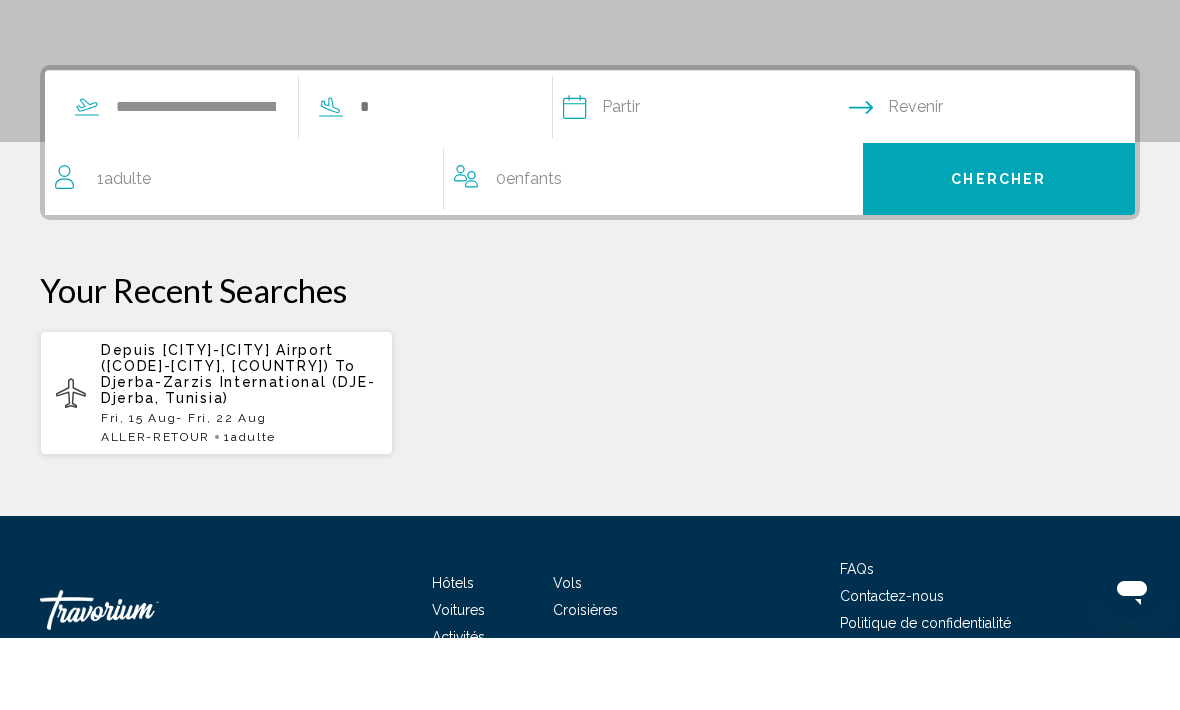 click on "1  Adulte Adultes" at bounding box center (249, 251) 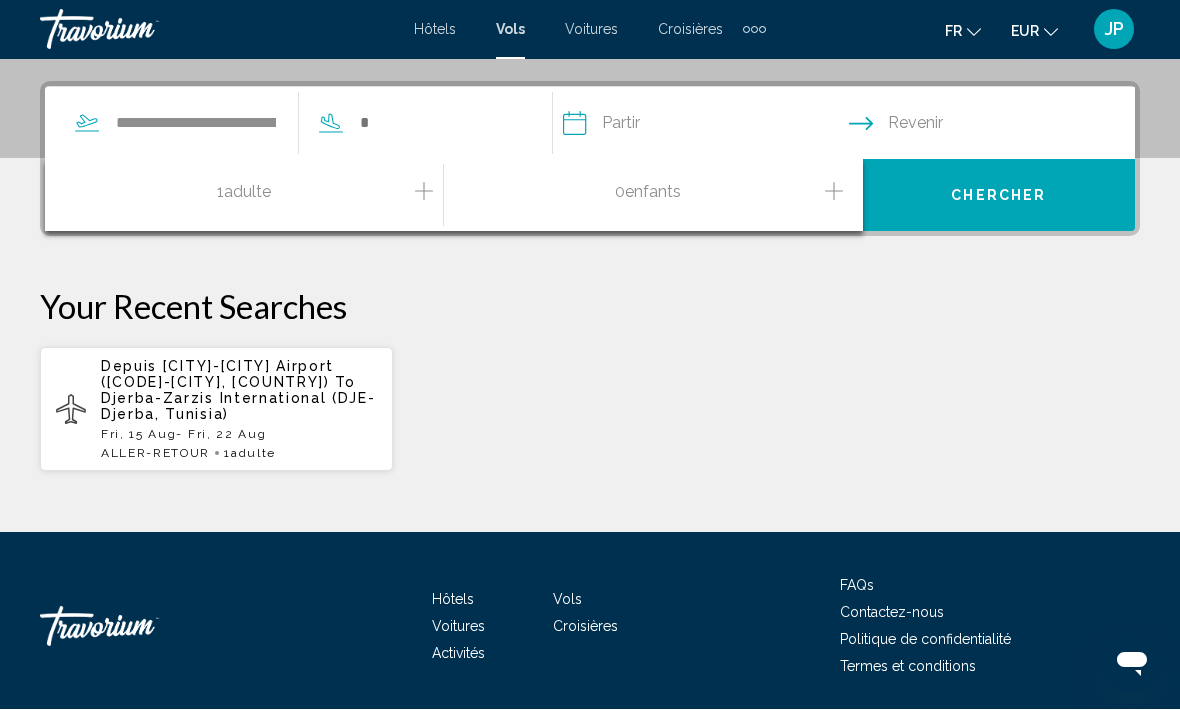 click 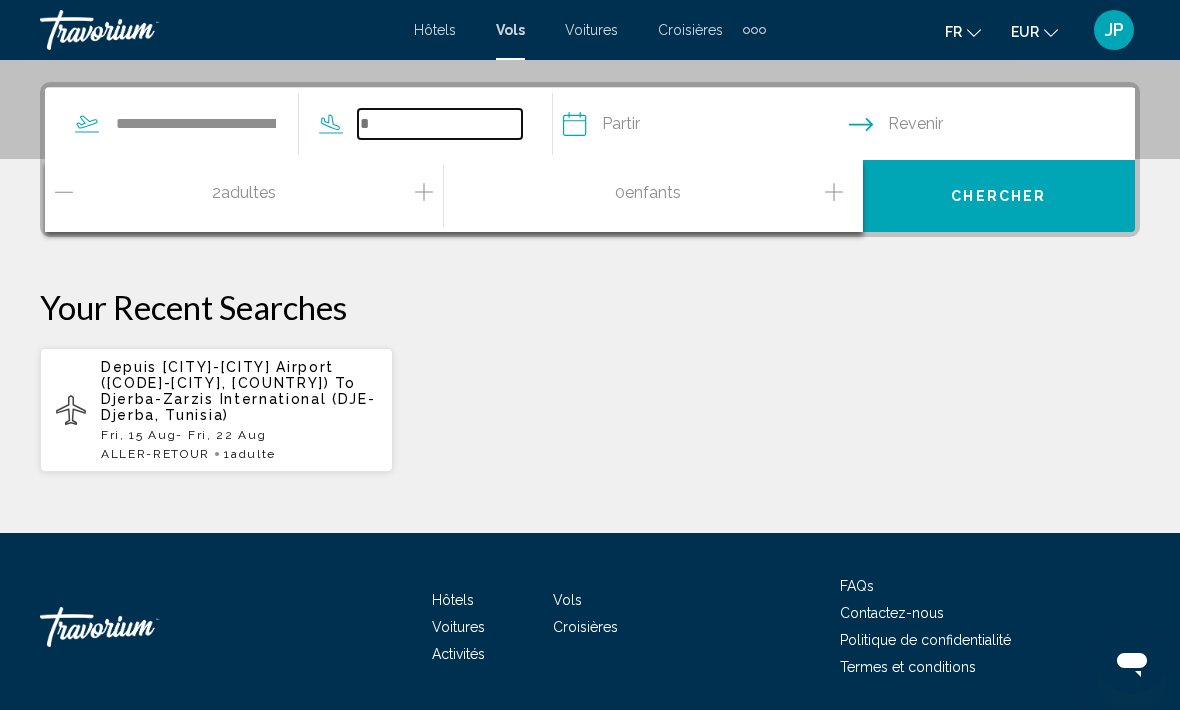 click at bounding box center (440, 124) 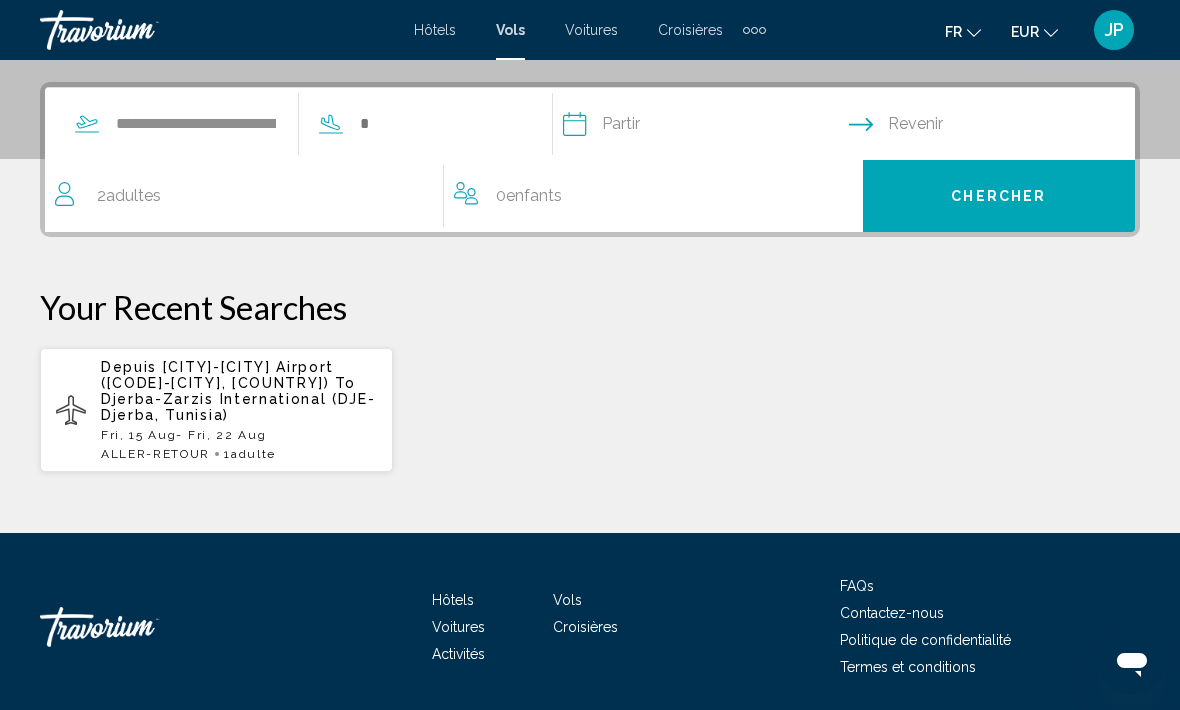 click at bounding box center [705, 127] 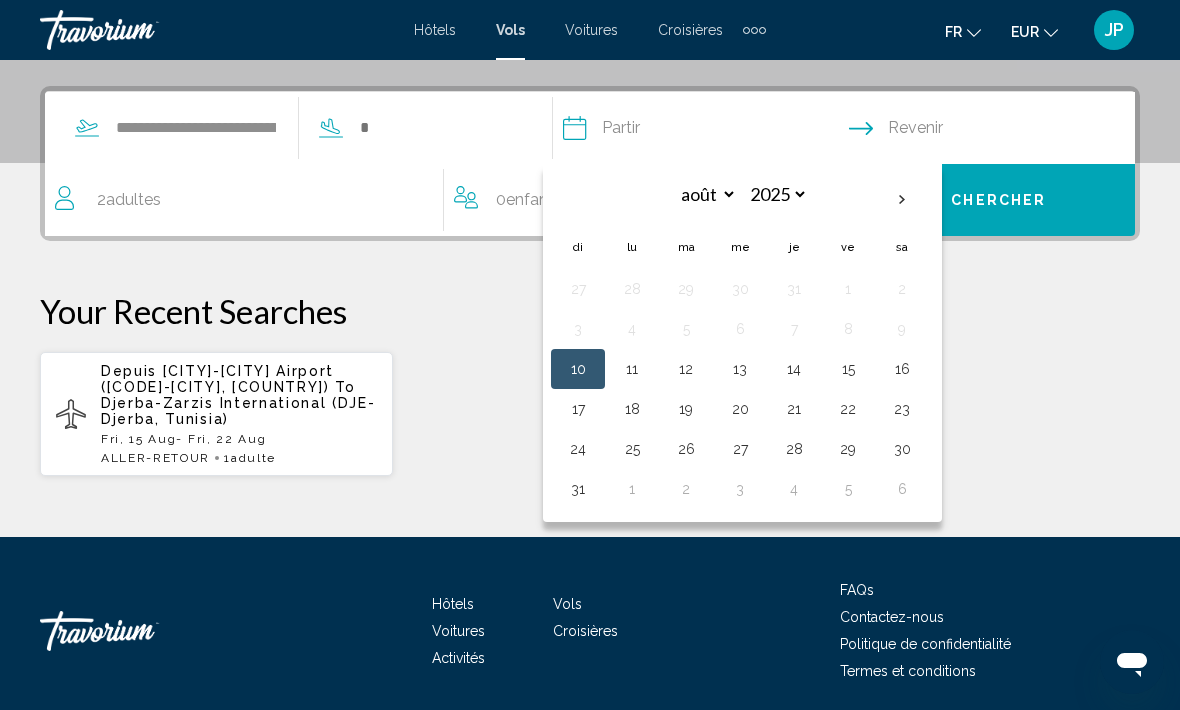 scroll, scrollTop: 436, scrollLeft: 0, axis: vertical 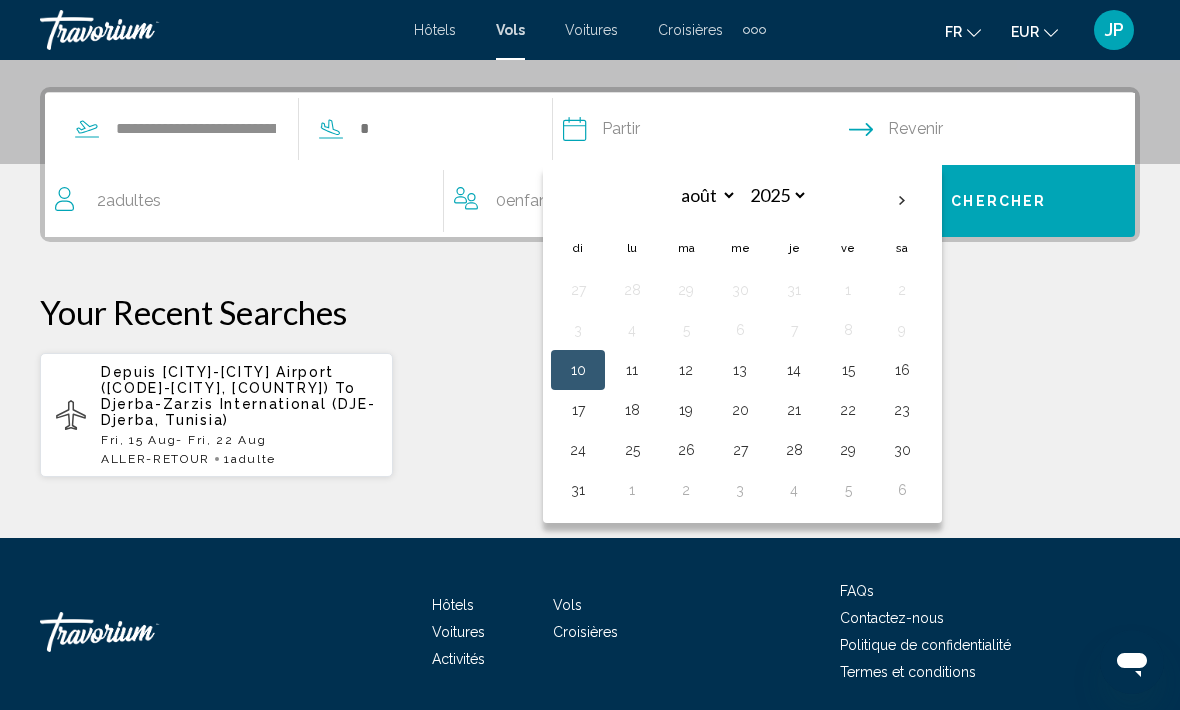 click at bounding box center [902, 201] 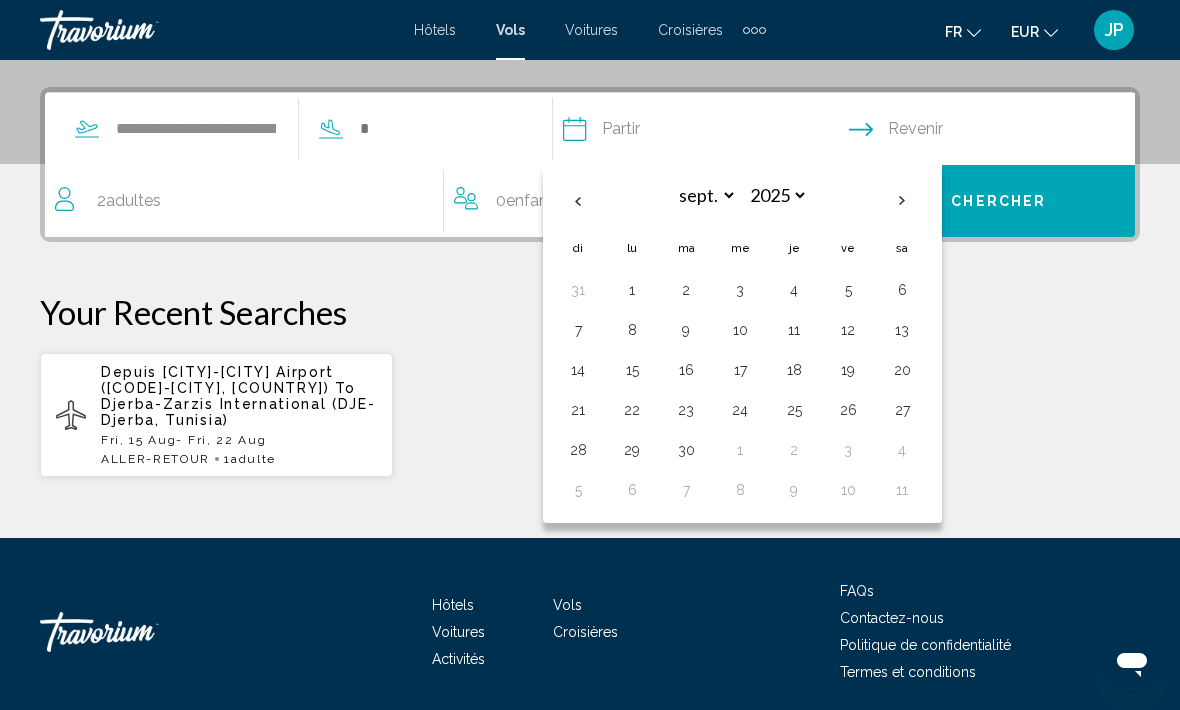 select on "*" 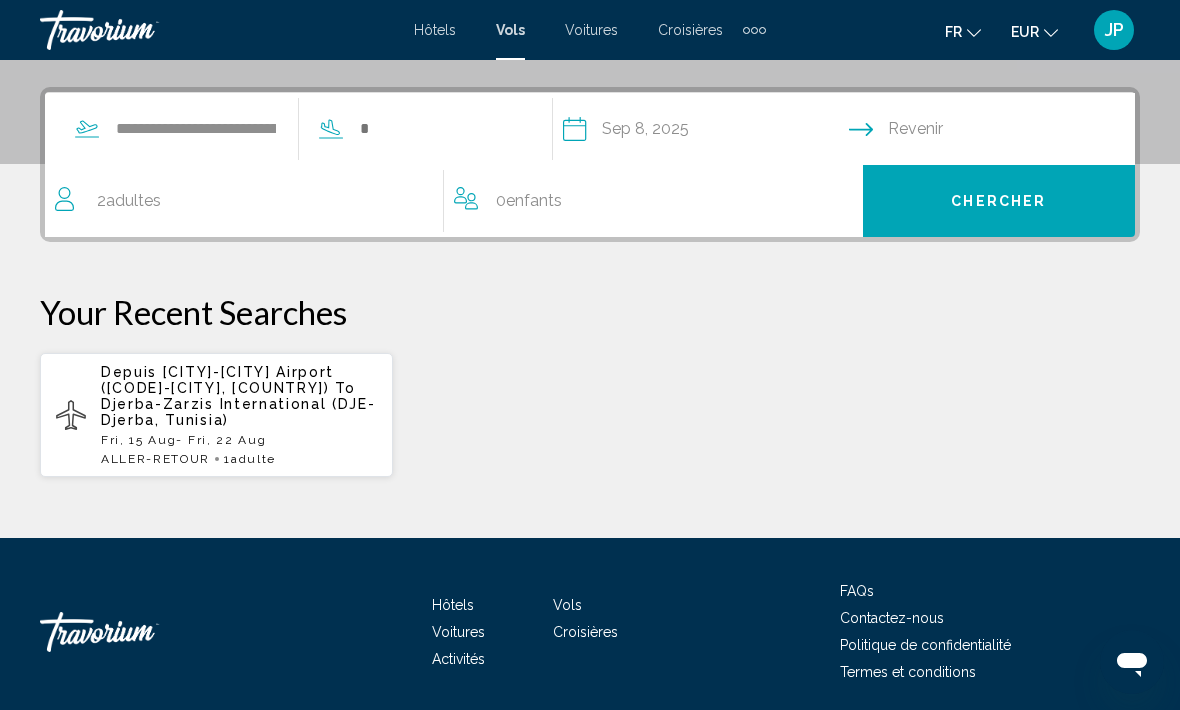 click at bounding box center (996, 132) 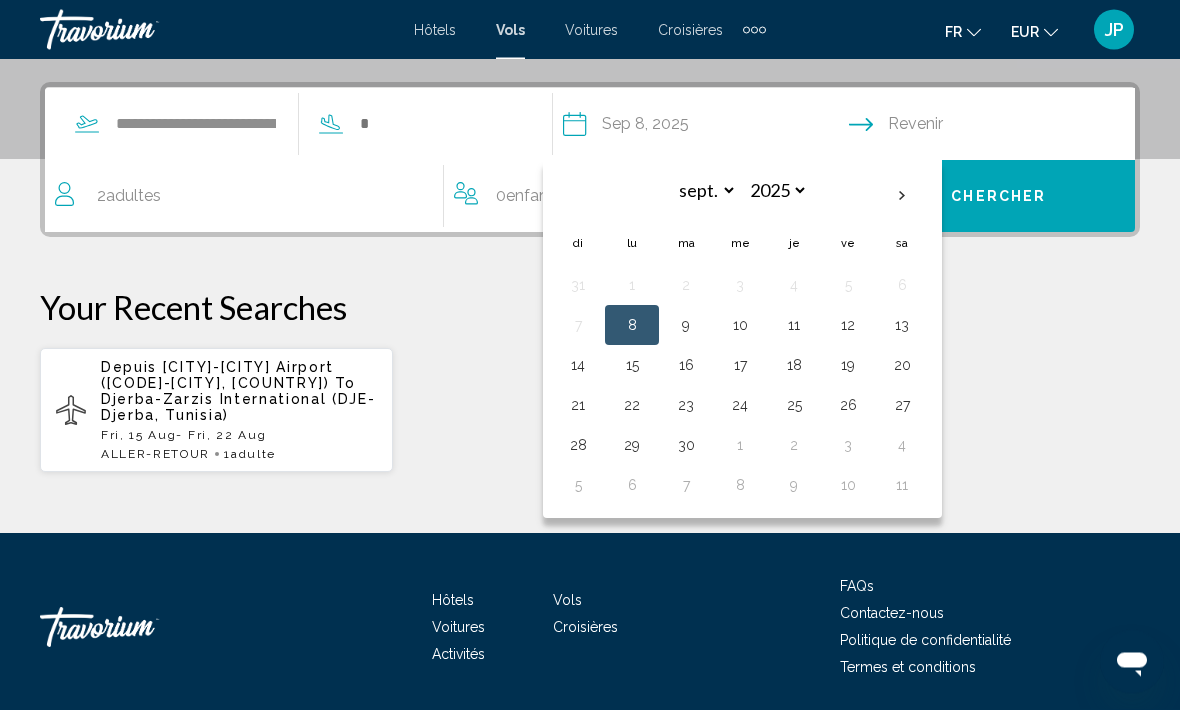 scroll, scrollTop: 441, scrollLeft: 0, axis: vertical 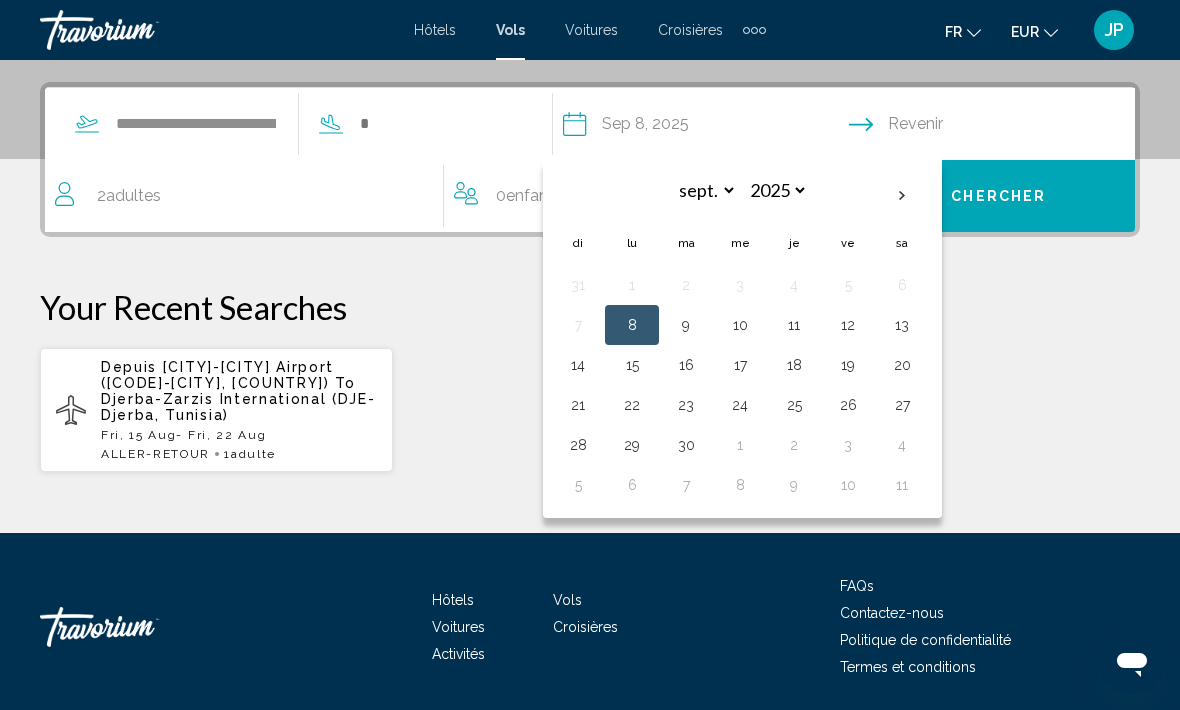 click on "14" at bounding box center (578, 365) 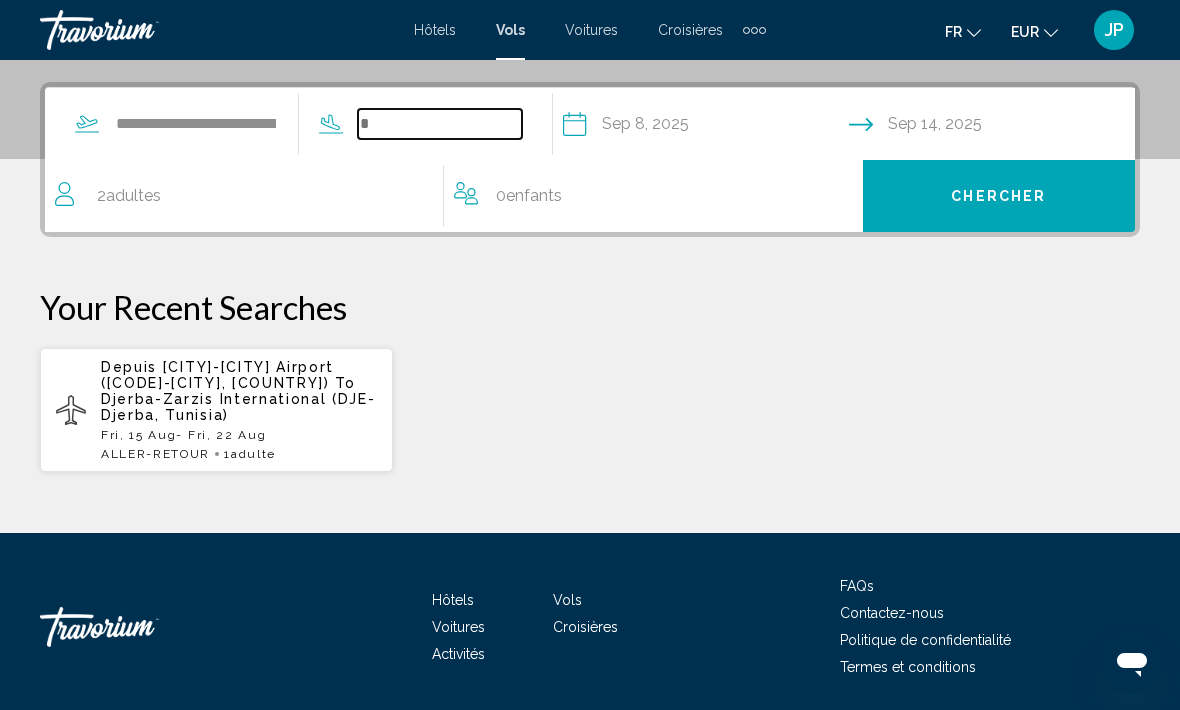 click at bounding box center [440, 124] 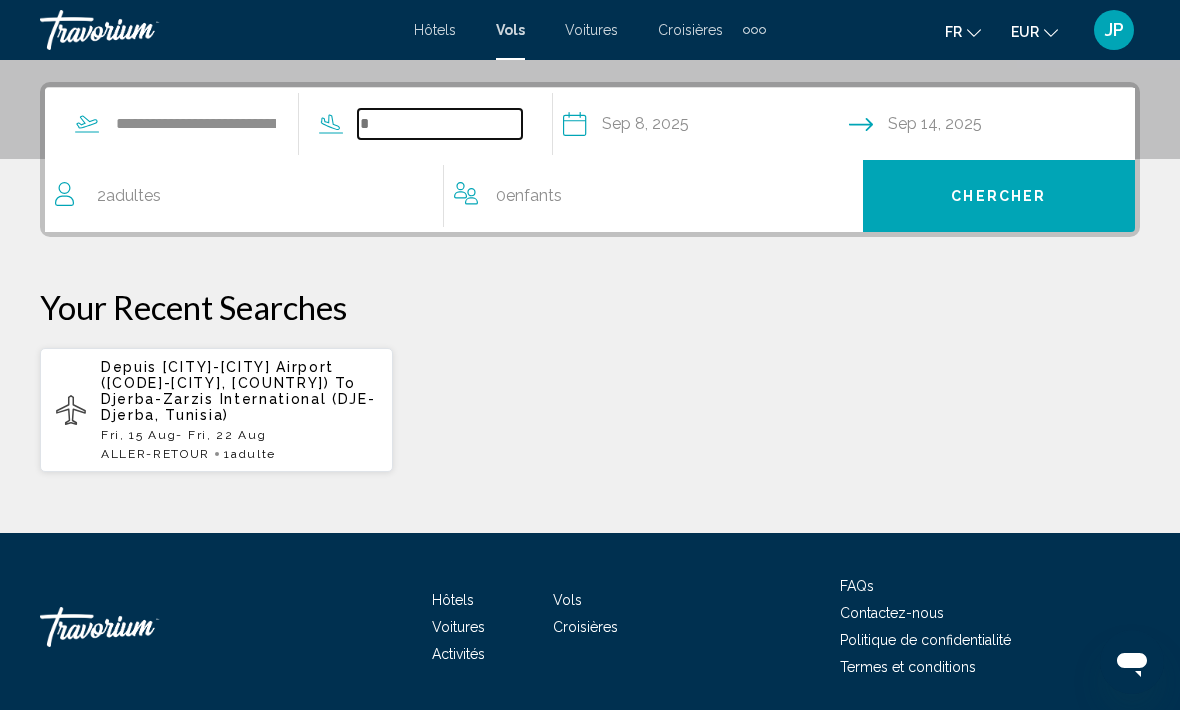 type on "*" 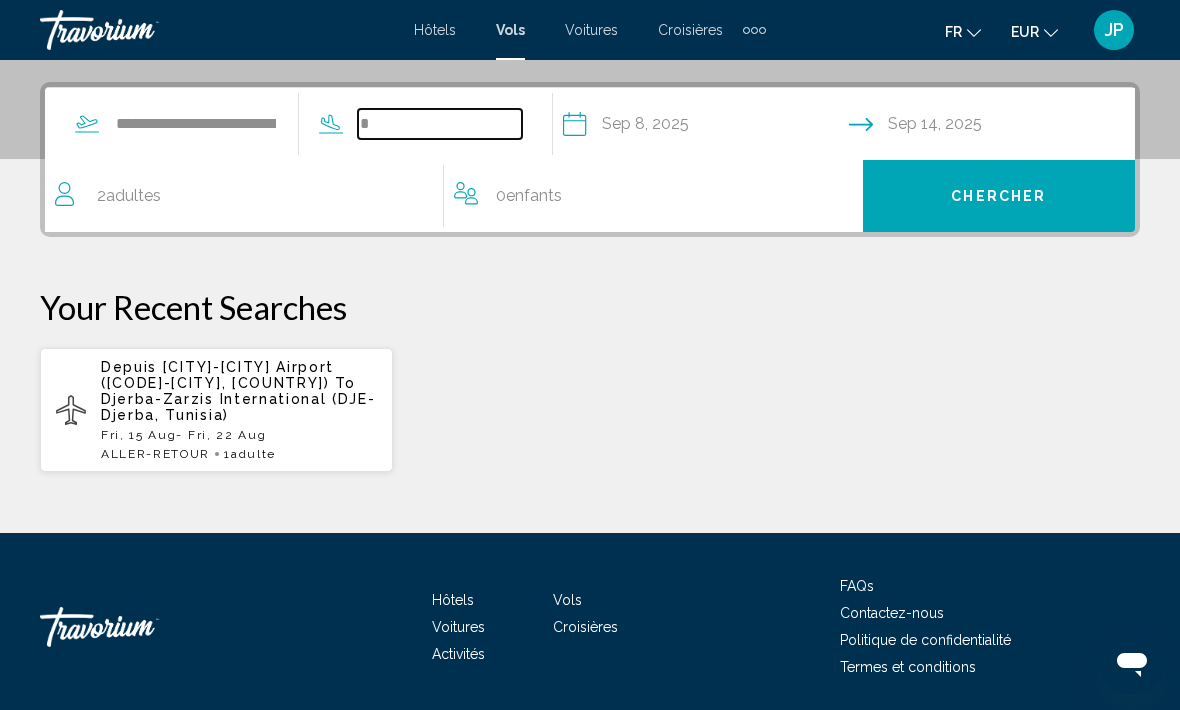 type on "*" 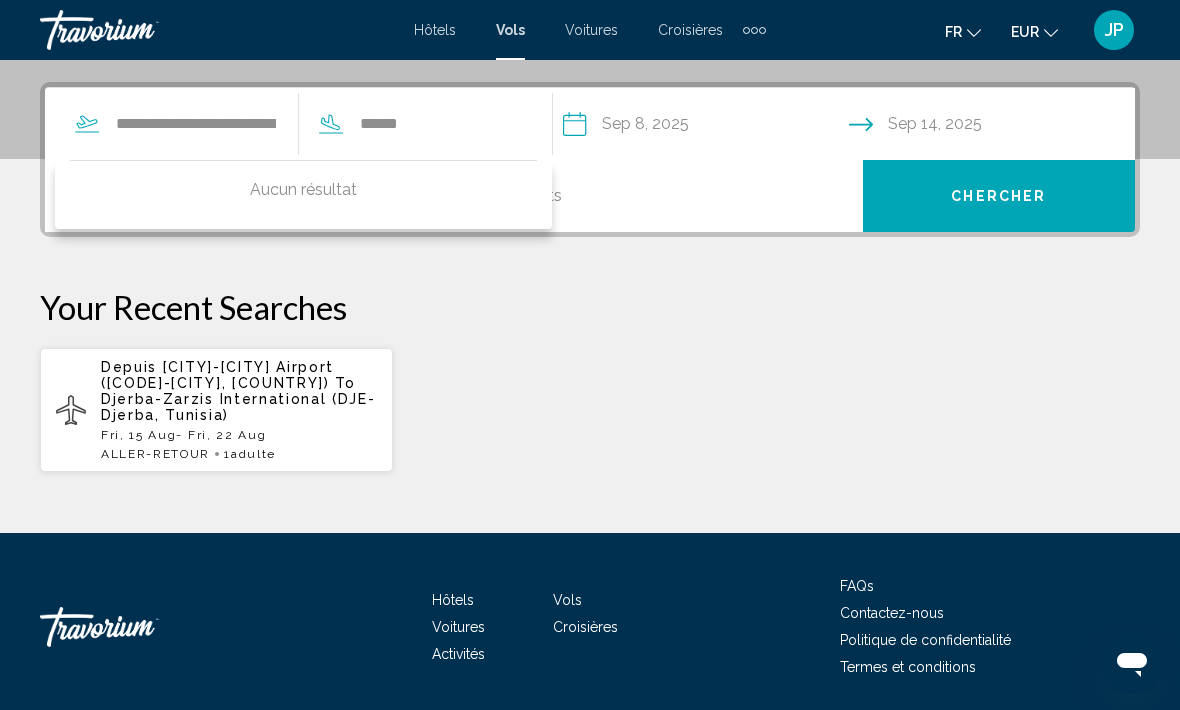 click on "Chercher" at bounding box center [998, 197] 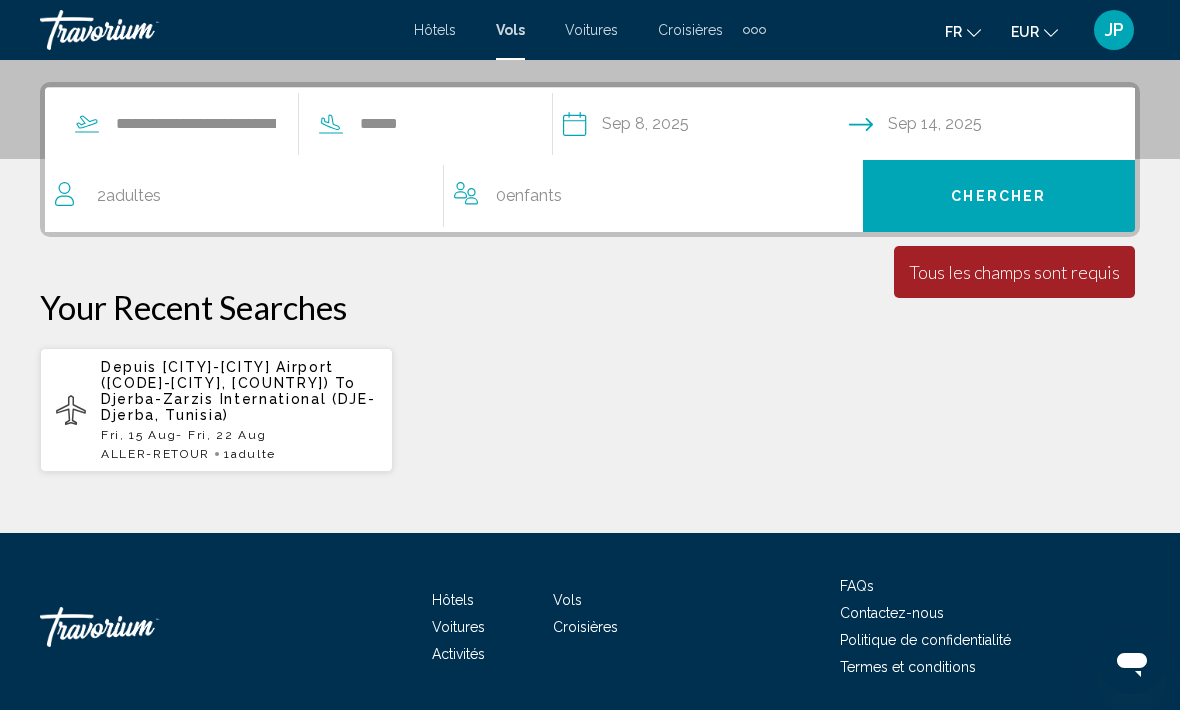 click on "Chercher" at bounding box center (999, 196) 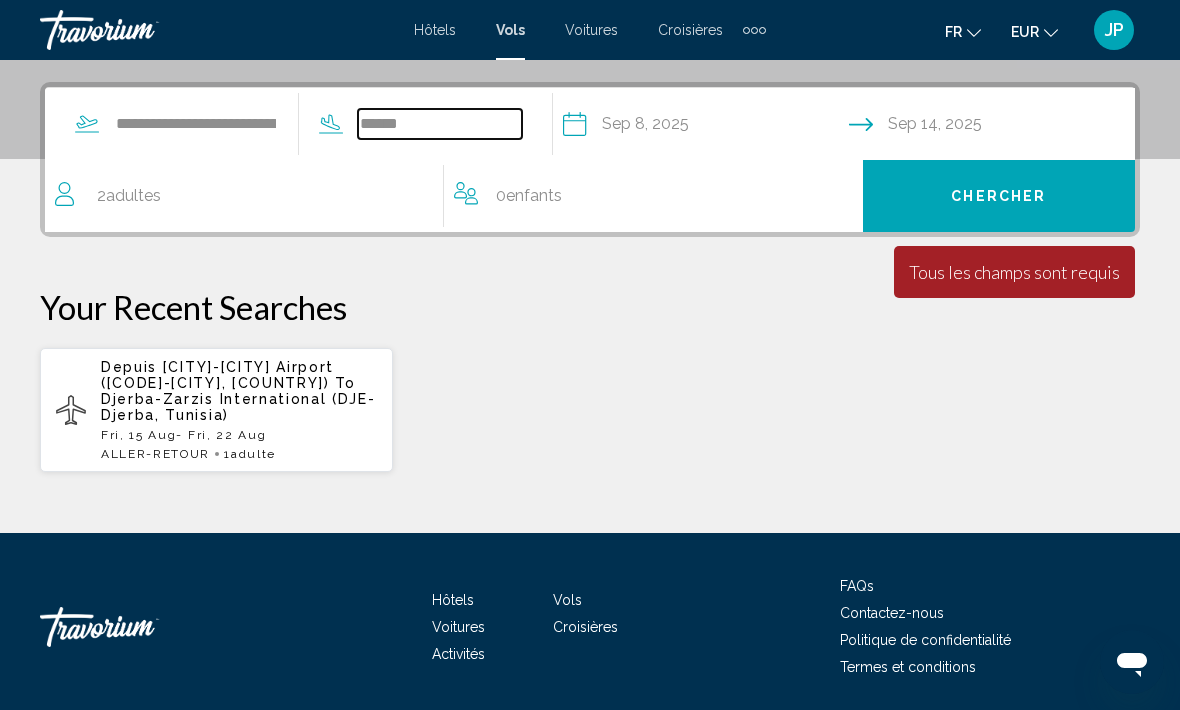 click on "******" at bounding box center [440, 124] 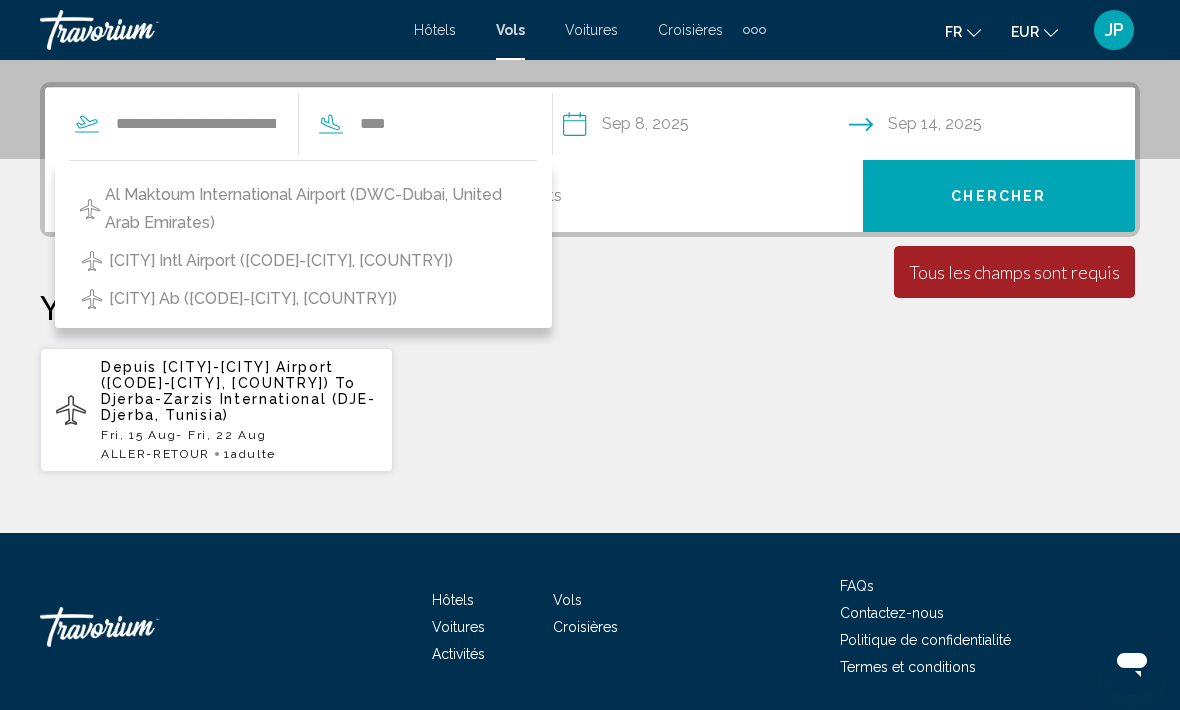 click on "[CITY] Intl Airport ([CODE]-[CITY], [COUNTRY])" at bounding box center (281, 261) 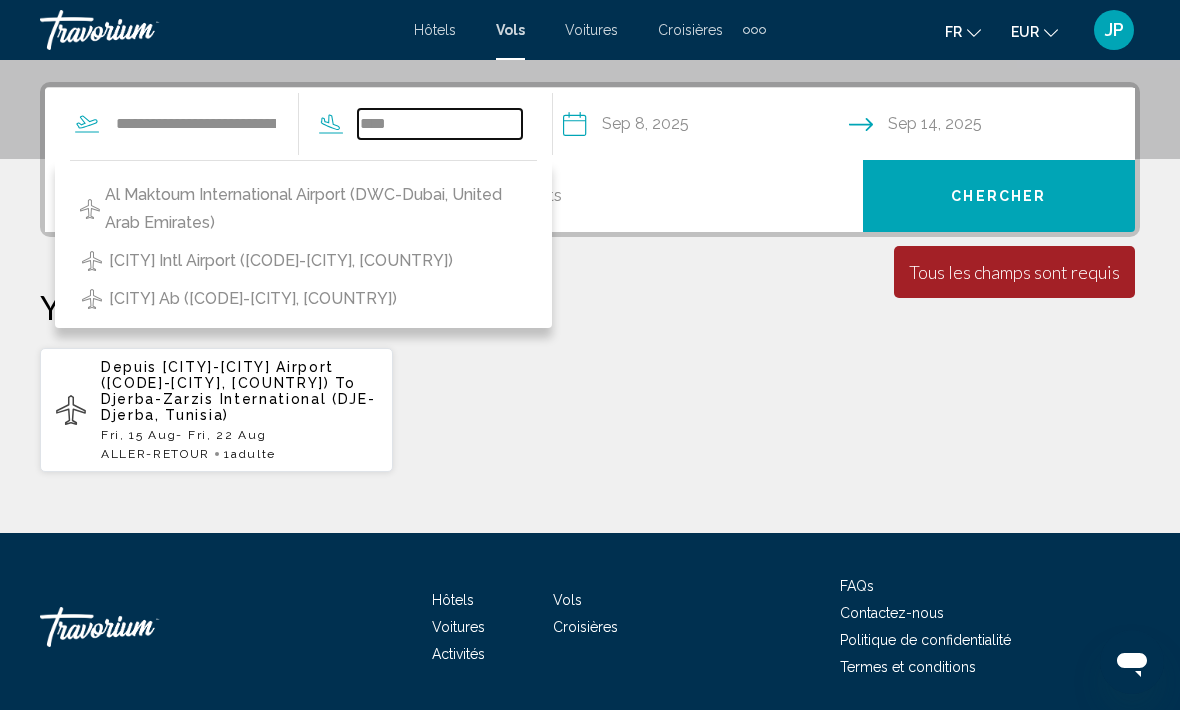 type on "**********" 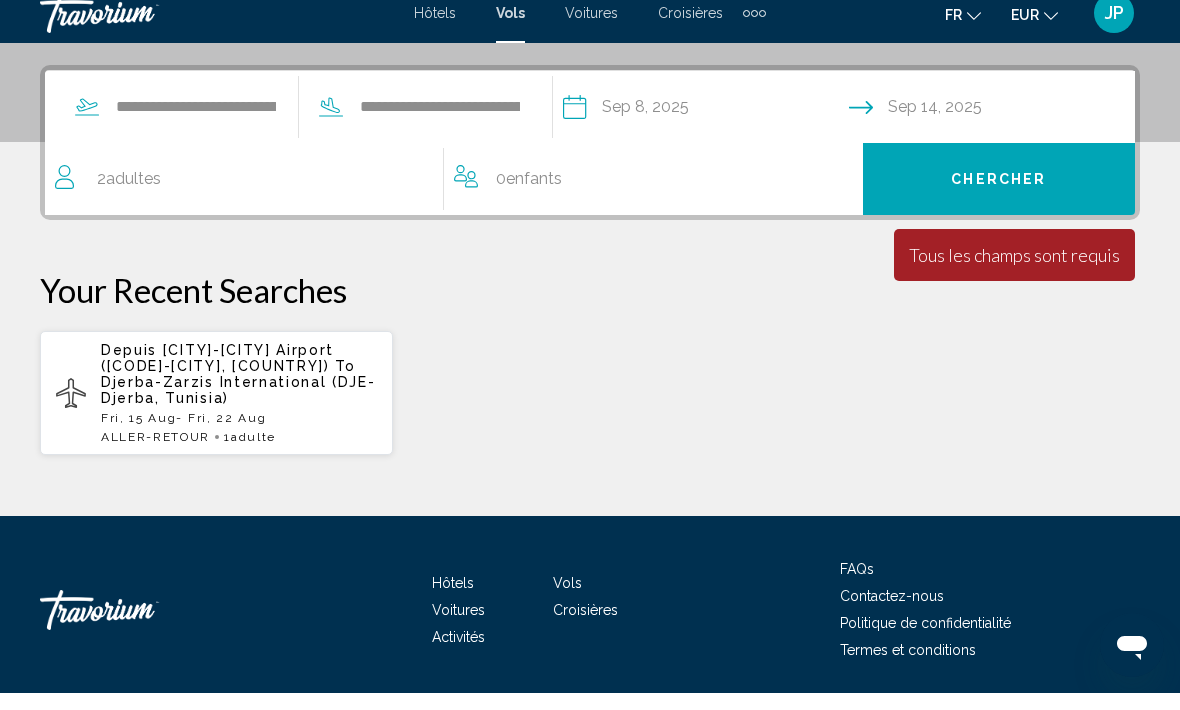 click on "Chercher" at bounding box center (998, 197) 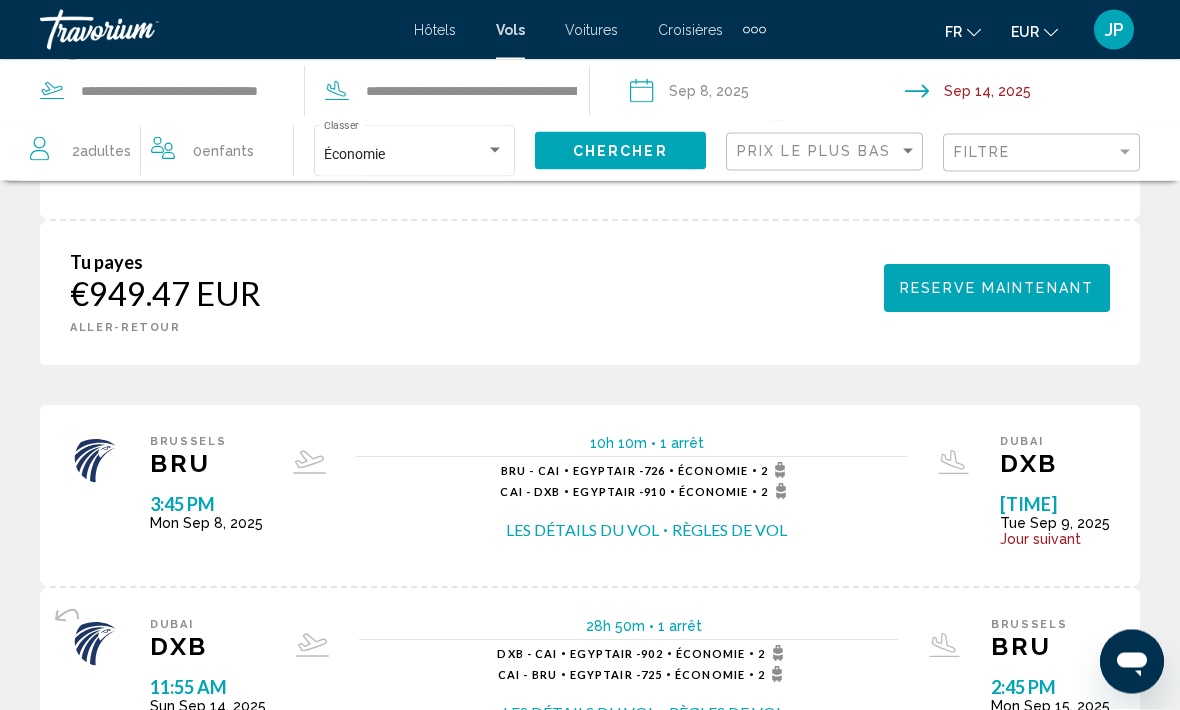 scroll, scrollTop: 397, scrollLeft: 0, axis: vertical 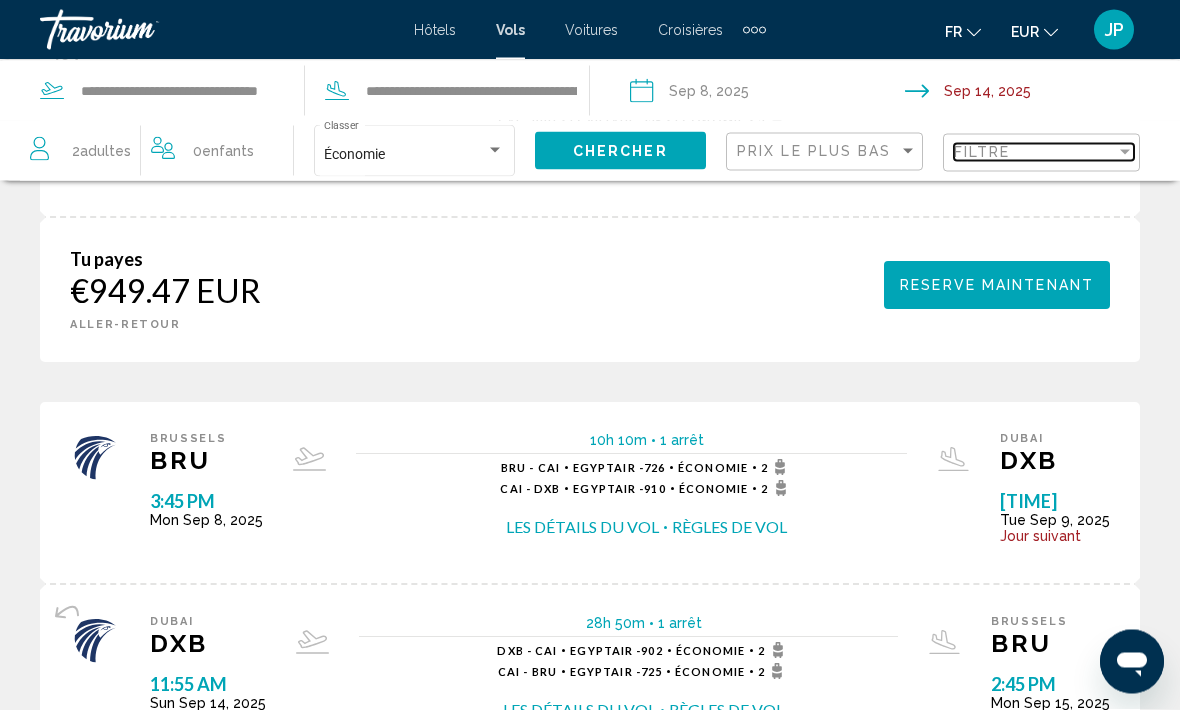 click on "Filtre" at bounding box center (982, 152) 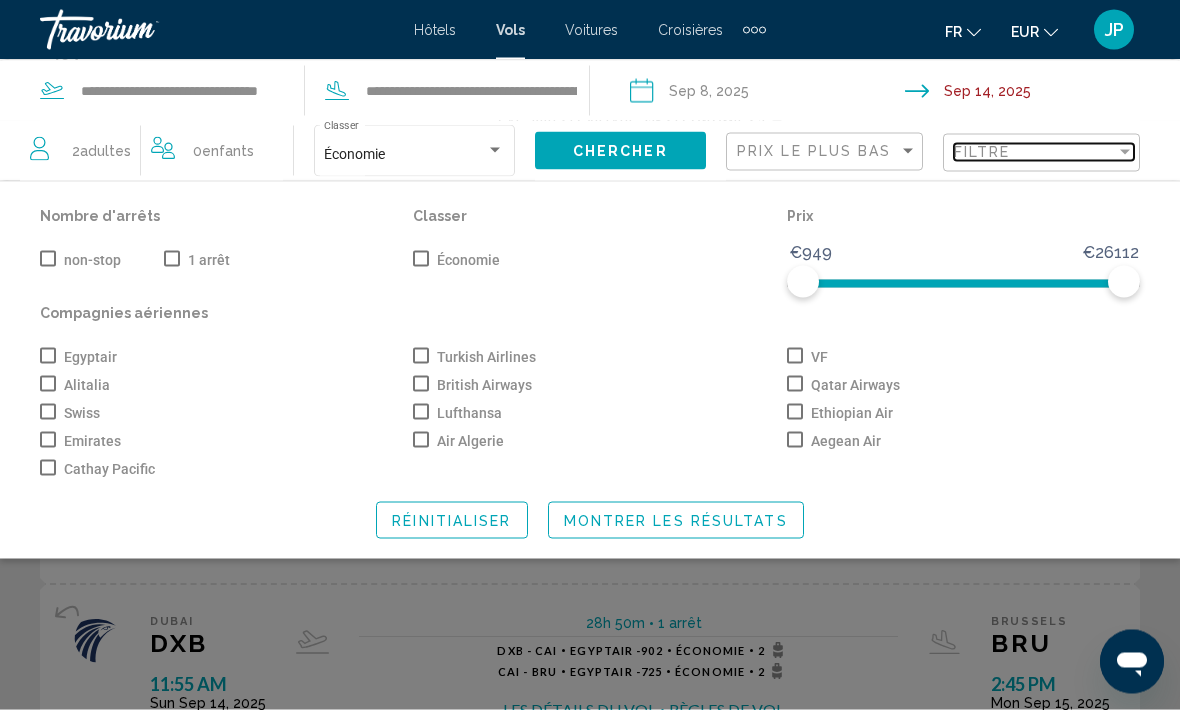 scroll, scrollTop: 398, scrollLeft: 0, axis: vertical 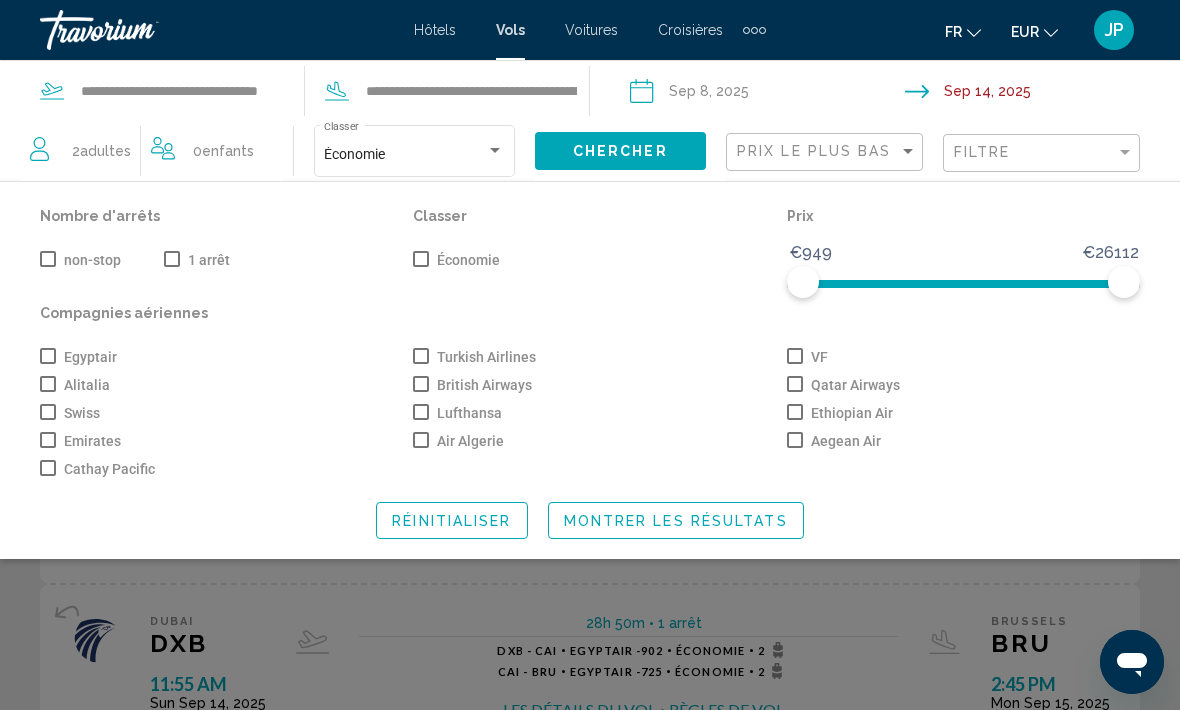 click on "Nombre d'arrêts   non-stop   1 arrêt" 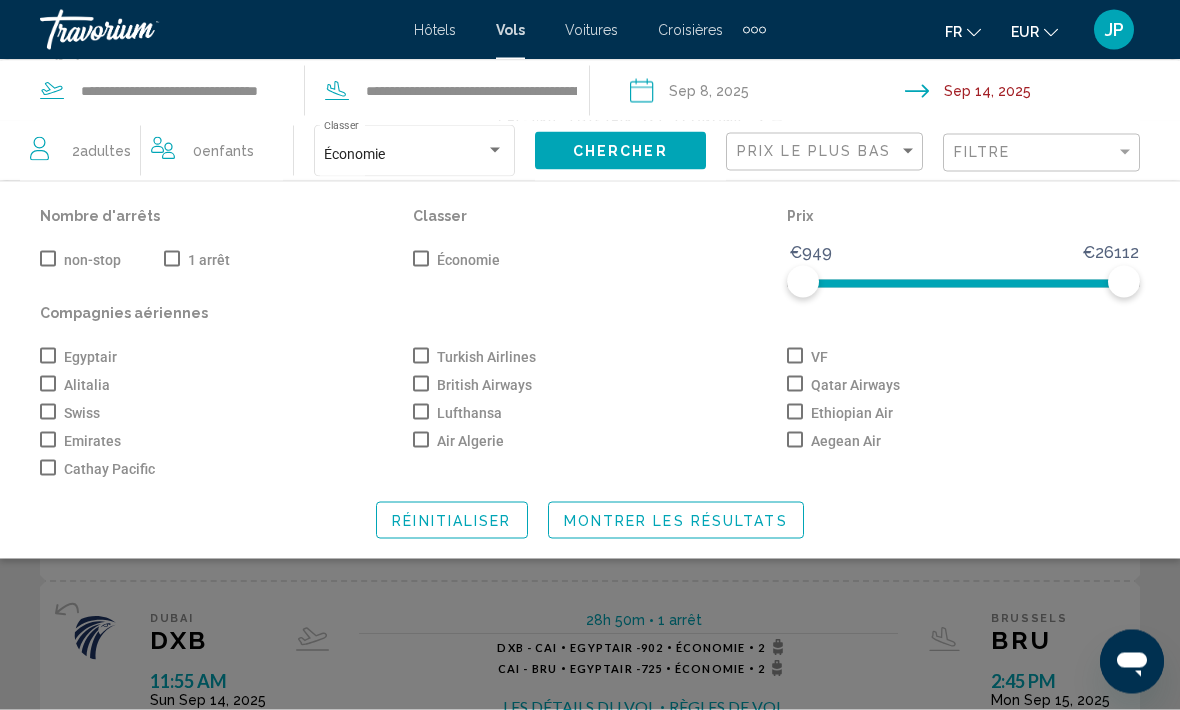 scroll, scrollTop: 401, scrollLeft: 0, axis: vertical 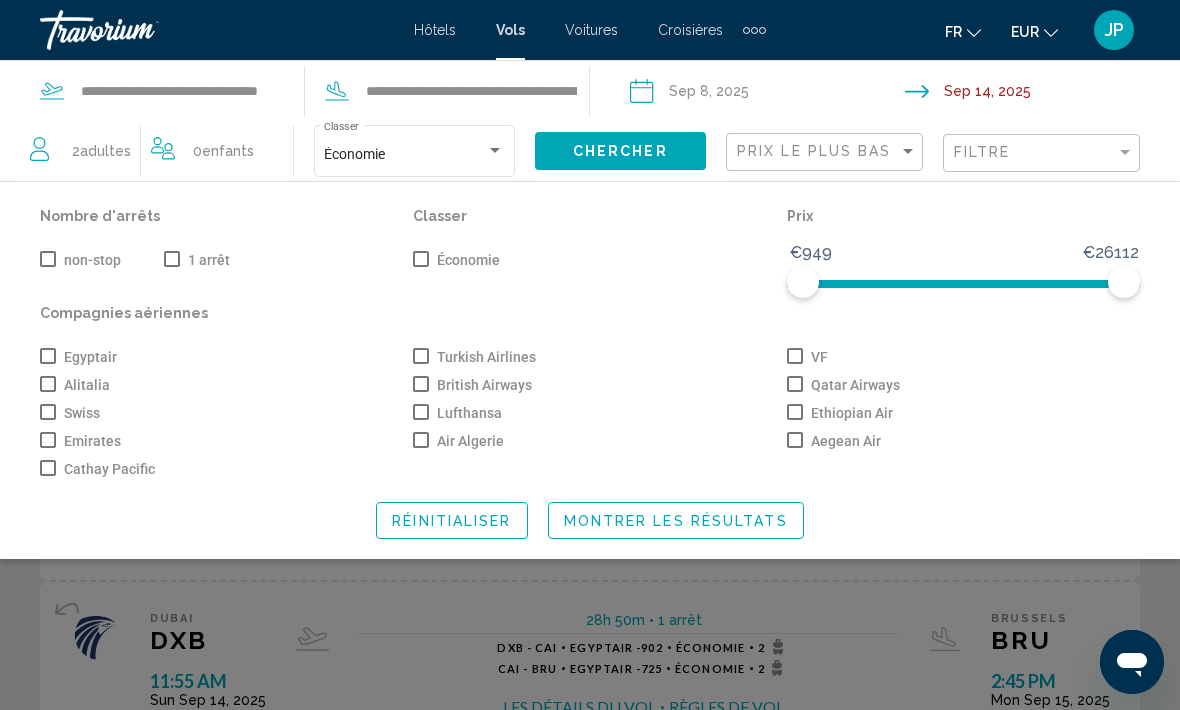 click on "Nombre d'arrêts   non-stop   1 arrêt" 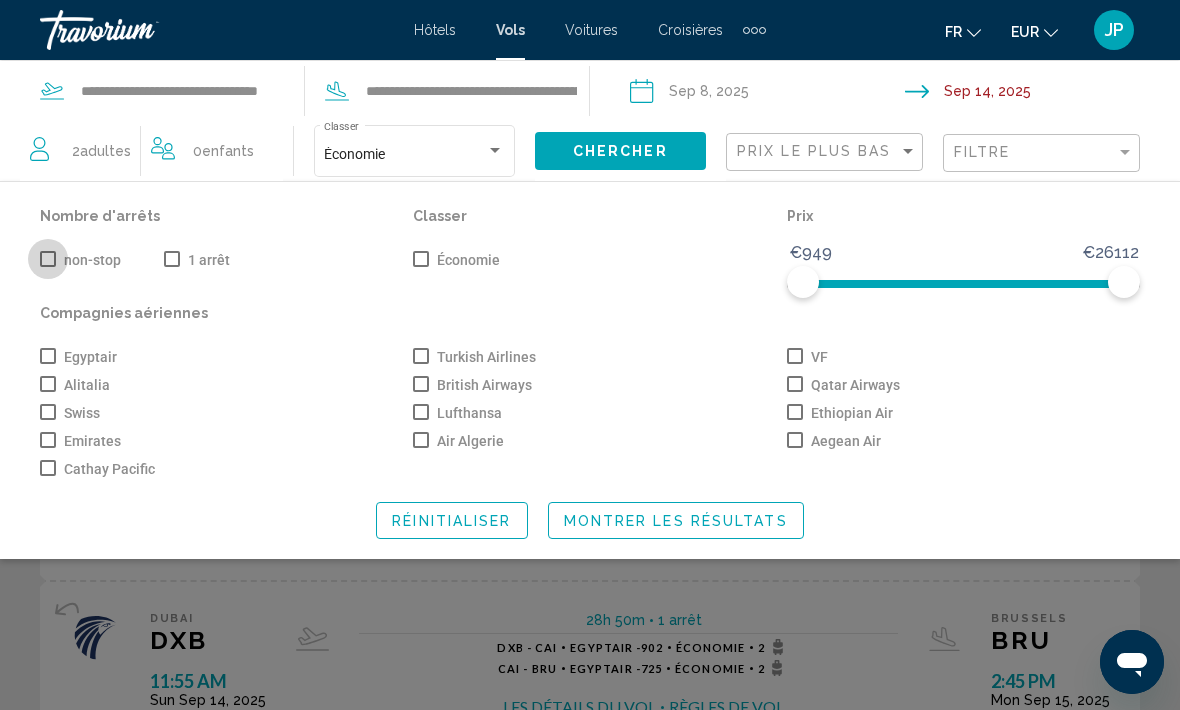 click at bounding box center [48, 259] 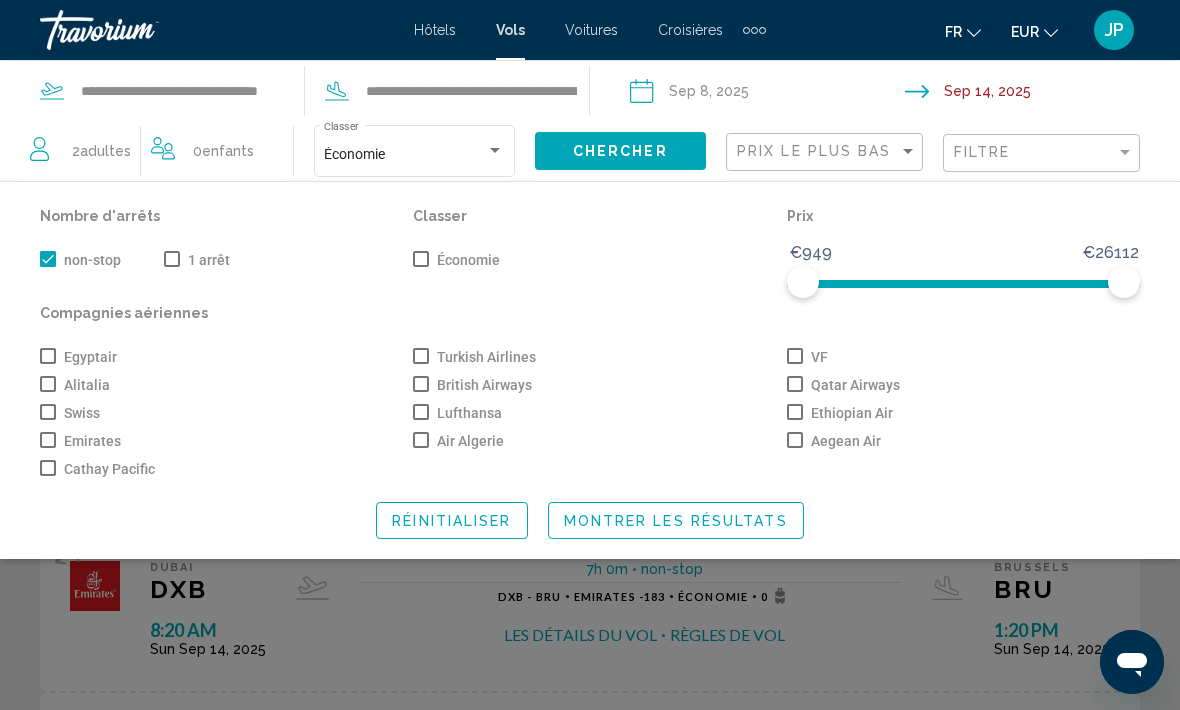 click on "Montrer les résultats" 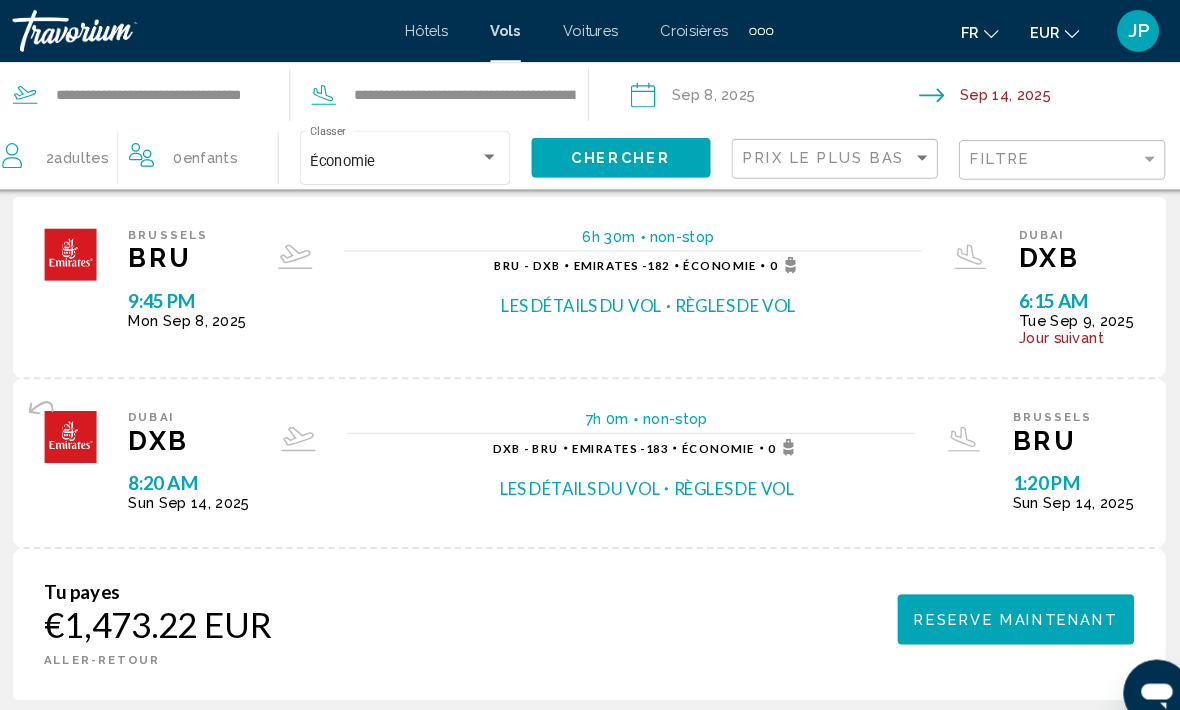 scroll, scrollTop: 0, scrollLeft: 0, axis: both 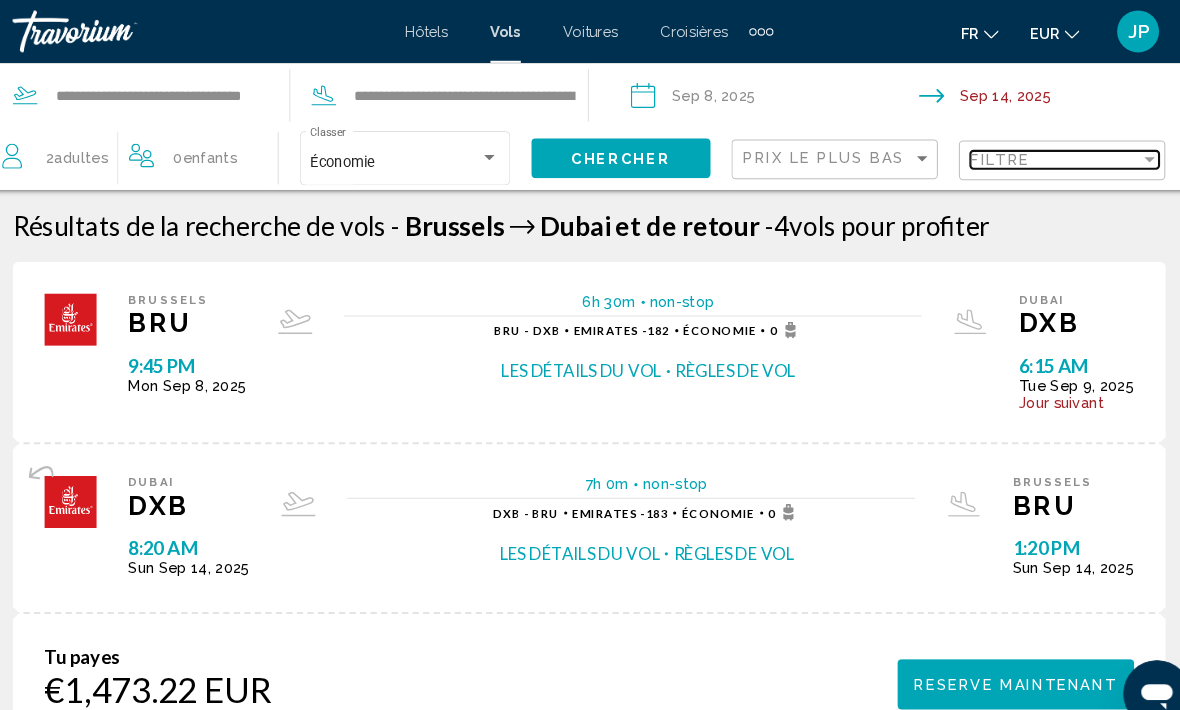 click at bounding box center [1125, 152] 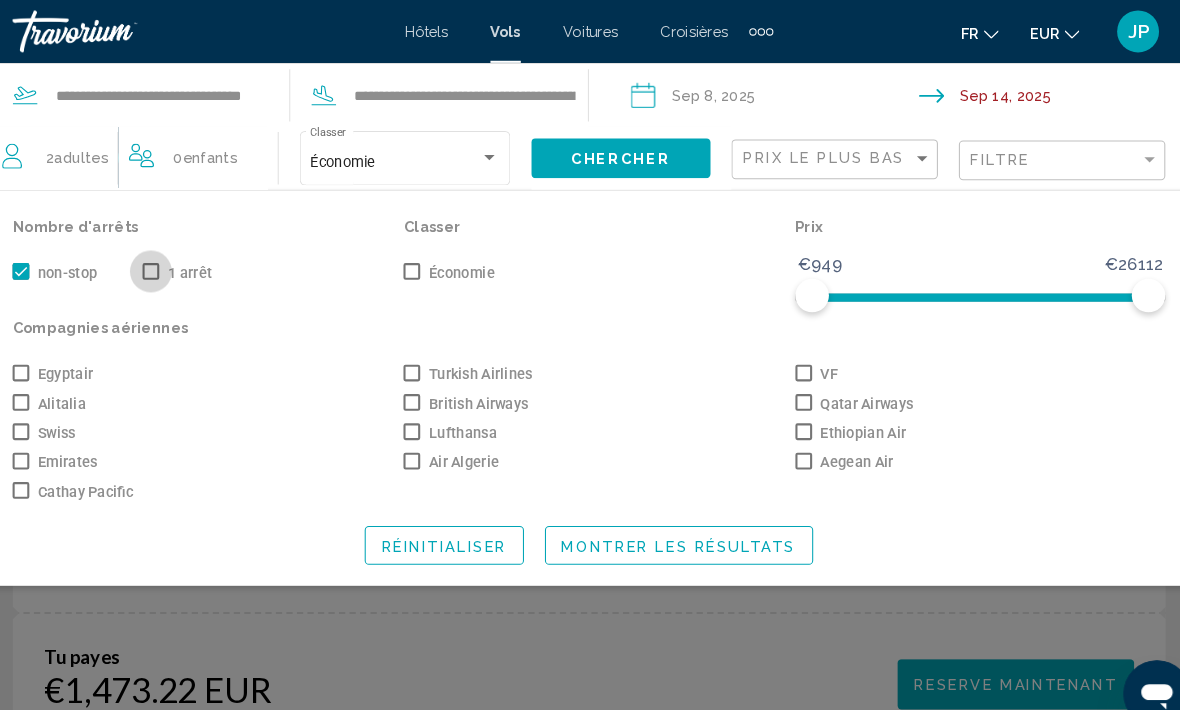 click on "1 arrêt" at bounding box center [197, 260] 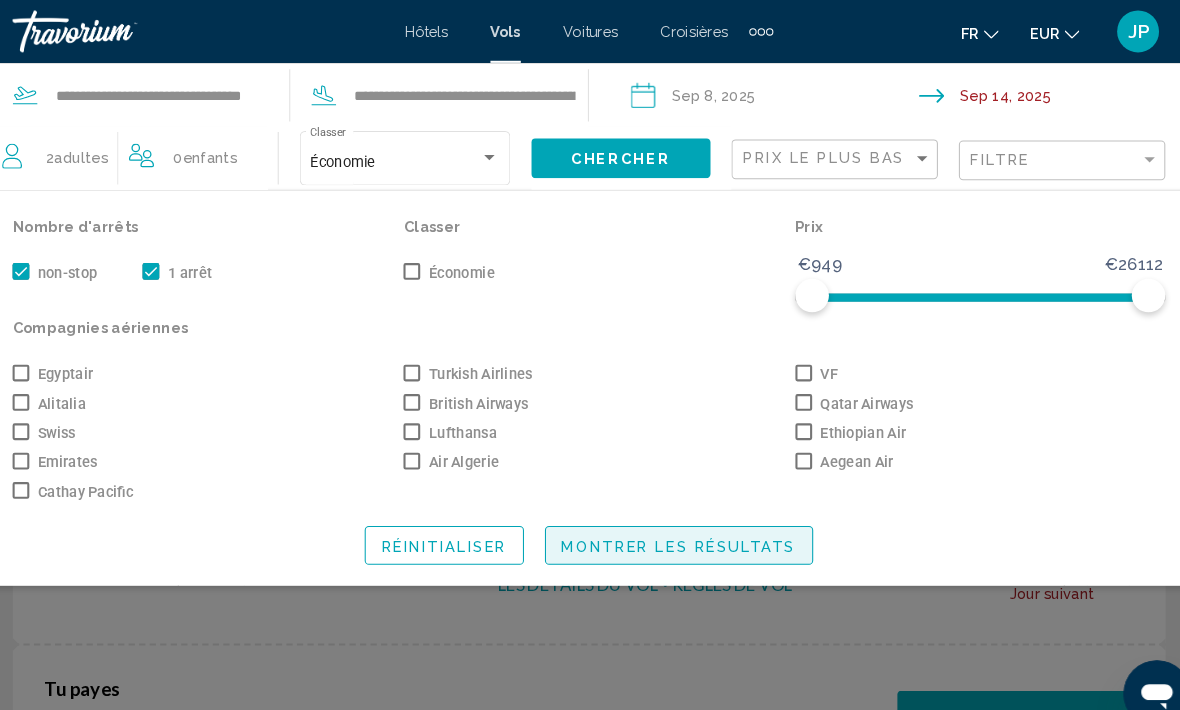 click on "Montrer les résultats" 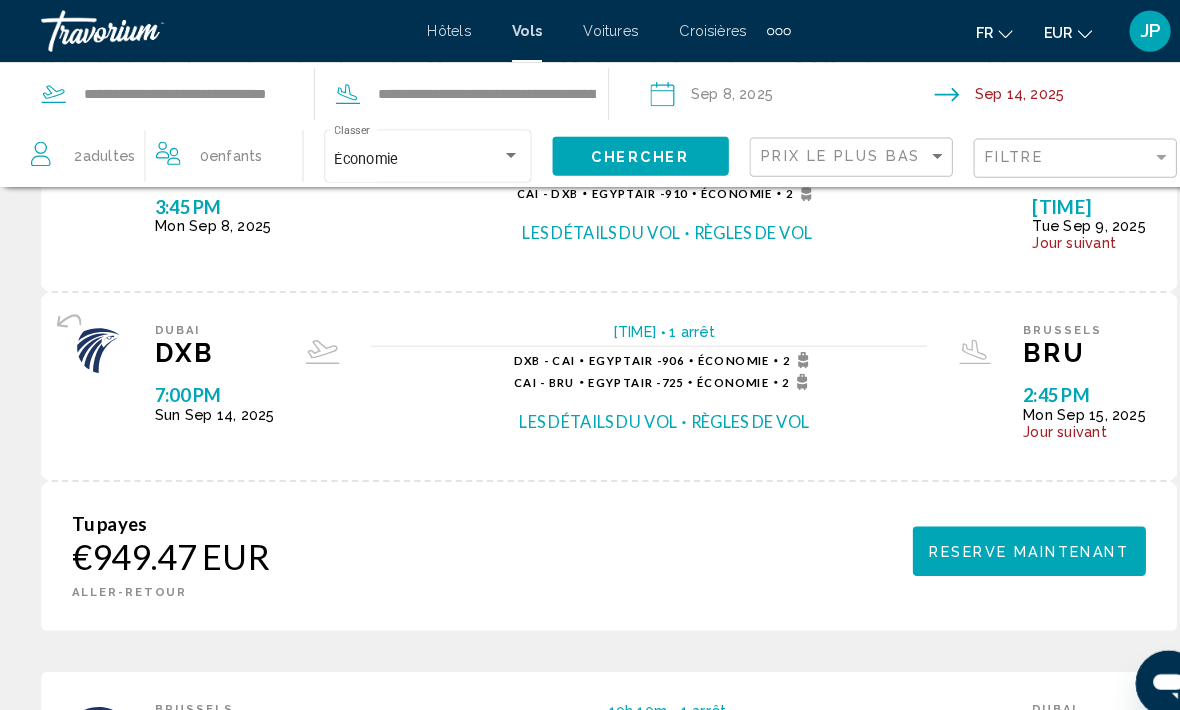 scroll, scrollTop: 0, scrollLeft: 0, axis: both 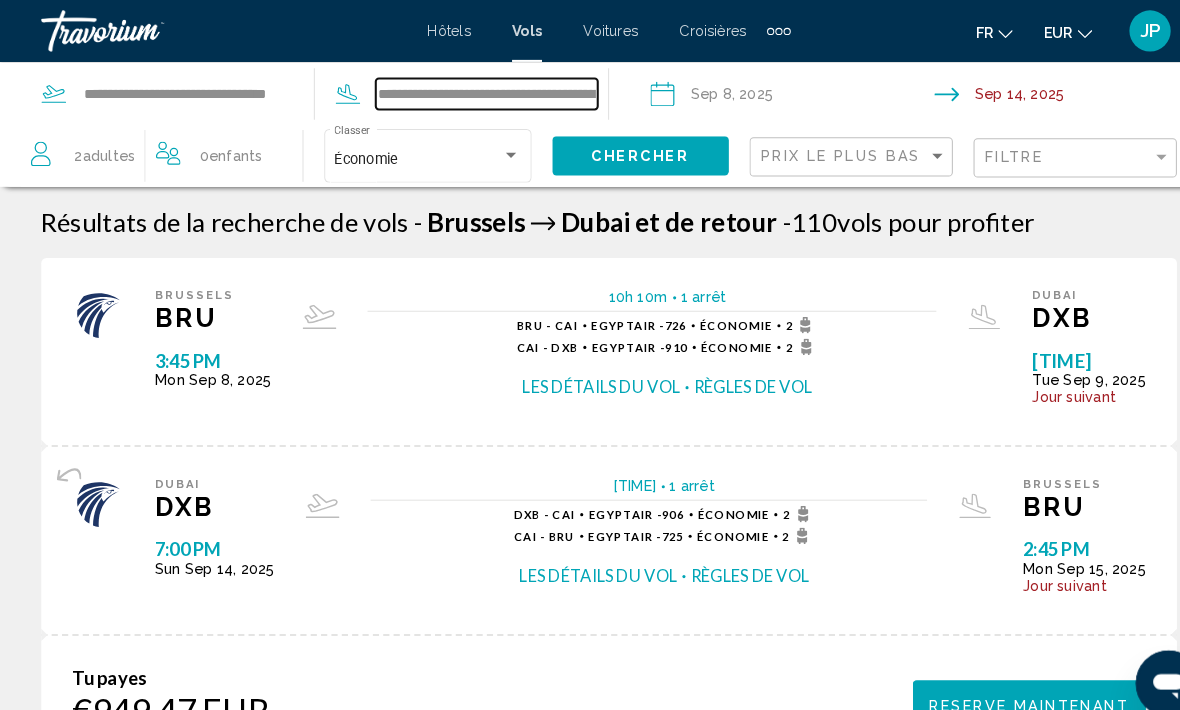 click on "**********" at bounding box center [471, 91] 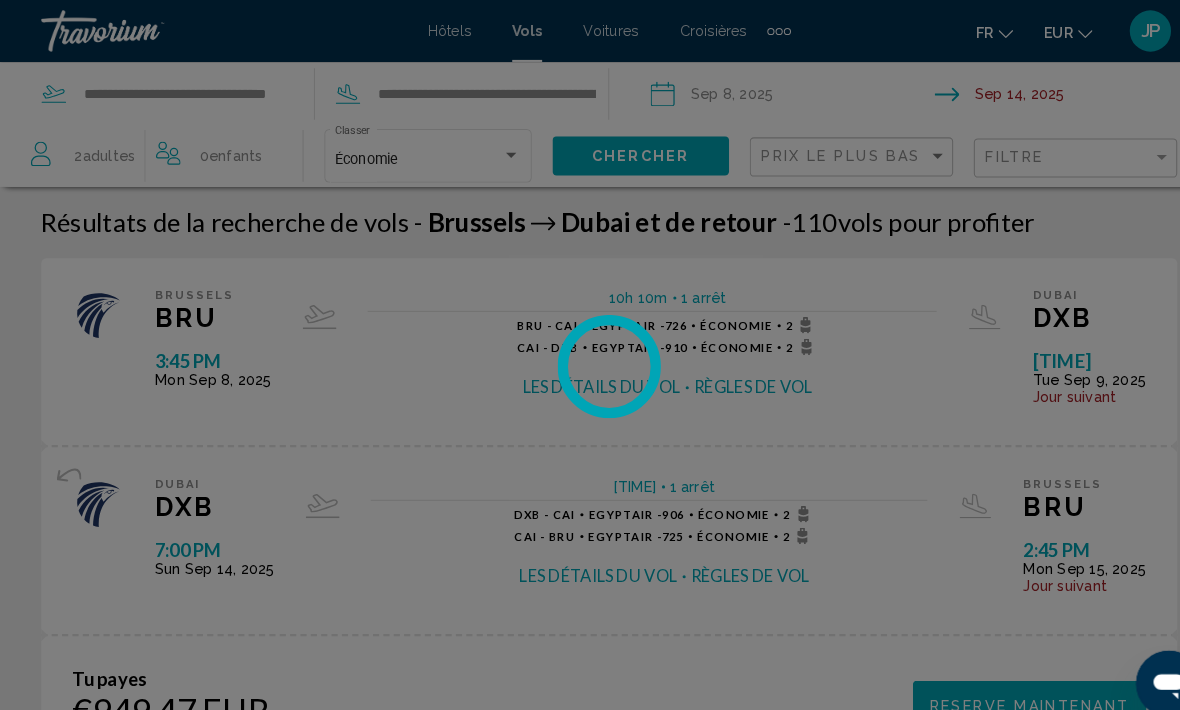 click at bounding box center [590, 355] 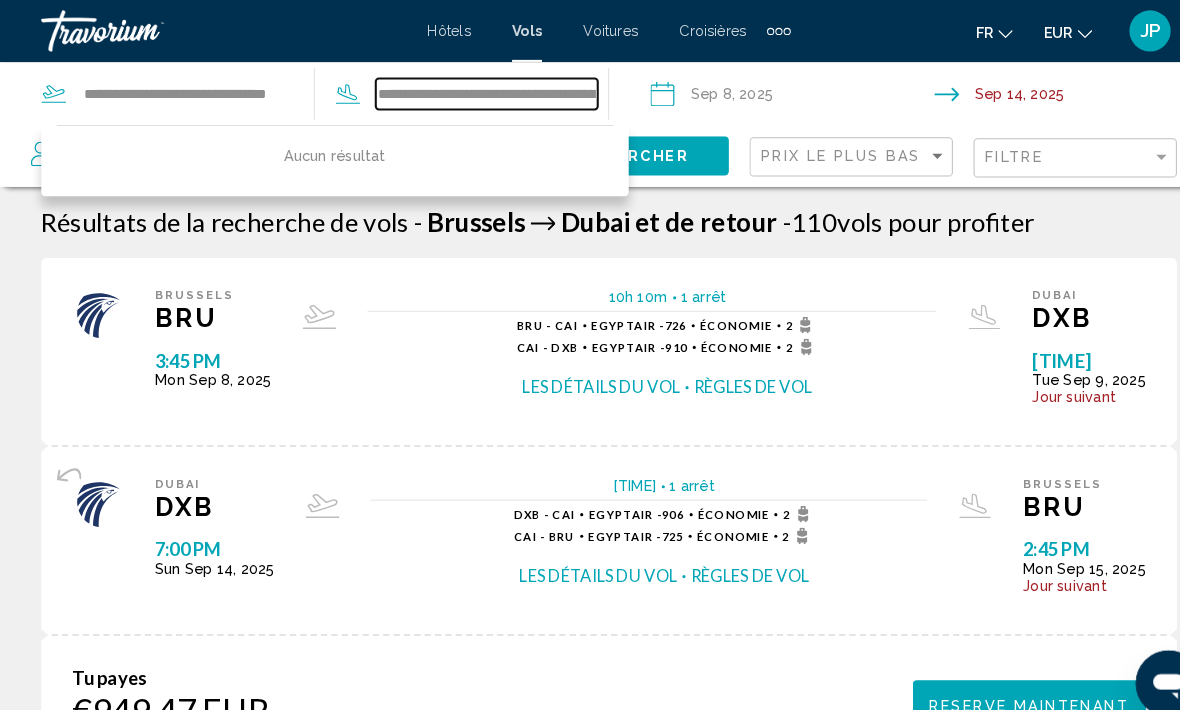click on "**********" at bounding box center (471, 91) 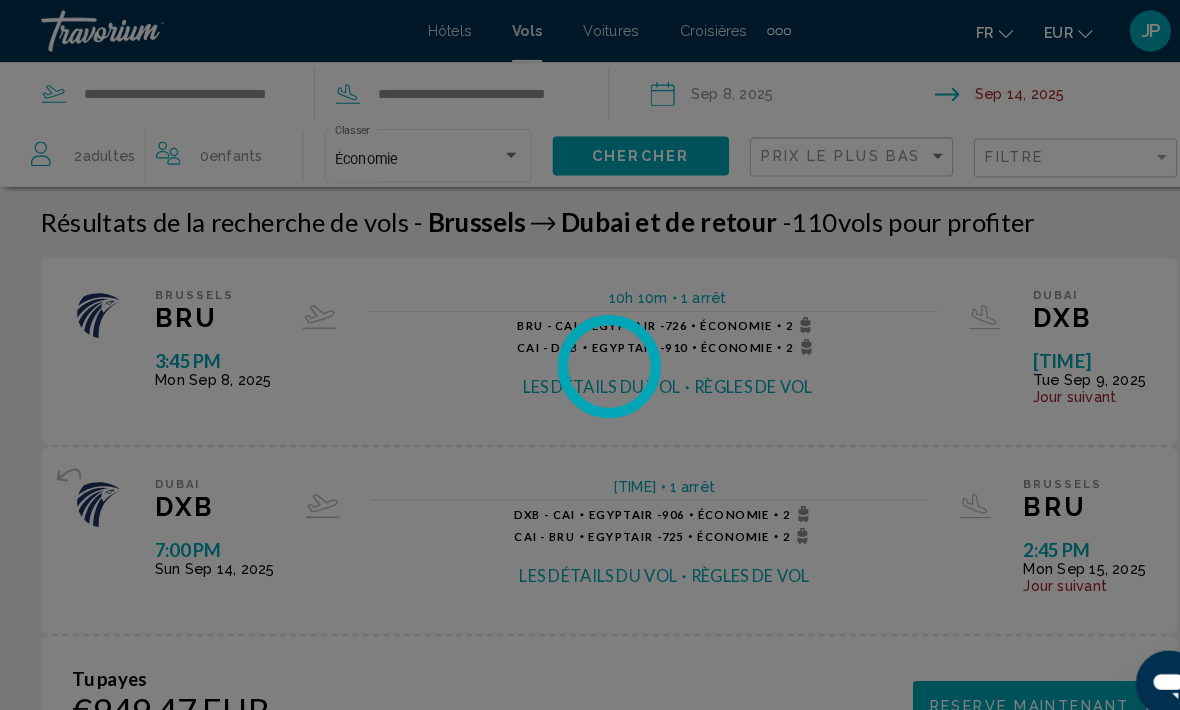 click at bounding box center [590, 355] 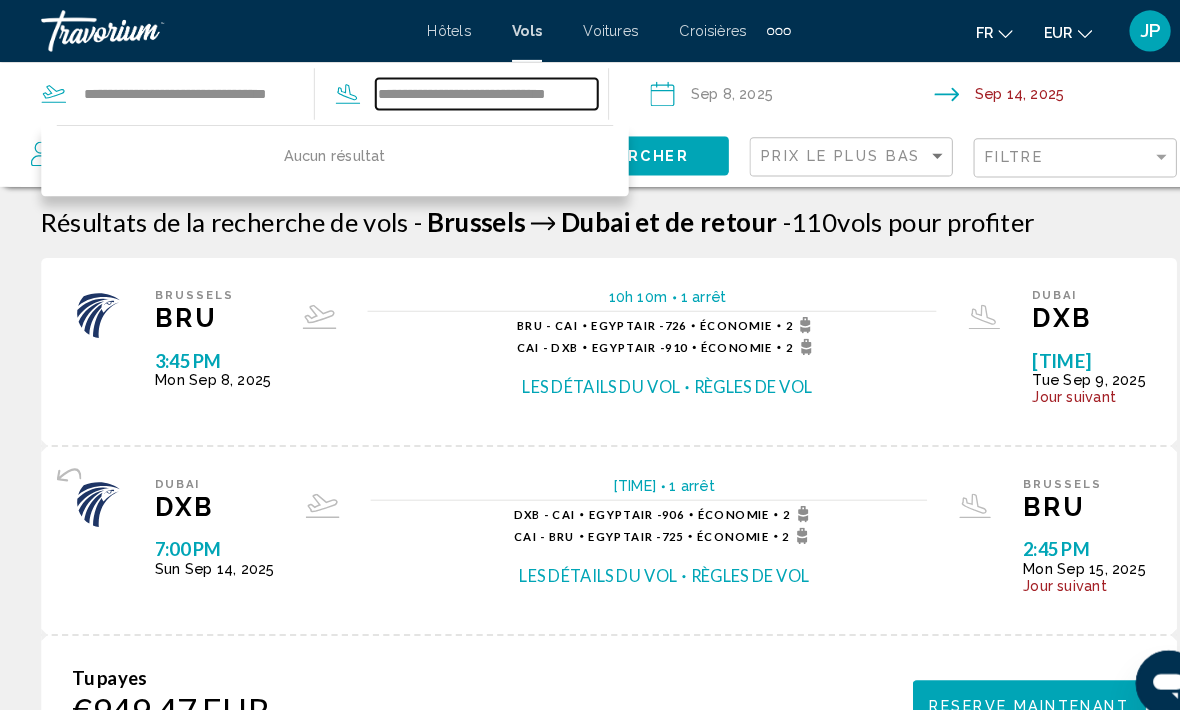 click on "**********" at bounding box center [471, 91] 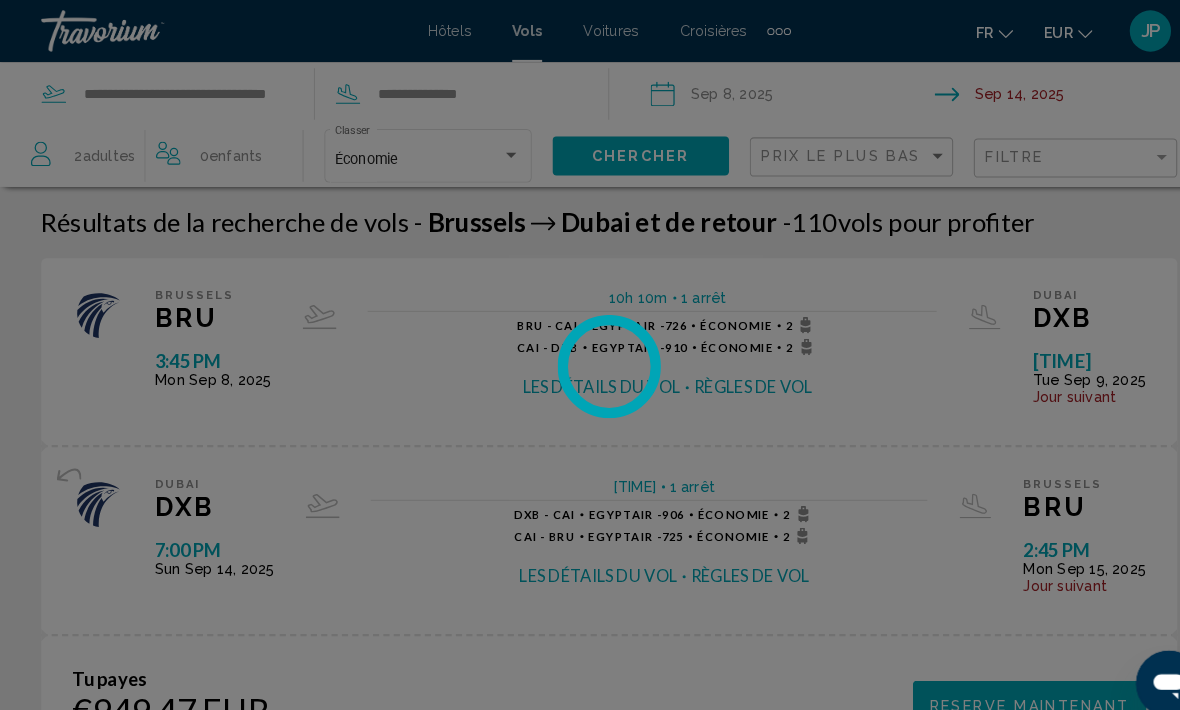 click at bounding box center [590, 355] 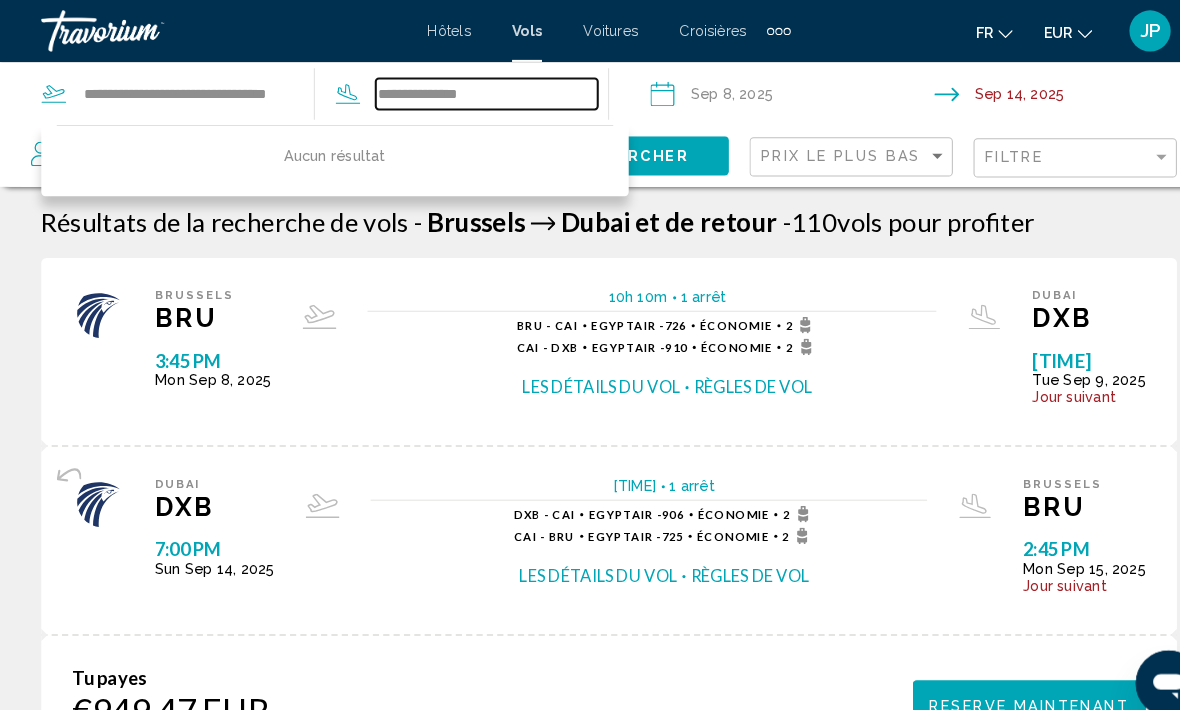 click on "**********" at bounding box center (471, 91) 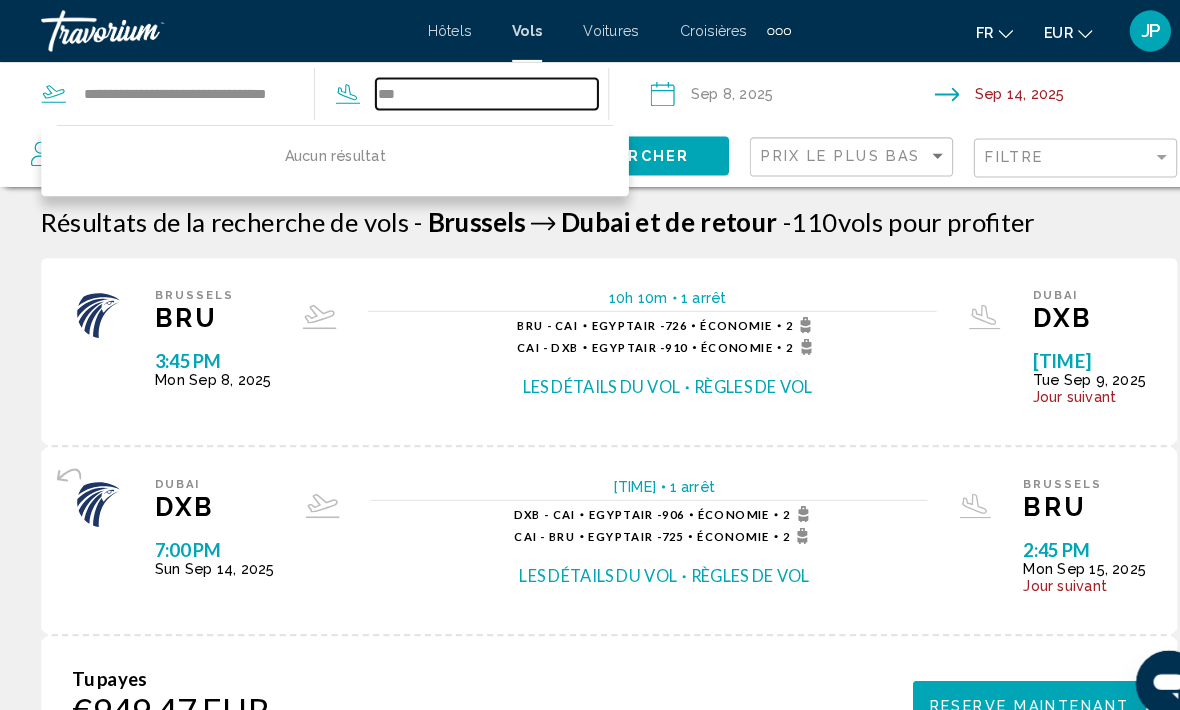 type on "*" 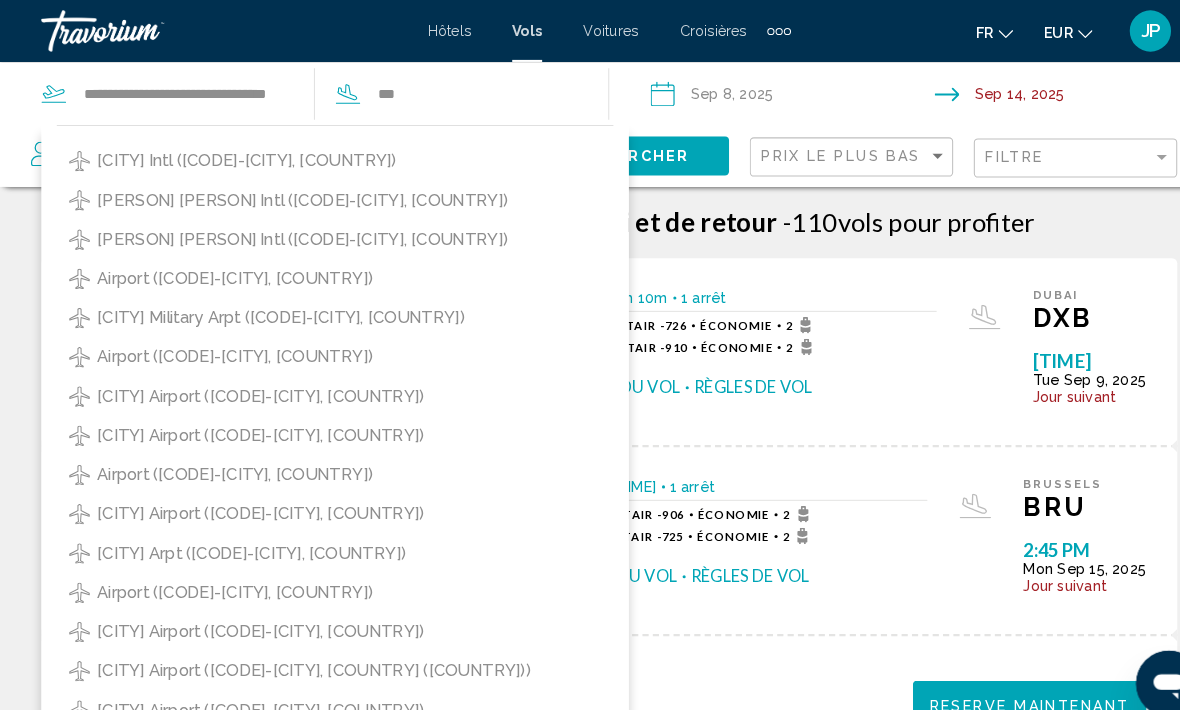 click on "[CITY] Intl ([CODE]-[CITY], [COUNTRY])" at bounding box center (239, 156) 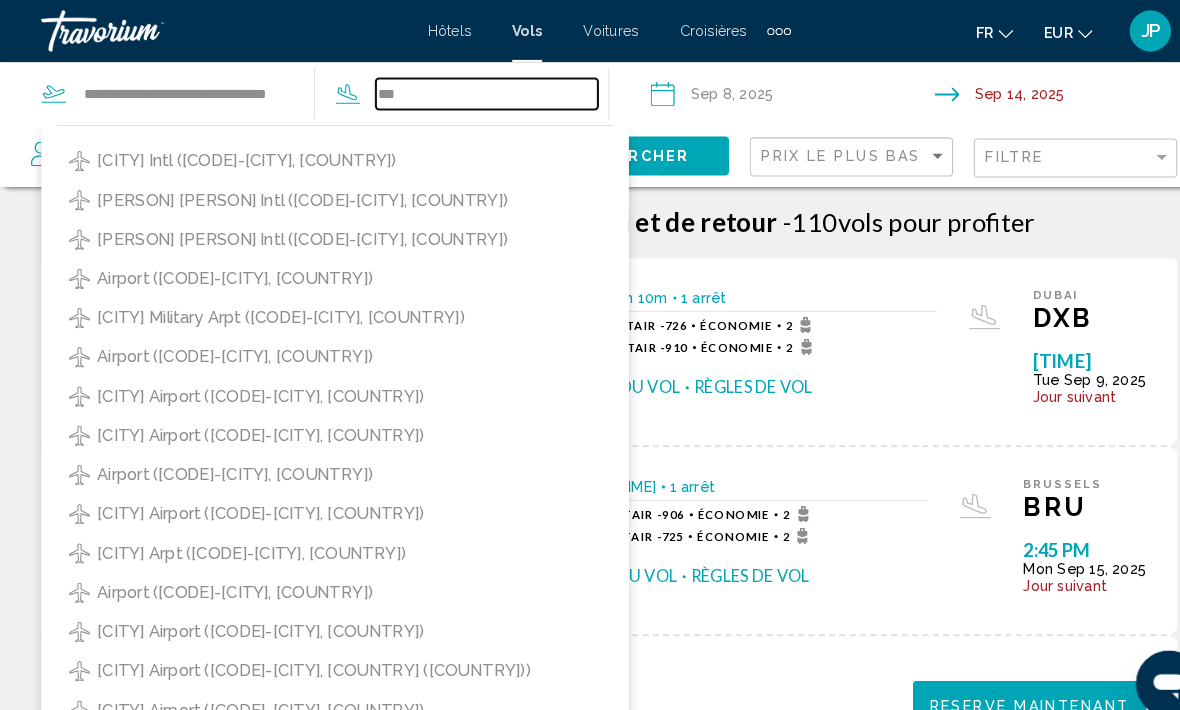 type on "**********" 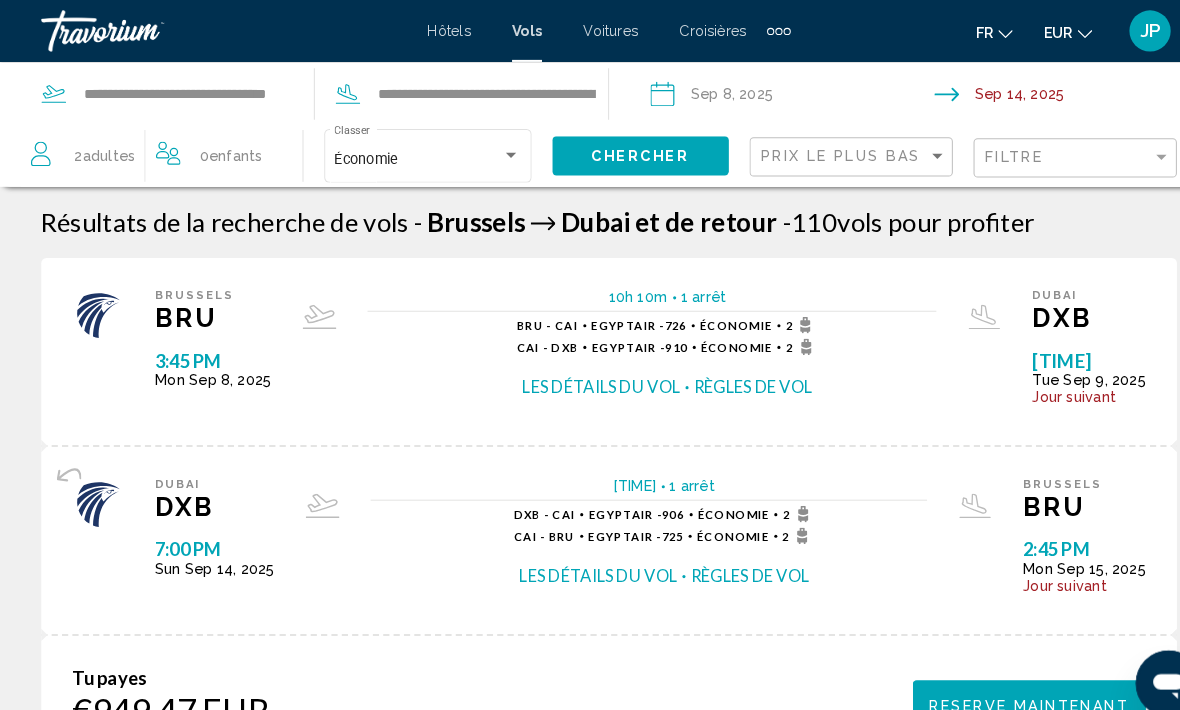 click on "Chercher" 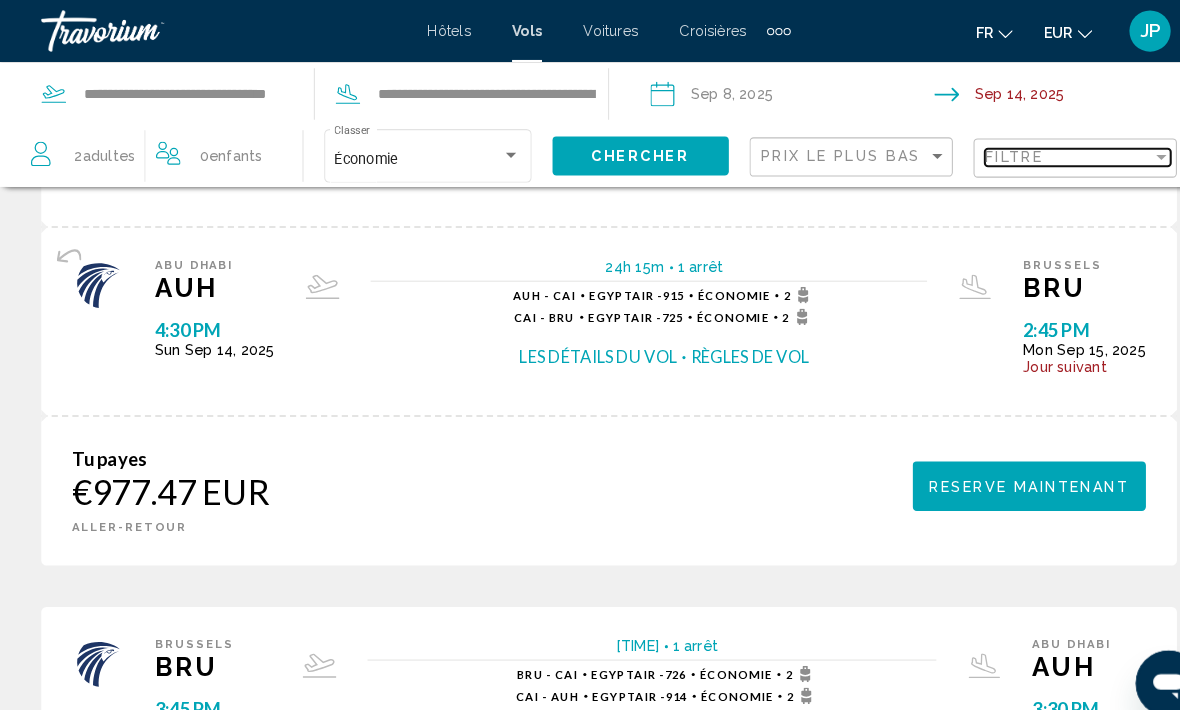 click on "Filtre" at bounding box center [1035, 152] 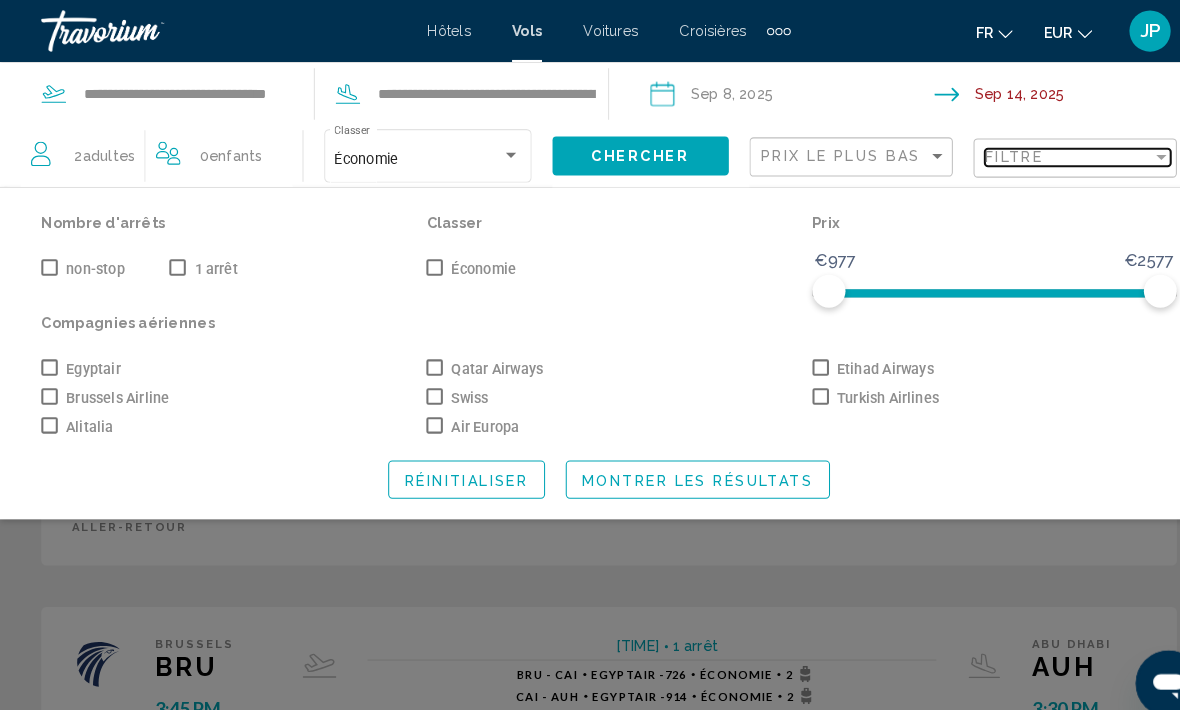 scroll, scrollTop: 212, scrollLeft: 0, axis: vertical 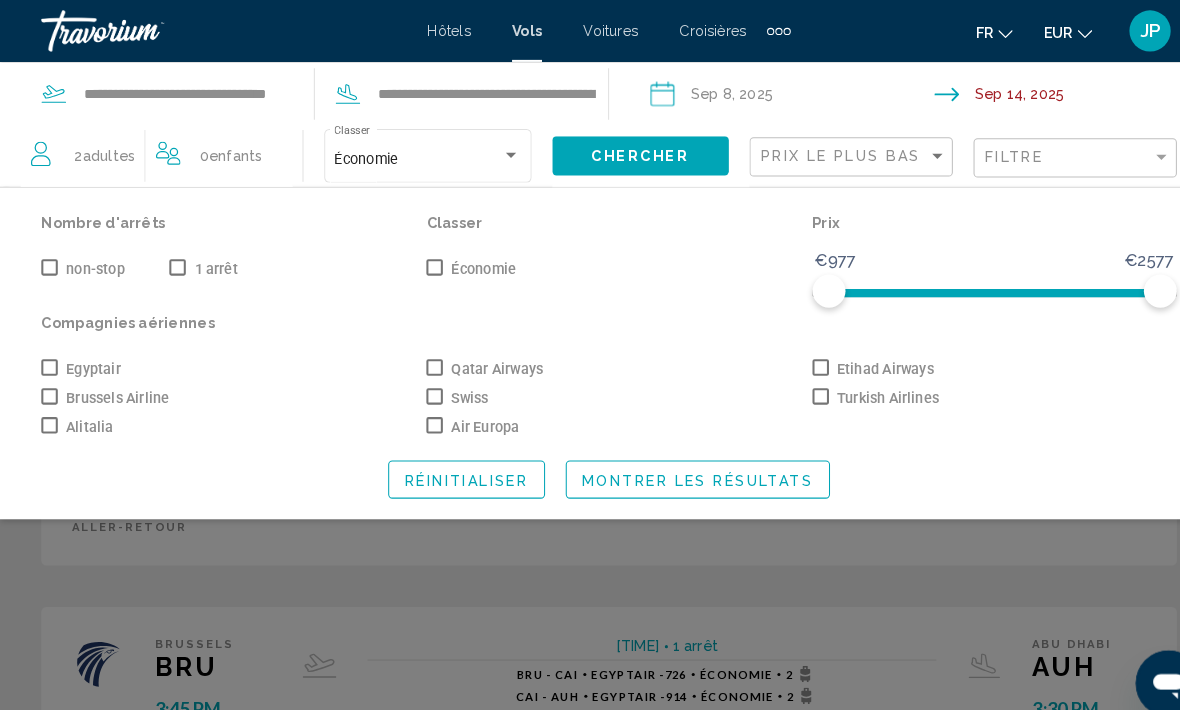 click at bounding box center [48, 259] 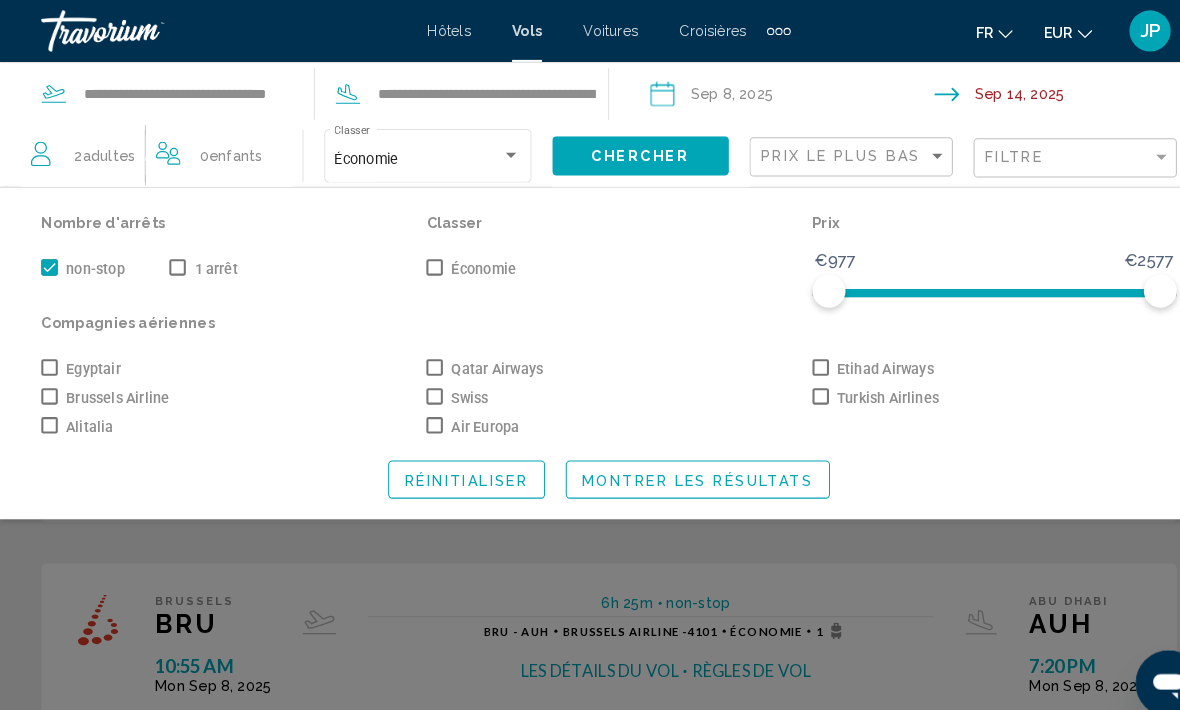 click on "Montrer les résultats" 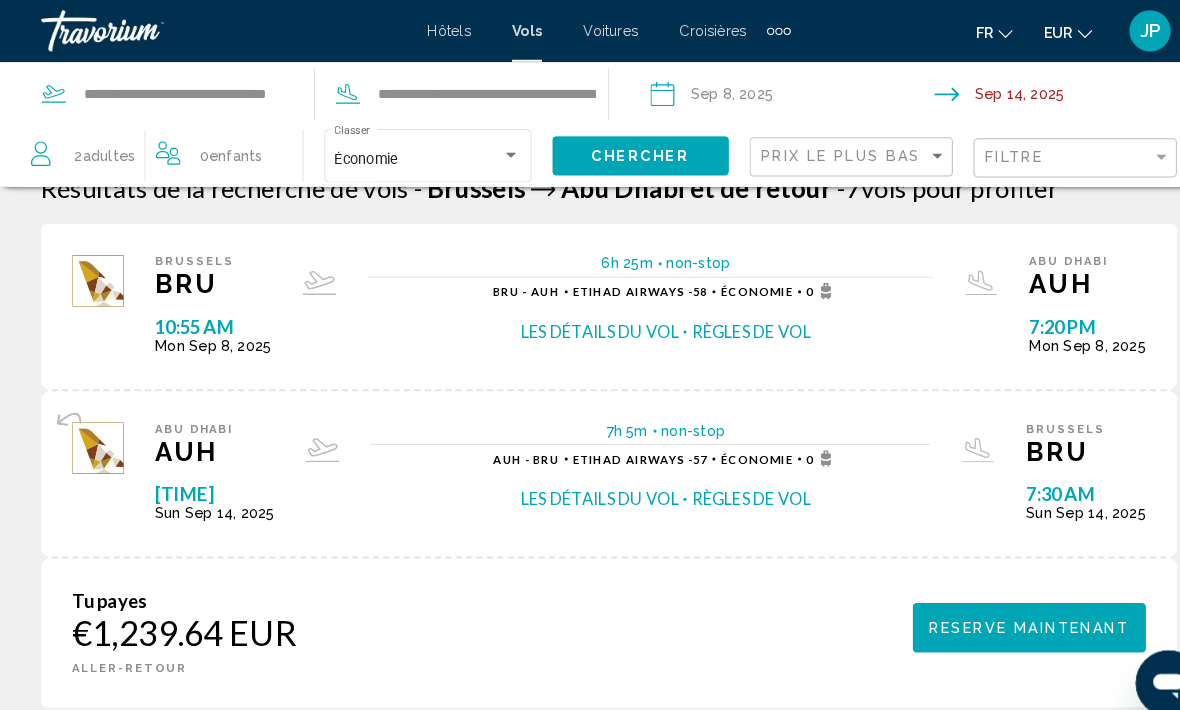 scroll, scrollTop: 34, scrollLeft: 0, axis: vertical 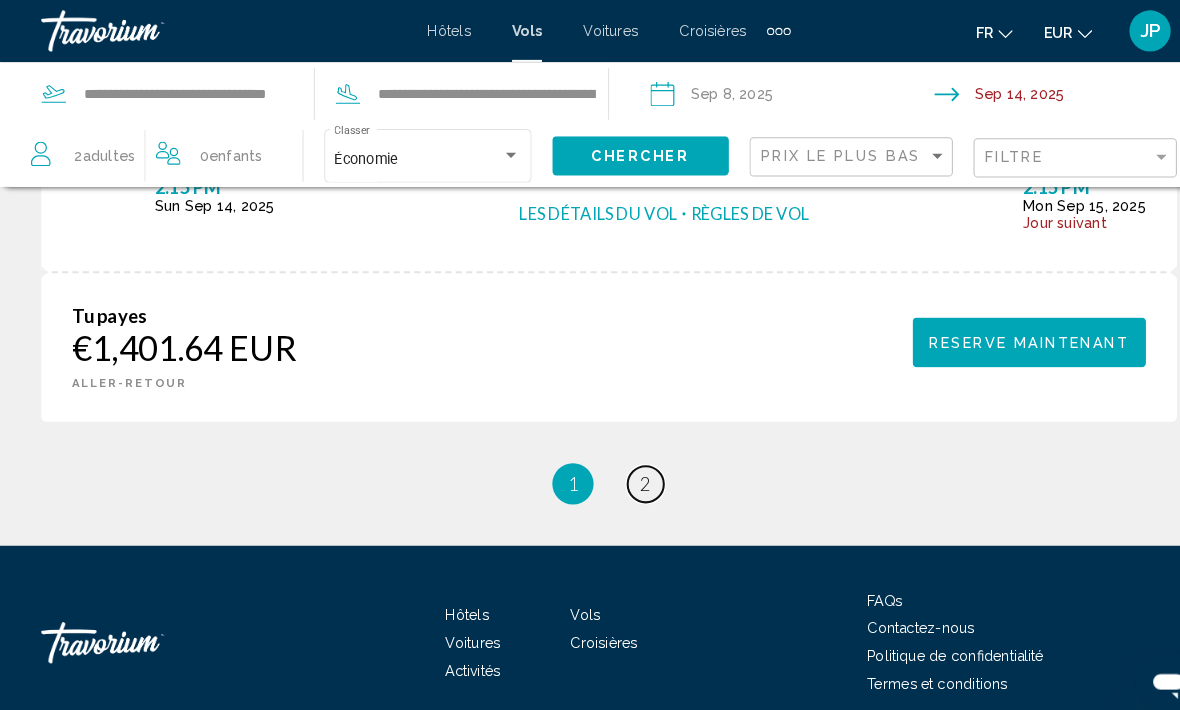 click on "page  2" at bounding box center (625, 469) 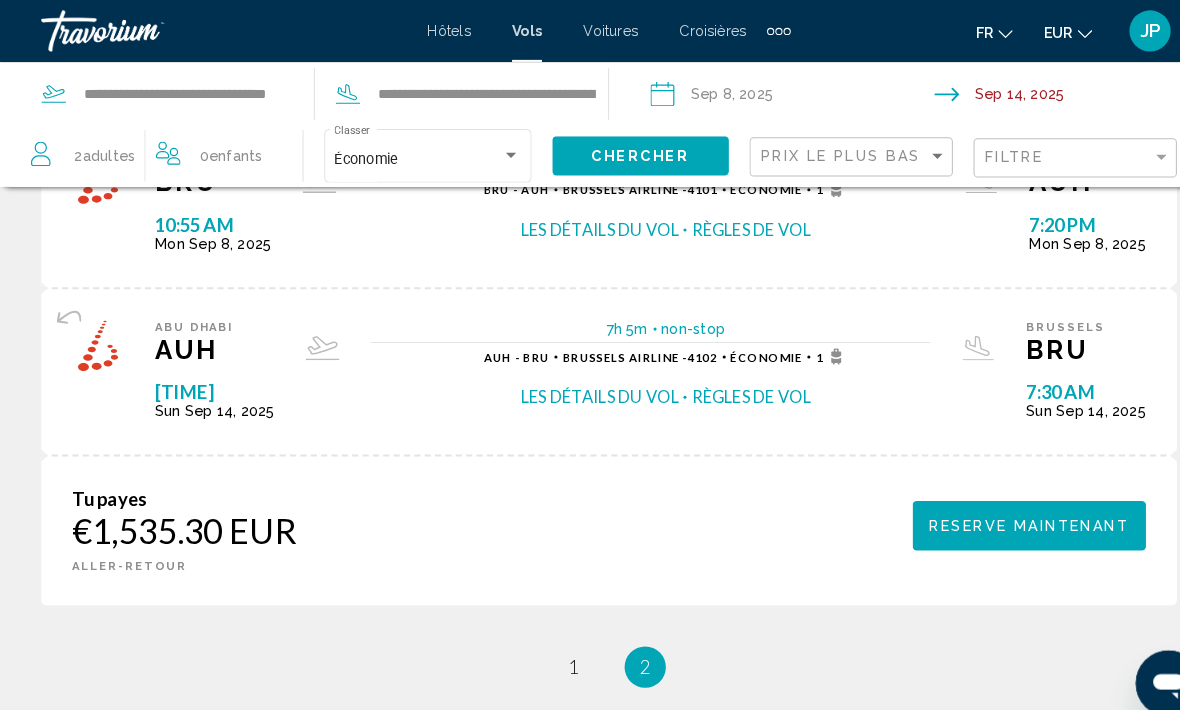scroll, scrollTop: 0, scrollLeft: 0, axis: both 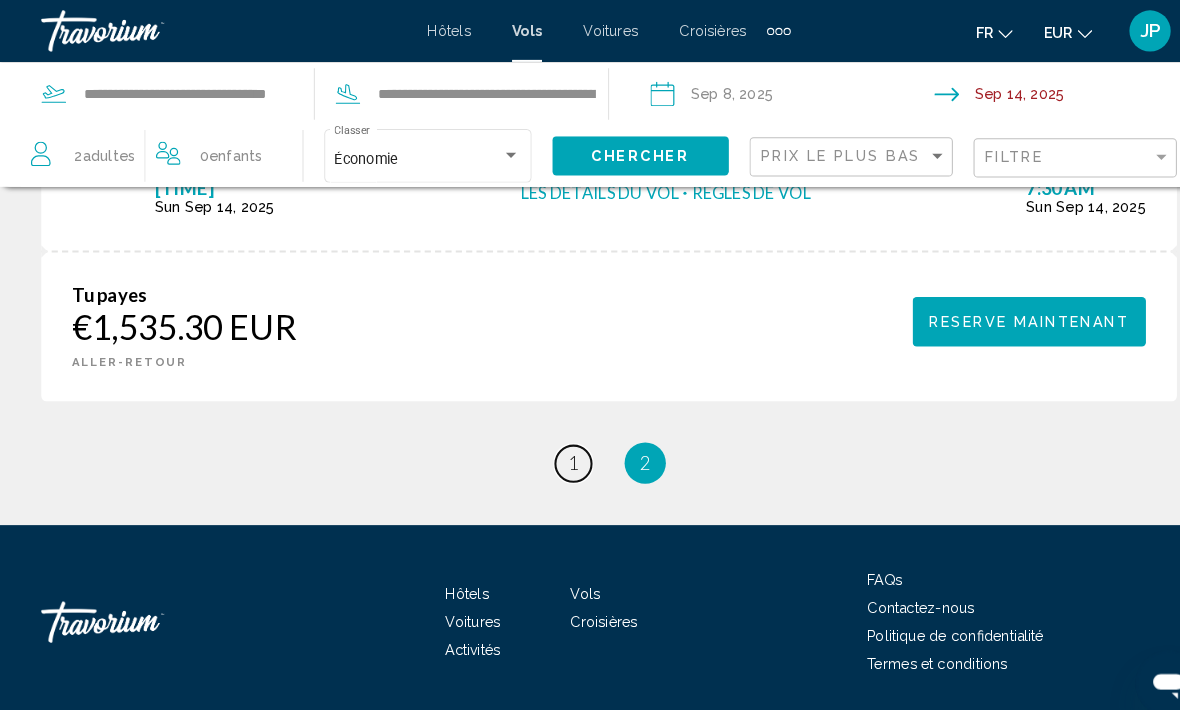 click on "page  1" at bounding box center [555, 449] 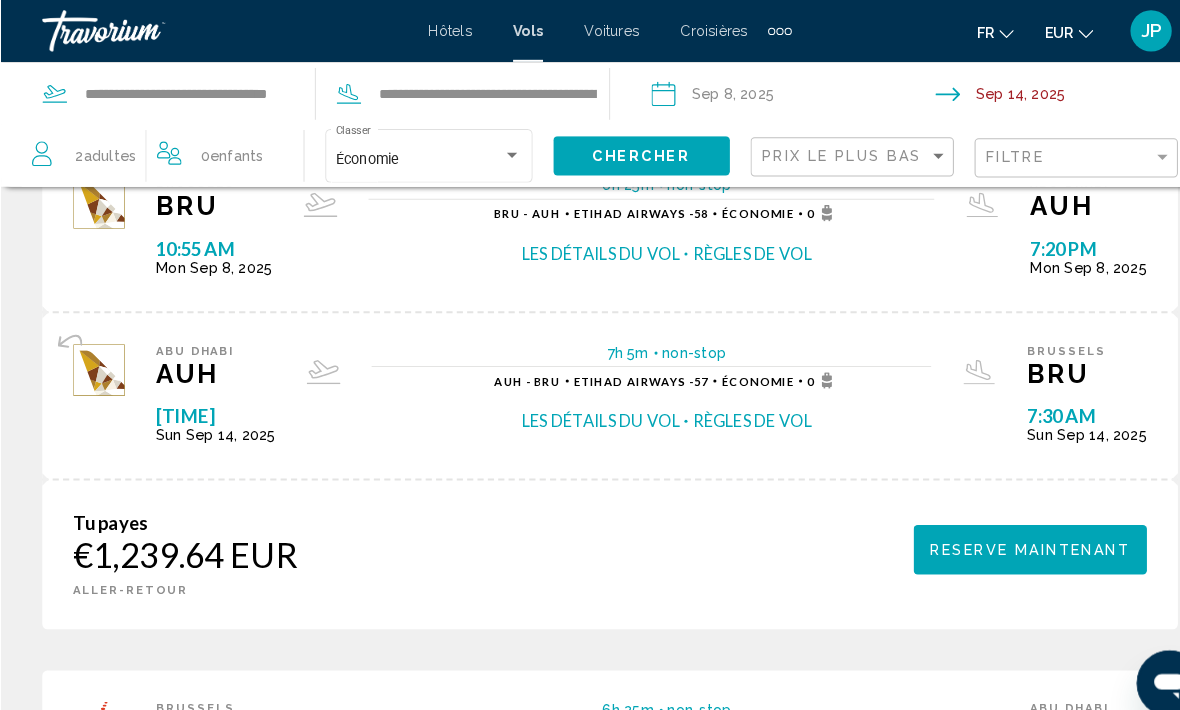 scroll, scrollTop: 0, scrollLeft: 0, axis: both 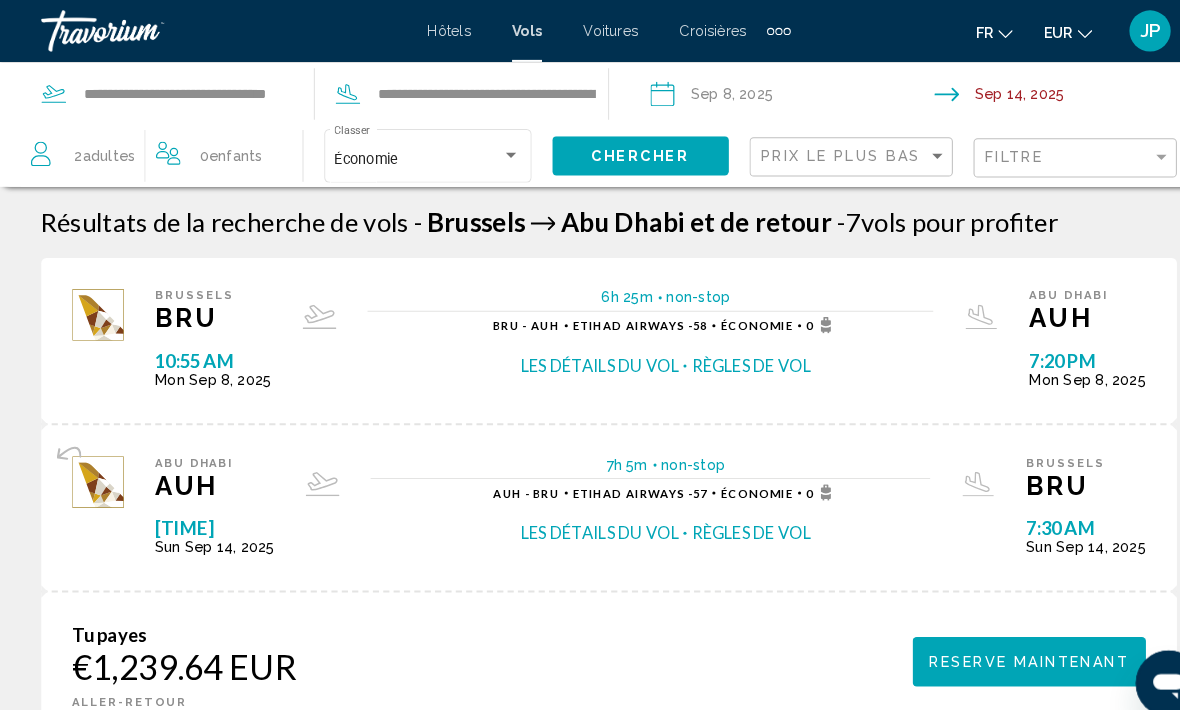 click on "Hôtels Vols Voitures Croisières Activités Hôtels Vols Voitures Croisières Activités fr
English Español Français Italiano Português русский EUR
USD ($) MXN (Mex$) CAD (Can$) GBP (£) EUR (€) AUD (A$) NZD (NZ$) CNY (CN¥) JP Se connecter" at bounding box center (590, 30) 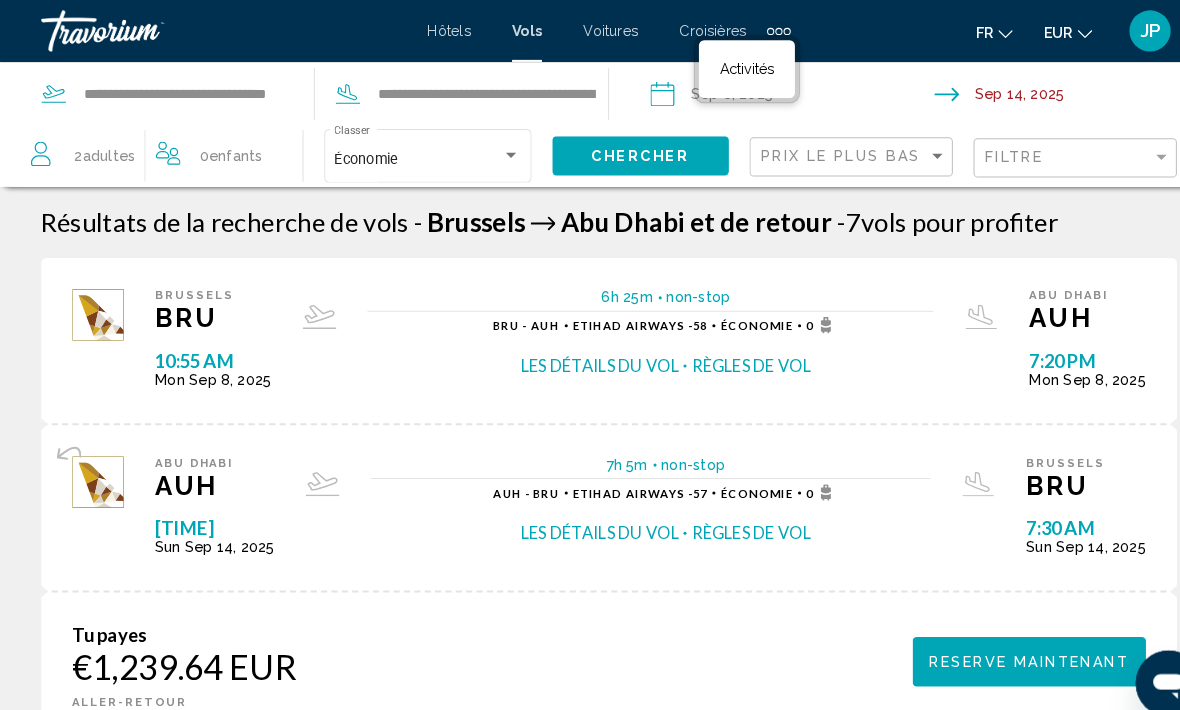 click on "Activités" at bounding box center (723, 67) 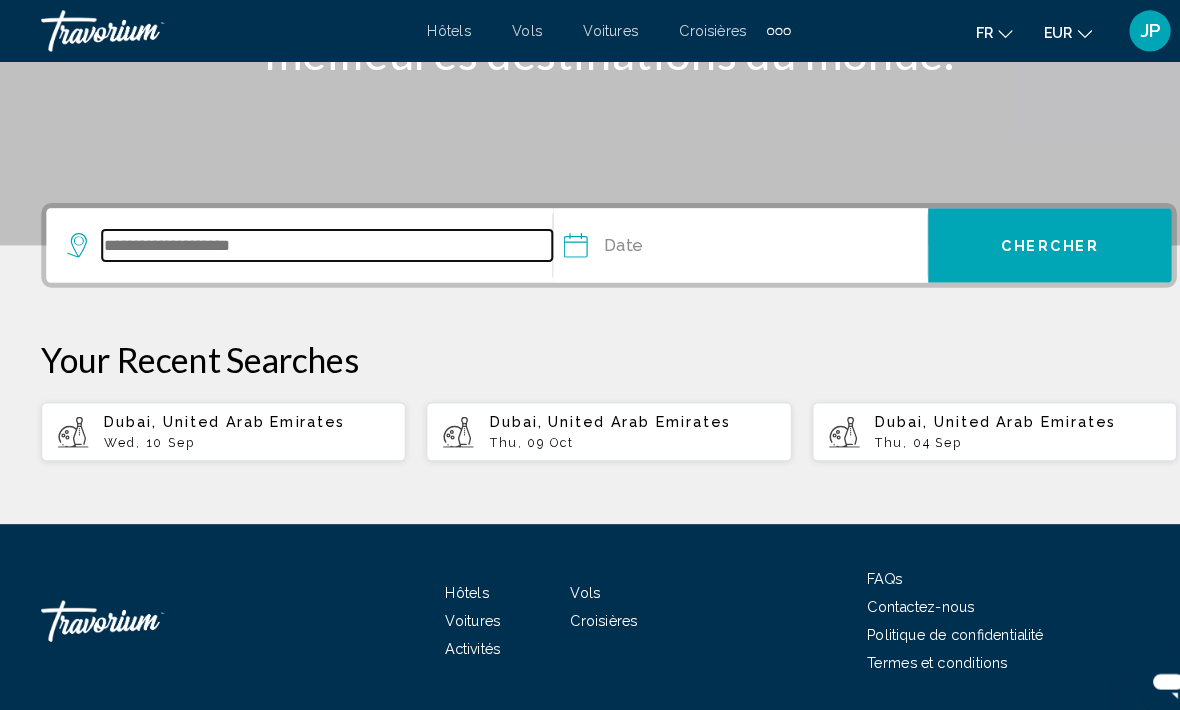 click at bounding box center [317, 238] 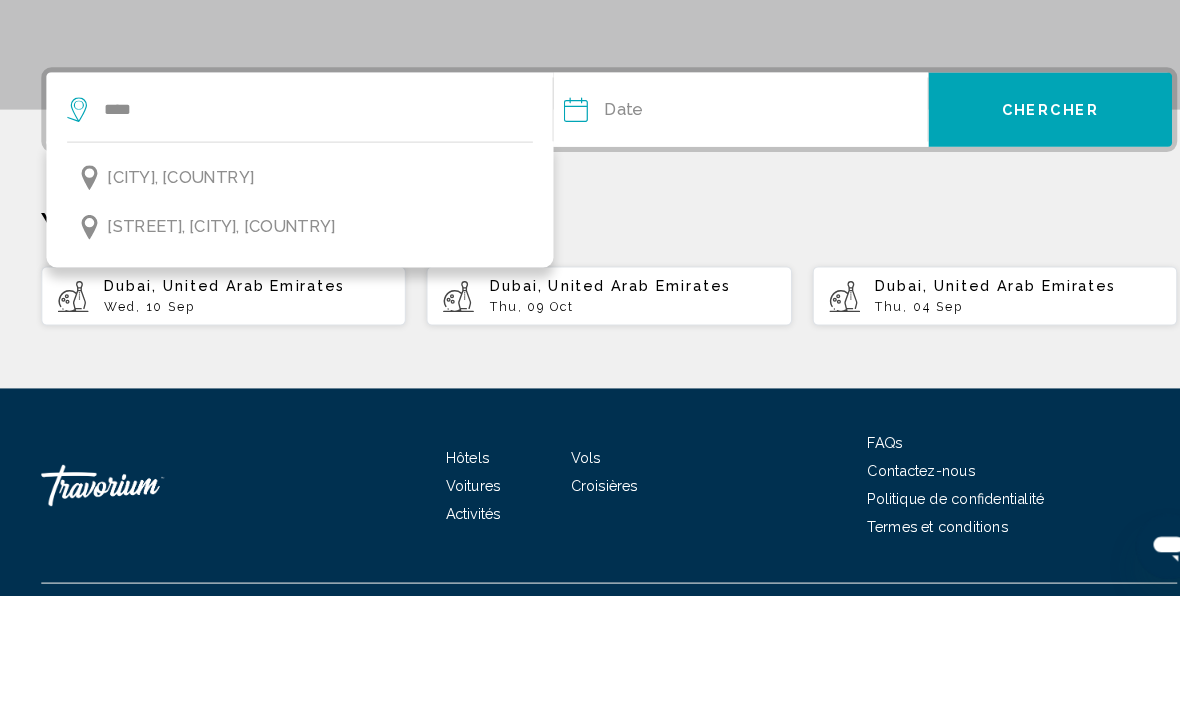 click on "[CITY], [COUNTRY]" at bounding box center (175, 305) 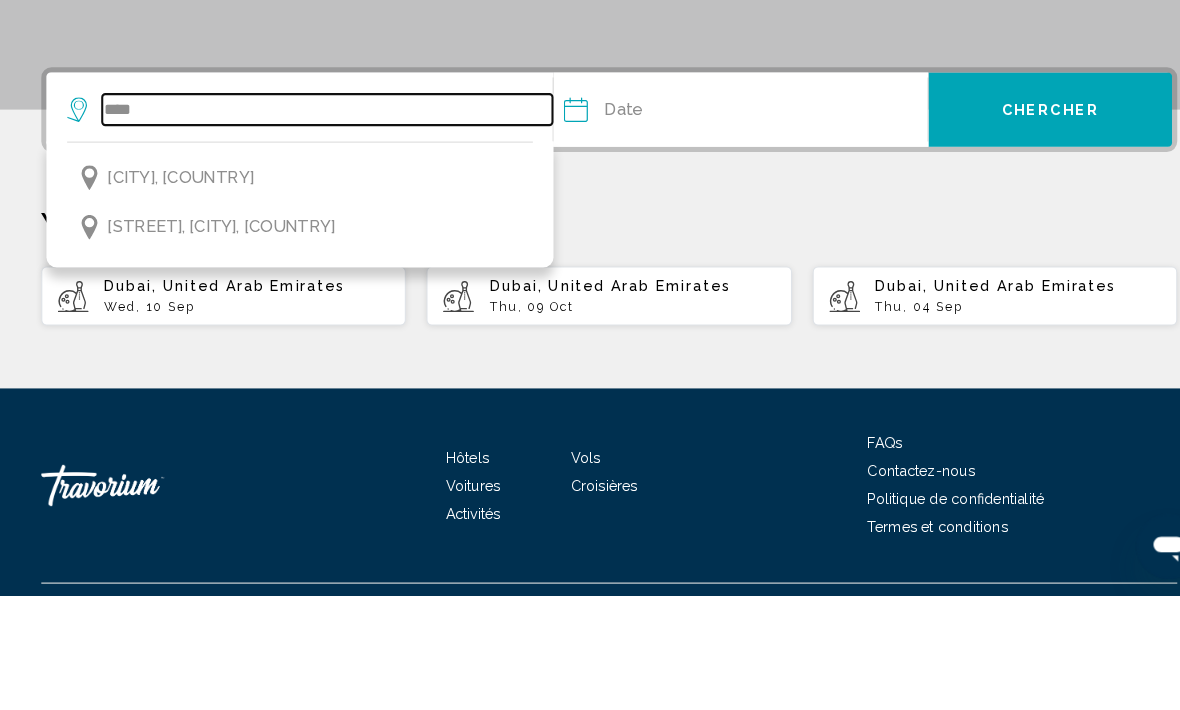 type on "**********" 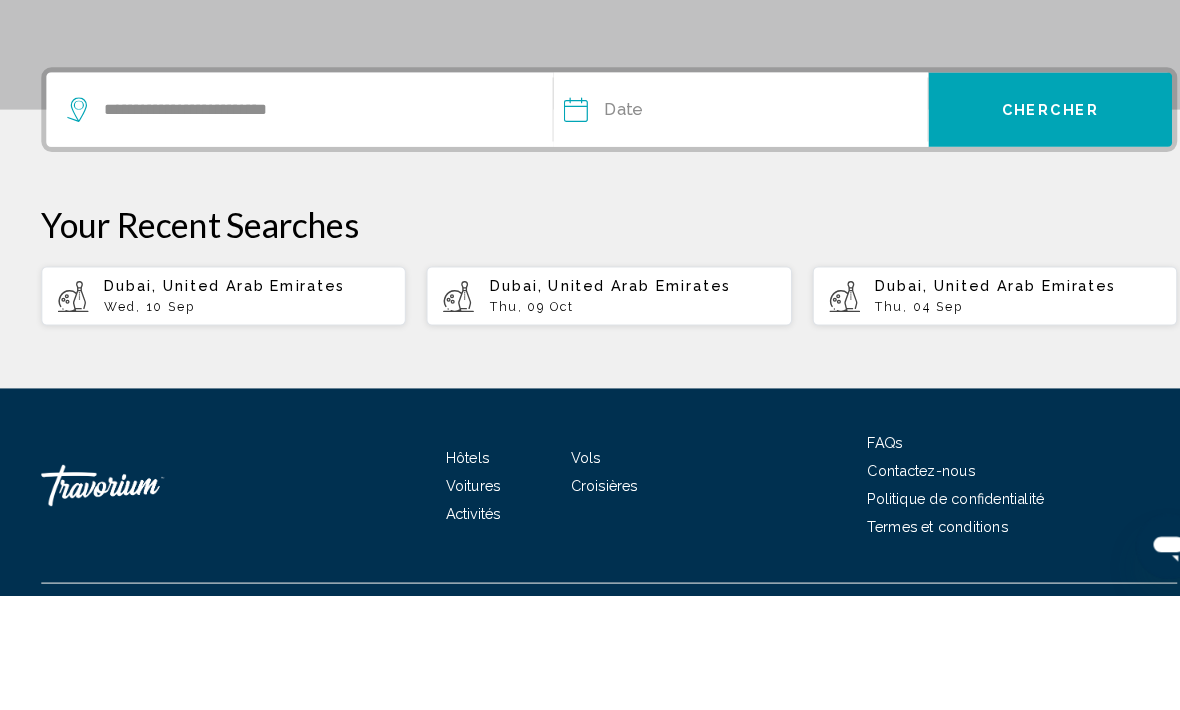 click at bounding box center [633, 242] 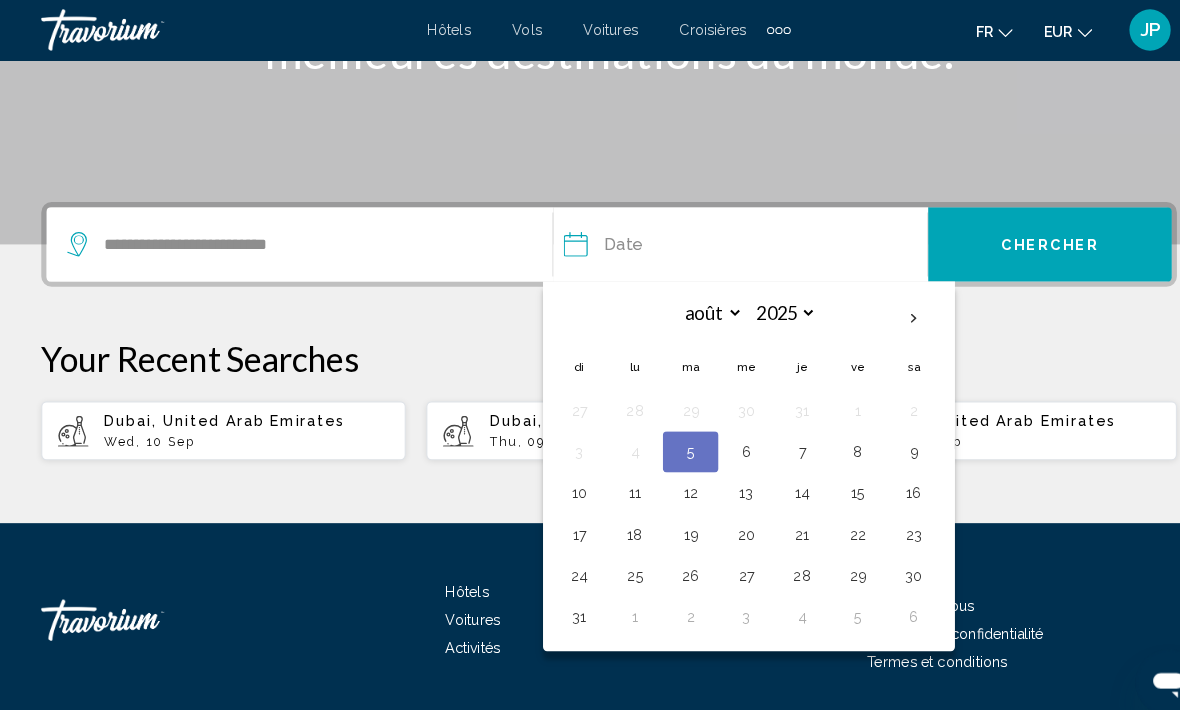 scroll, scrollTop: 362, scrollLeft: 0, axis: vertical 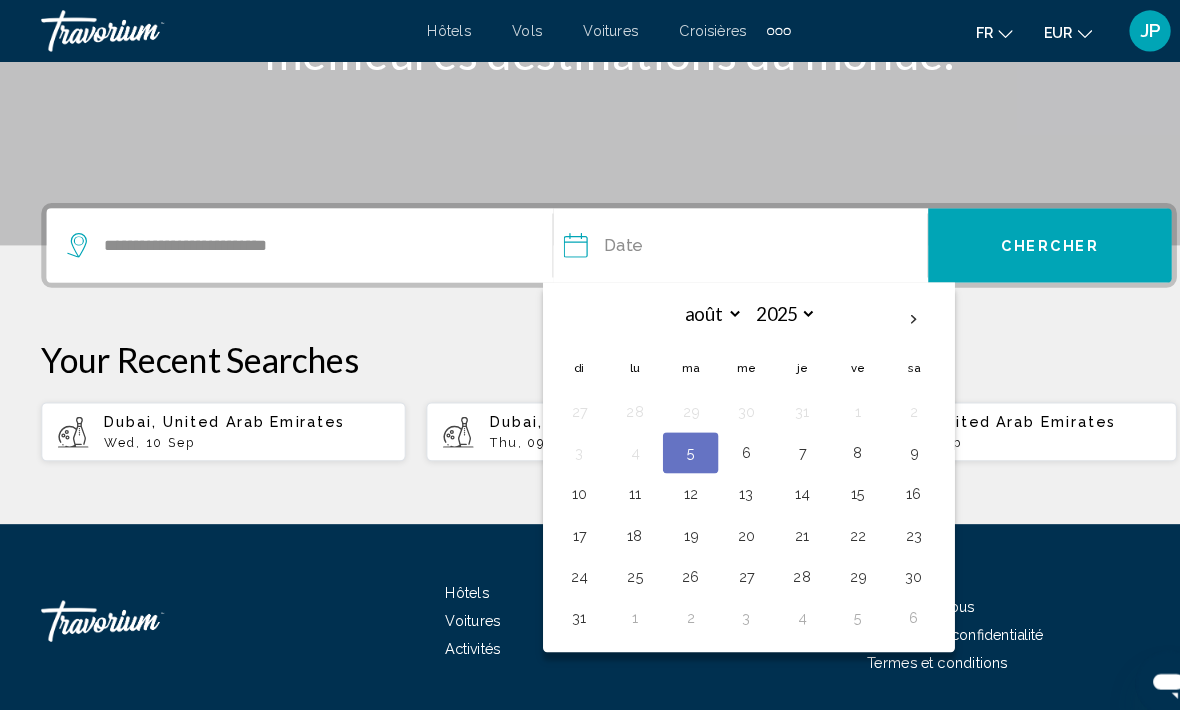 click at bounding box center [885, 310] 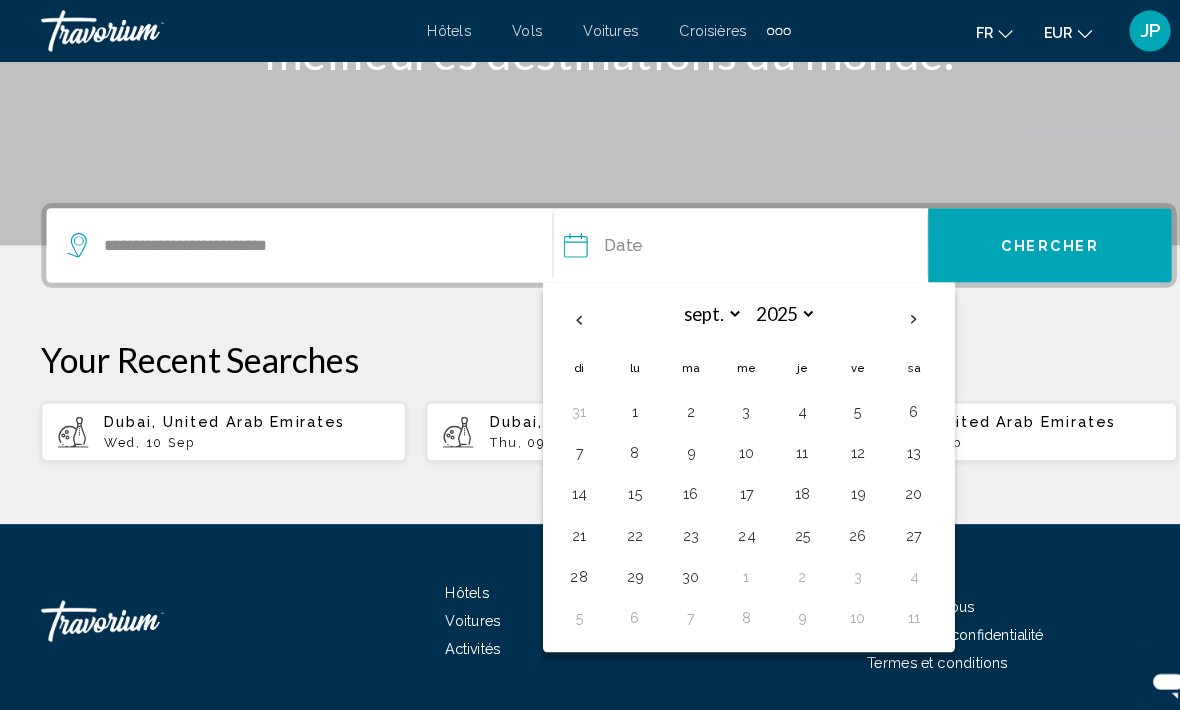 click on "16" at bounding box center (669, 479) 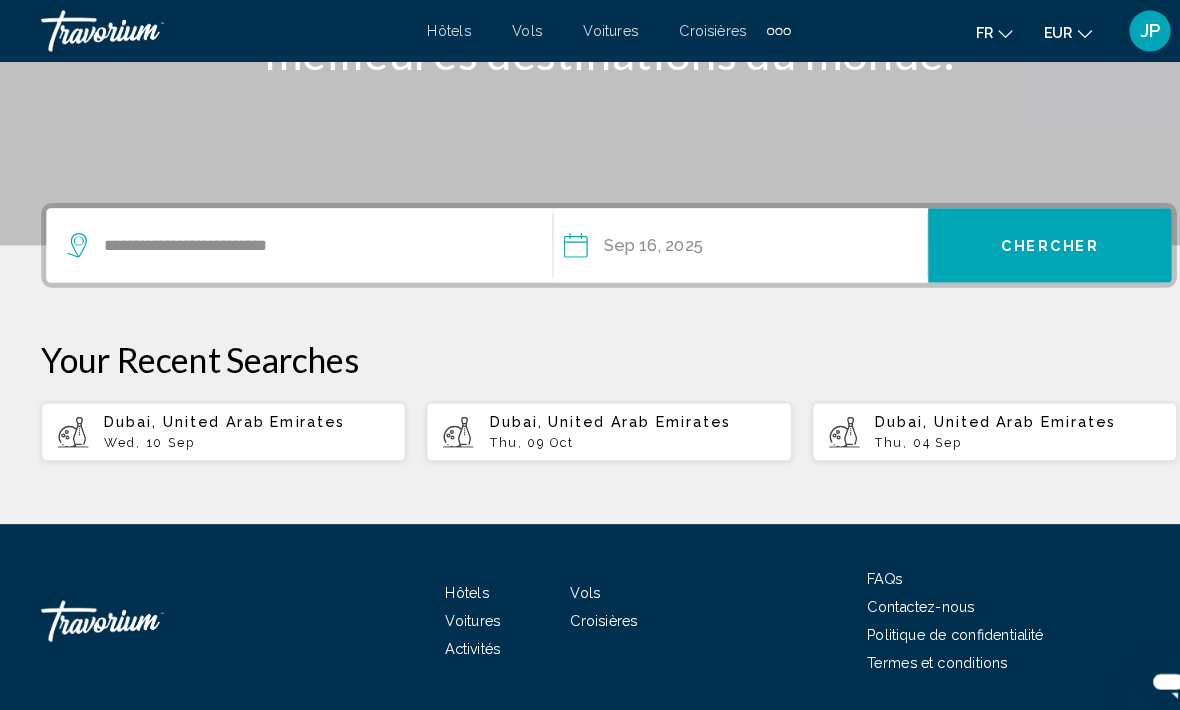 click on "**********" at bounding box center [633, 241] 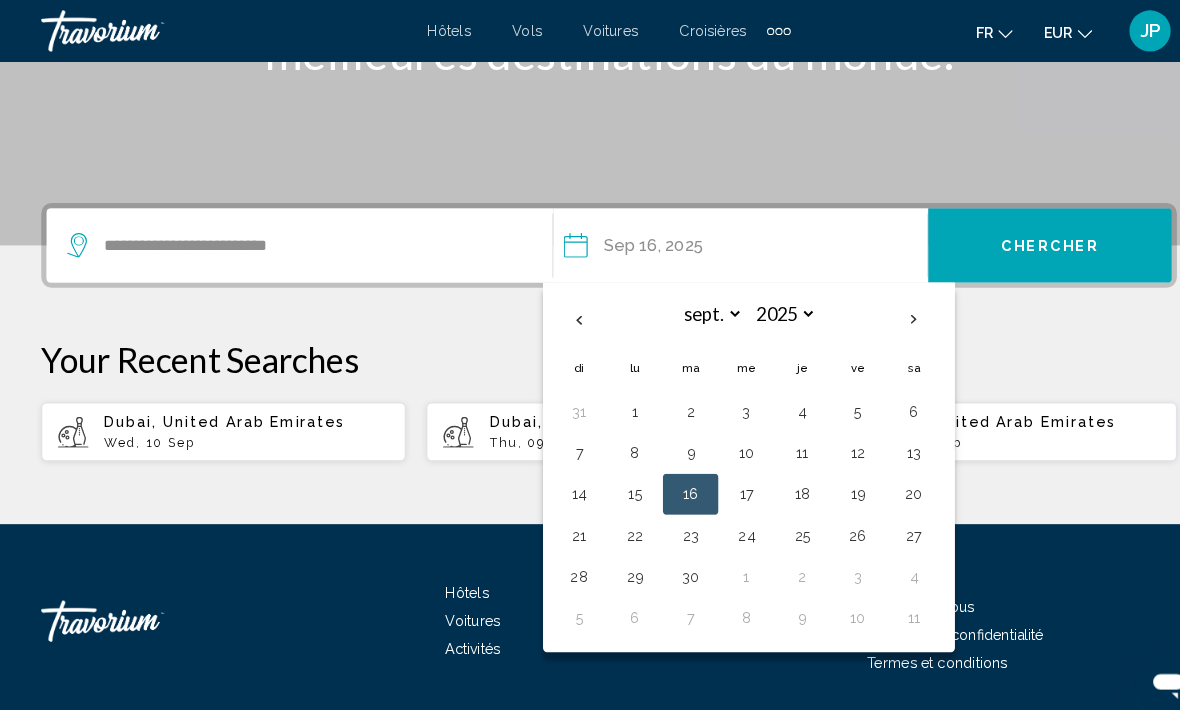click on "14" at bounding box center [561, 479] 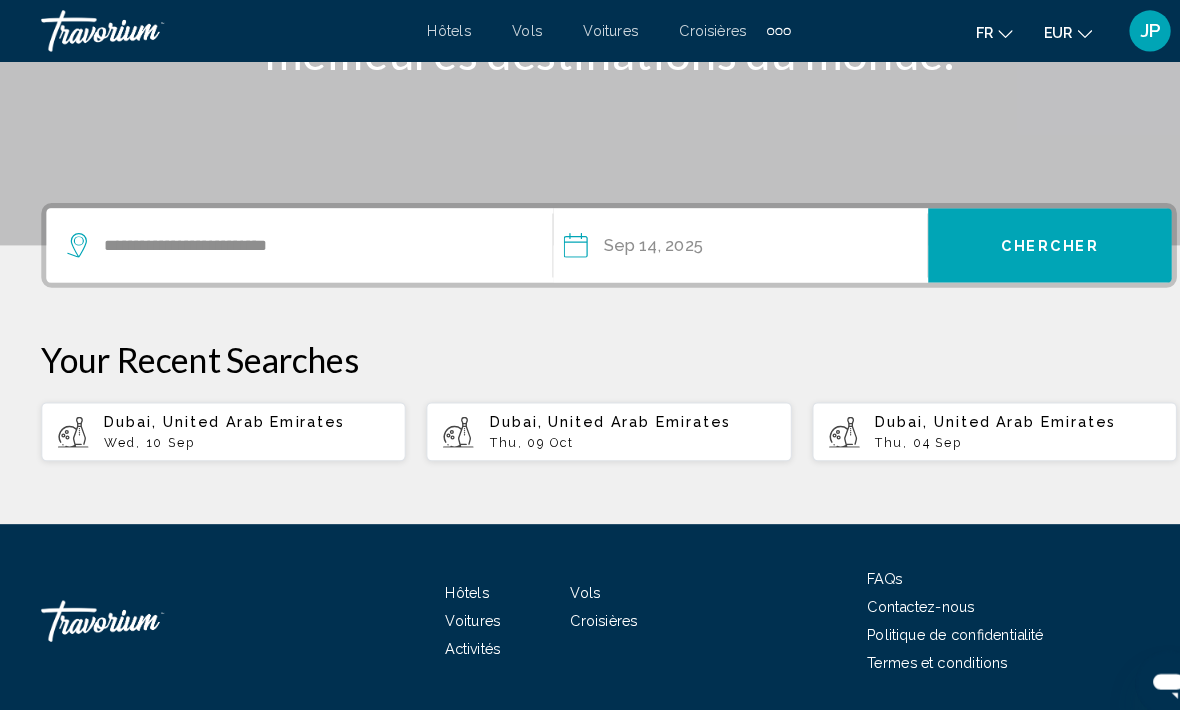 click on "Chercher" at bounding box center (1017, 239) 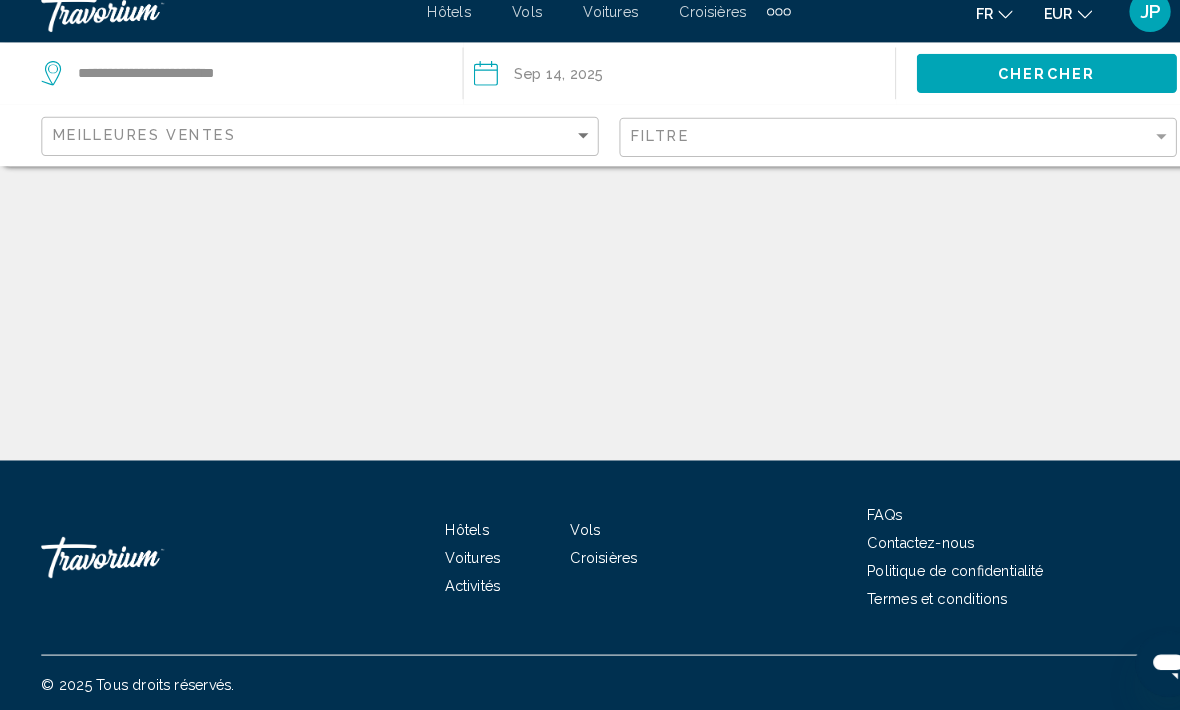 scroll, scrollTop: 0, scrollLeft: 0, axis: both 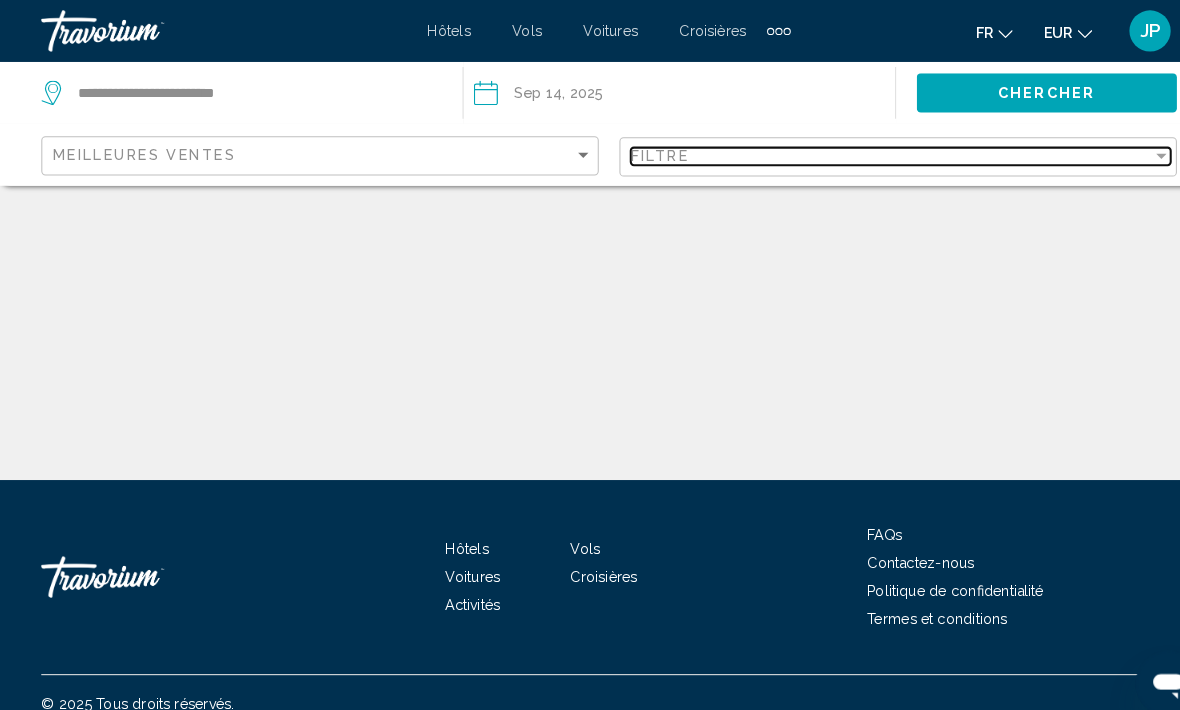 click on "Filtre" at bounding box center (639, 151) 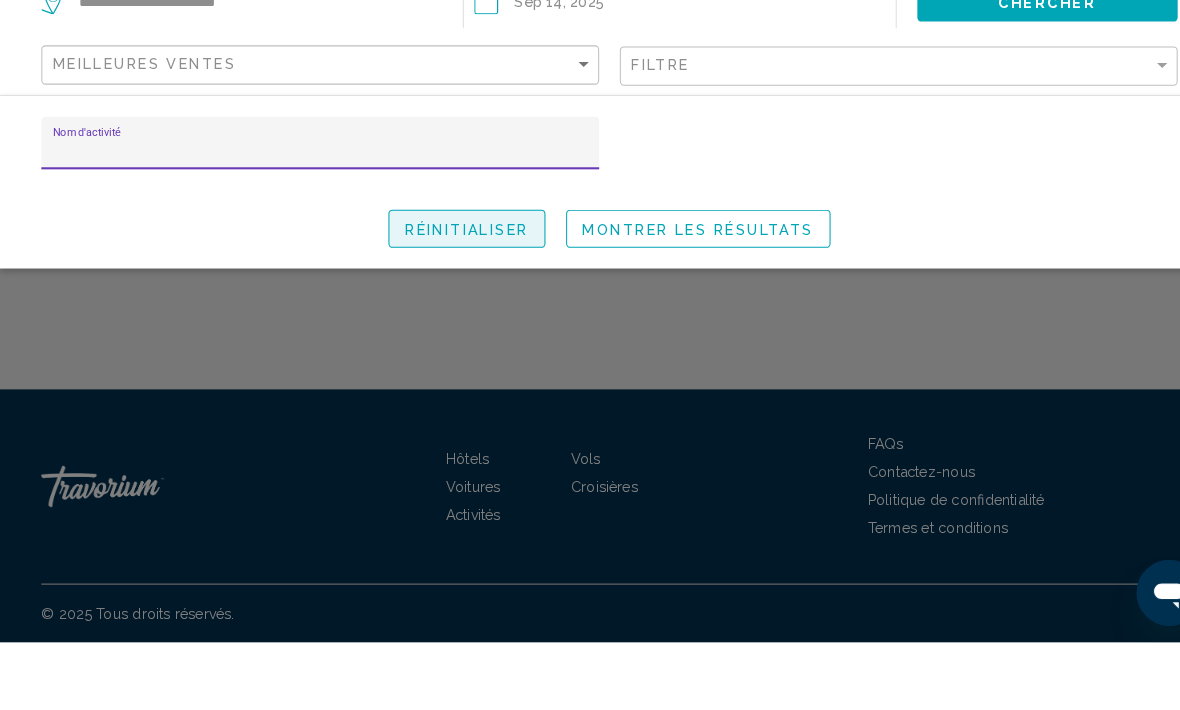 click on "Réinitialiser" 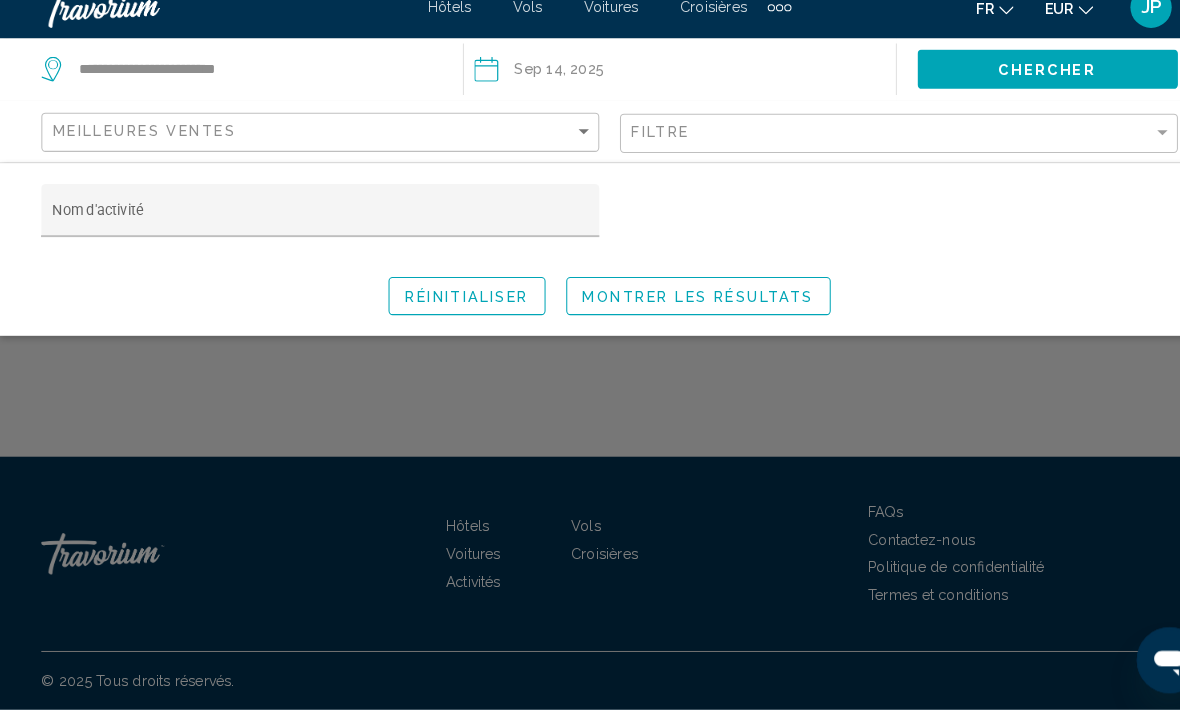 click on "**********" 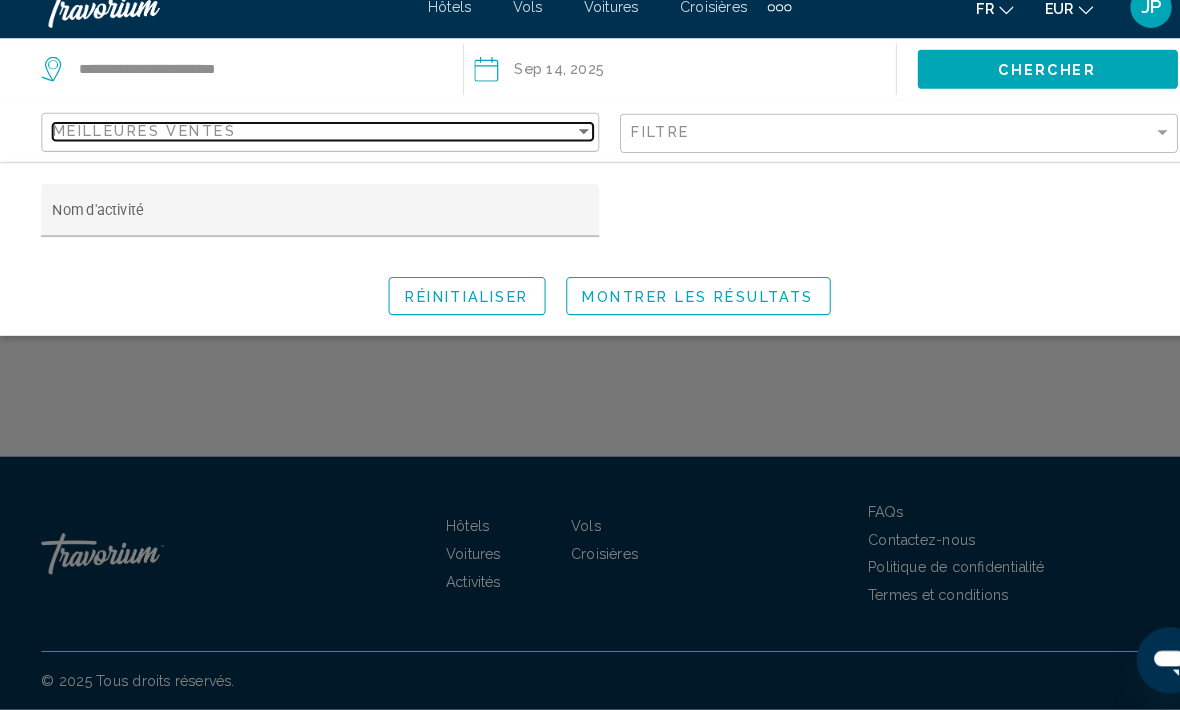 click on "Meilleures ventes" at bounding box center (303, 150) 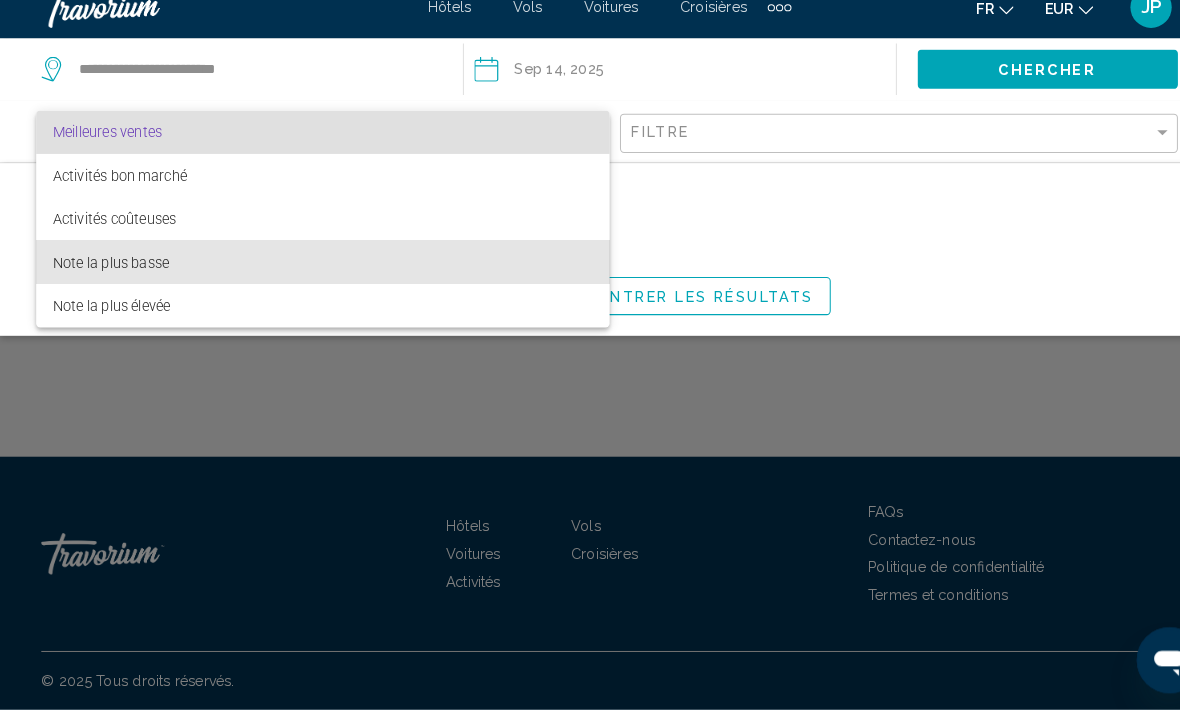 scroll, scrollTop: 66, scrollLeft: 0, axis: vertical 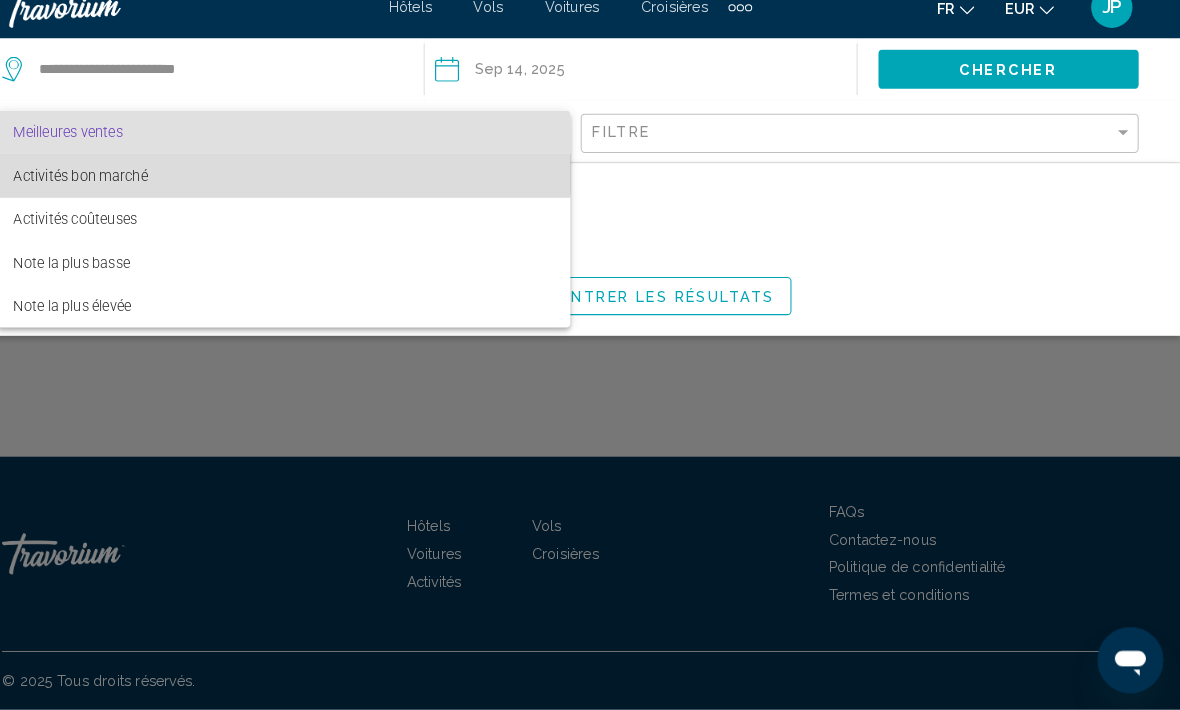 click on "Activités bon marché" at bounding box center (312, 193) 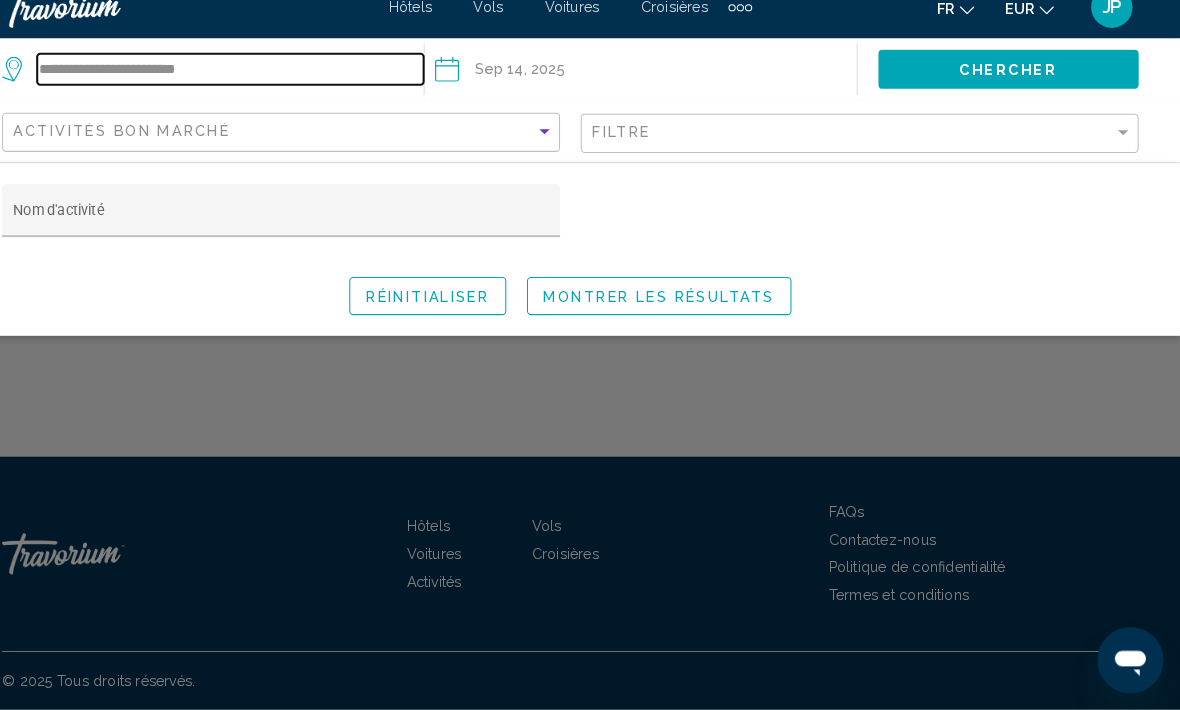 click on "**********" at bounding box center (261, 90) 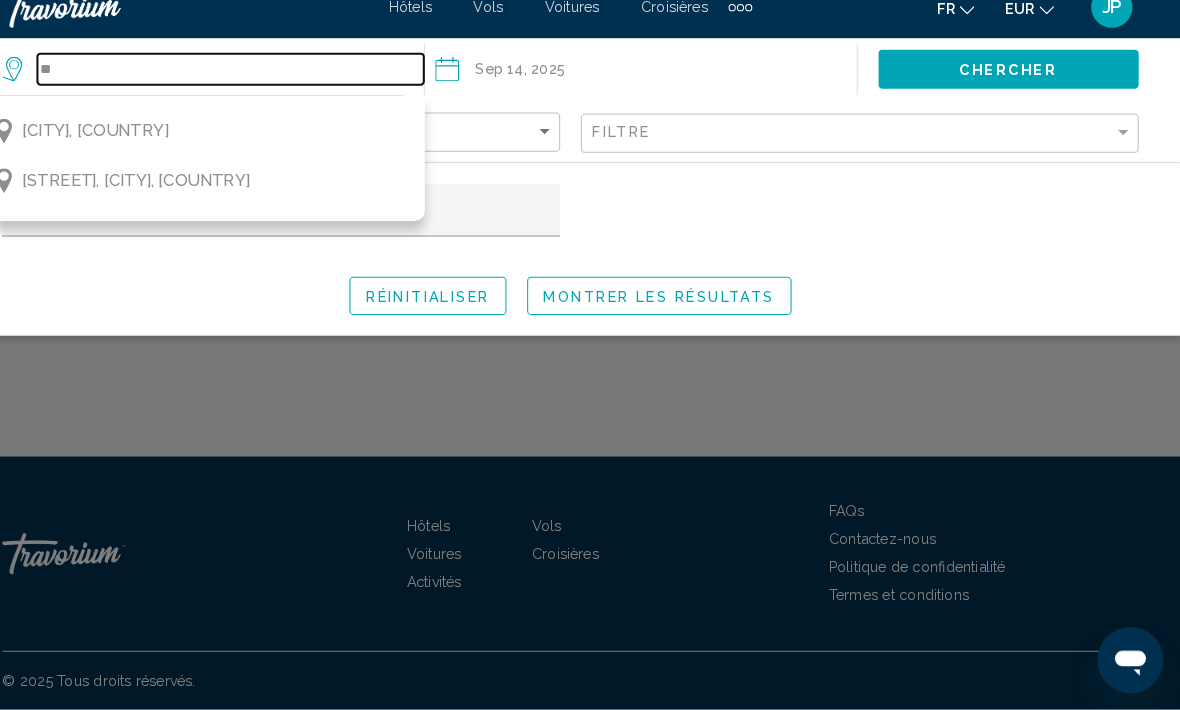 type on "*" 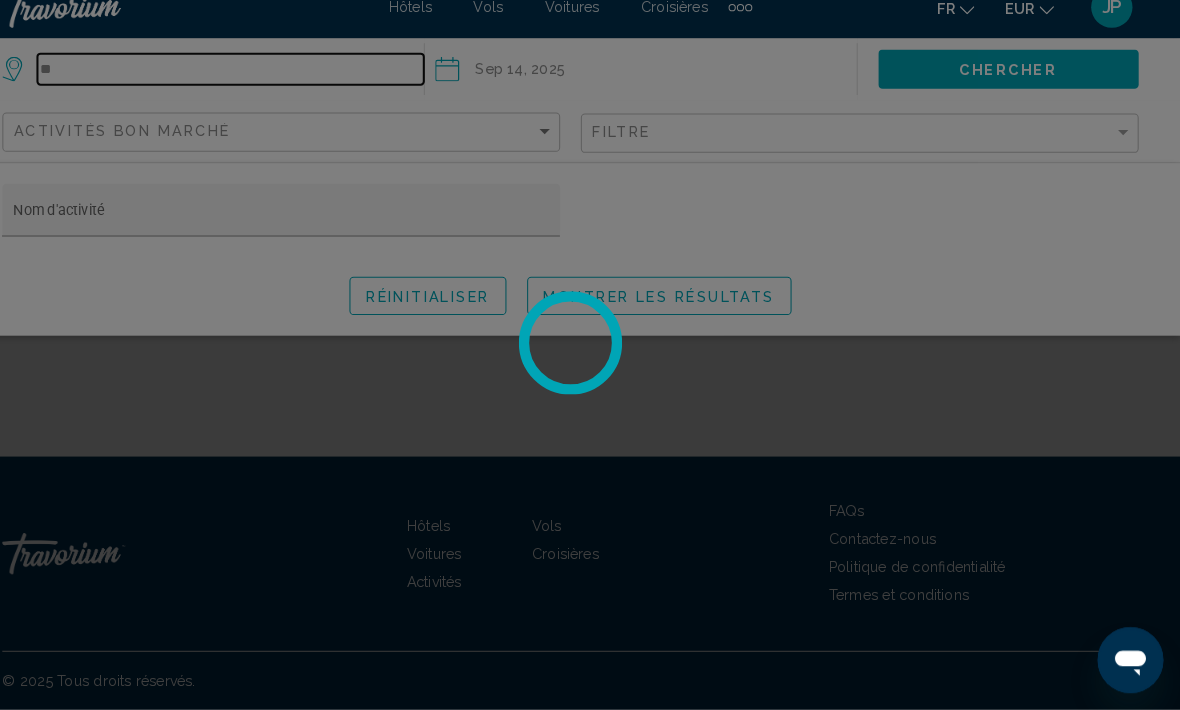 type on "*" 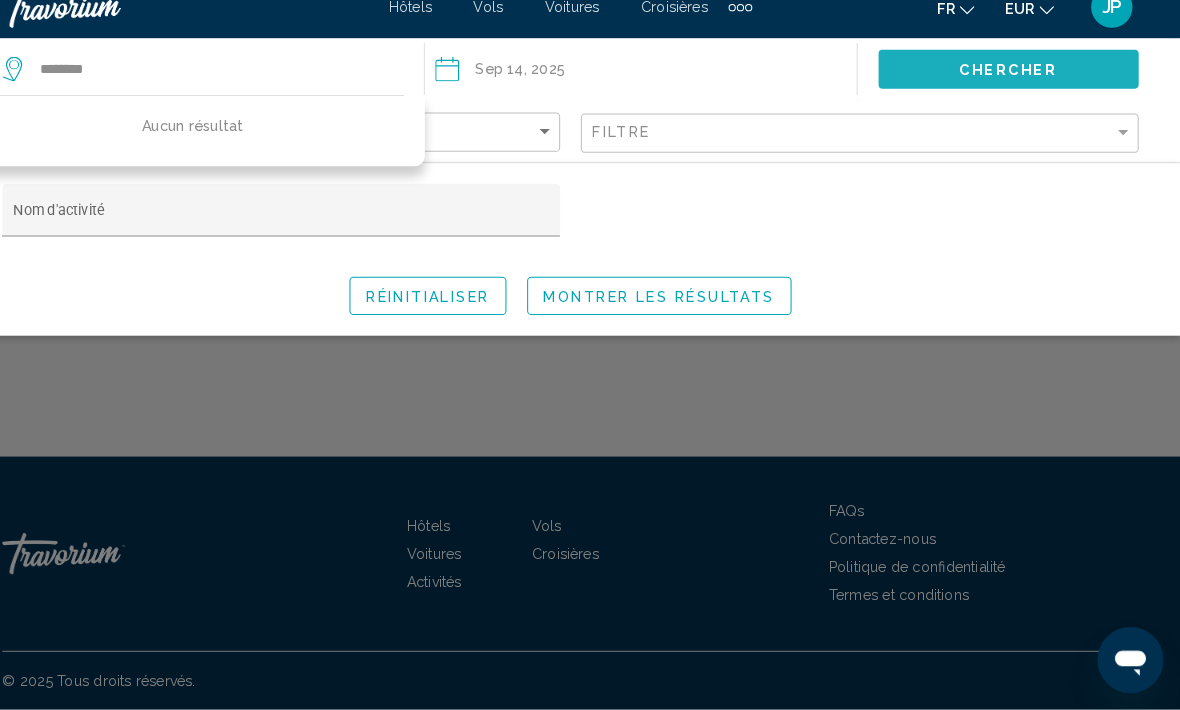 click on "Chercher" 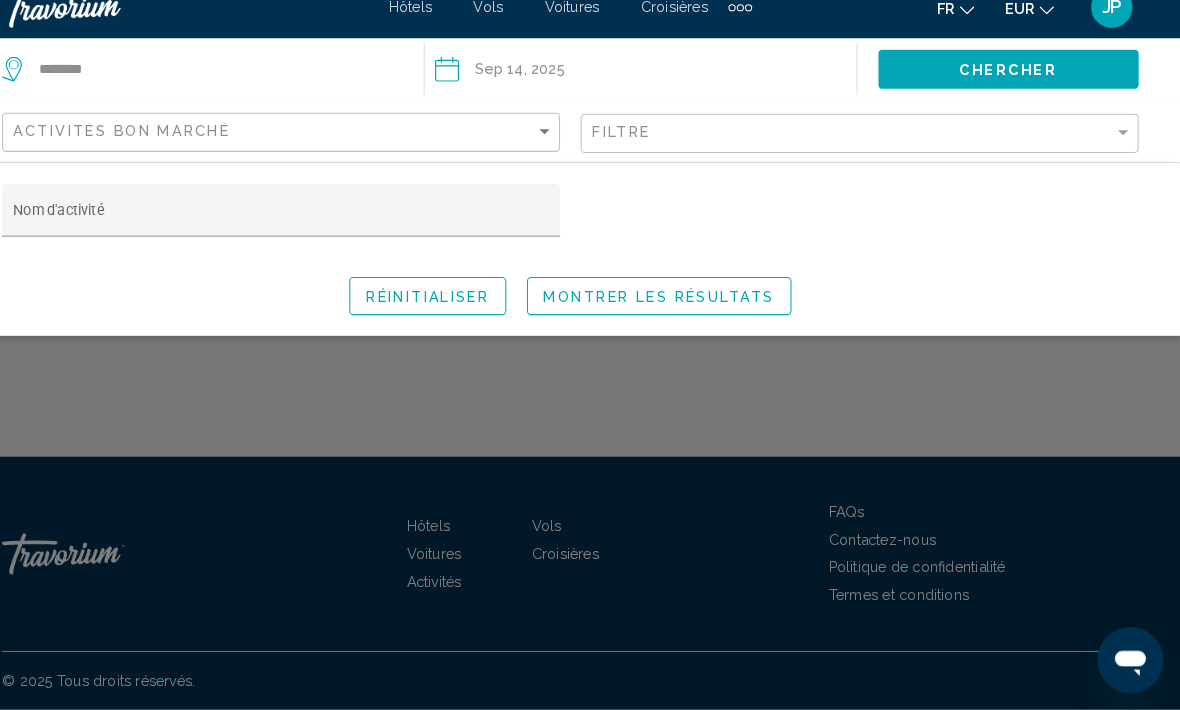 click on "Montrer les résultats" 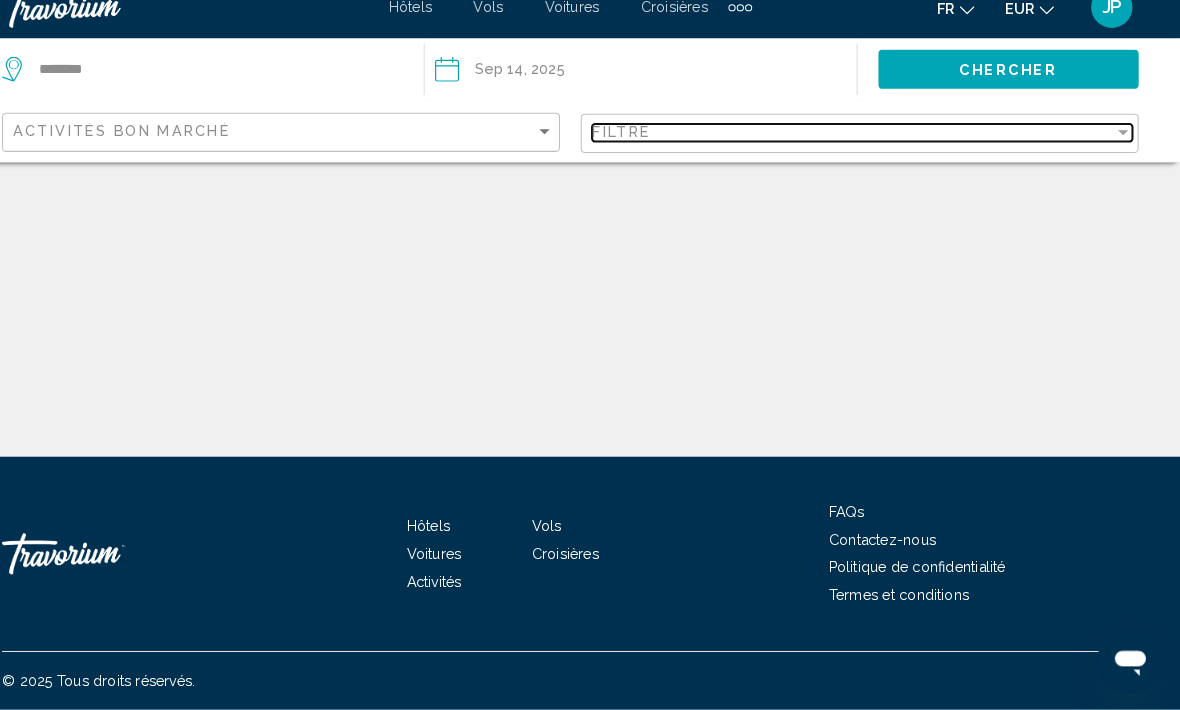 click at bounding box center (1125, 151) 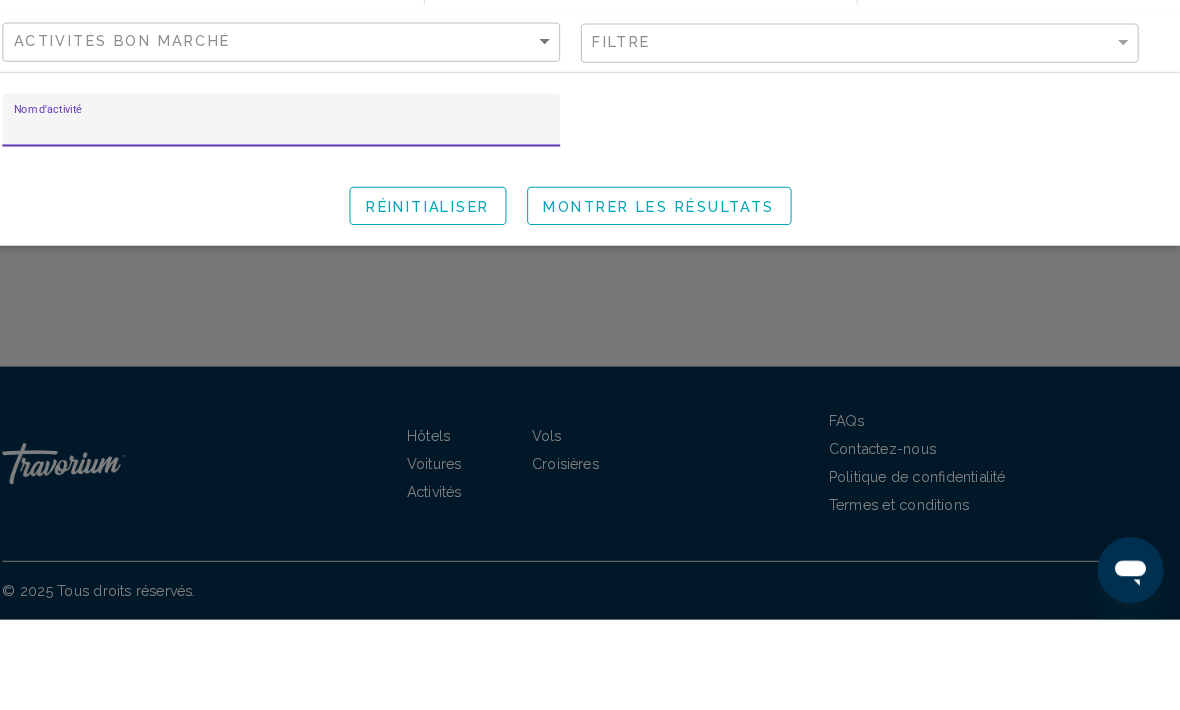scroll, scrollTop: 0, scrollLeft: 0, axis: both 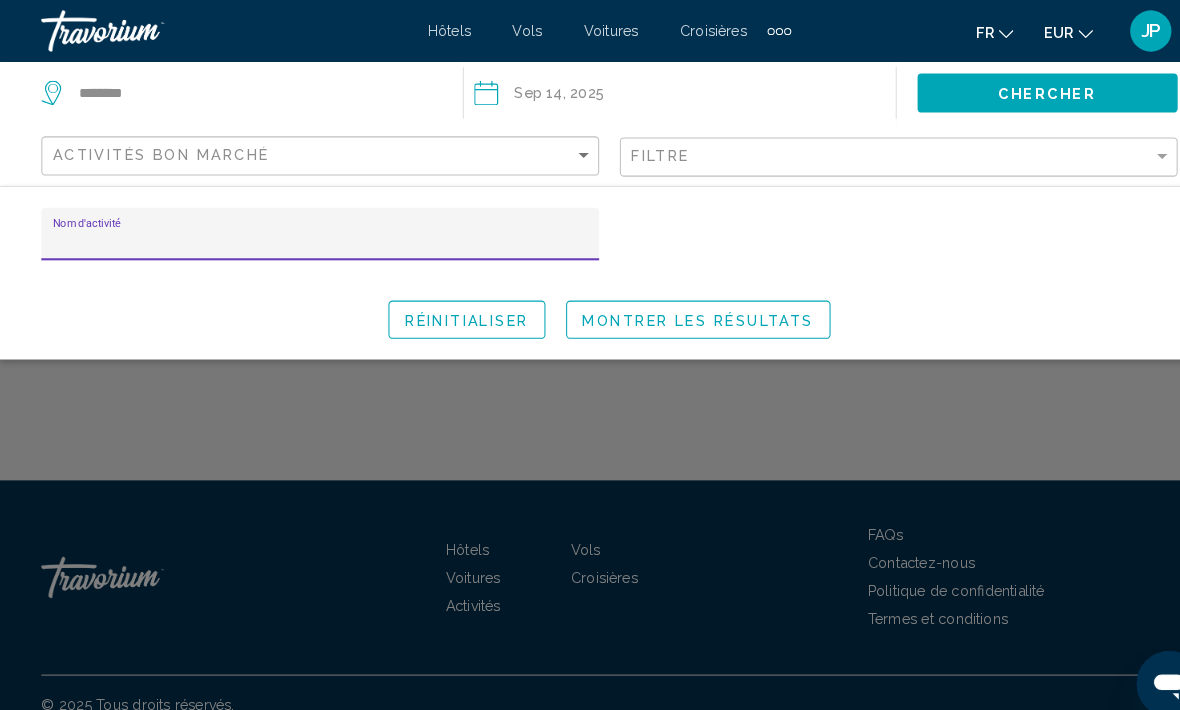 type on "**********" 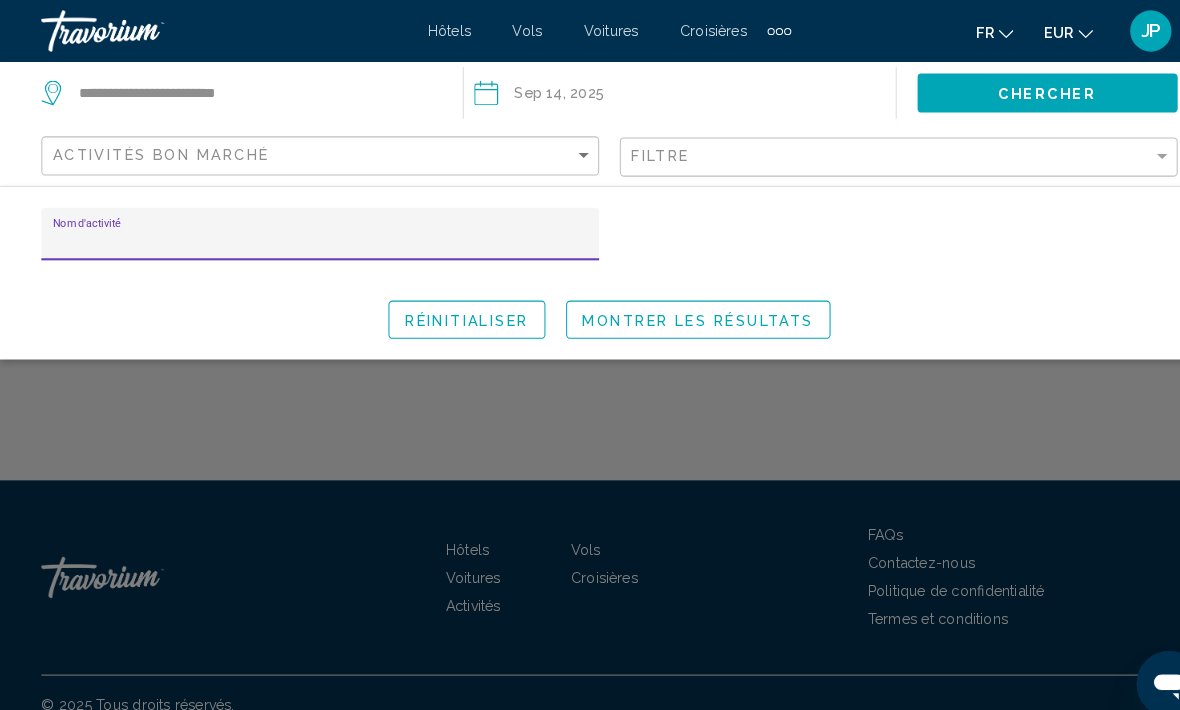 click on "JP" at bounding box center (1114, 30) 